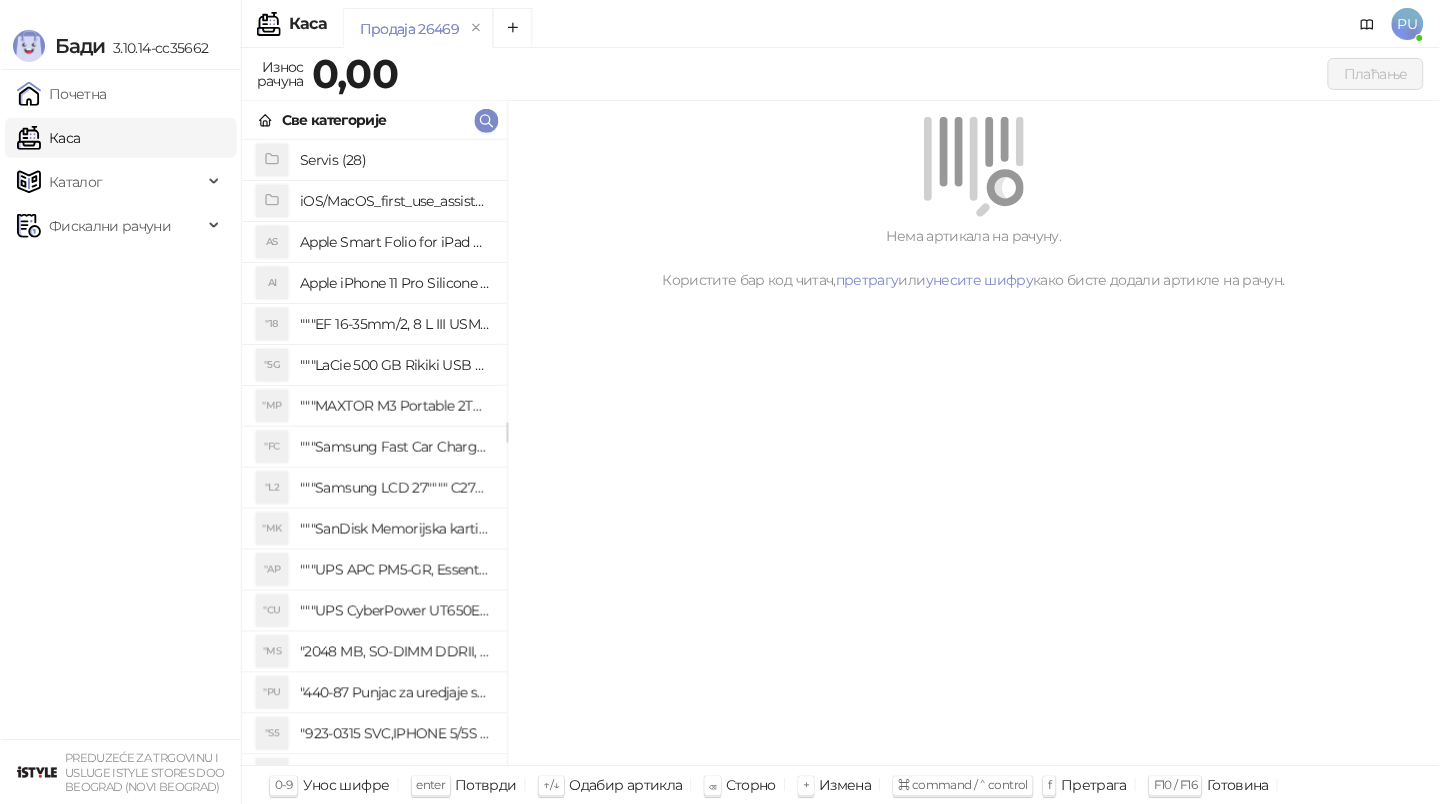 scroll, scrollTop: 0, scrollLeft: 0, axis: both 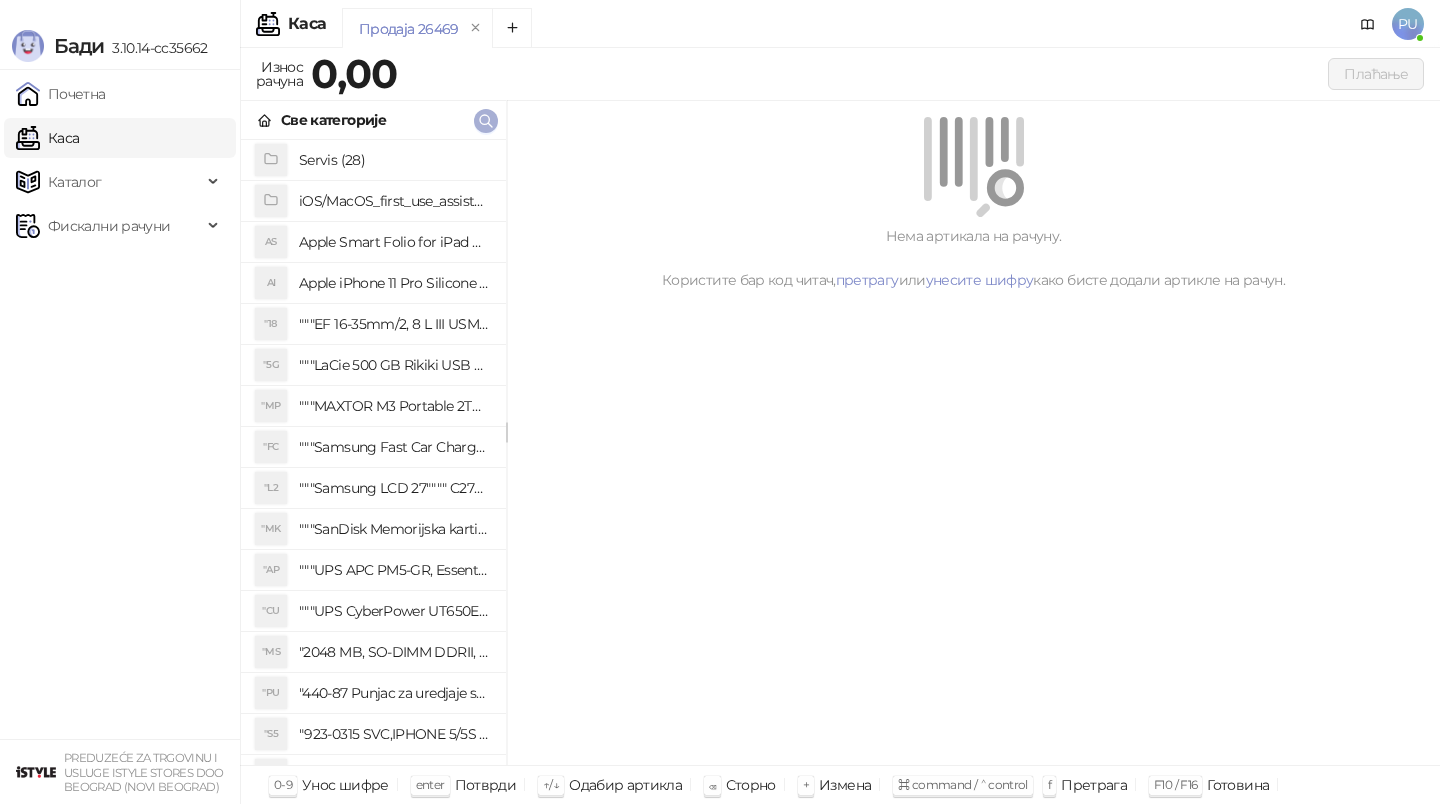 click at bounding box center [486, 121] 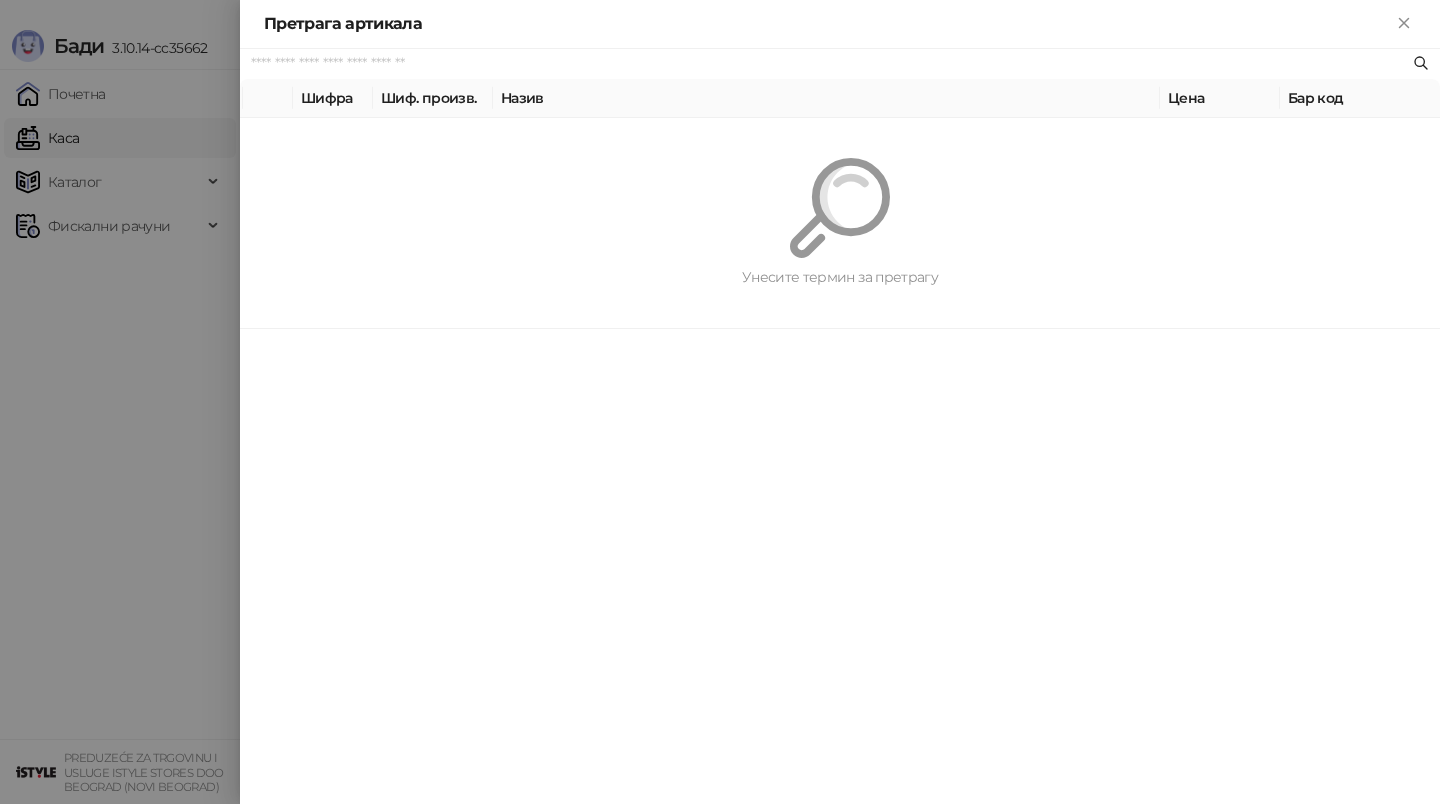 paste on "*********" 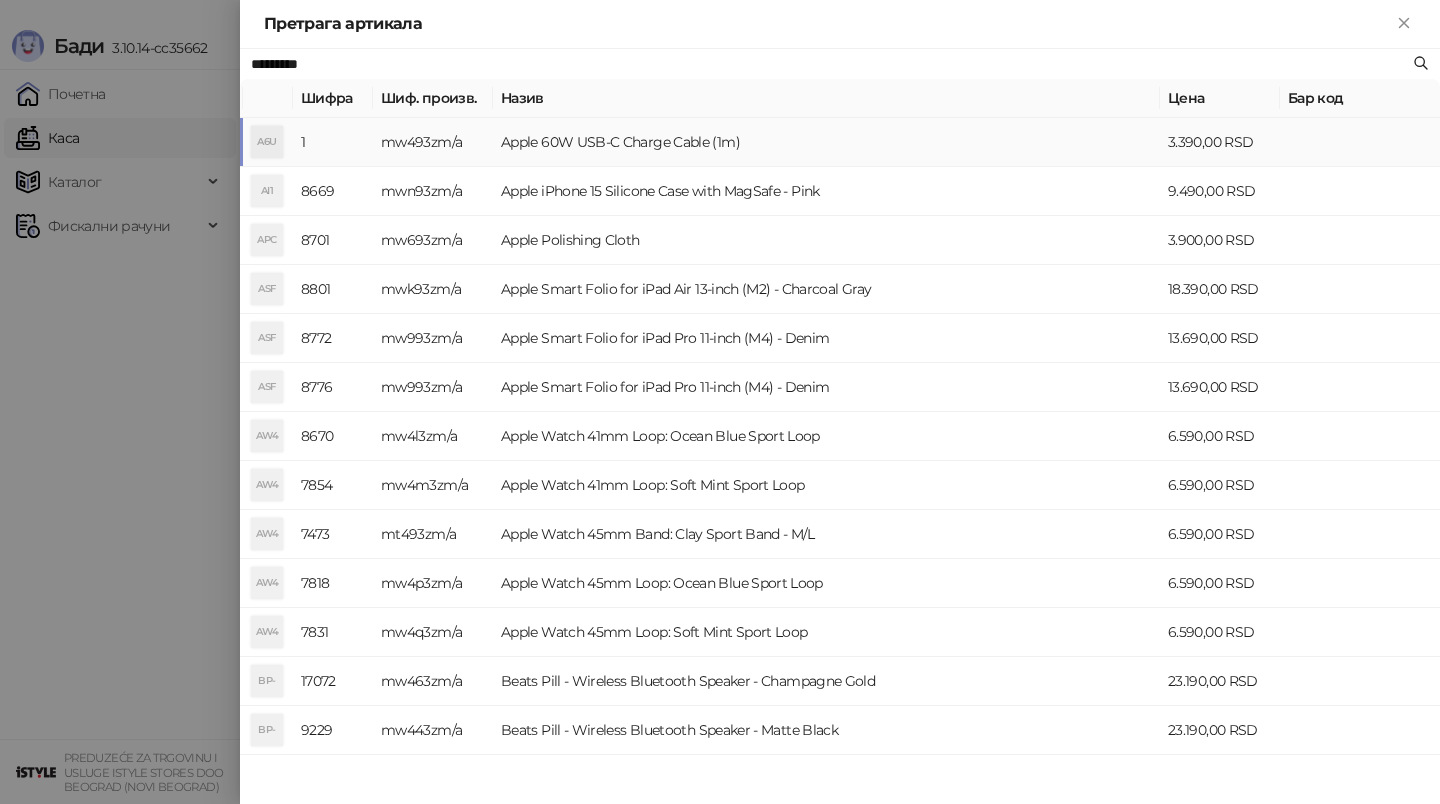 click on "Apple 60W USB-C Charge Cable (1m)" at bounding box center [826, 142] 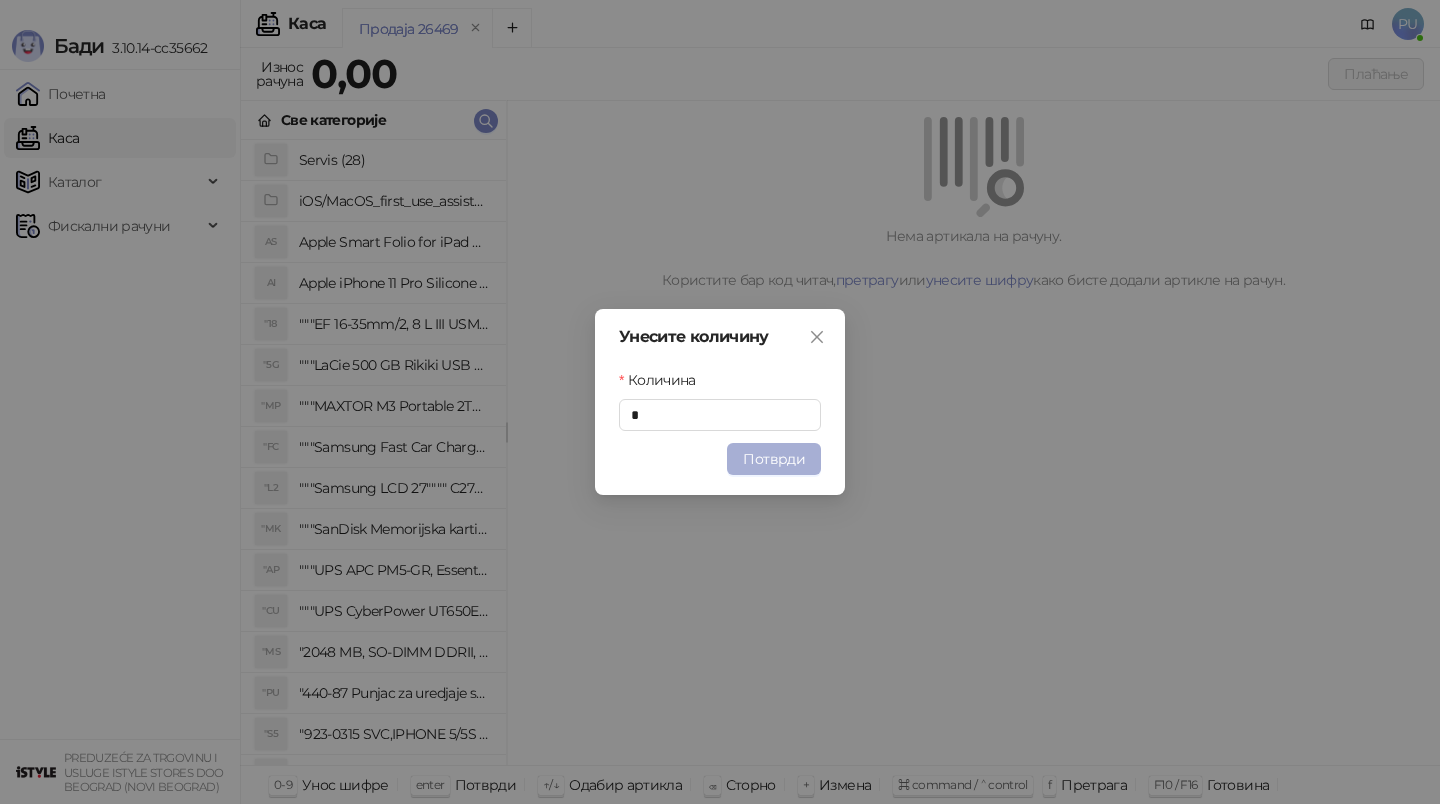 click on "Потврди" at bounding box center (774, 459) 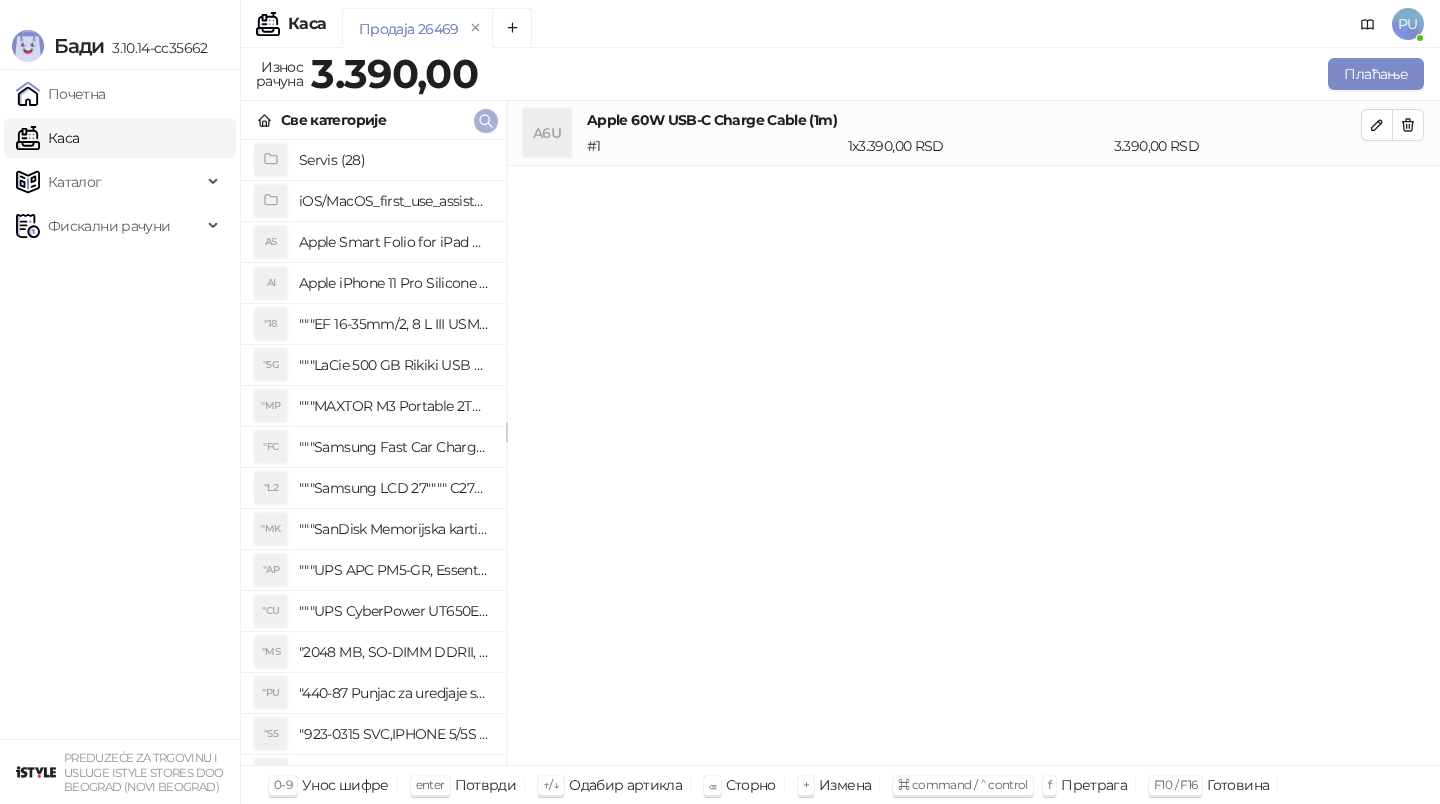 click 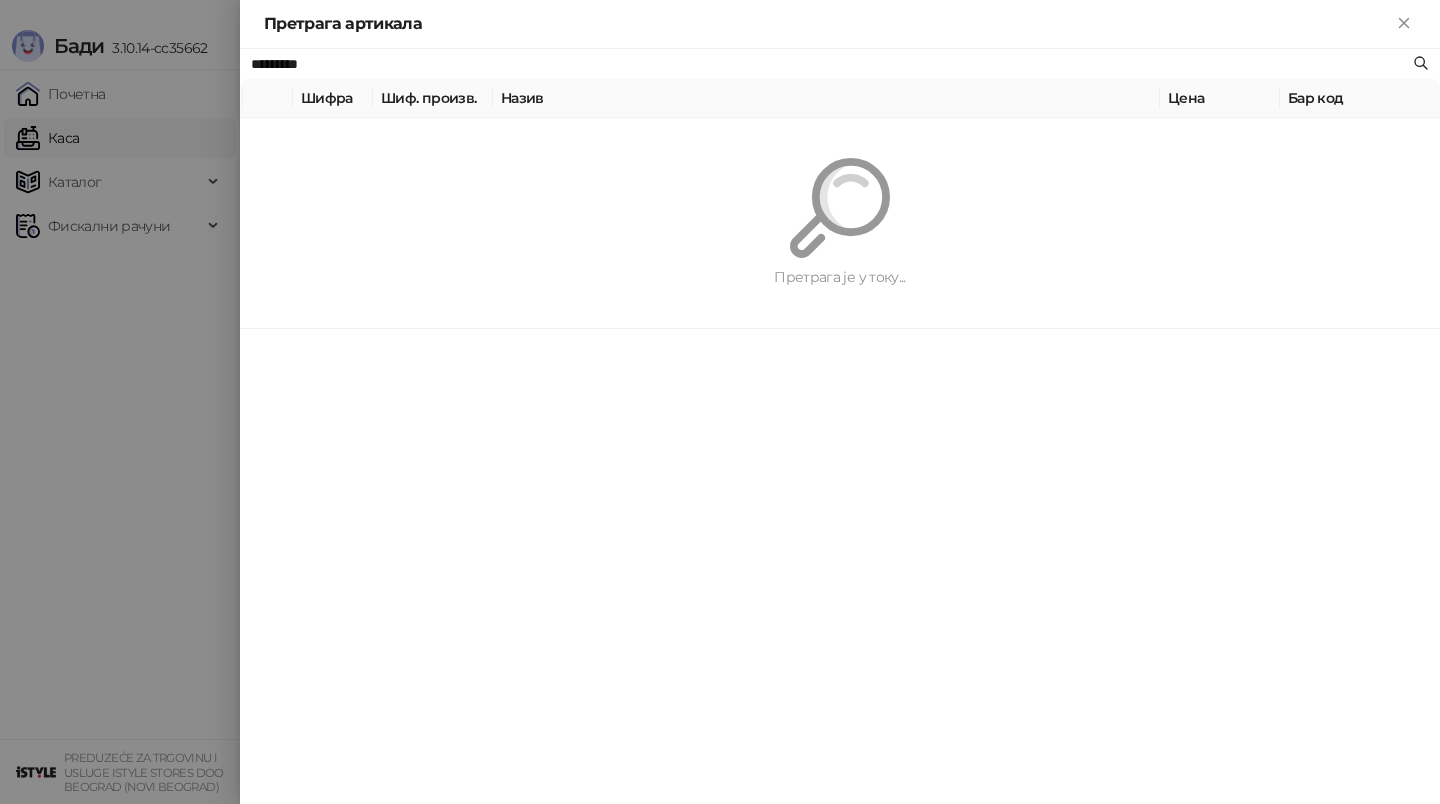 paste 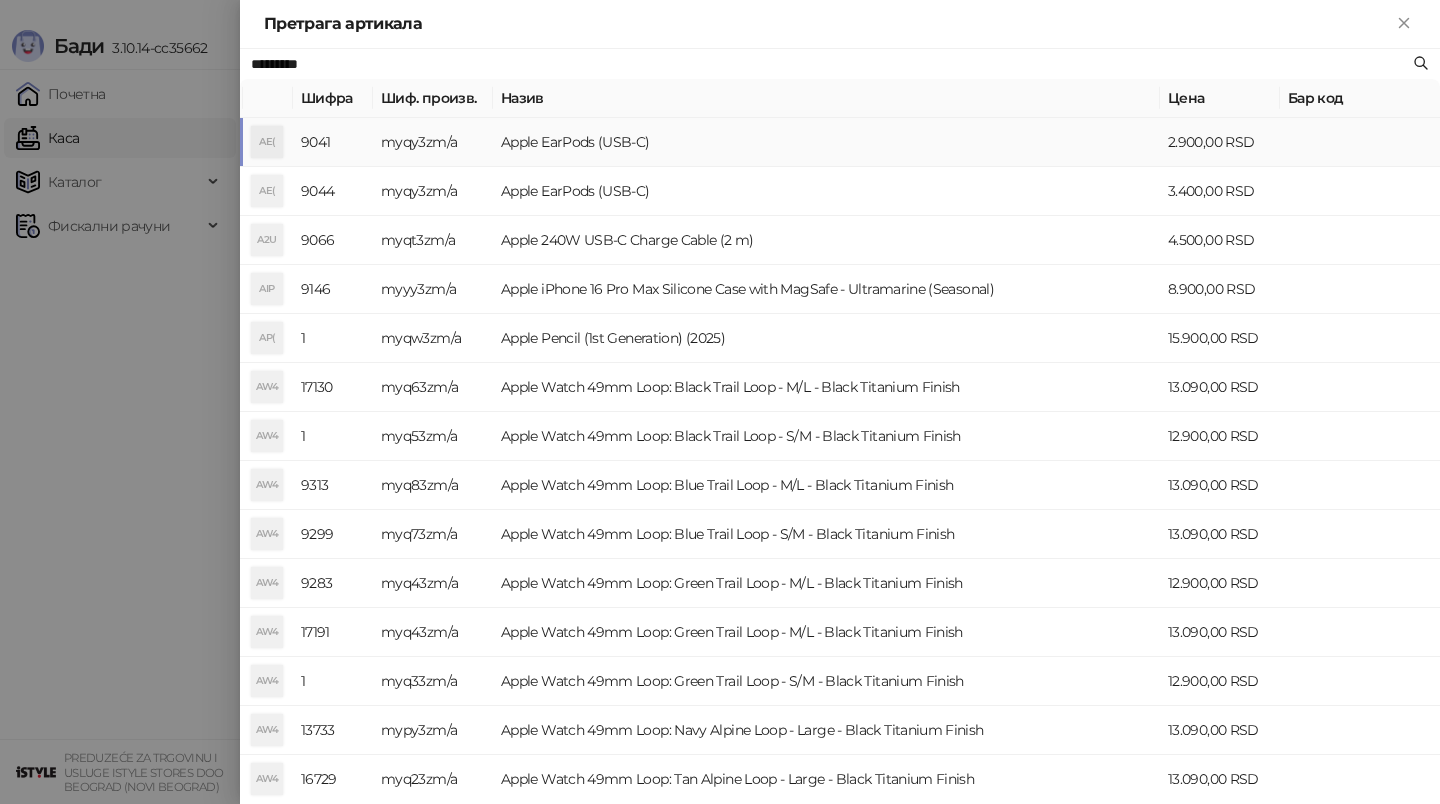 type on "*********" 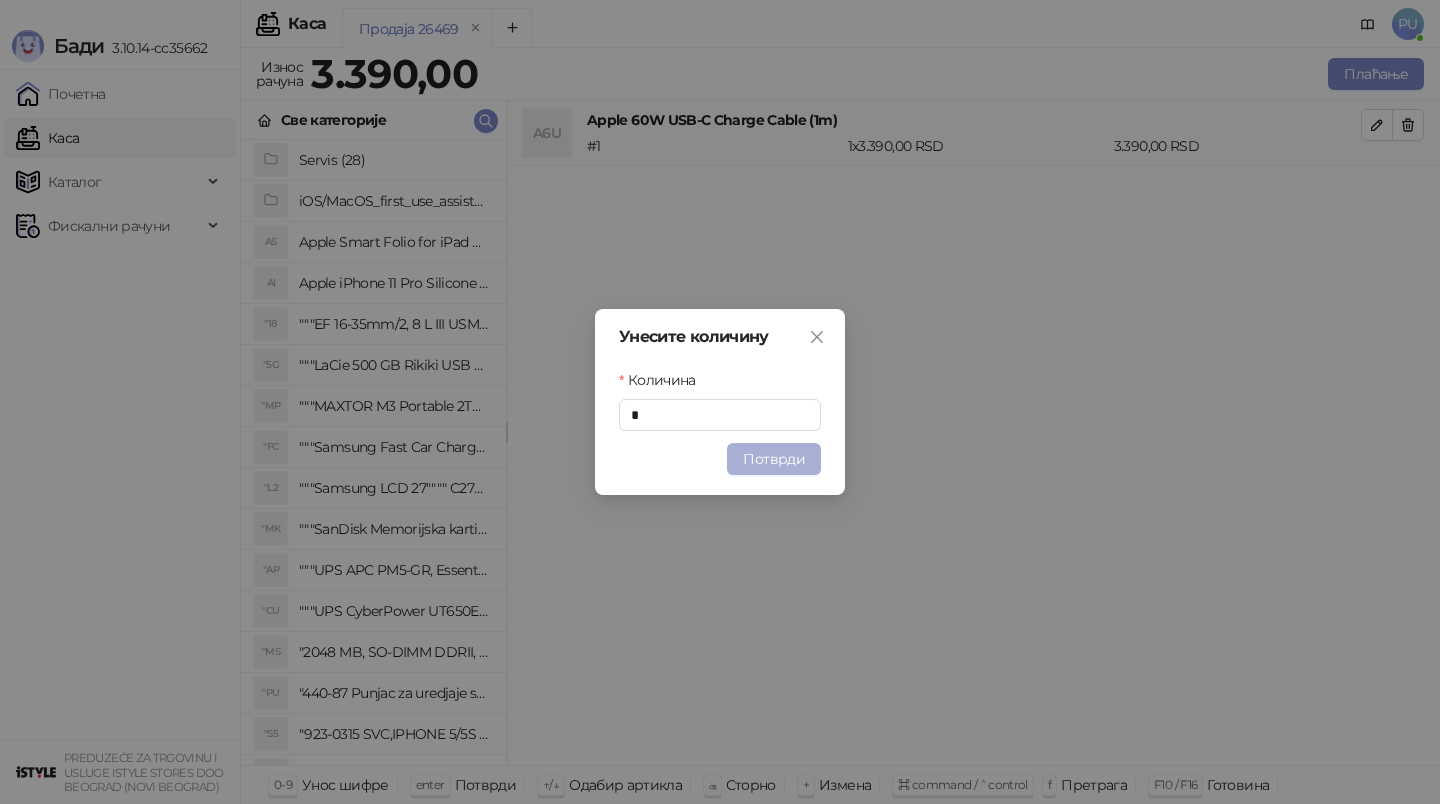 click on "Потврди" at bounding box center (774, 459) 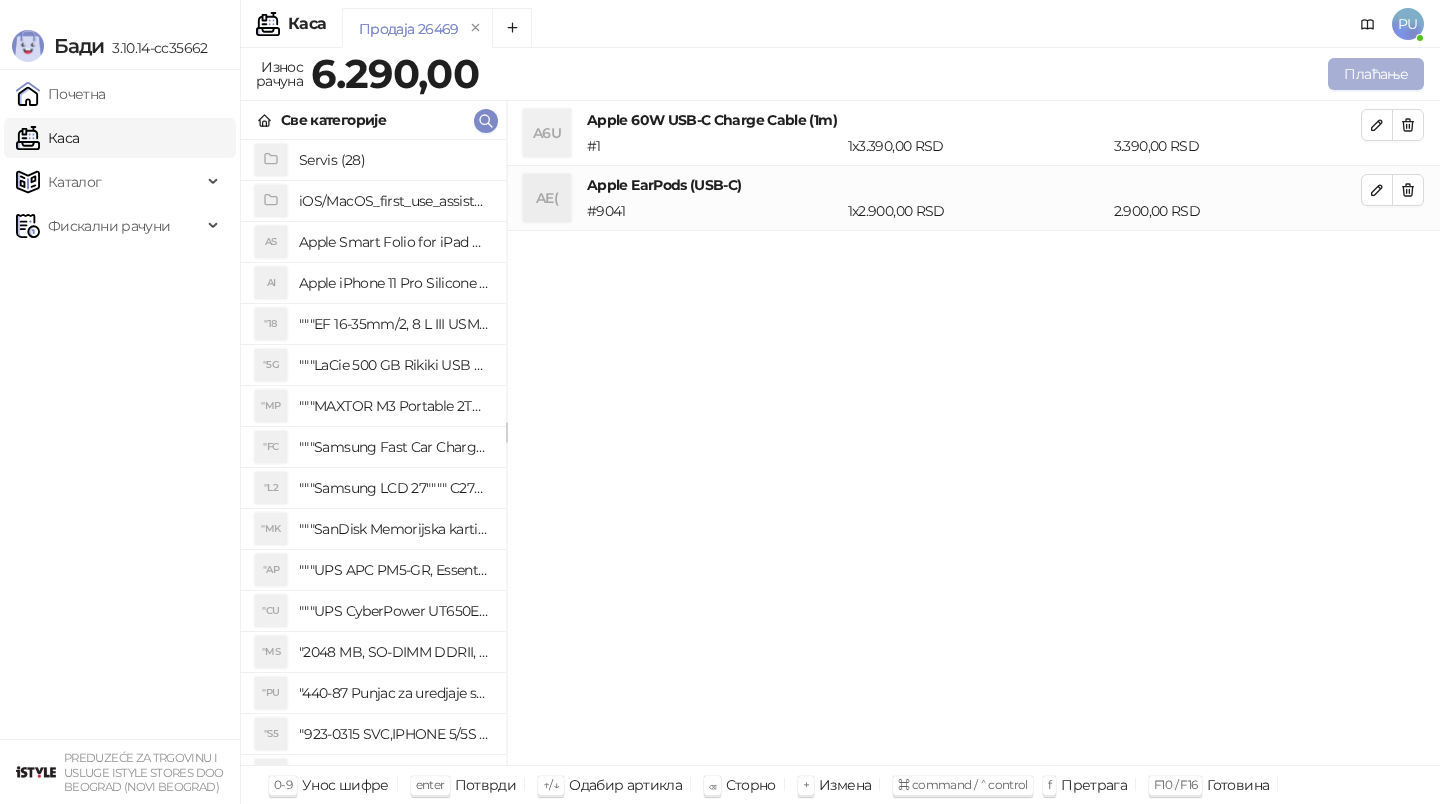 click on "Плаћање" at bounding box center [1376, 74] 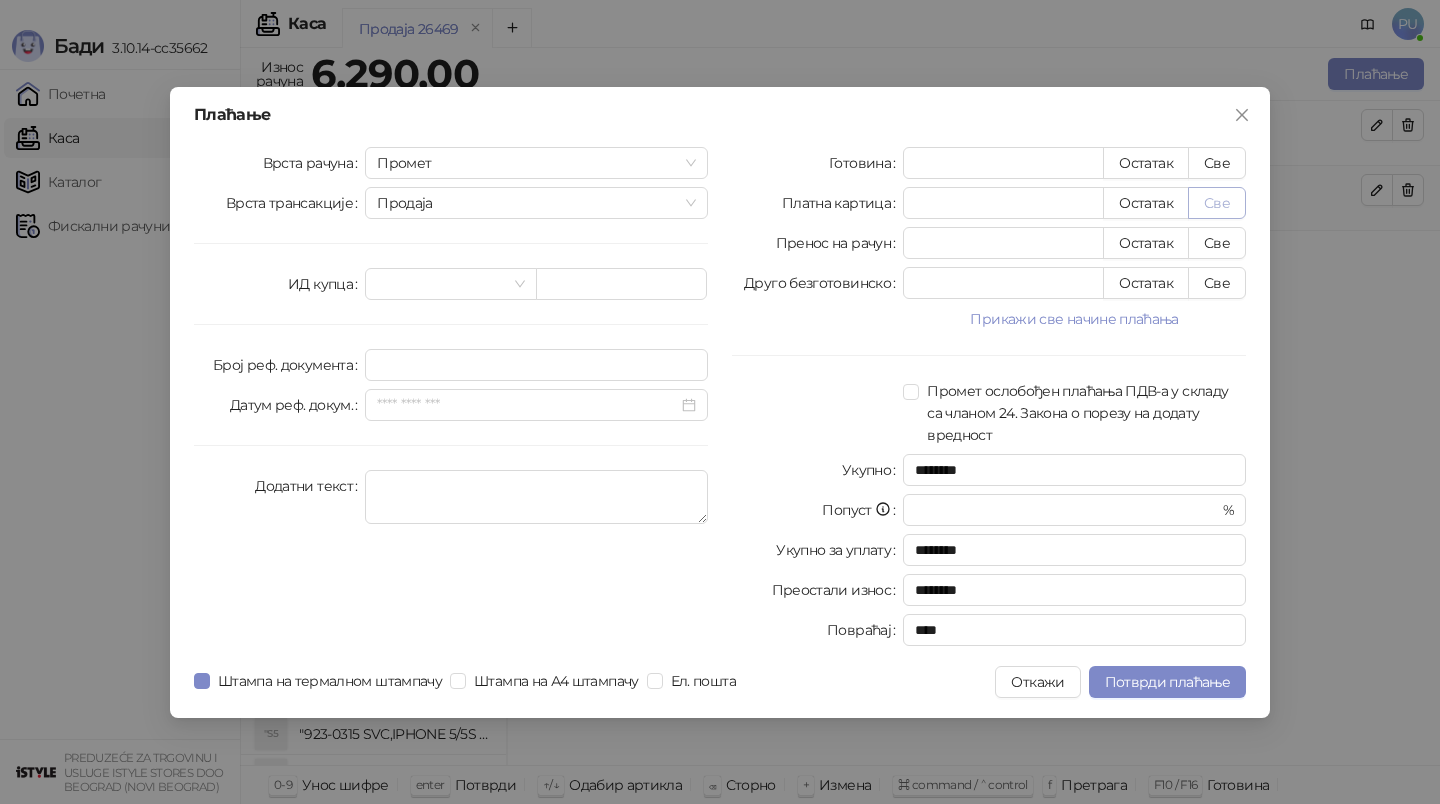 click on "Све" at bounding box center (1217, 203) 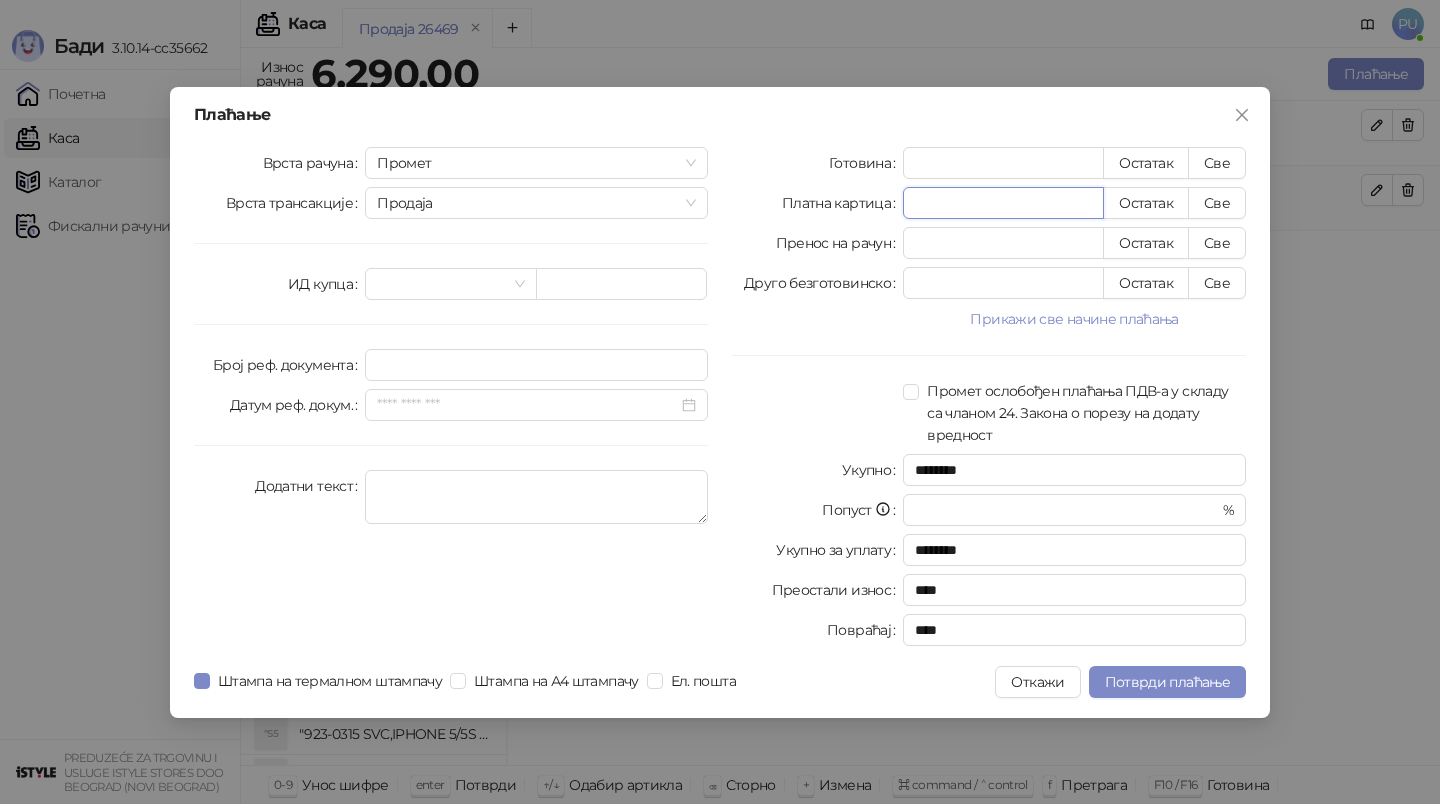 click on "****" at bounding box center (1003, 203) 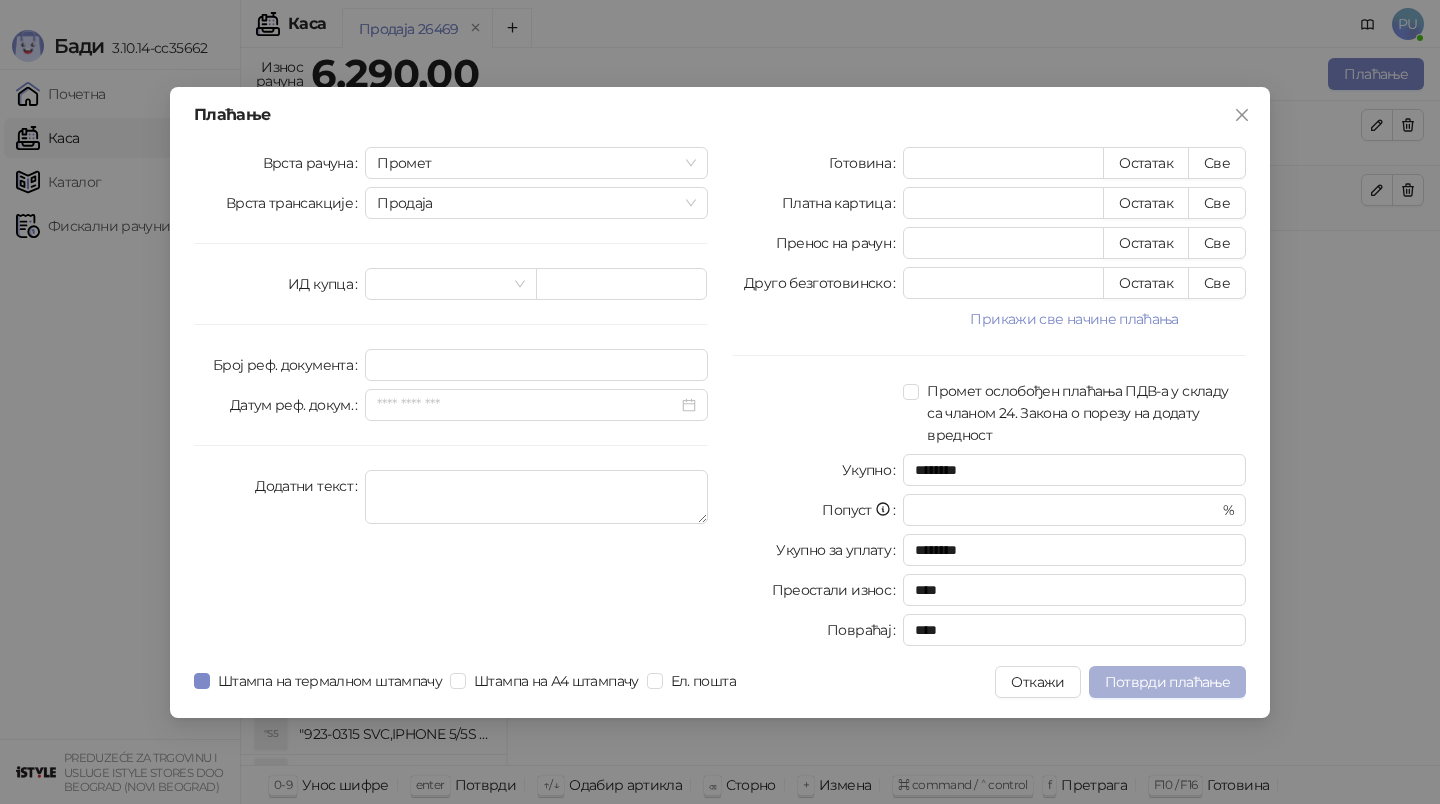 click on "Потврди плаћање" at bounding box center [1167, 682] 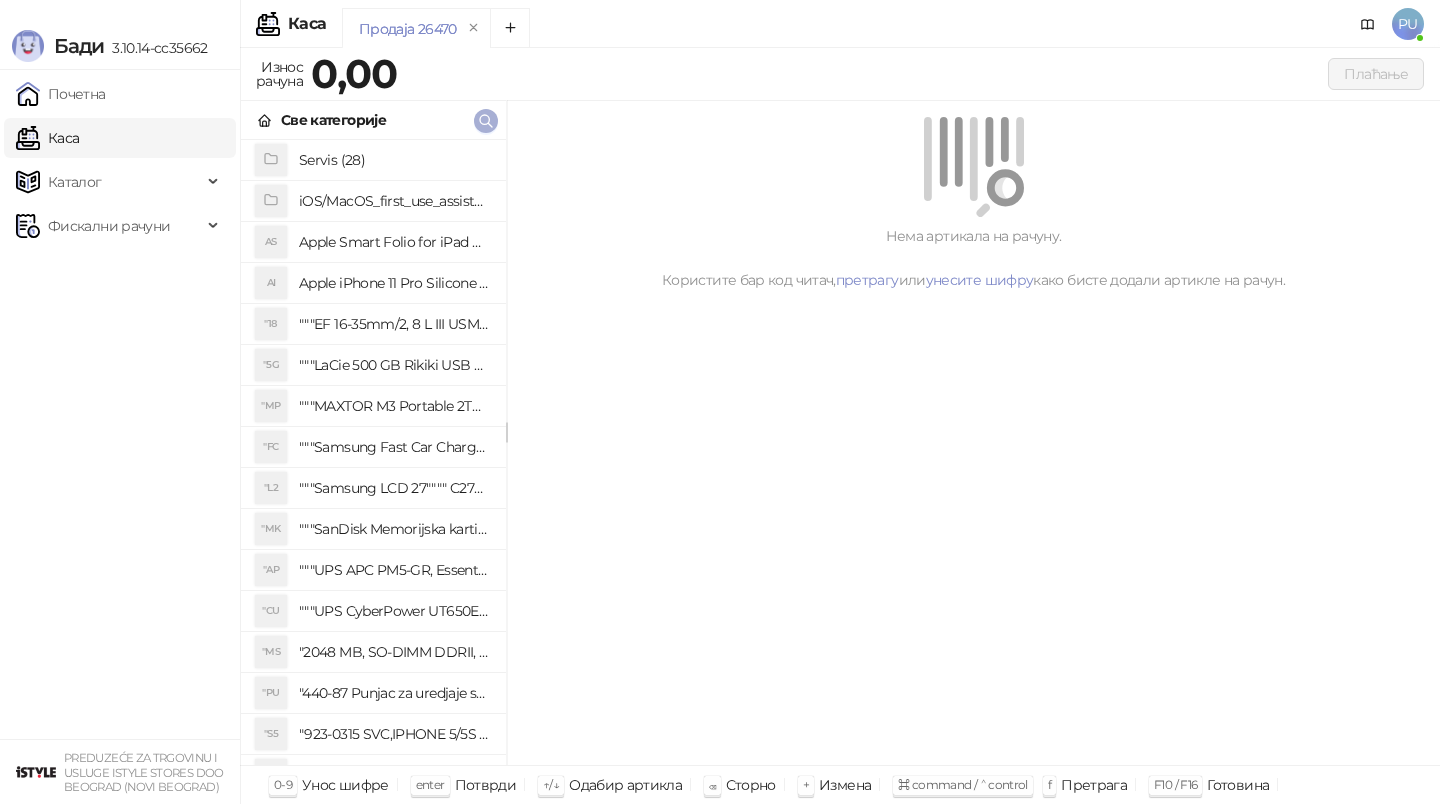 click 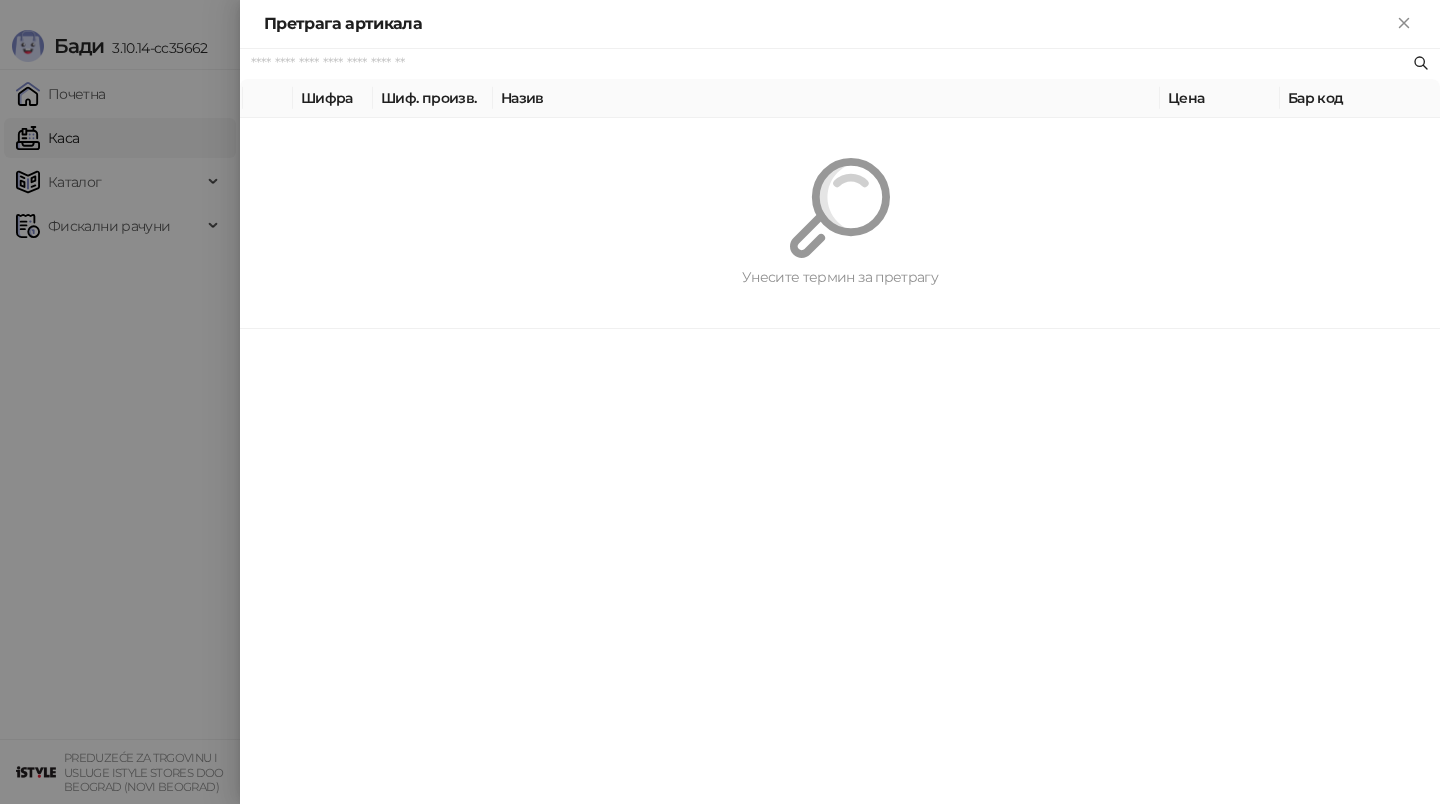 paste on "*********" 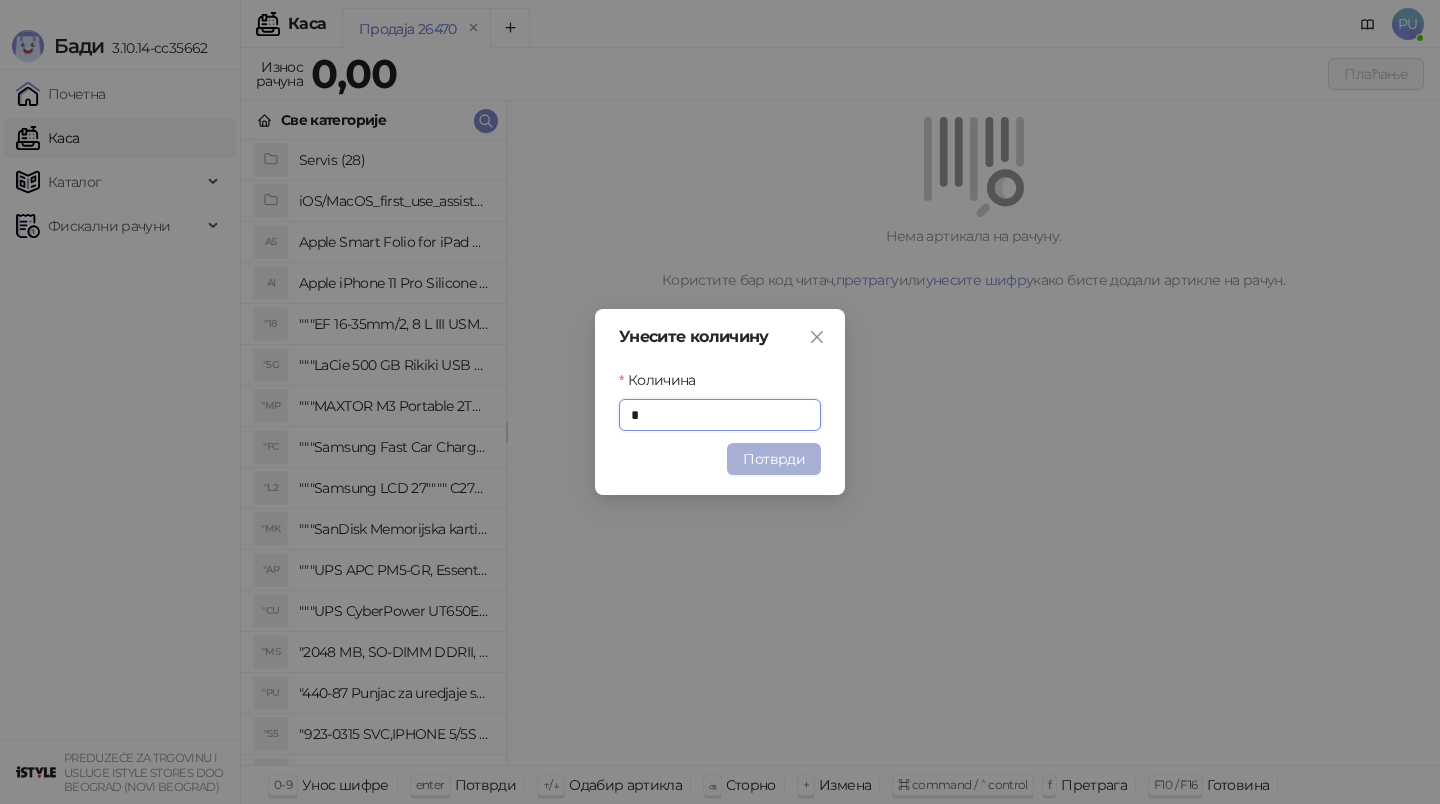 click on "Потврди" at bounding box center [774, 459] 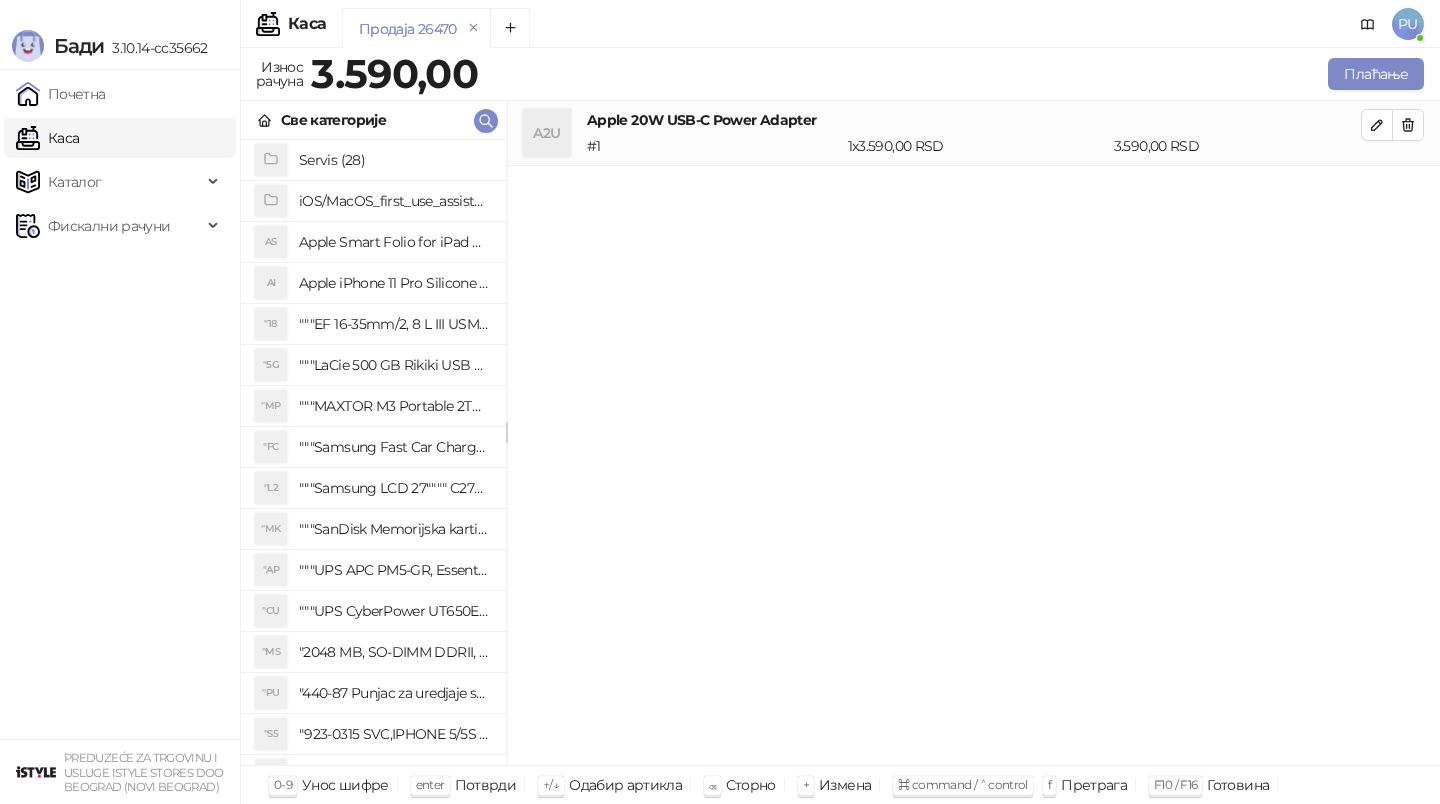 click on "Све категорије" at bounding box center [373, 120] 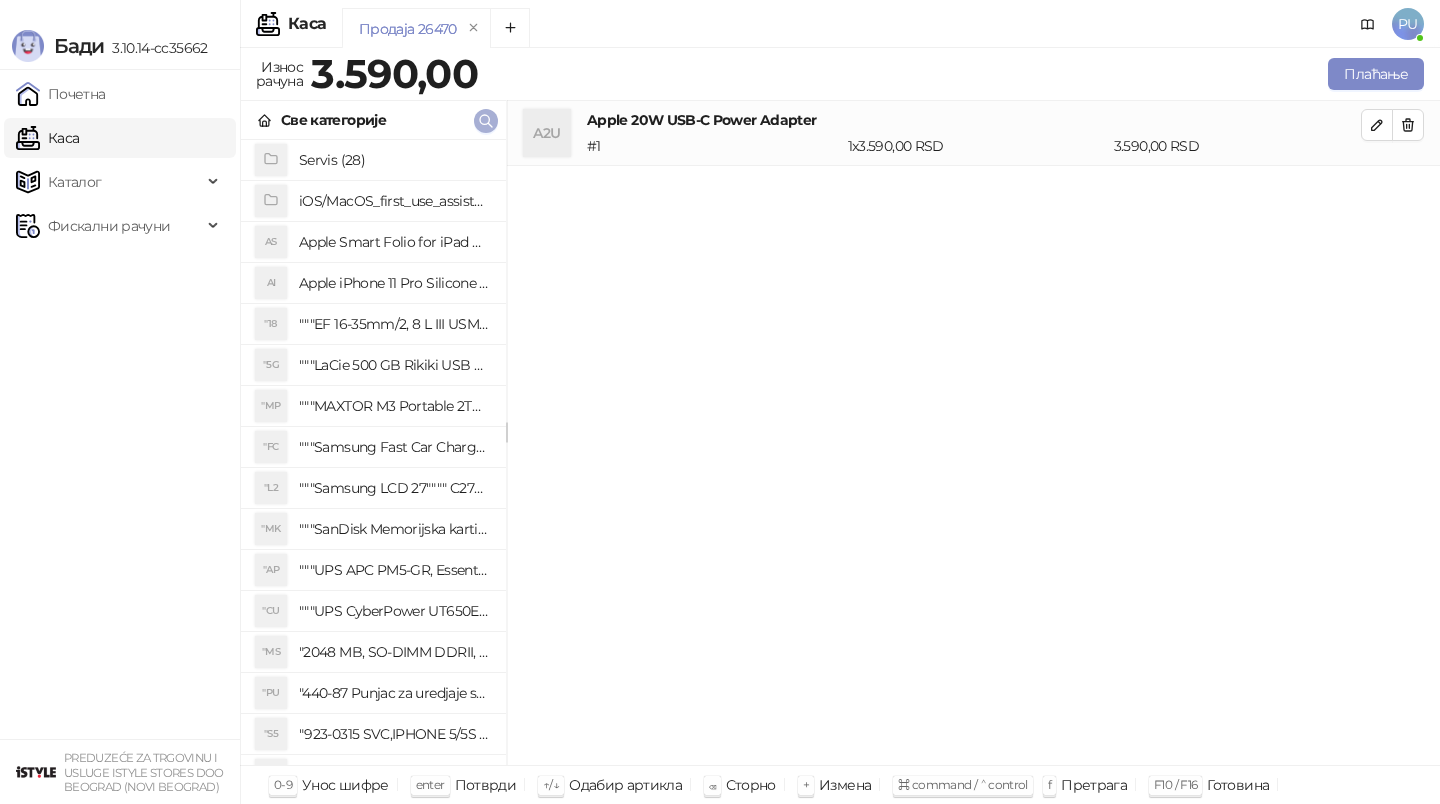 click at bounding box center [486, 120] 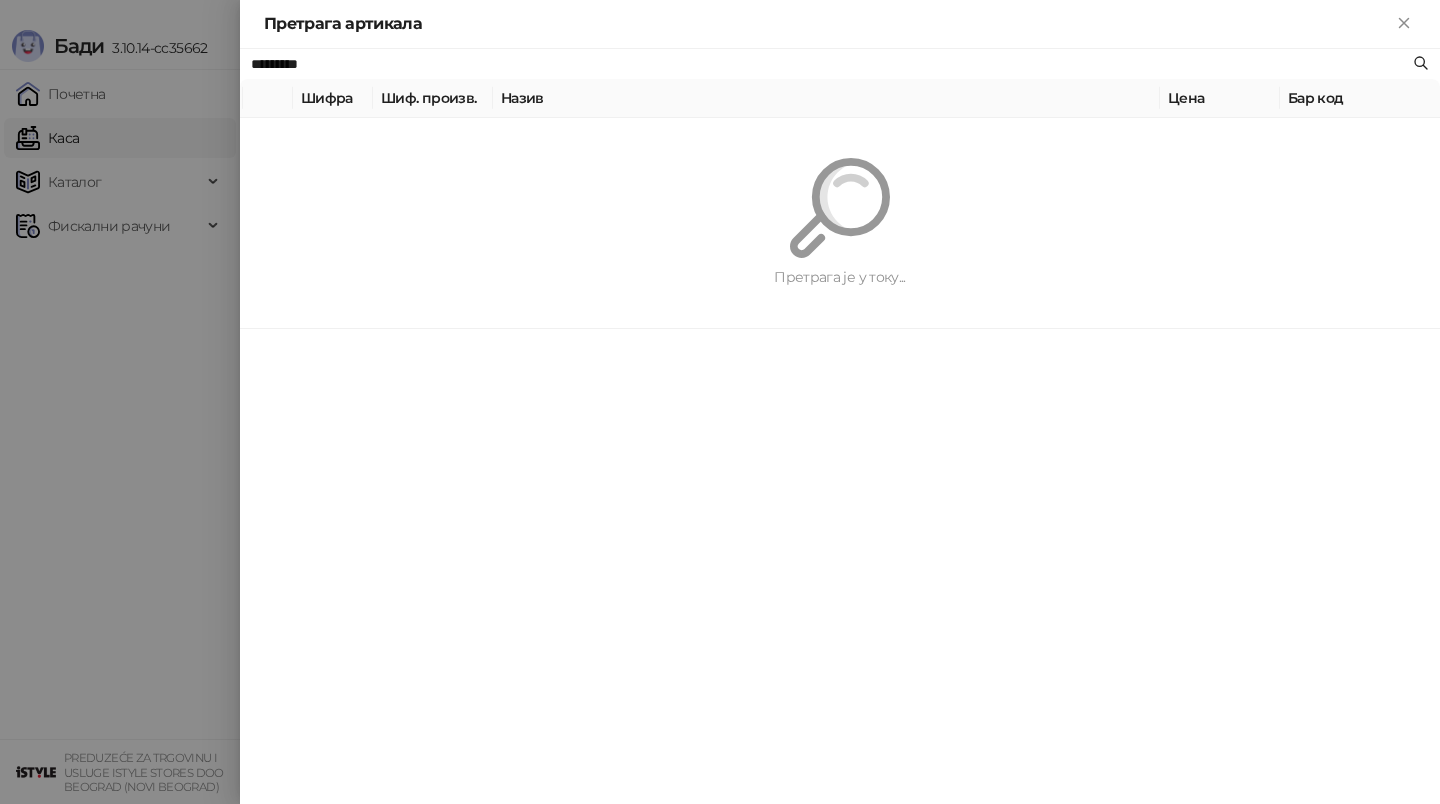 paste 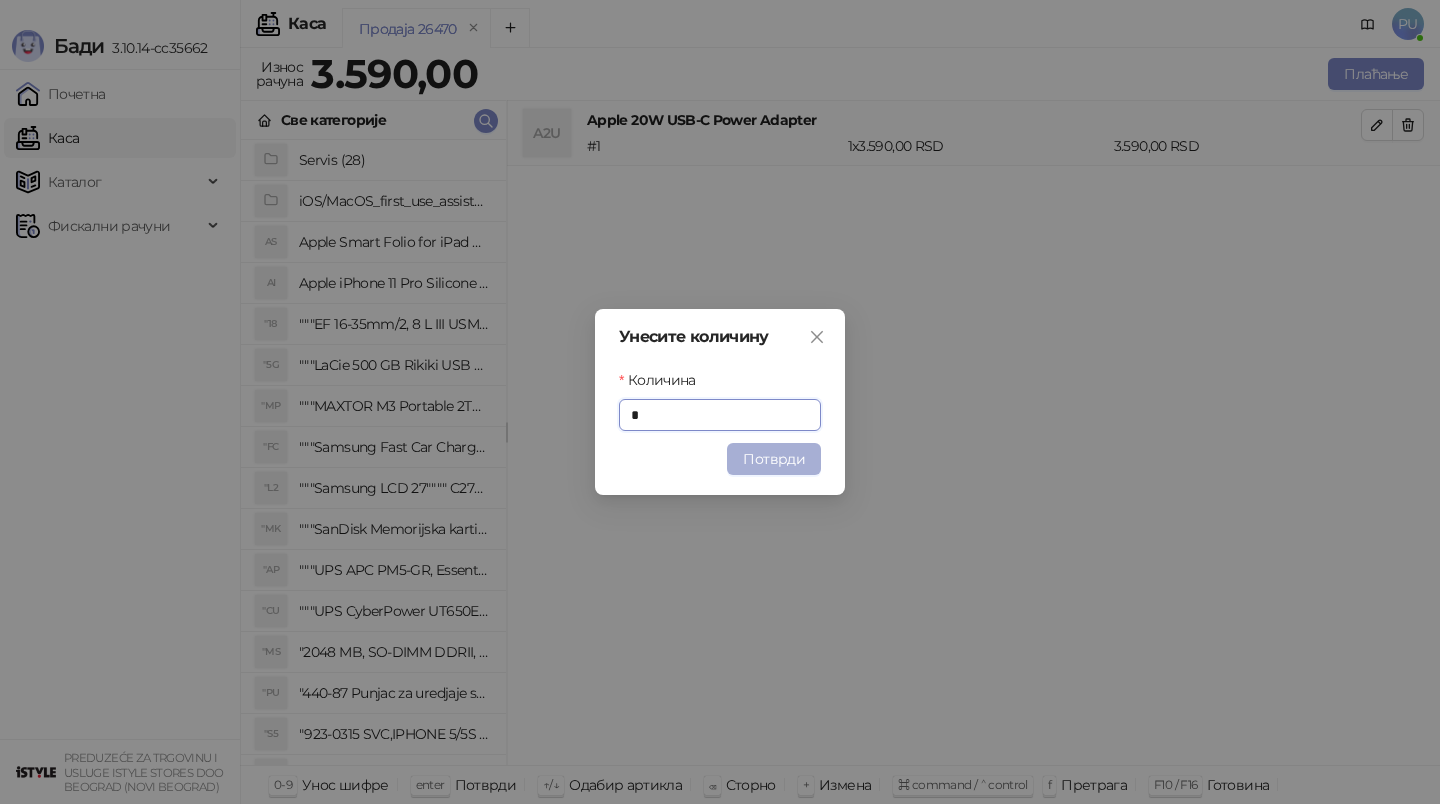 click on "Потврди" at bounding box center [774, 459] 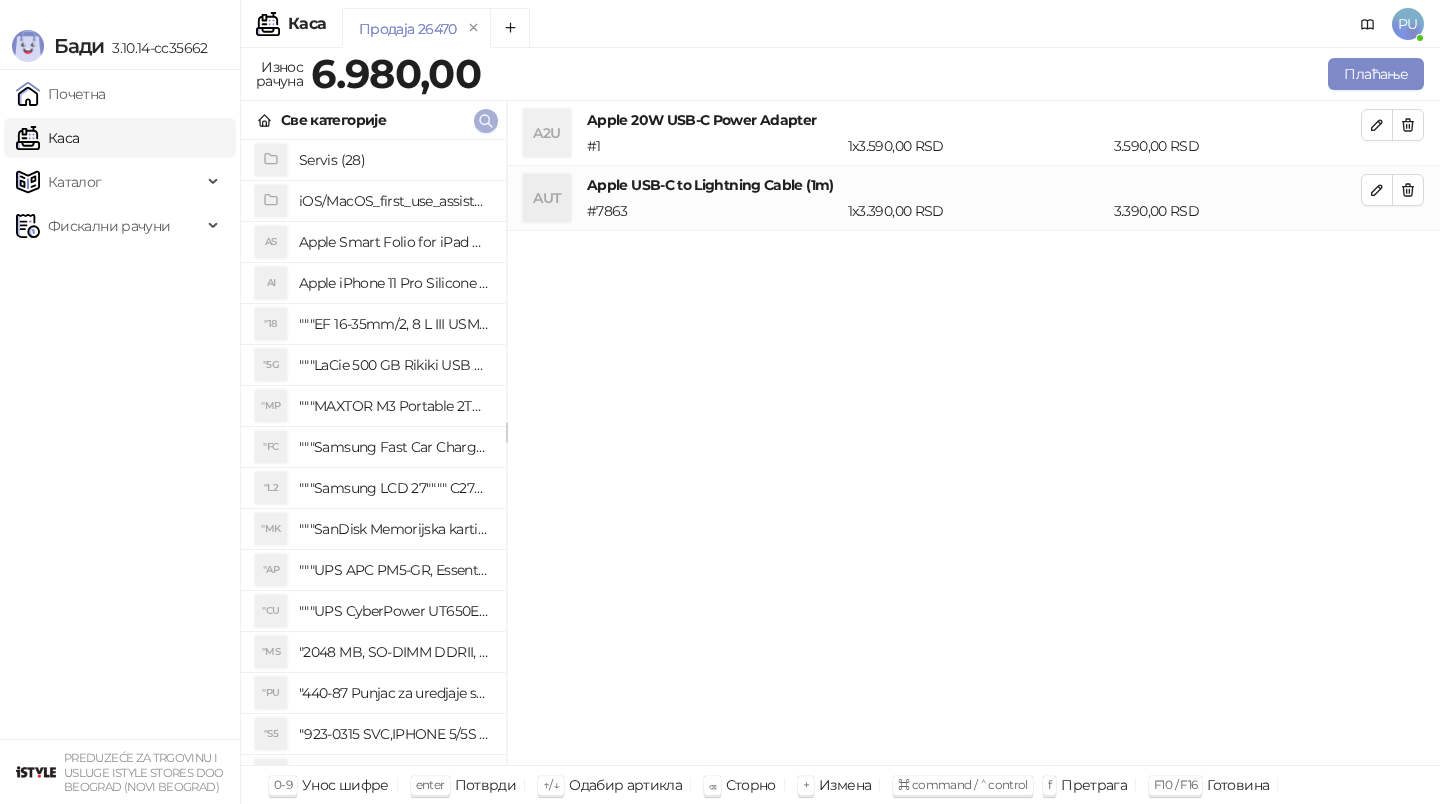 click at bounding box center (486, 121) 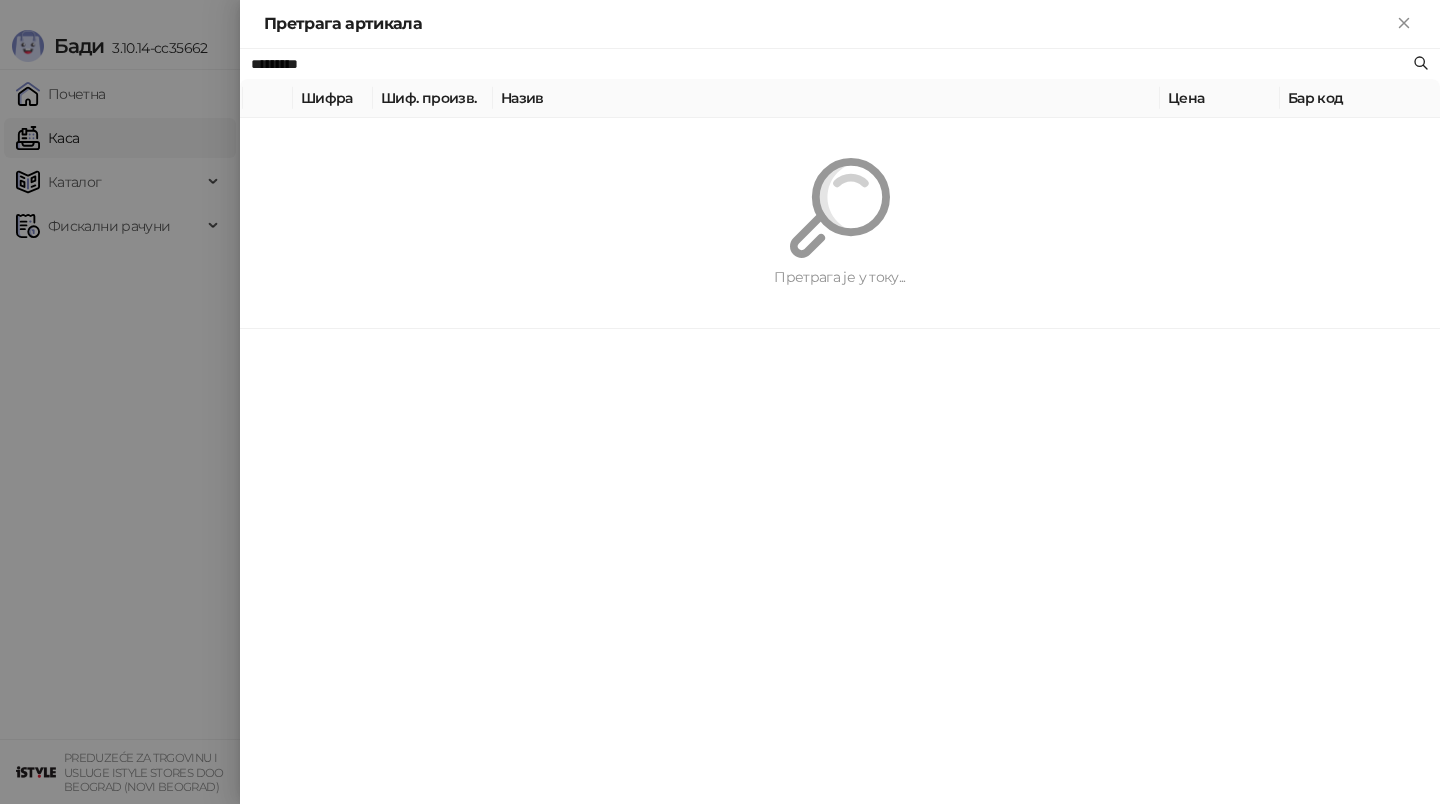 paste on "**********" 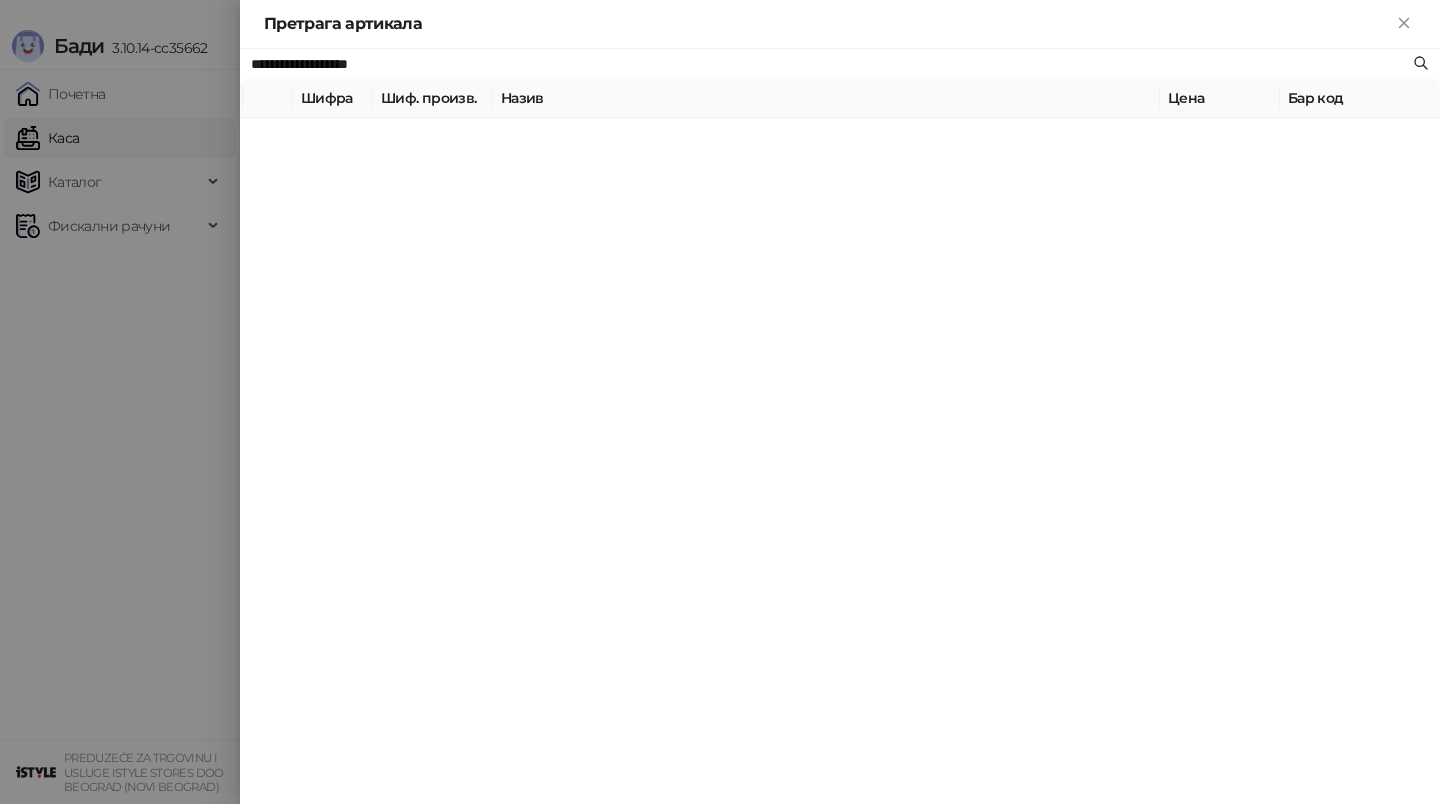 type on "**********" 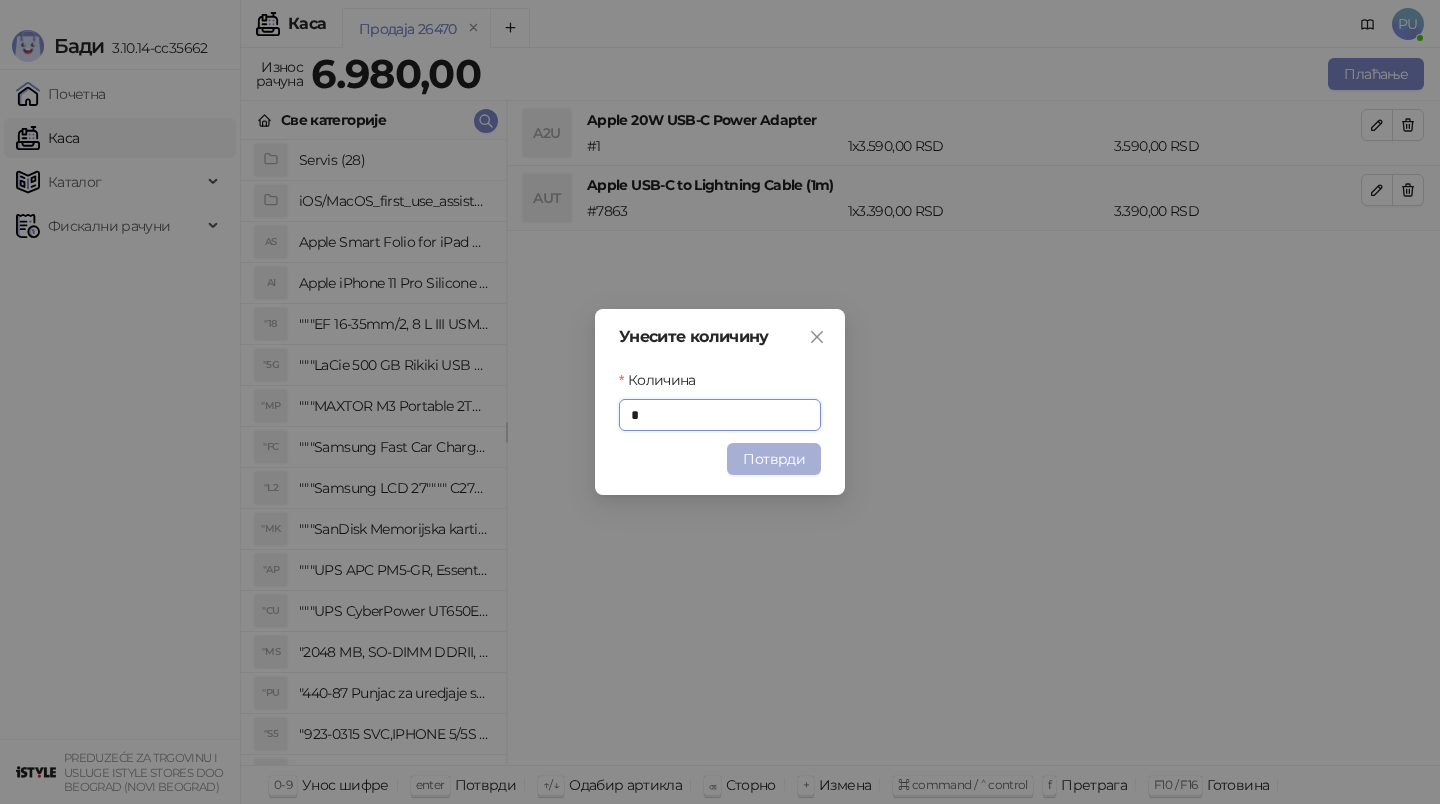 click on "Потврди" at bounding box center (774, 459) 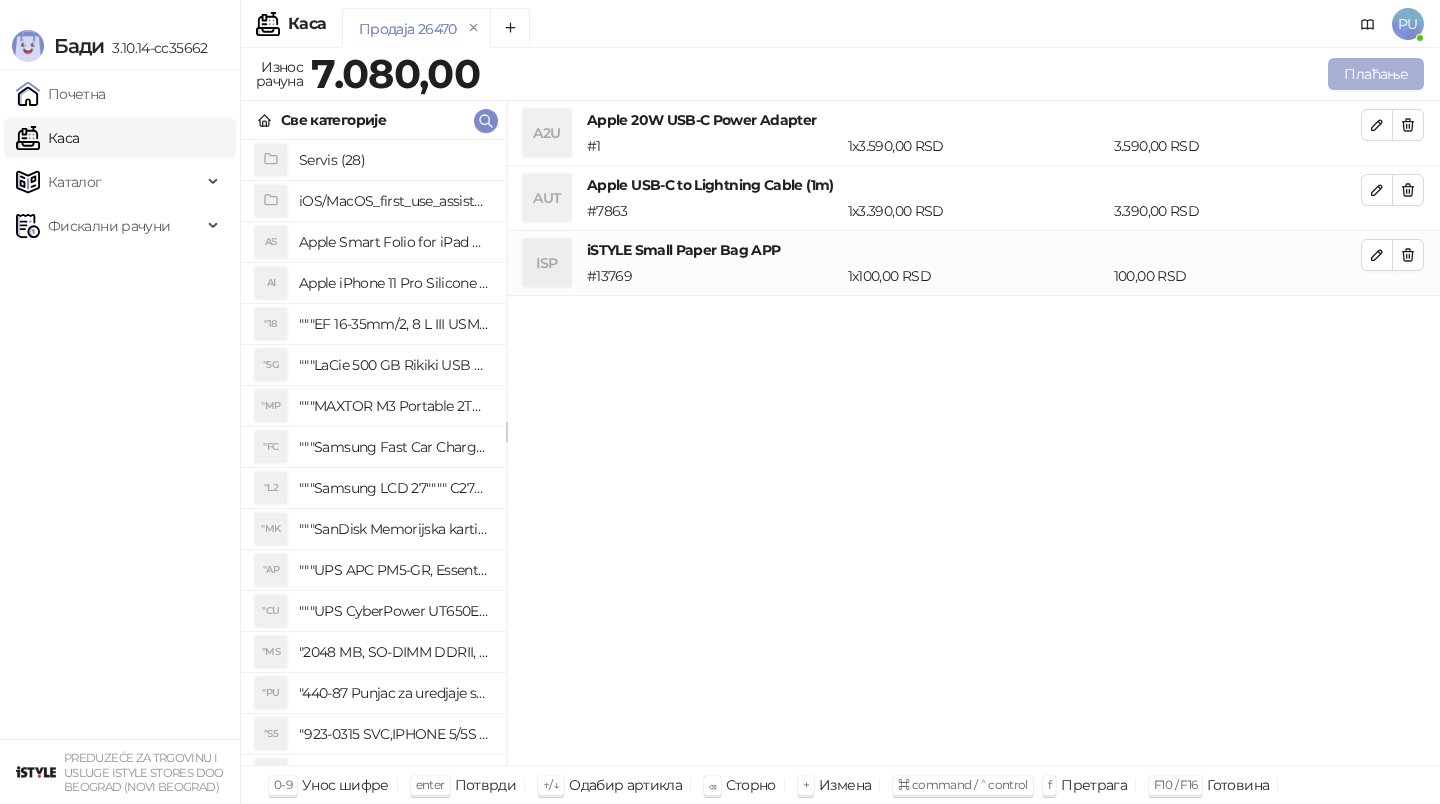 click on "Плаћање" at bounding box center (1376, 74) 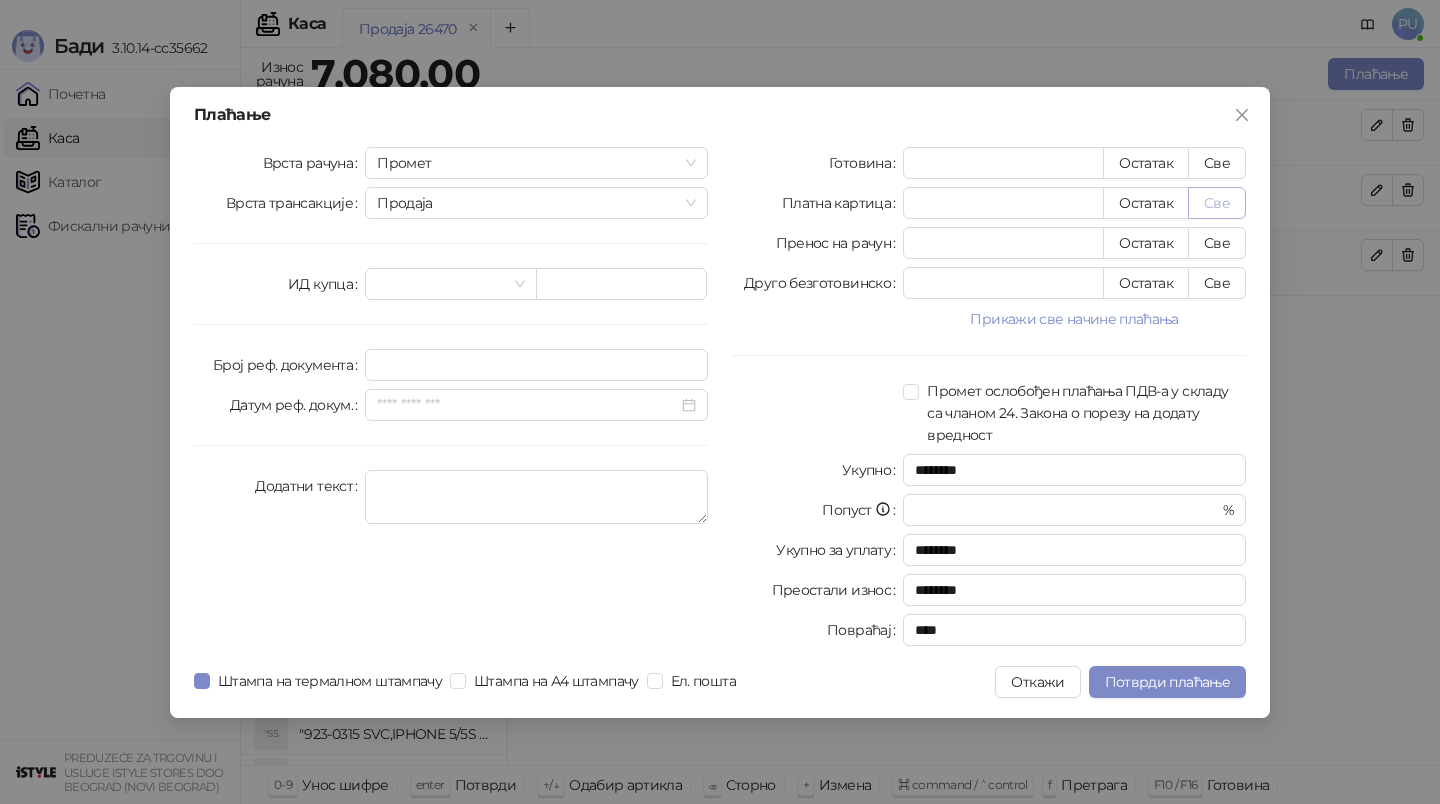 click on "Све" at bounding box center (1217, 203) 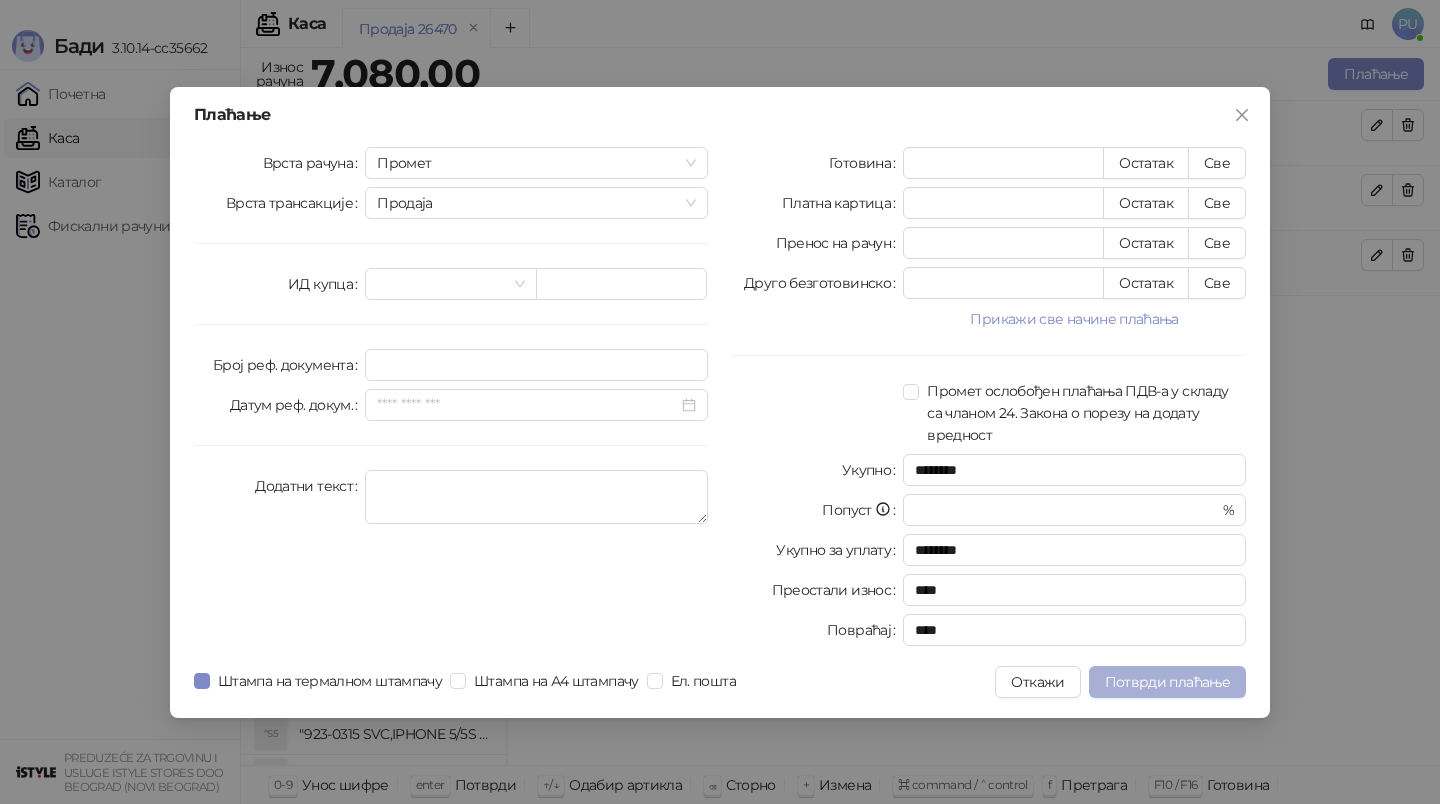 click on "Потврди плаћање" at bounding box center [1167, 682] 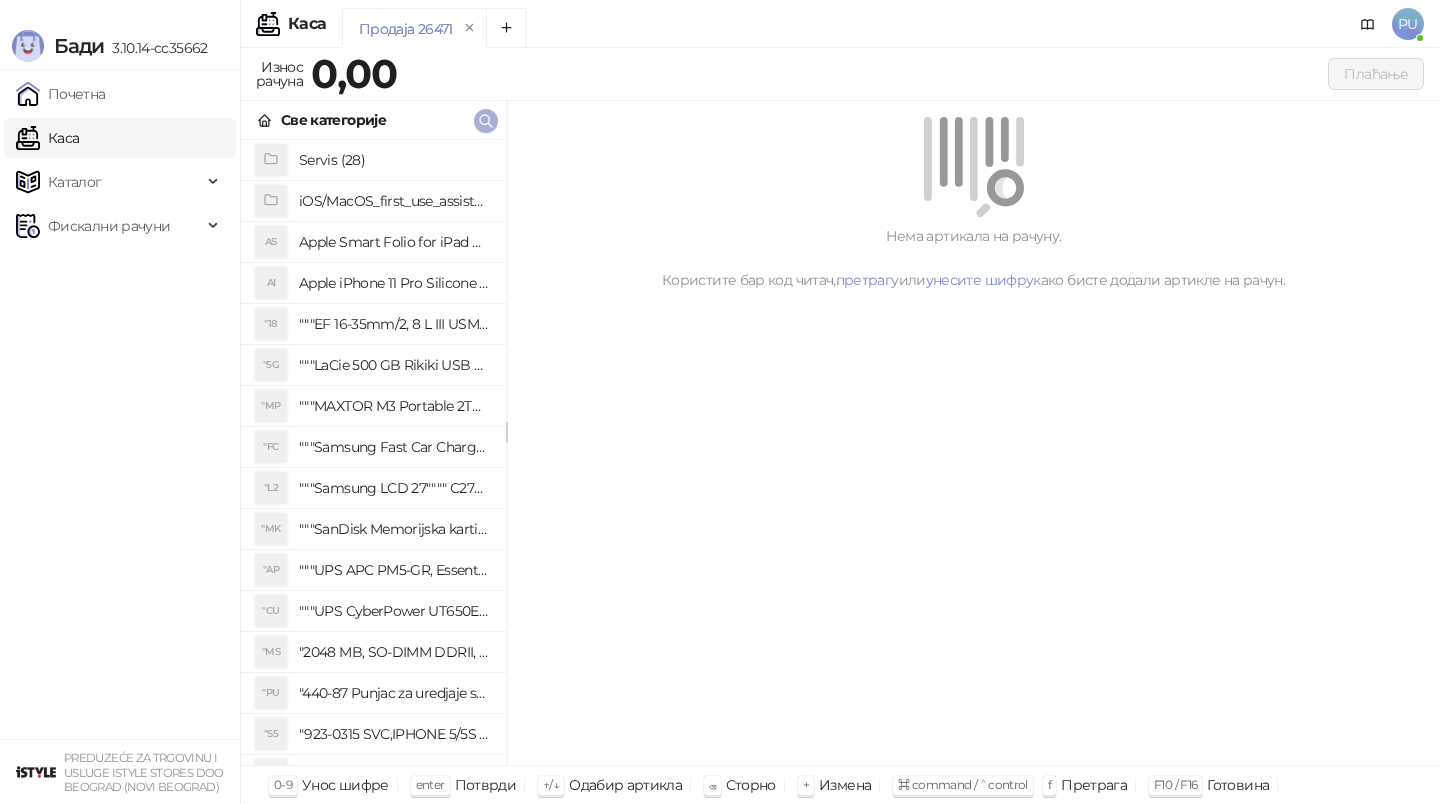 click 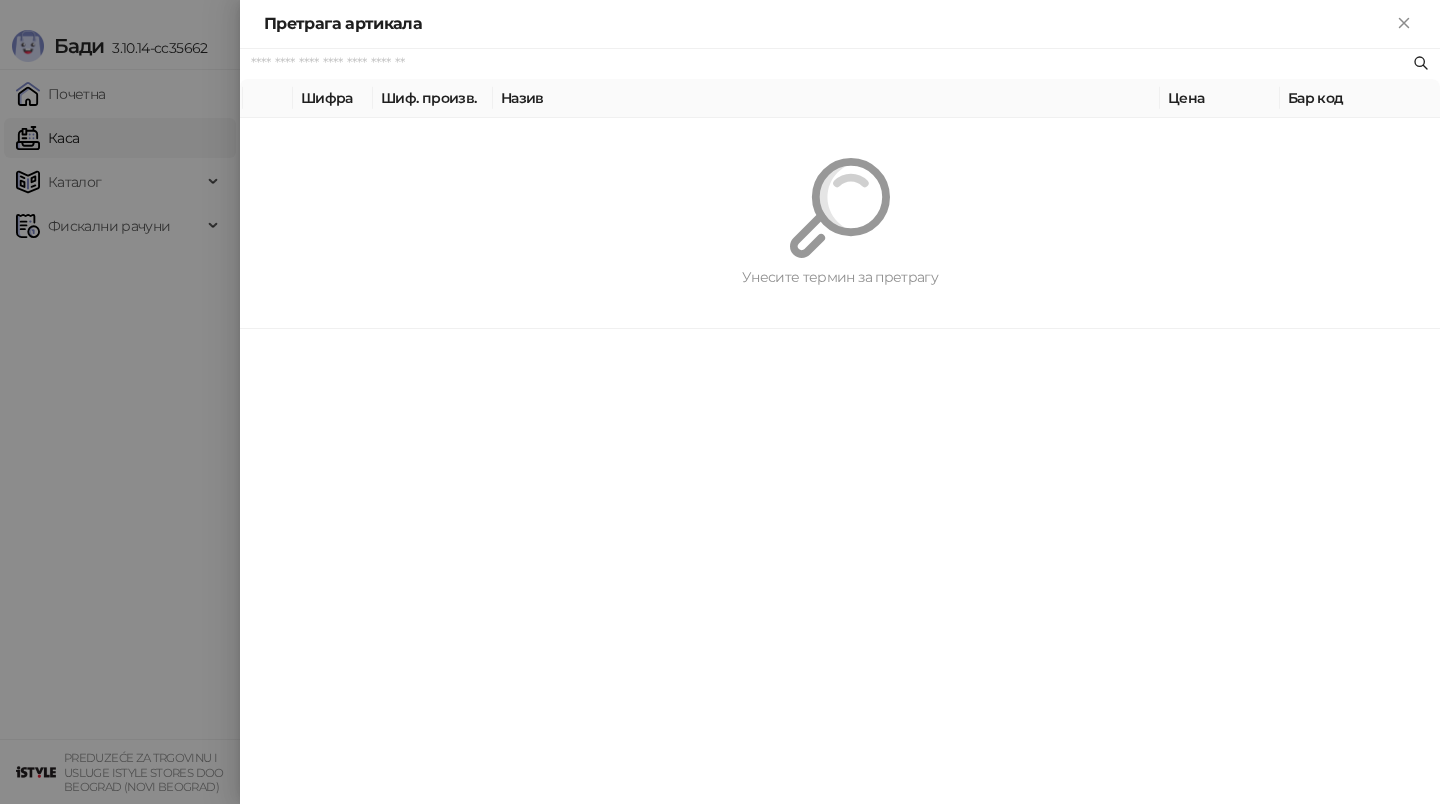 paste on "**********" 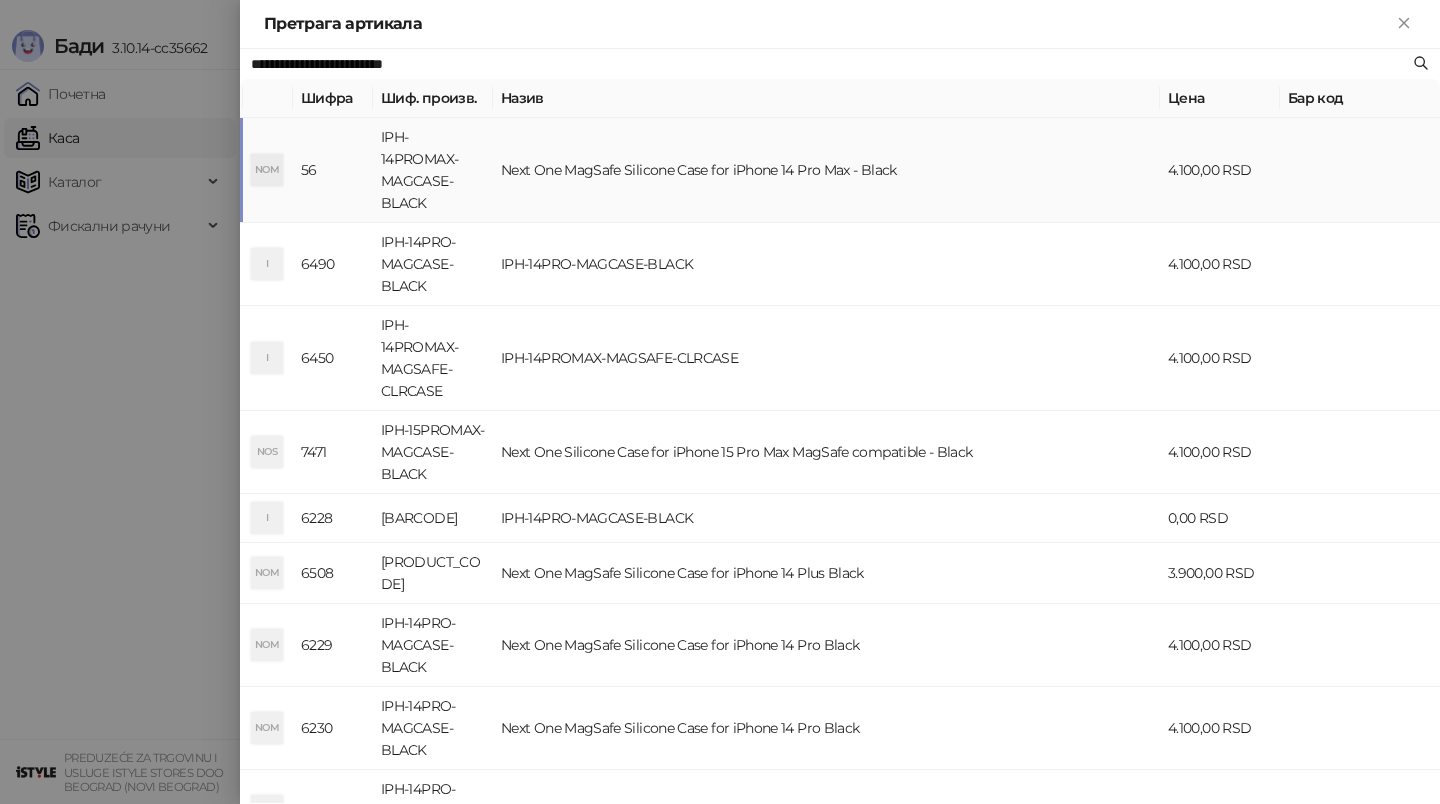 type on "**********" 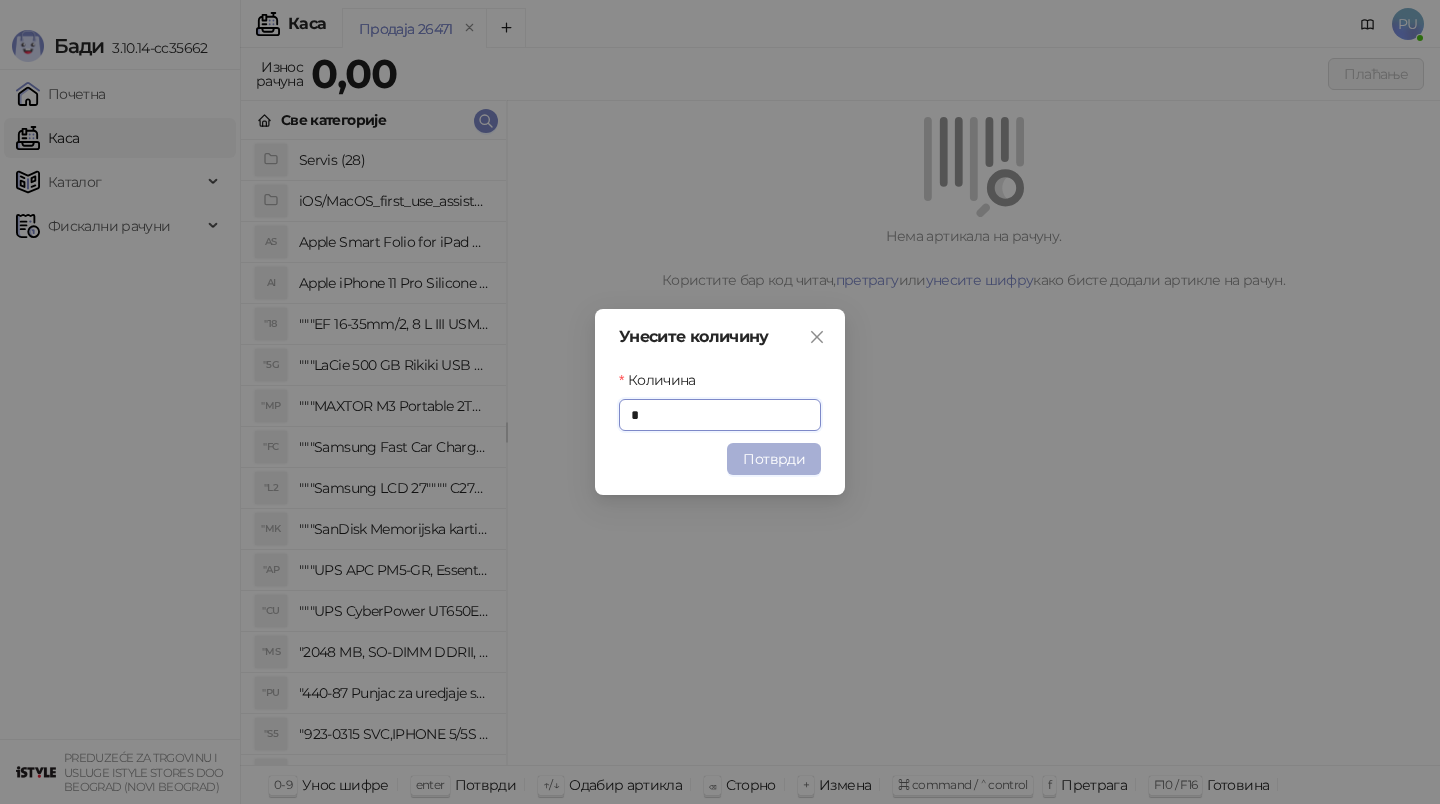 click on "Потврди" at bounding box center (774, 459) 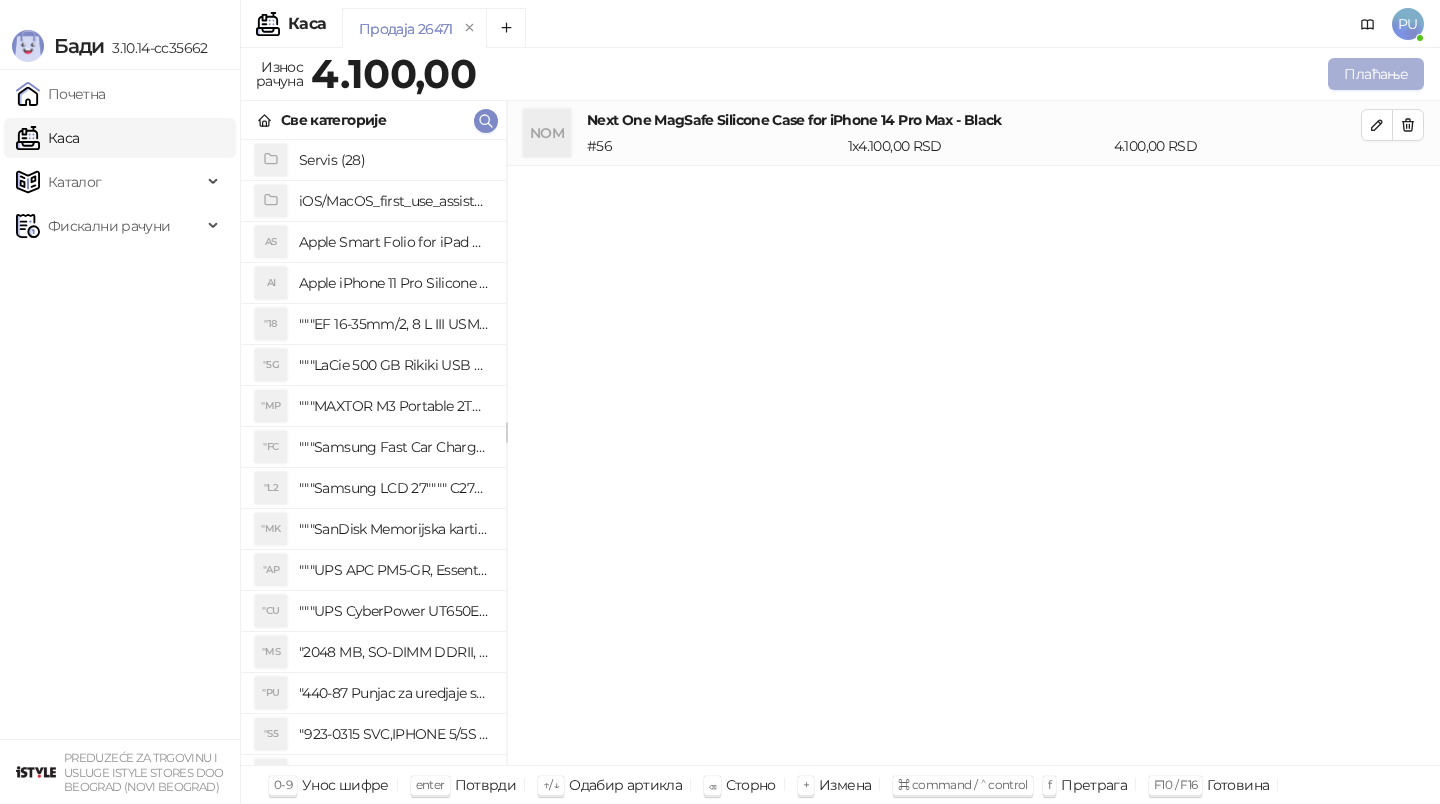 click on "Плаћање" at bounding box center (1376, 74) 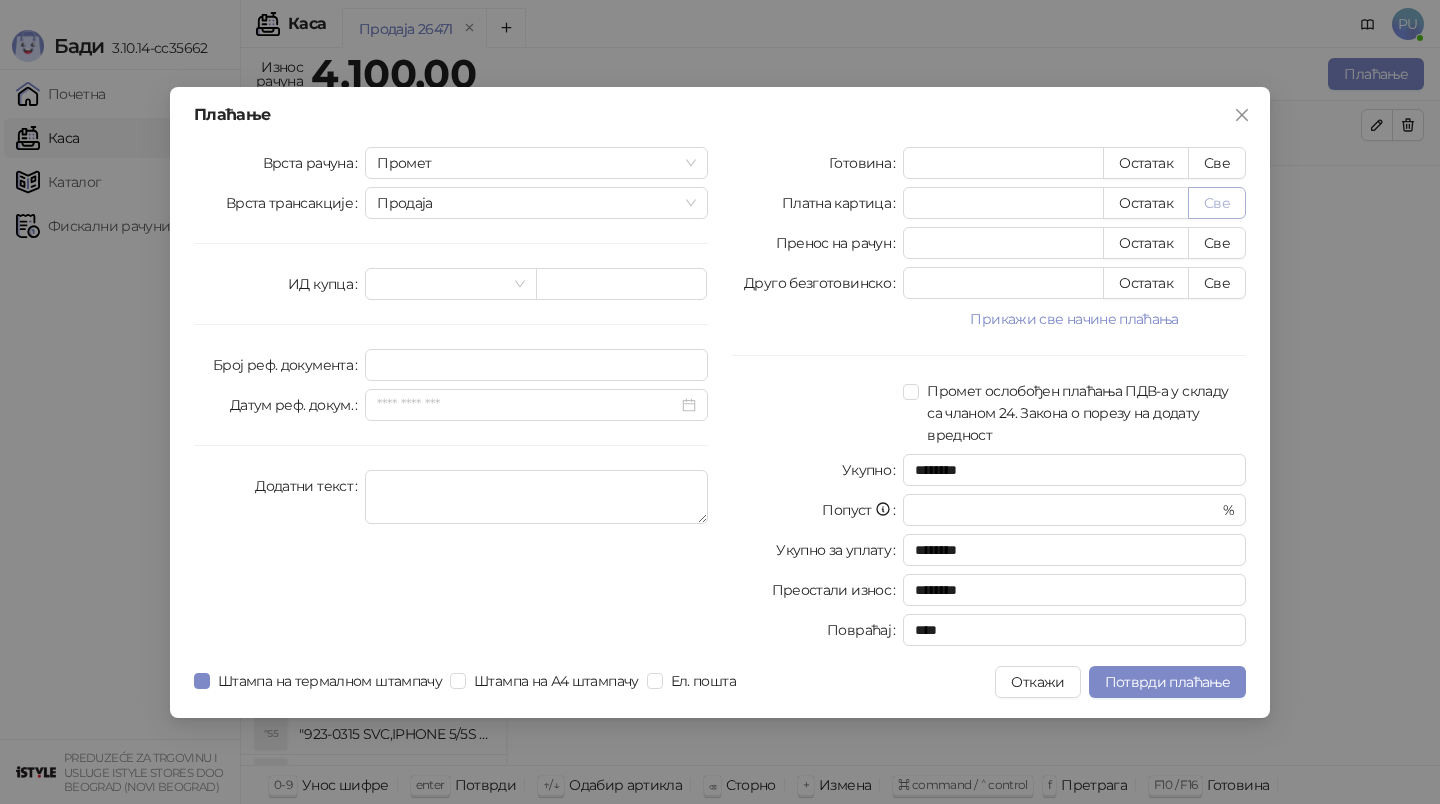 click on "Све" at bounding box center (1217, 203) 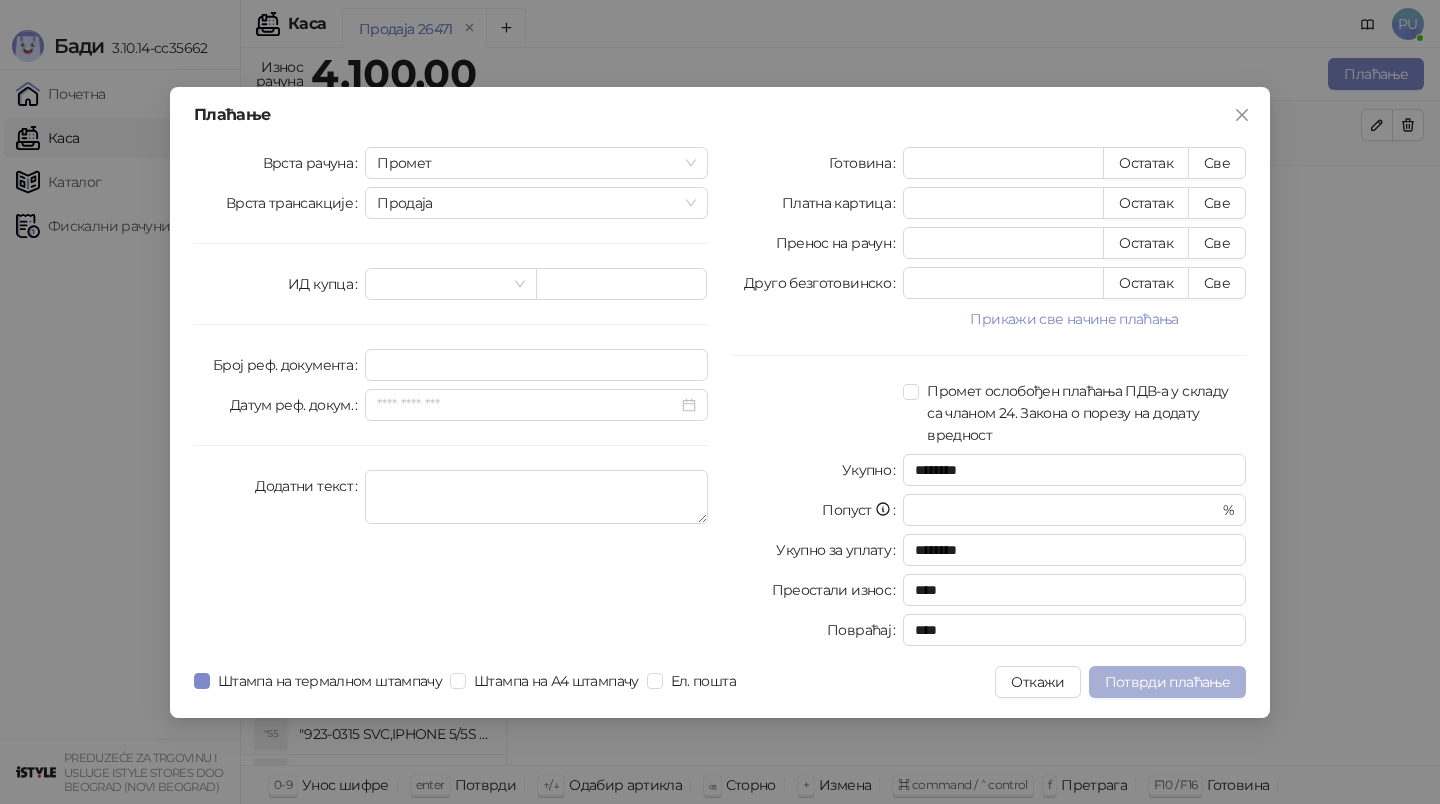 click on "Потврди плаћање" at bounding box center [1167, 682] 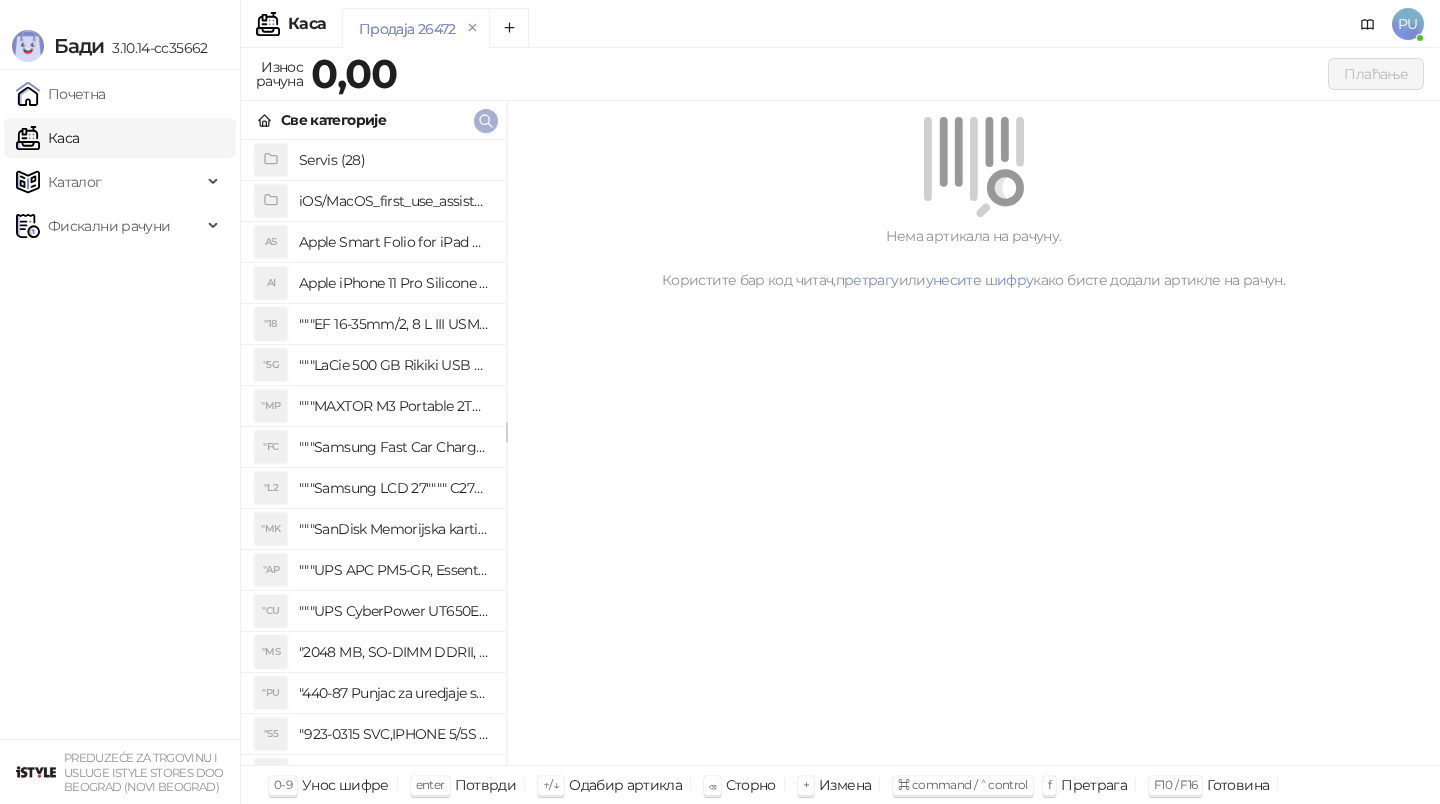 click 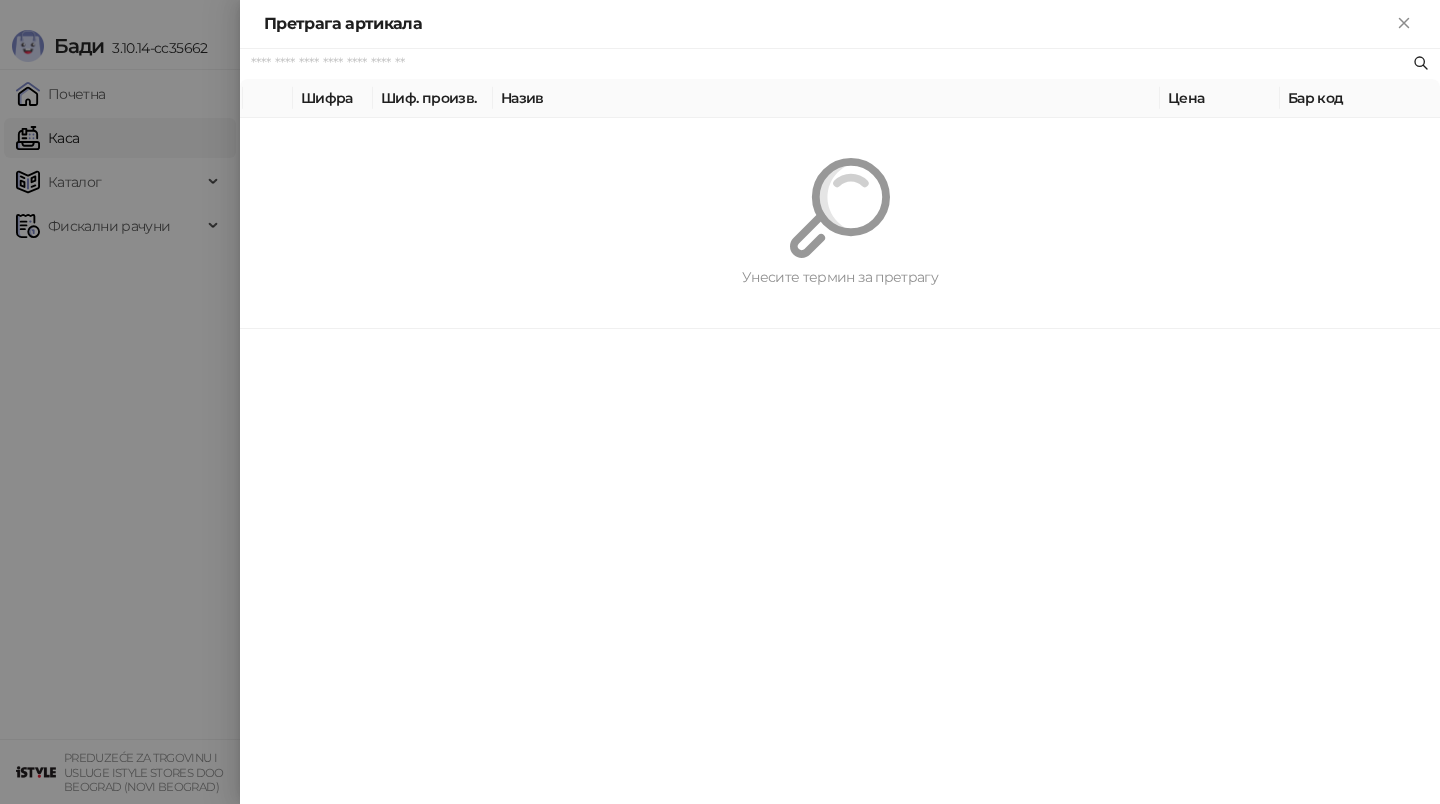 paste on "*********" 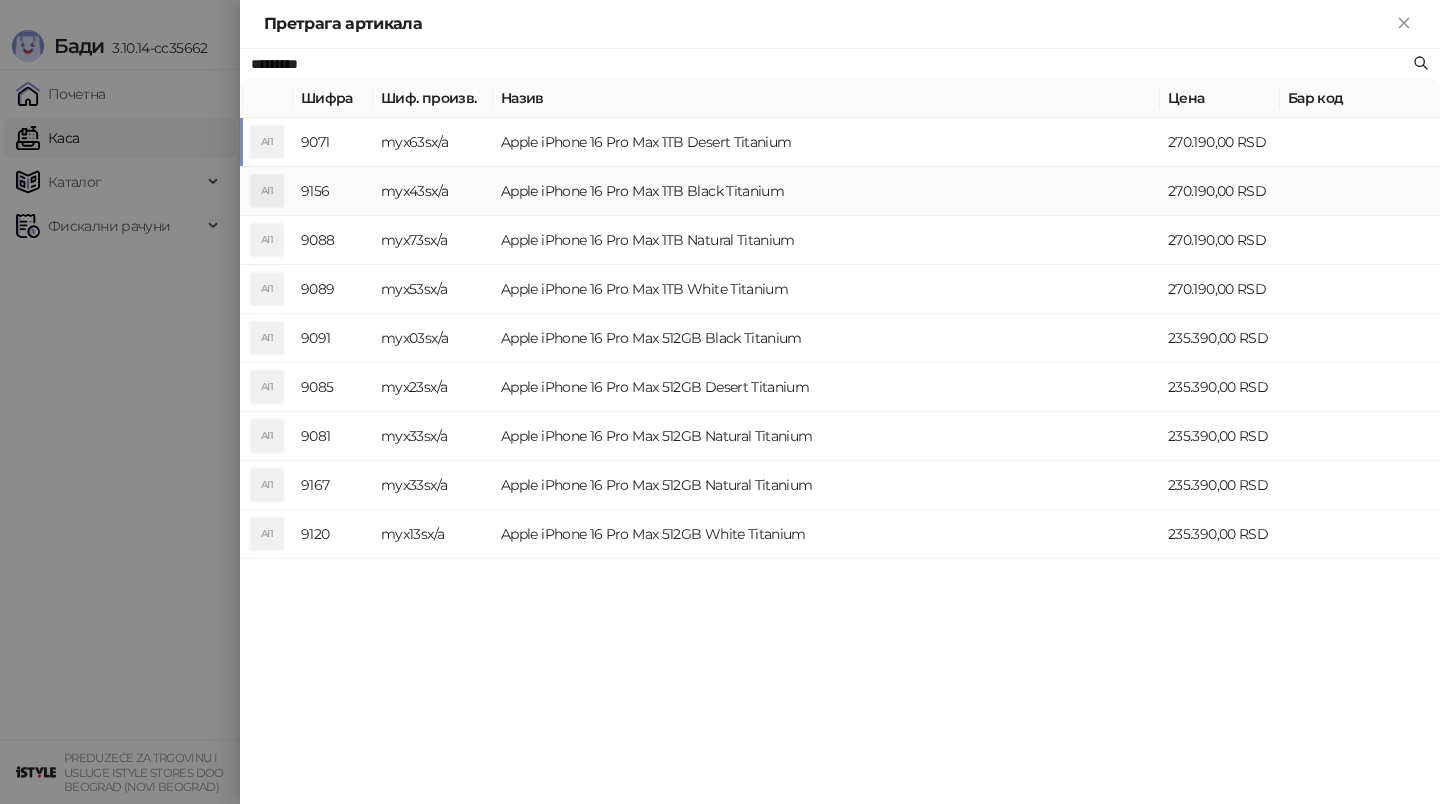 type on "*********" 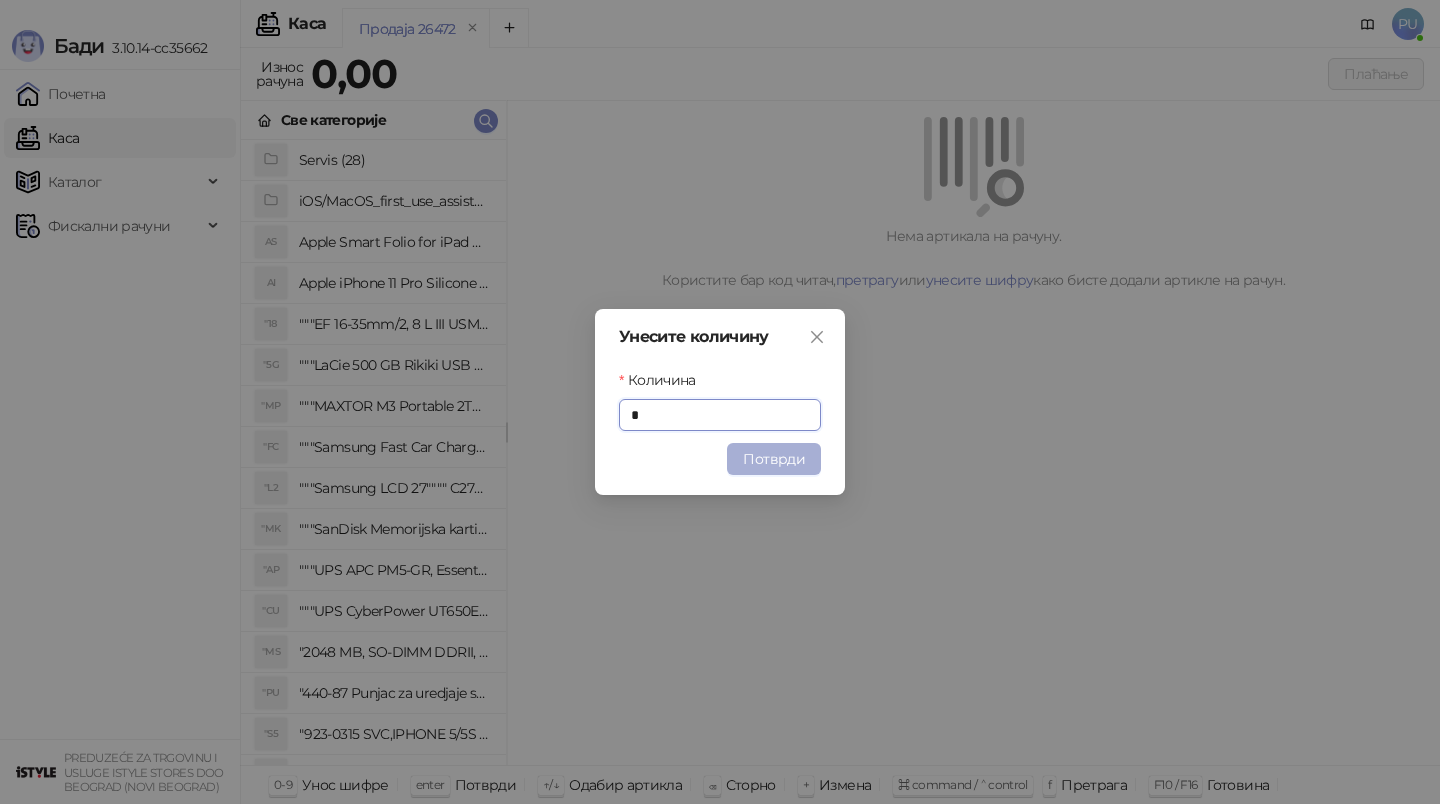 click on "Потврди" at bounding box center (774, 459) 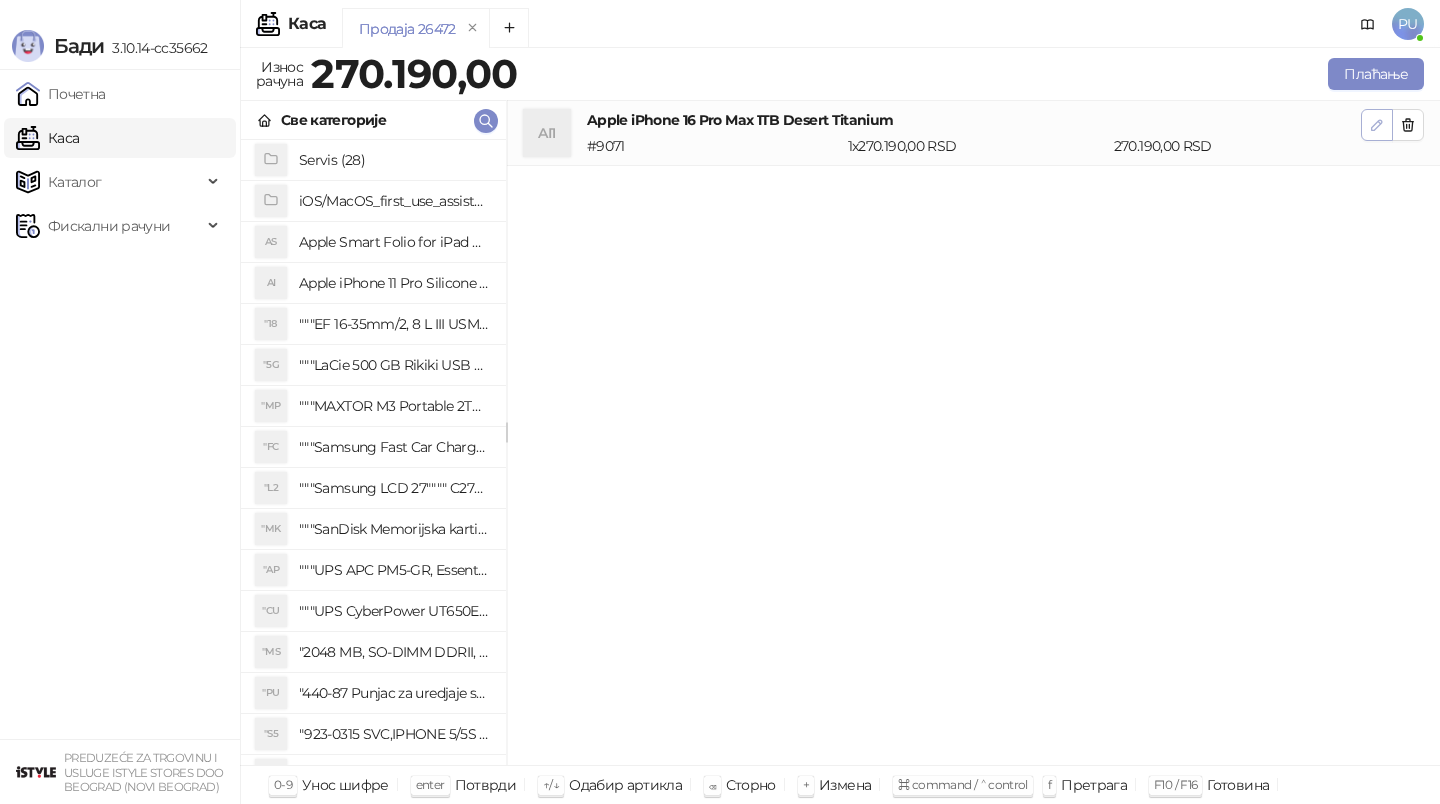click at bounding box center [1377, 125] 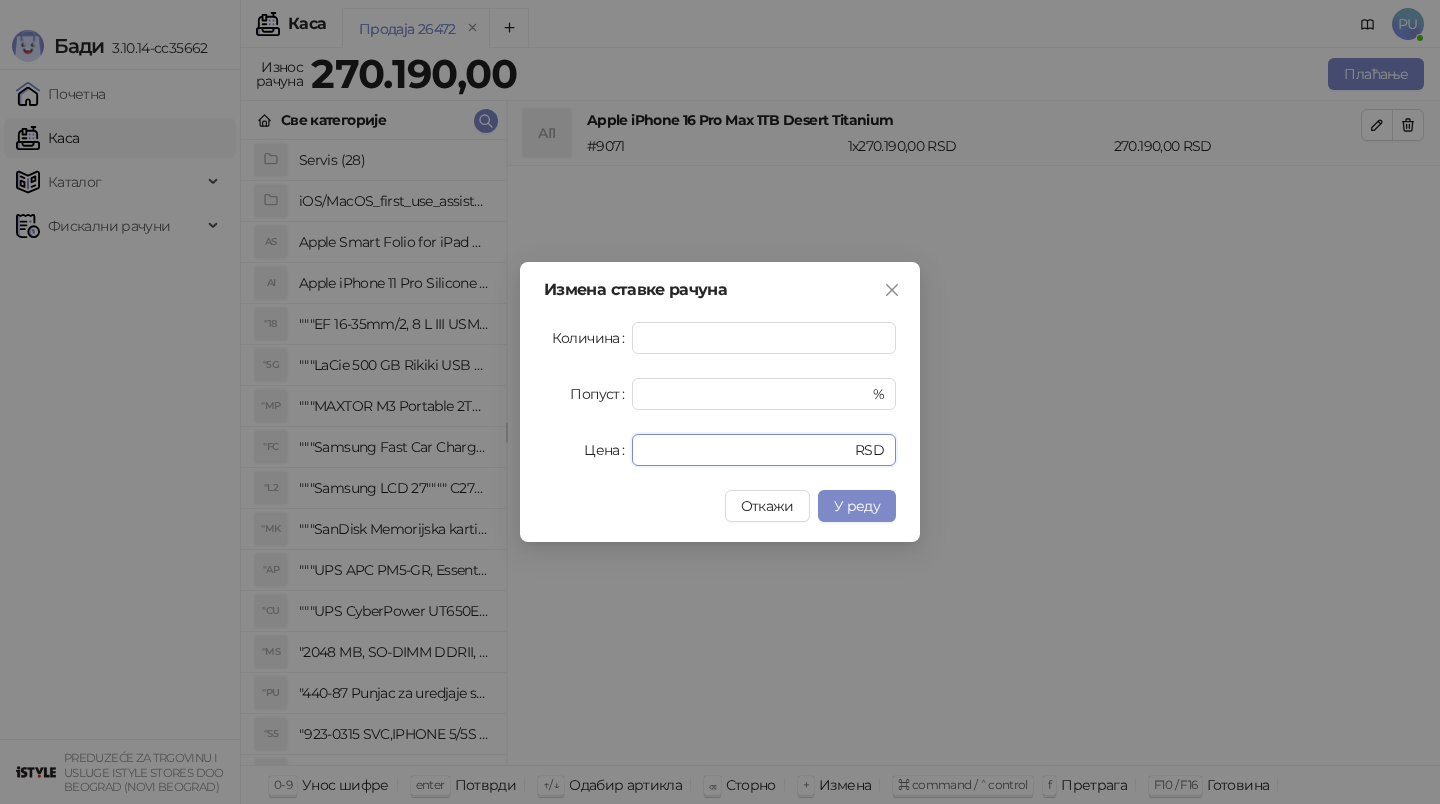 drag, startPoint x: 702, startPoint y: 454, endPoint x: 536, endPoint y: 452, distance: 166.01205 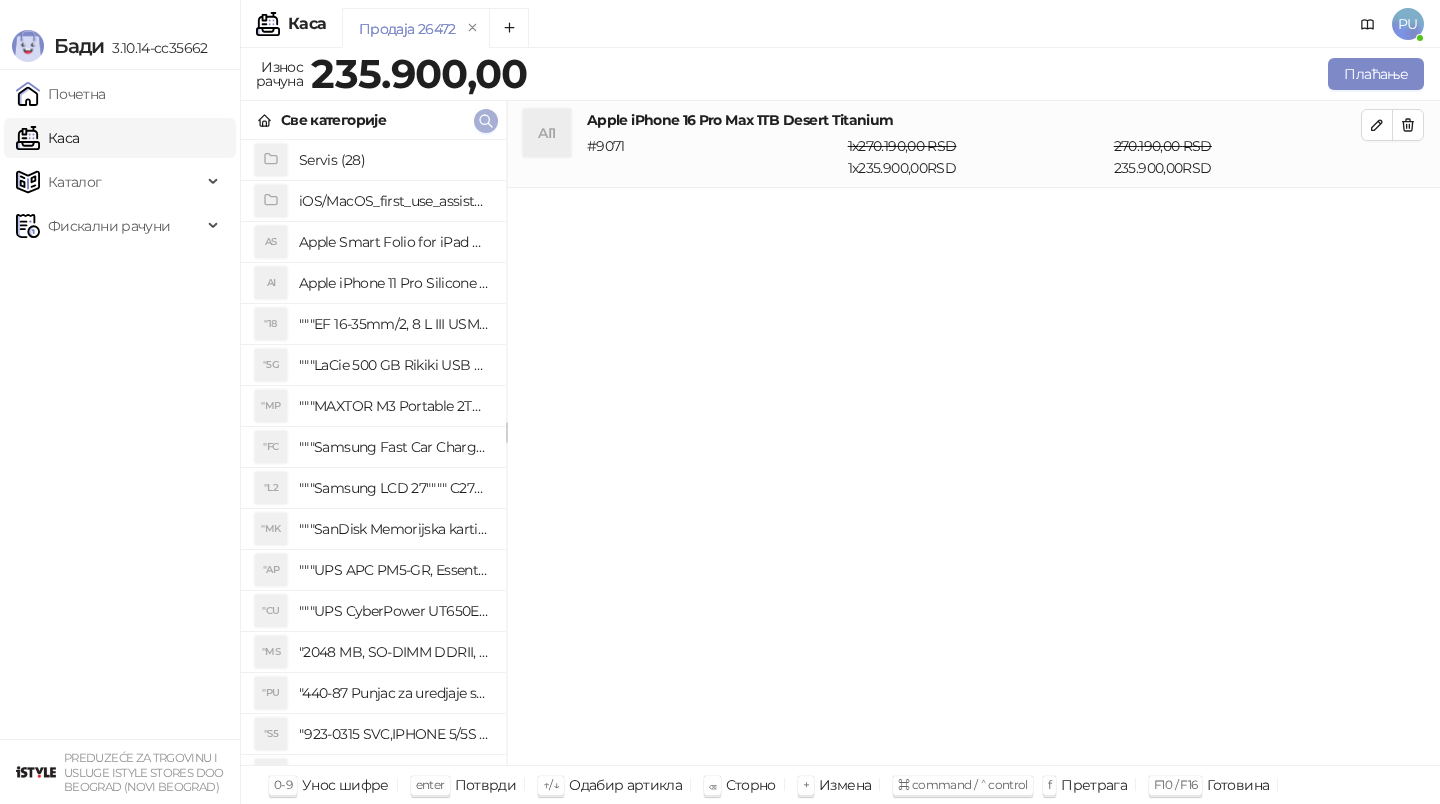 click 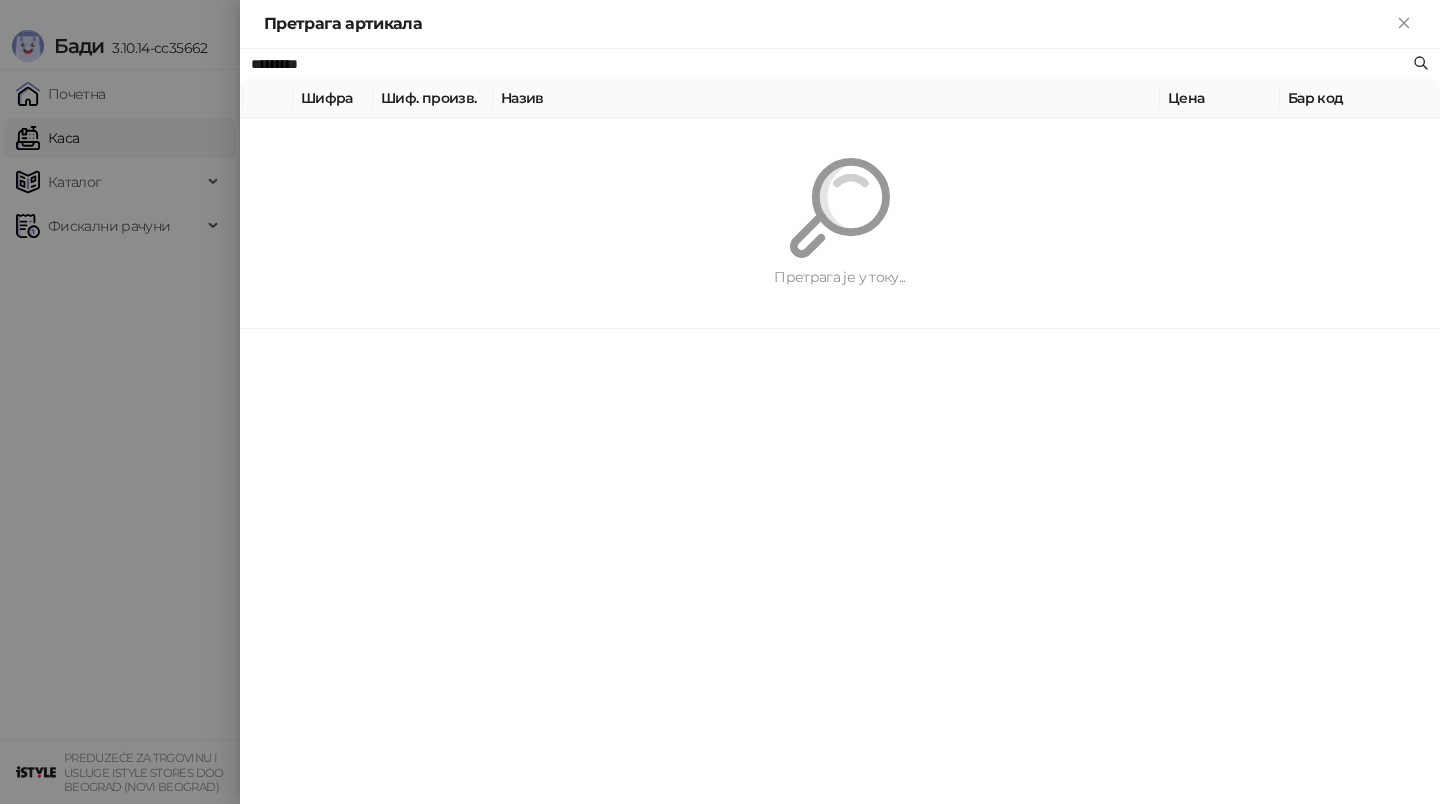 paste 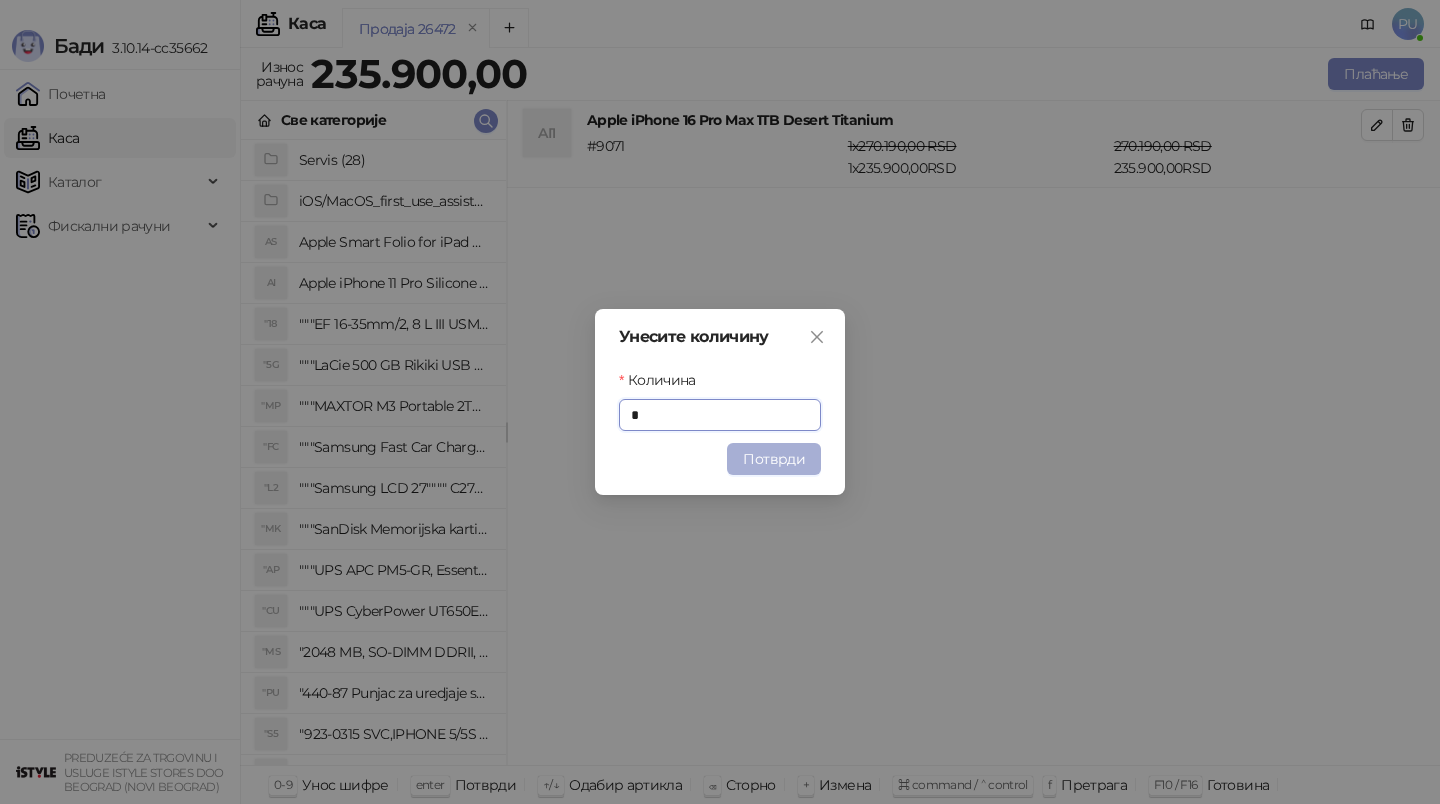 click on "Потврди" at bounding box center [774, 459] 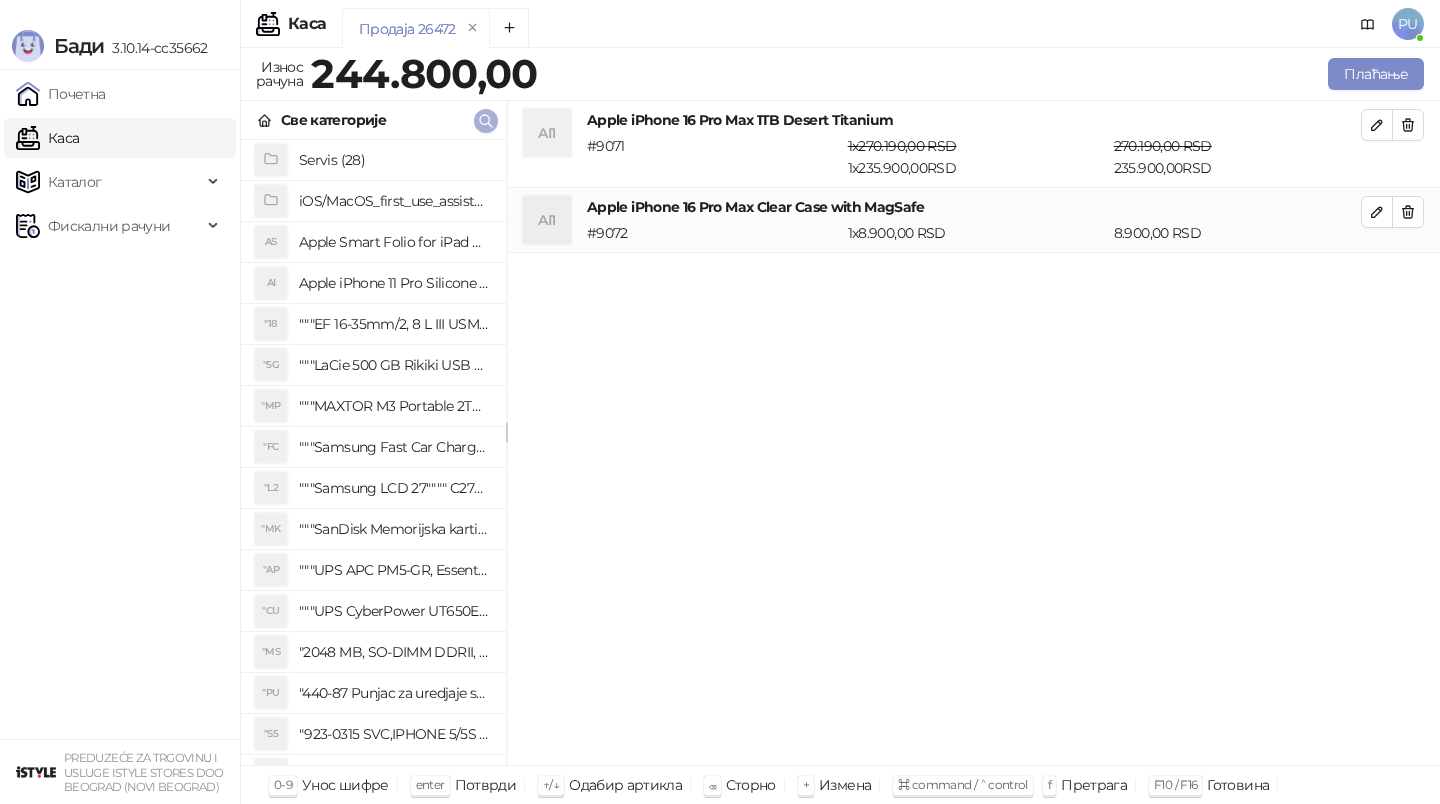 click 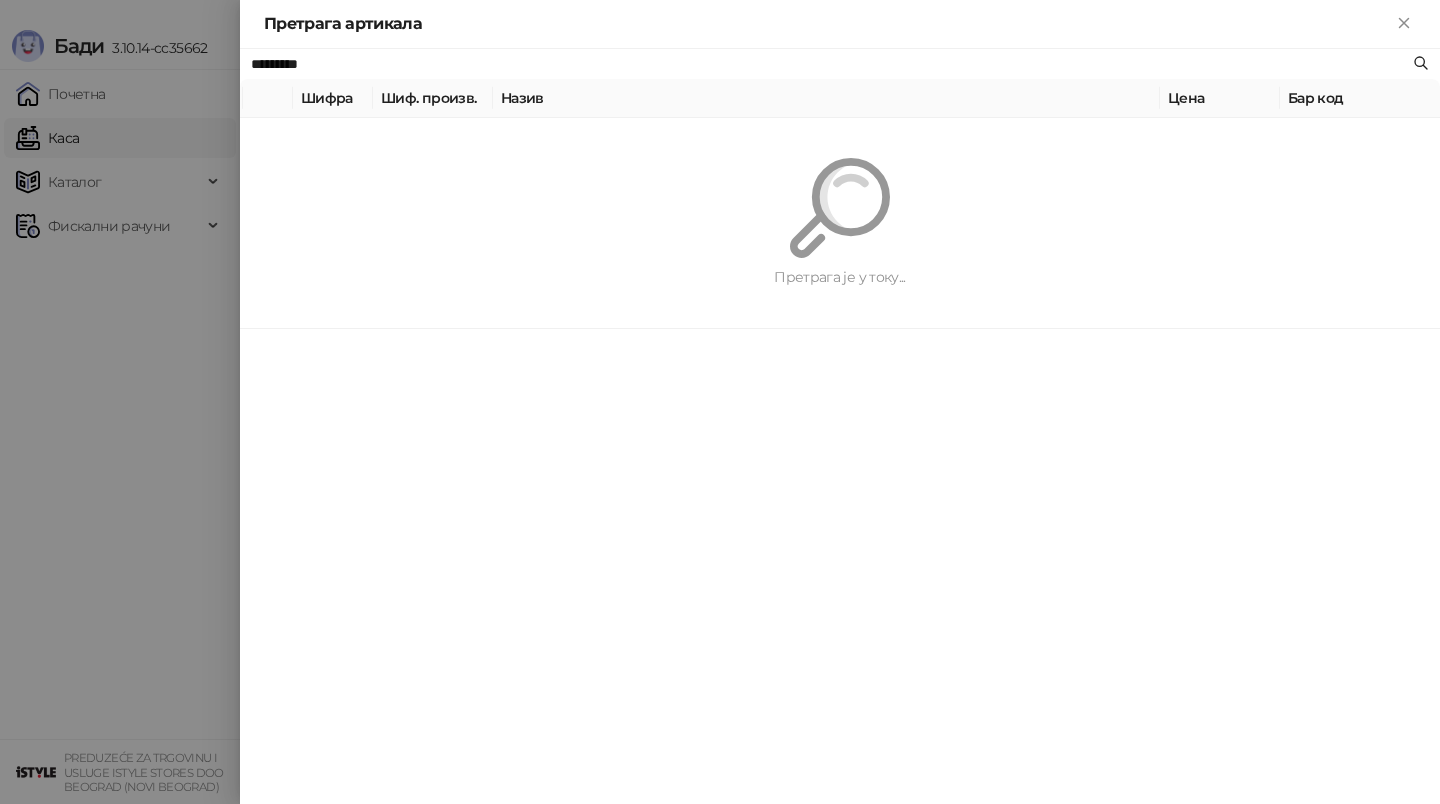 paste on "**********" 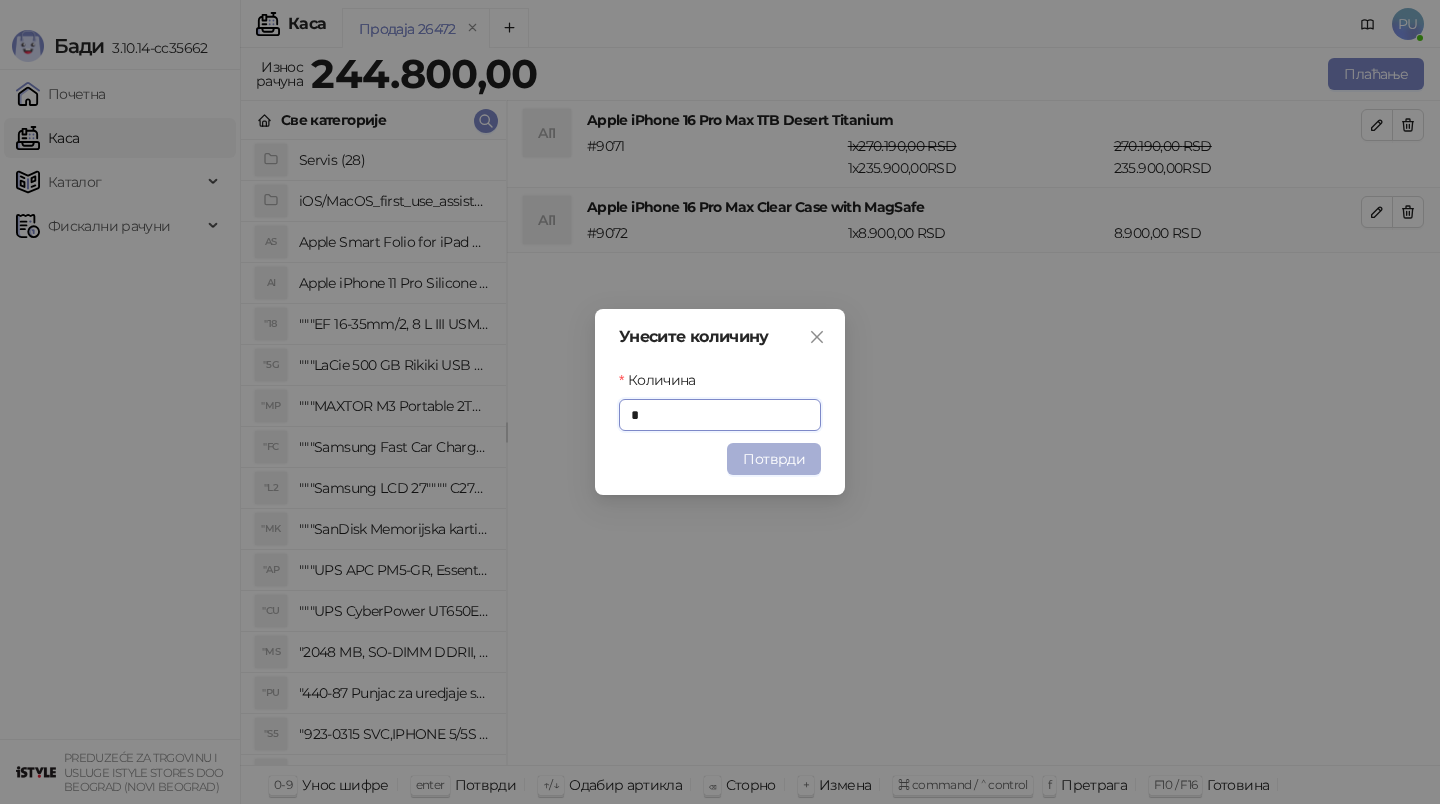 click on "Потврди" at bounding box center [774, 459] 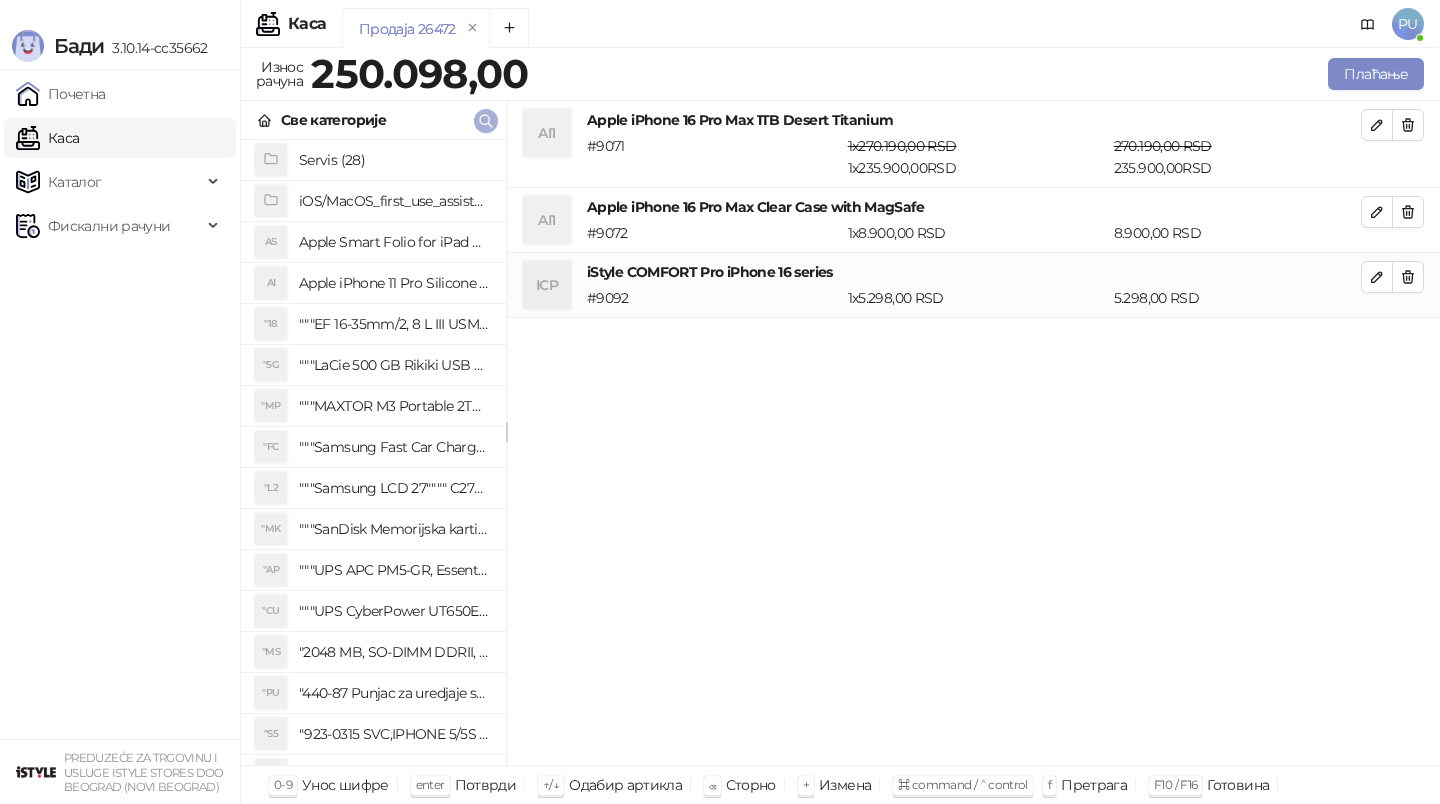 click 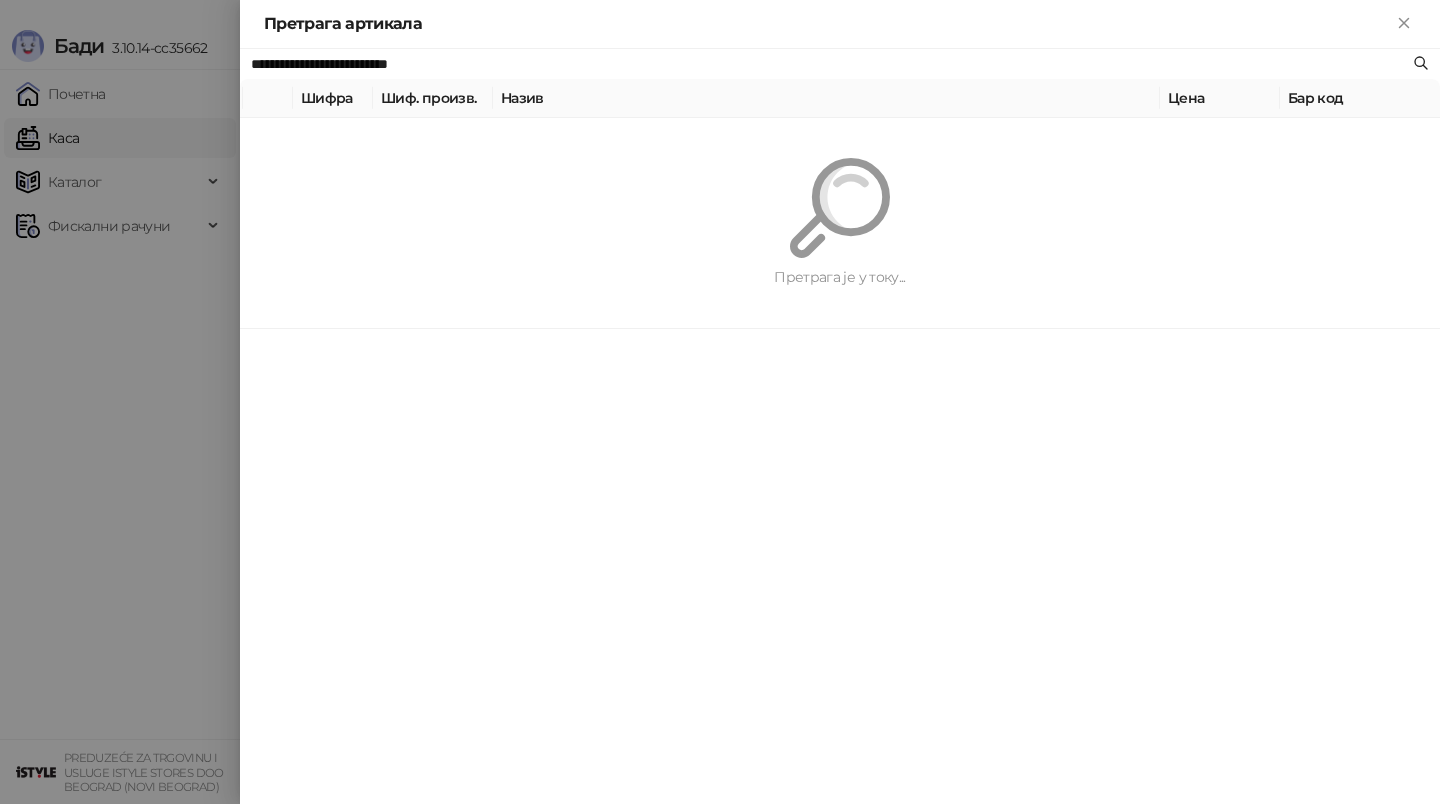 paste 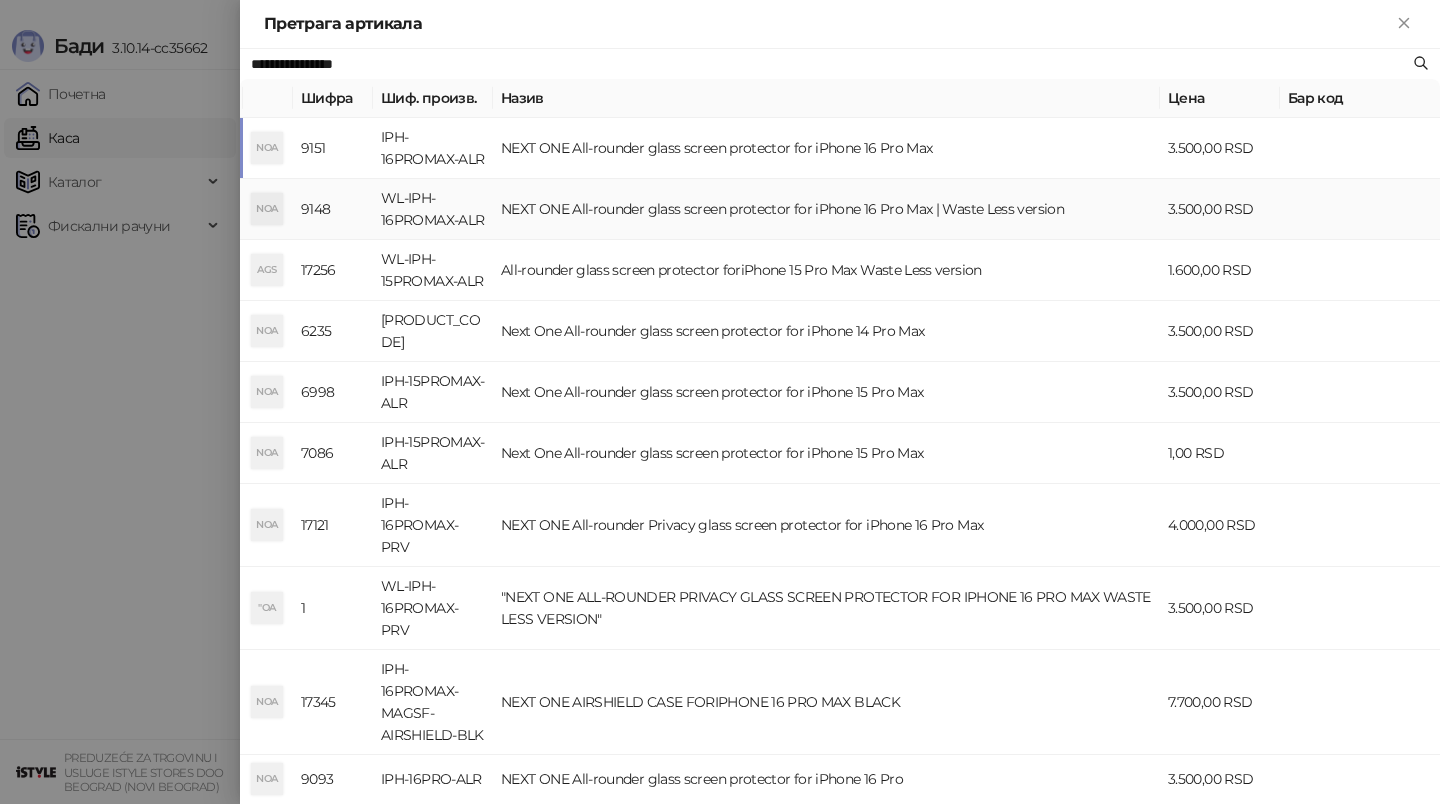 type on "**********" 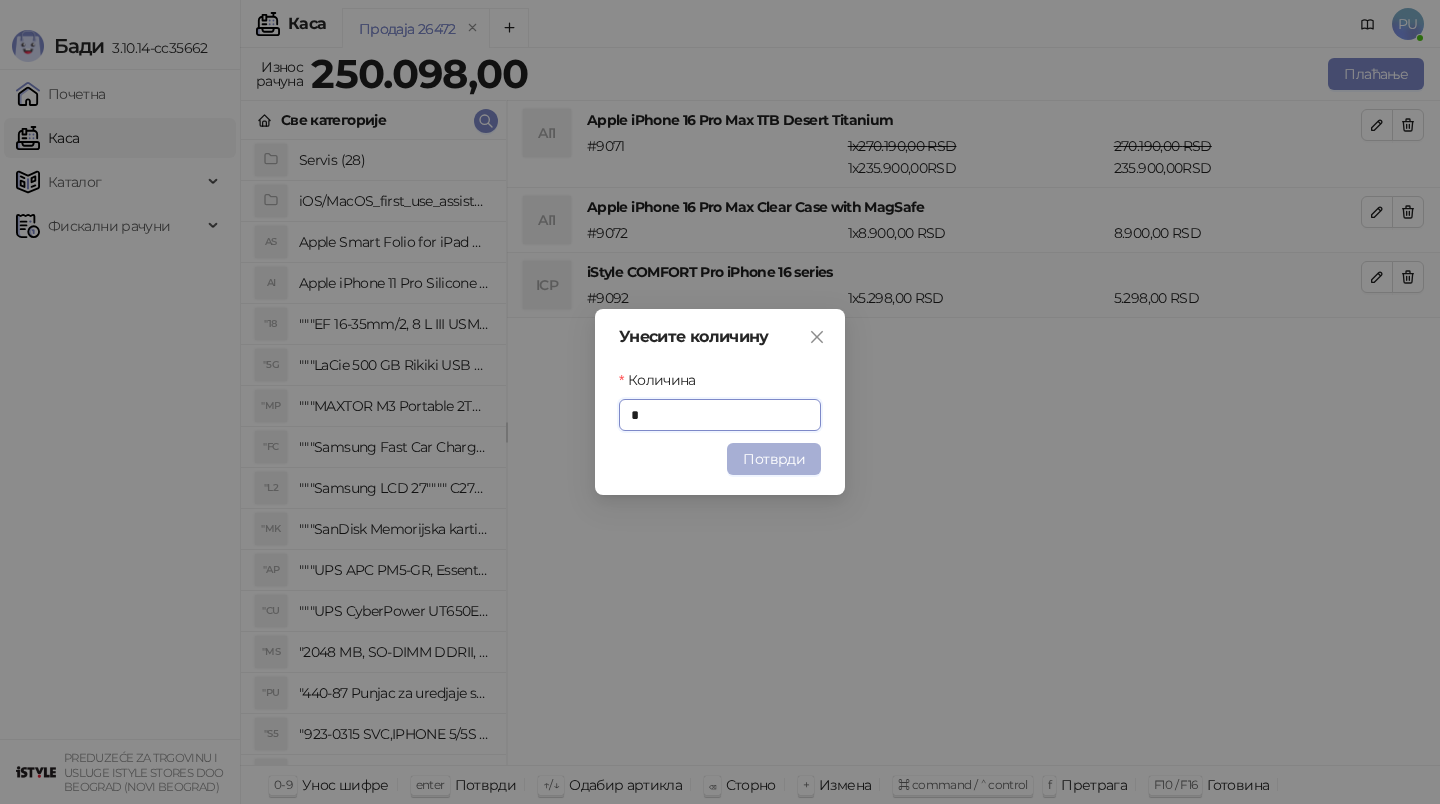 click on "Потврди" at bounding box center (774, 459) 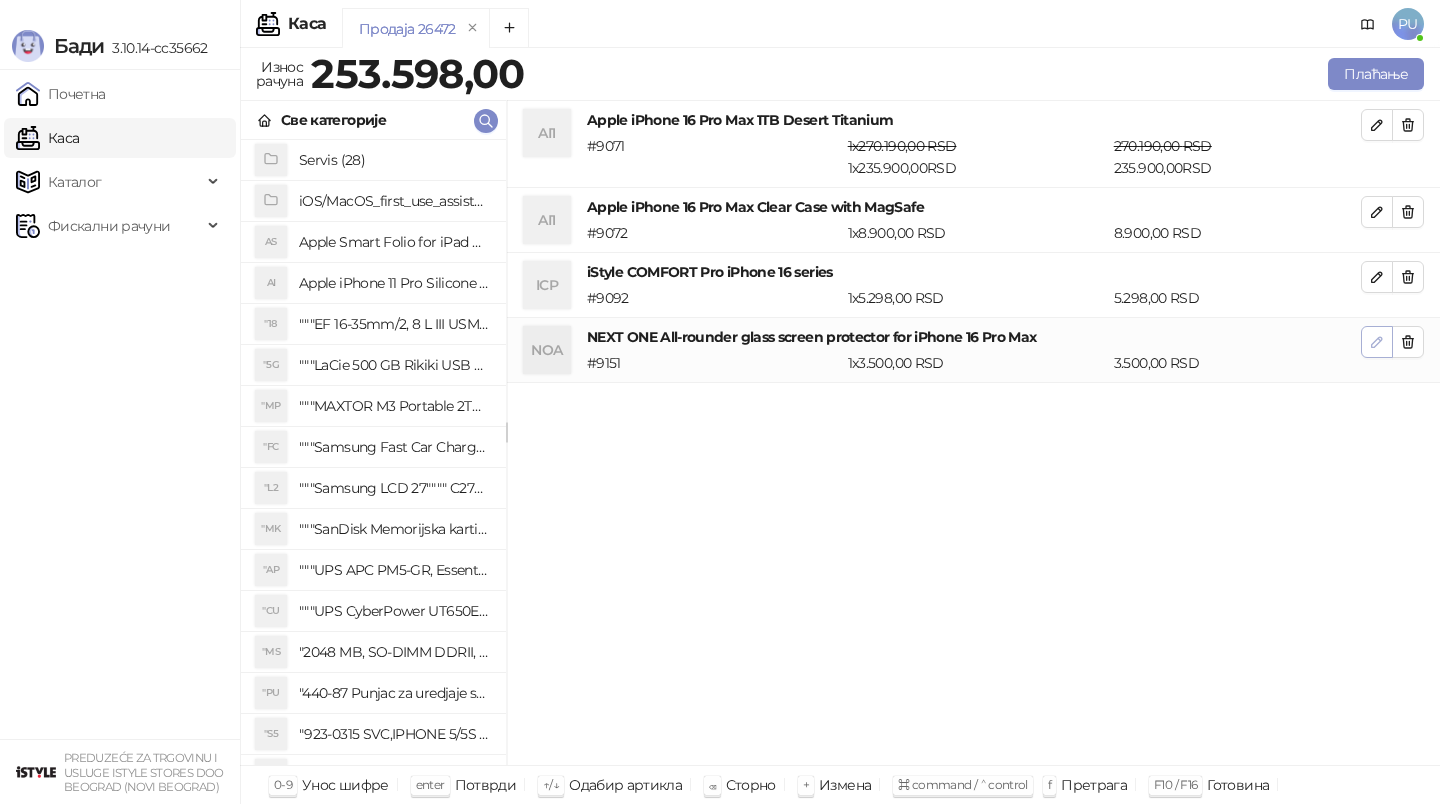 click at bounding box center [1377, 342] 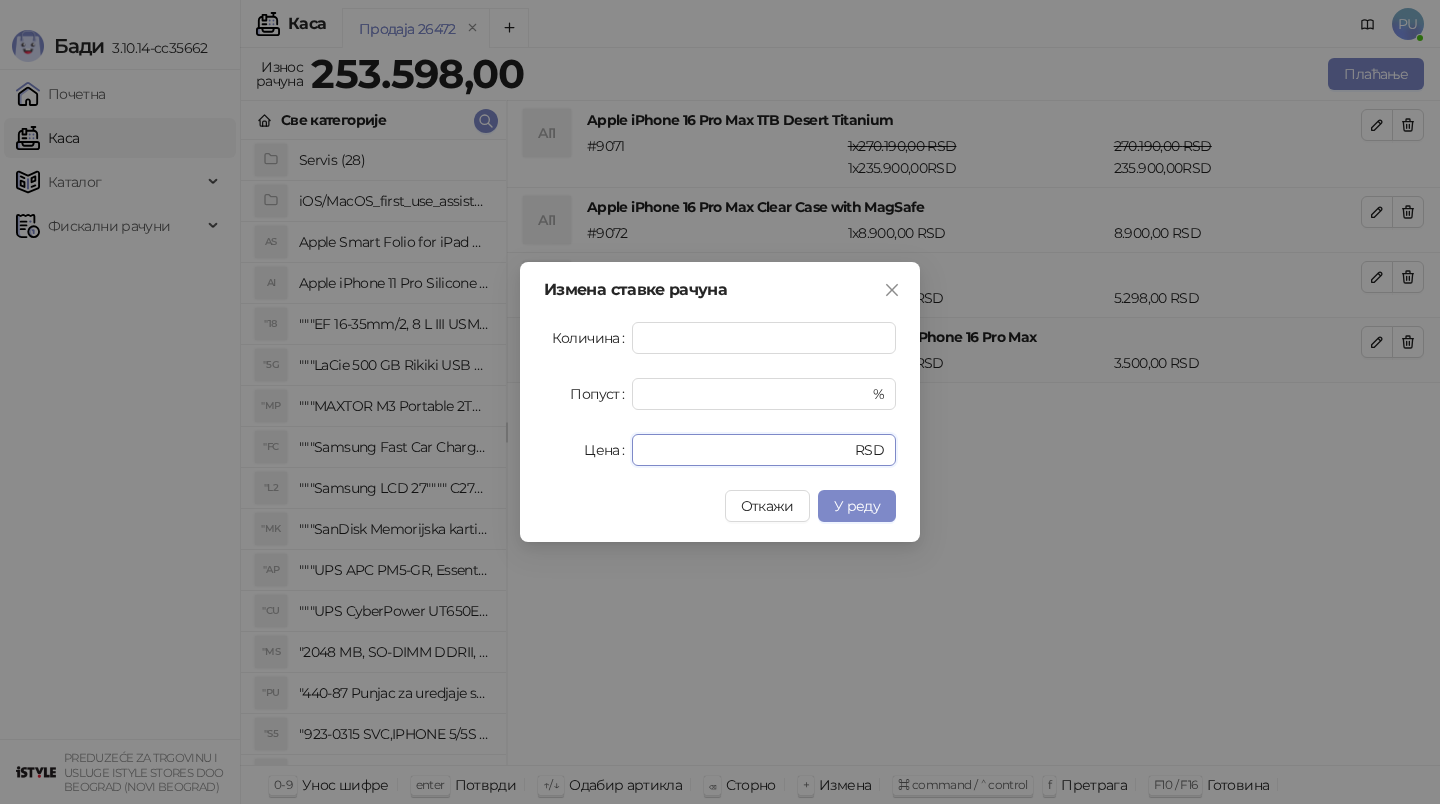 drag, startPoint x: 691, startPoint y: 464, endPoint x: 605, endPoint y: 460, distance: 86.09297 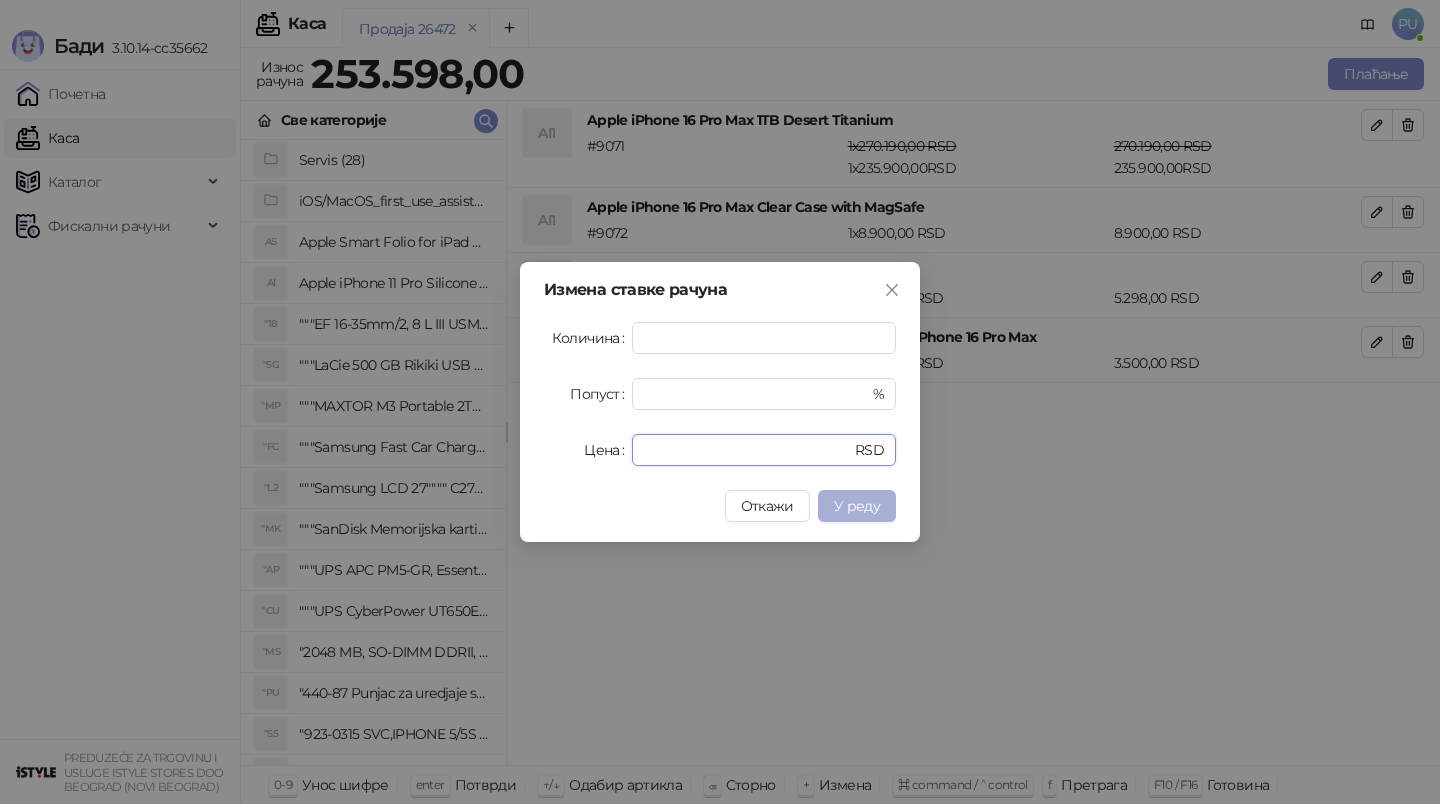 type on "*" 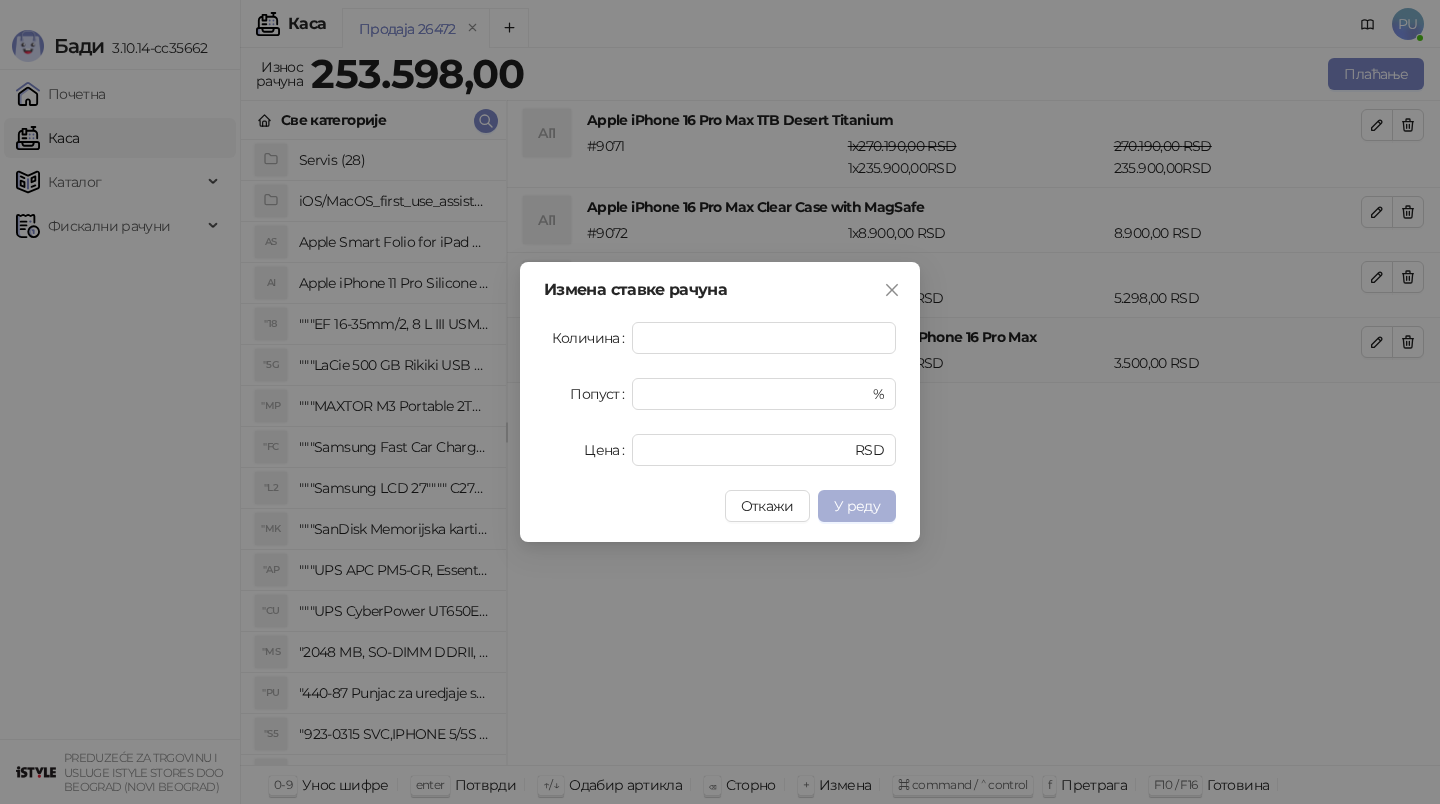 click on "У реду" at bounding box center [857, 506] 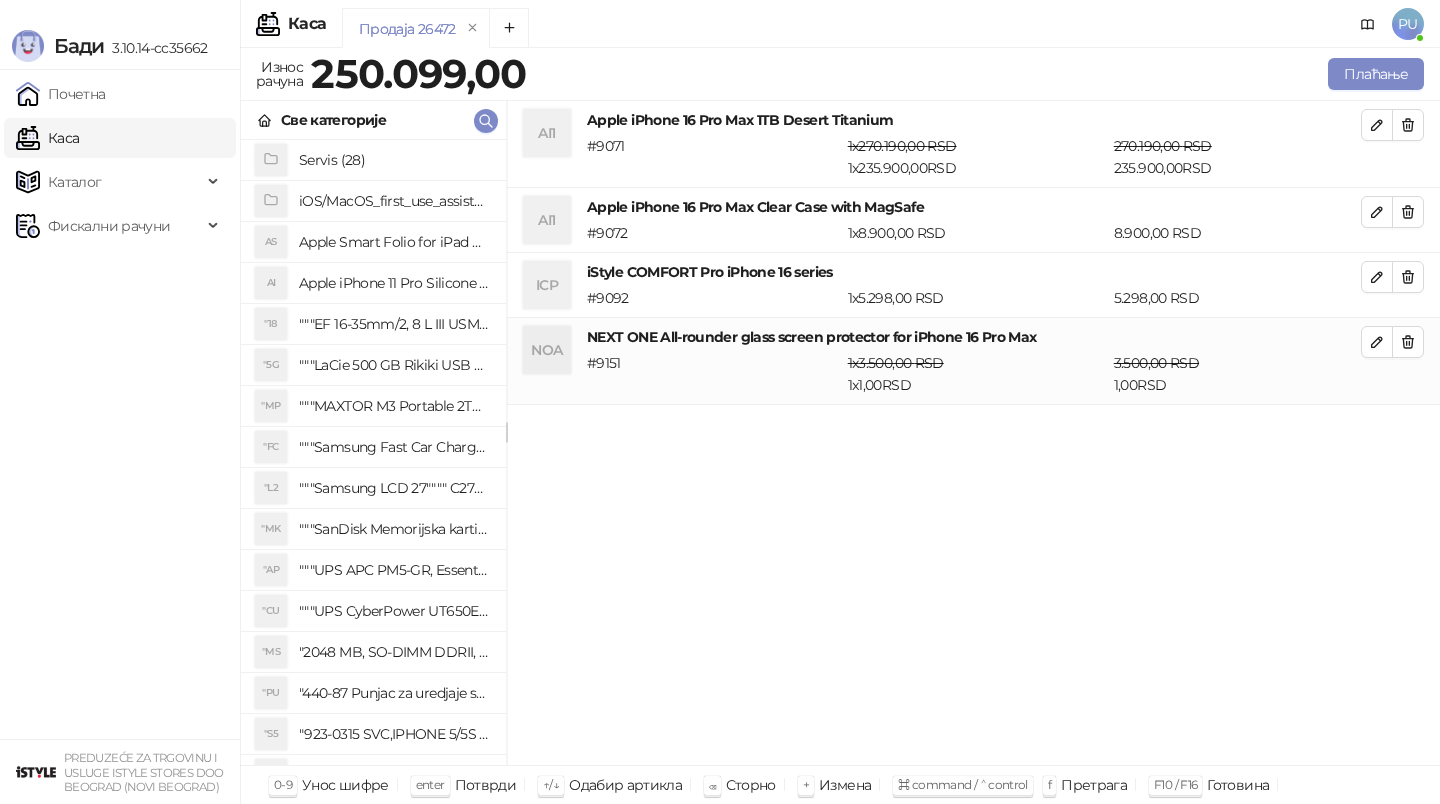 click on "Све категорије" at bounding box center [373, 120] 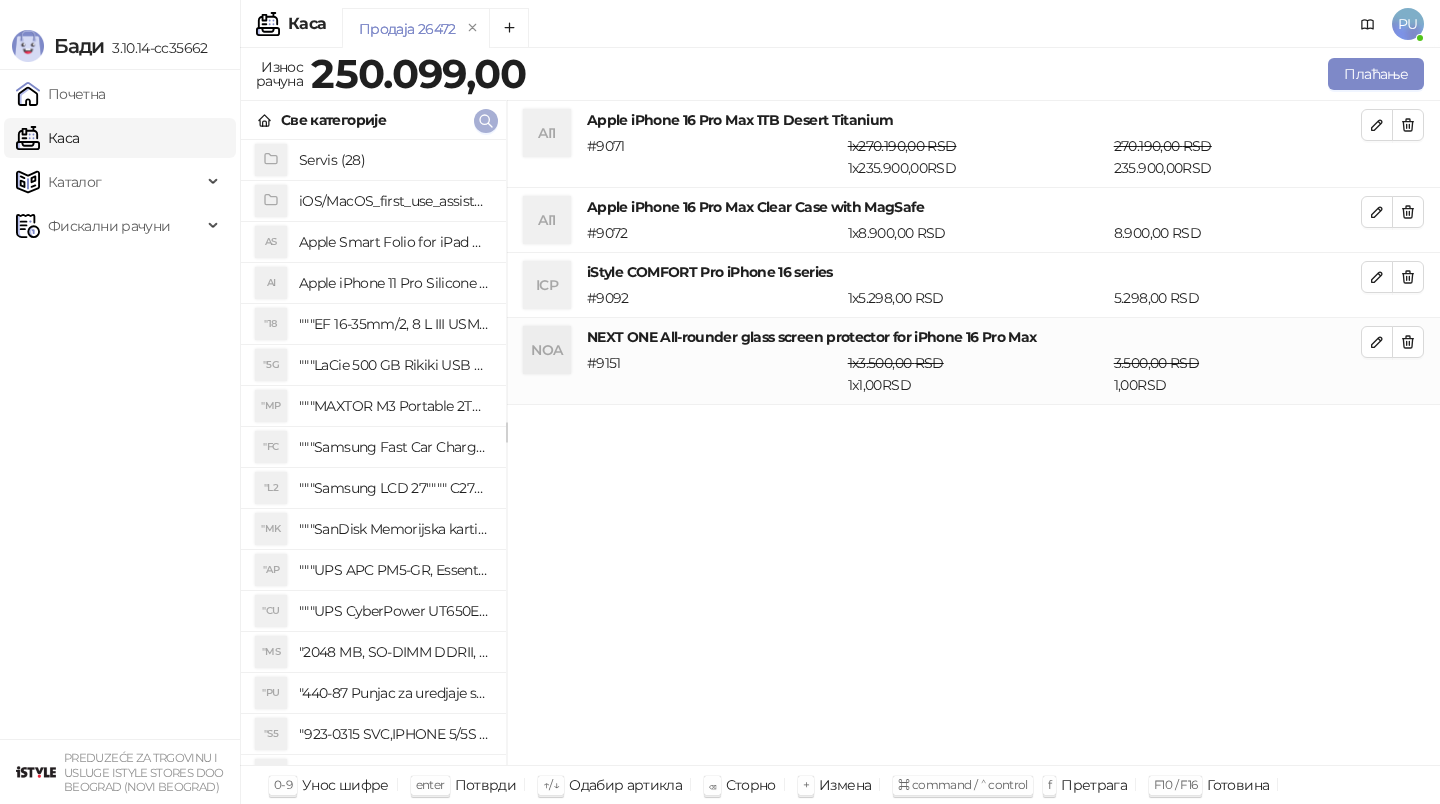 click 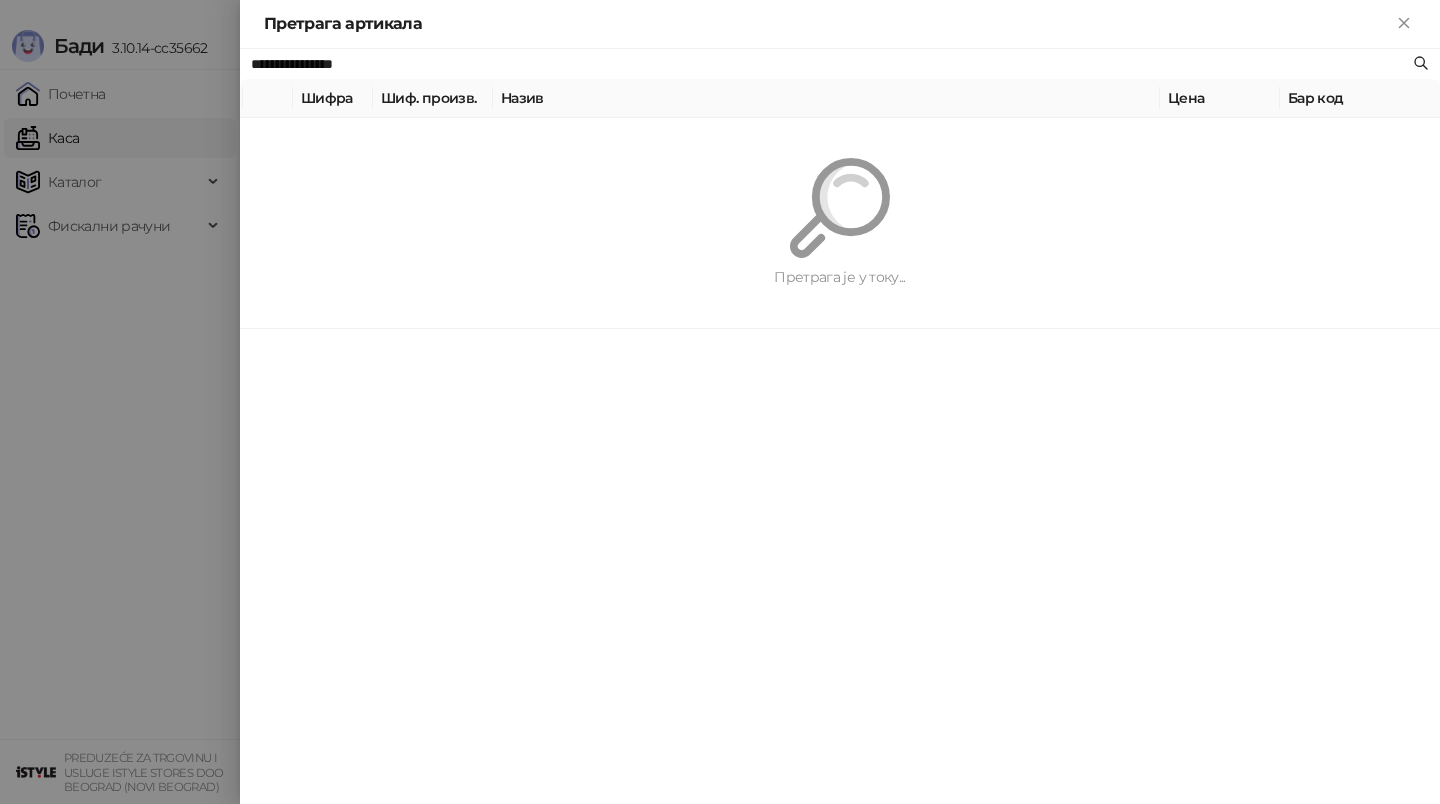 paste on "***" 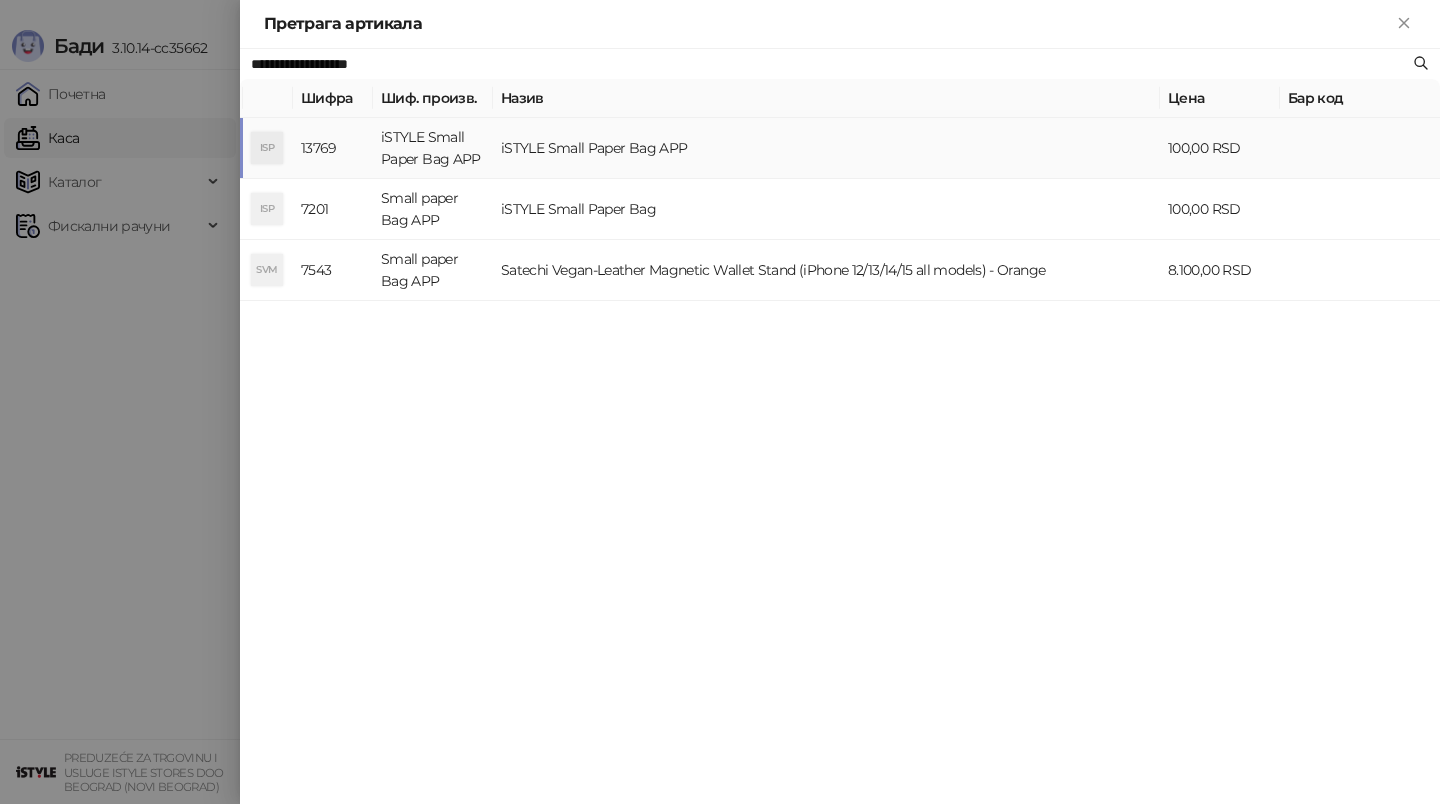type on "**********" 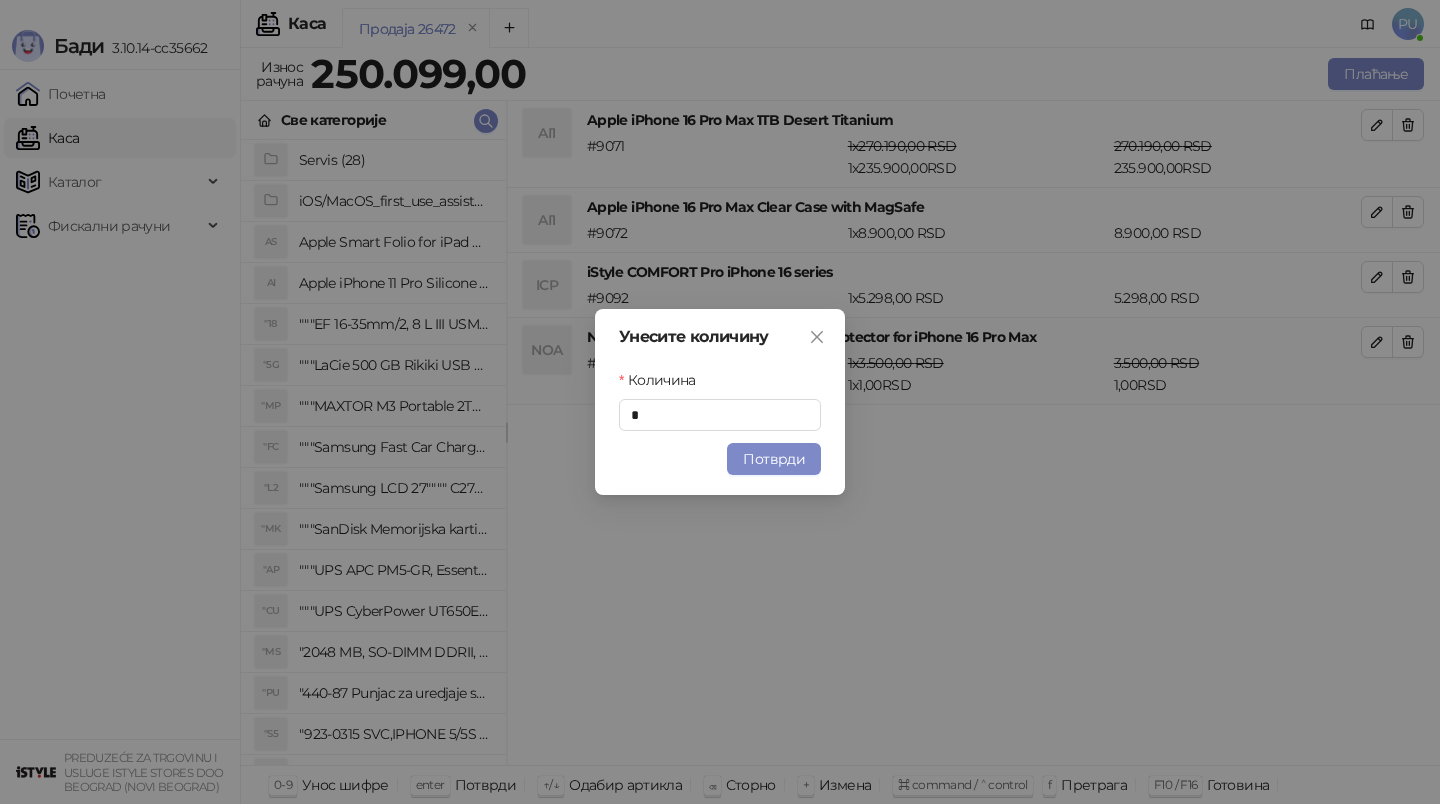 click on "Унесите количину Количина * Потврди" at bounding box center (720, 402) 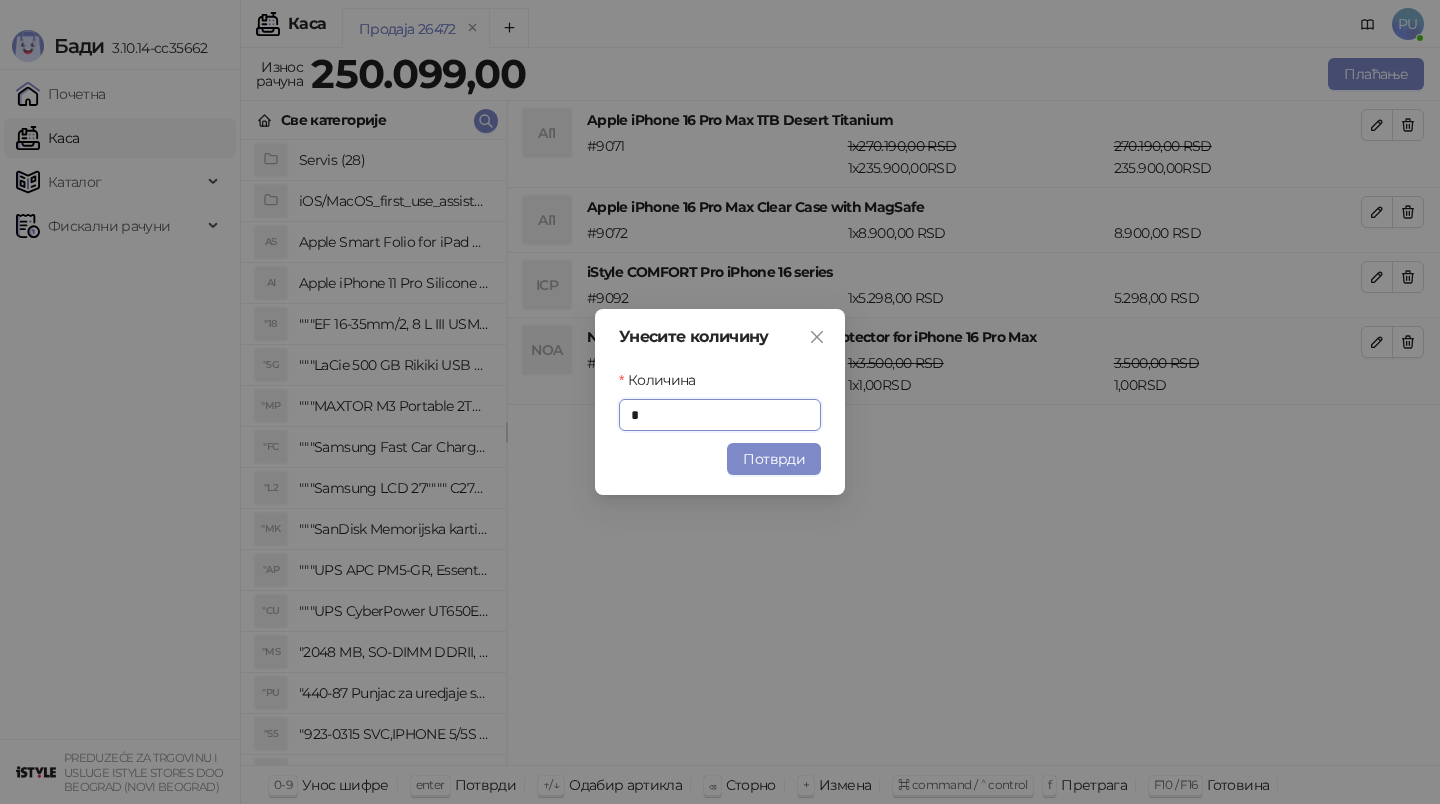 click on "Унесите количину Количина * Потврди" at bounding box center [720, 402] 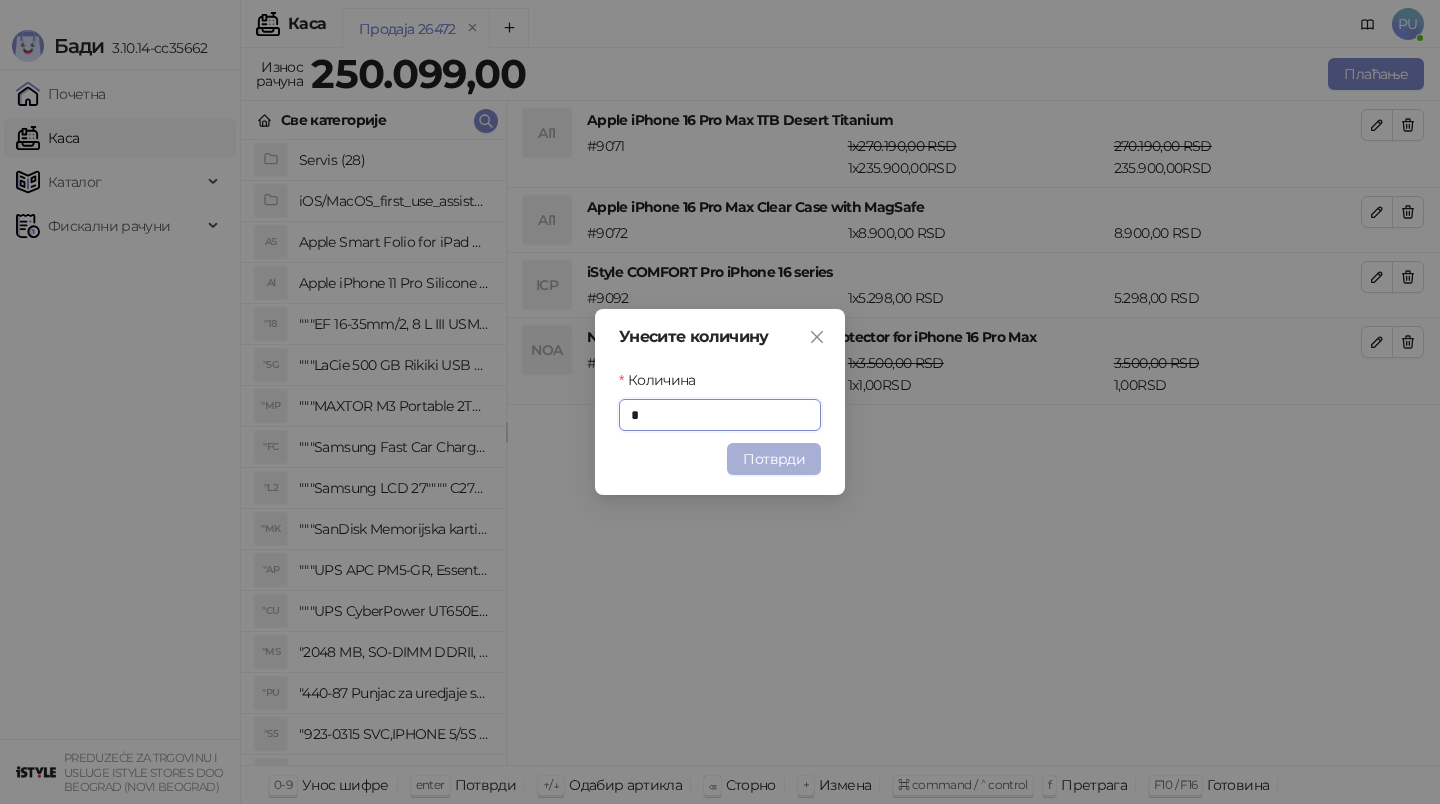 click on "Потврди" at bounding box center [774, 459] 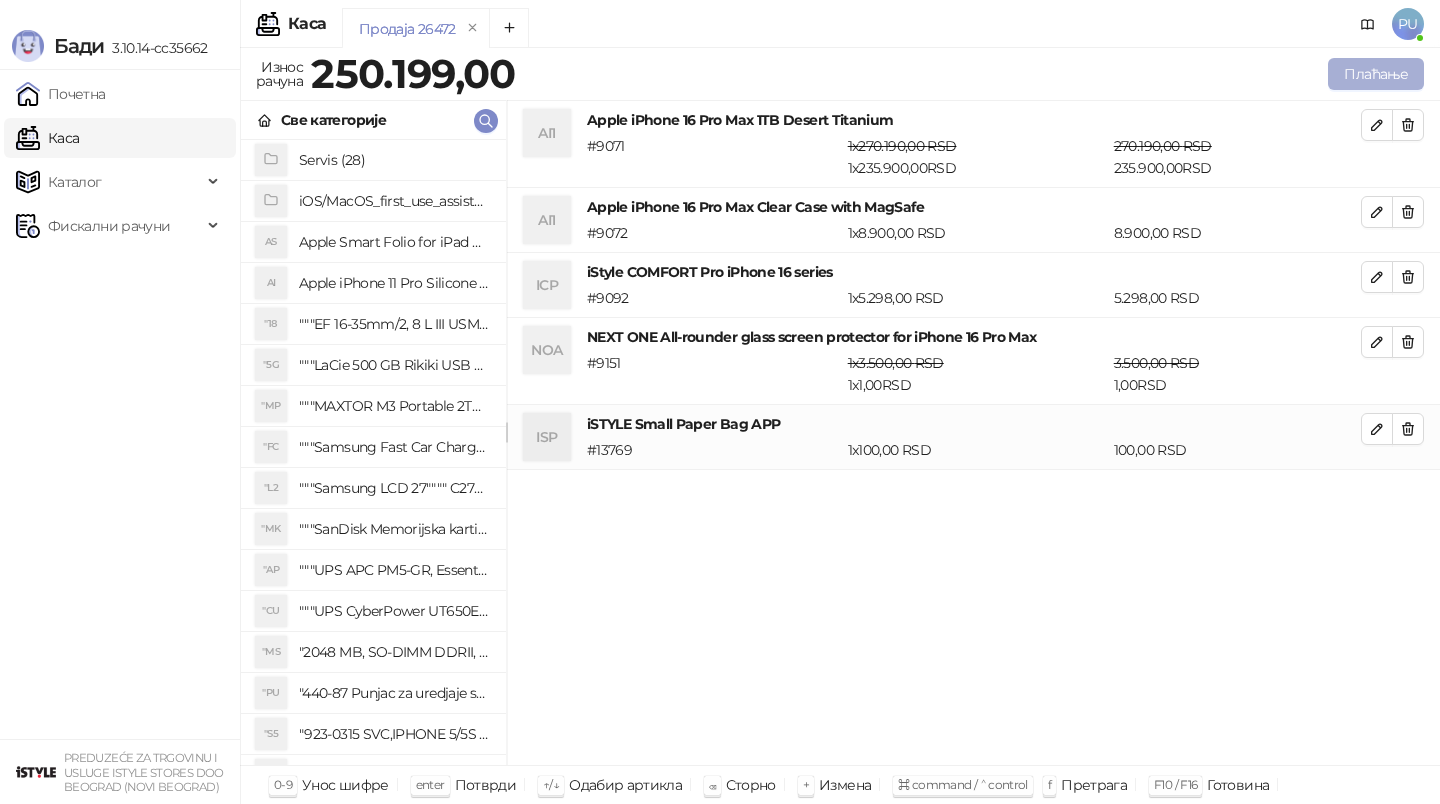 click on "Плаћање" at bounding box center (1376, 74) 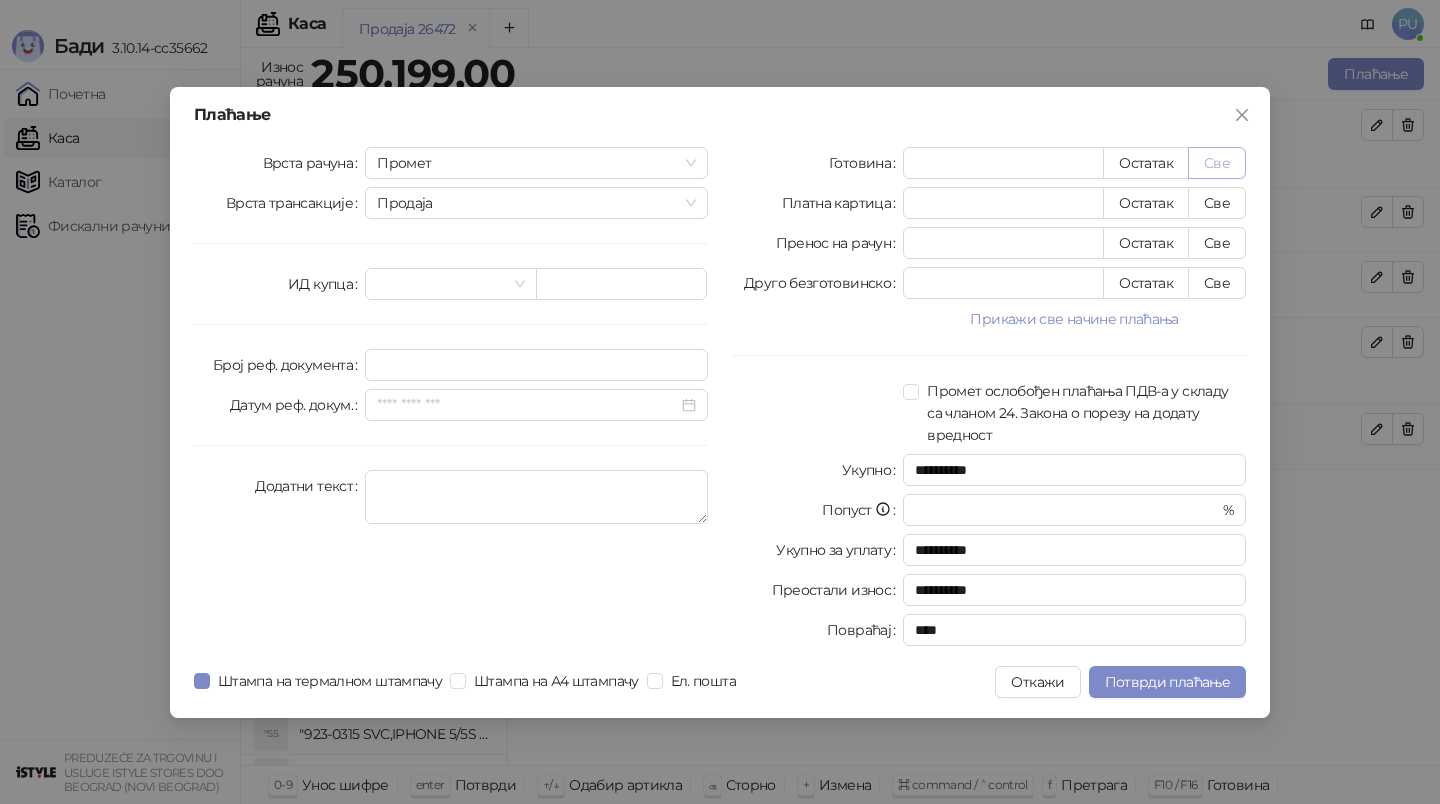 click on "Све" at bounding box center [1217, 163] 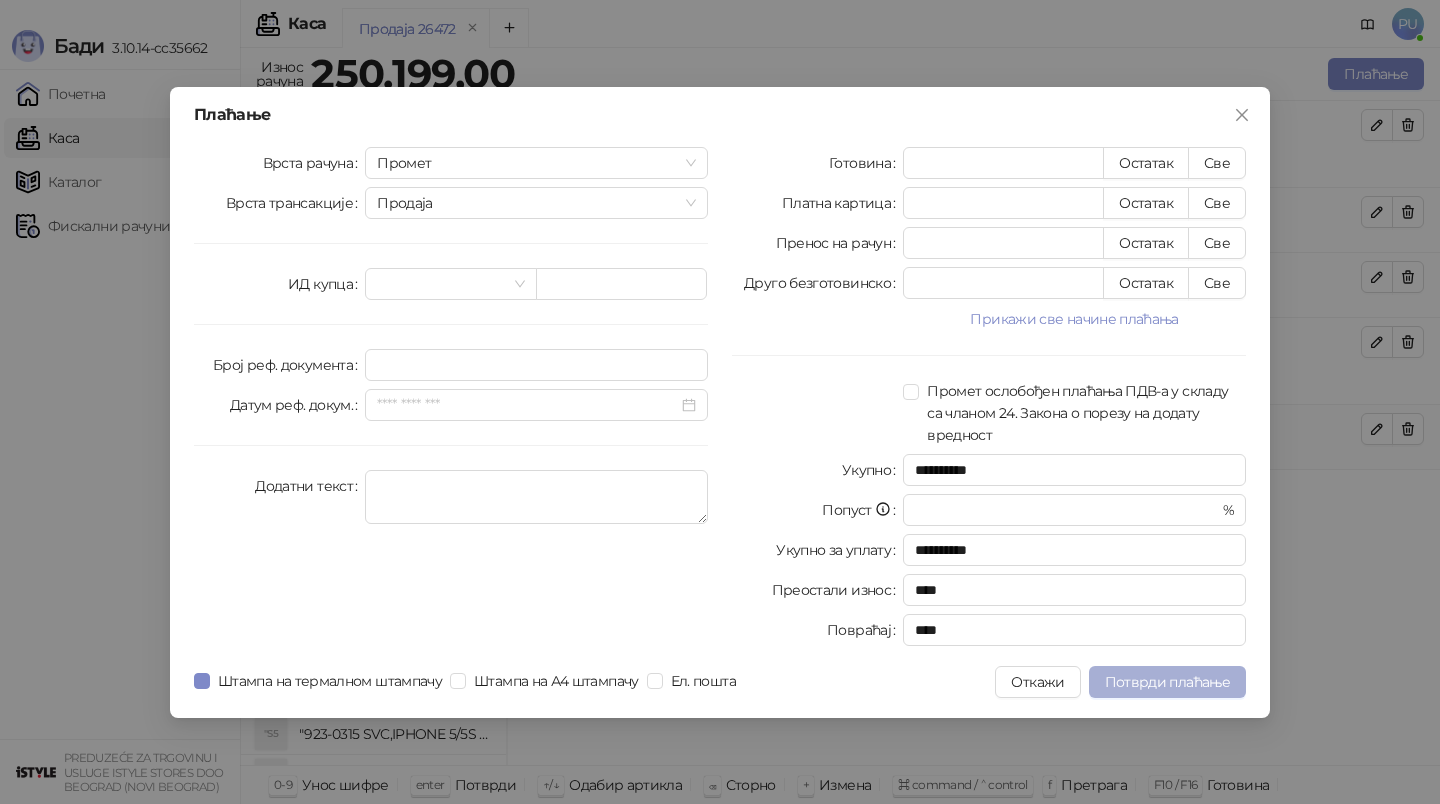 click on "Потврди плаћање" at bounding box center [1167, 682] 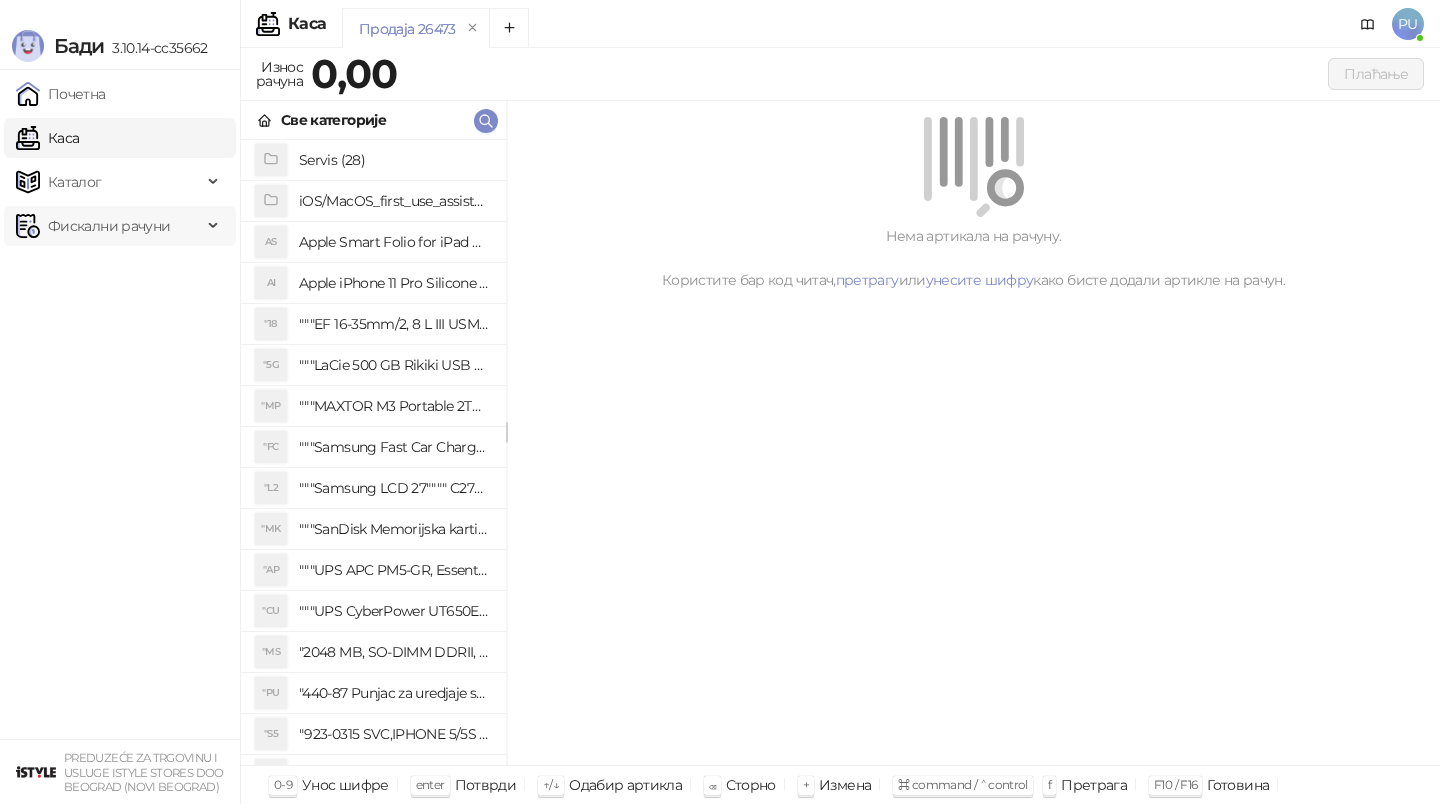 click on "Фискални рачуни" at bounding box center (109, 226) 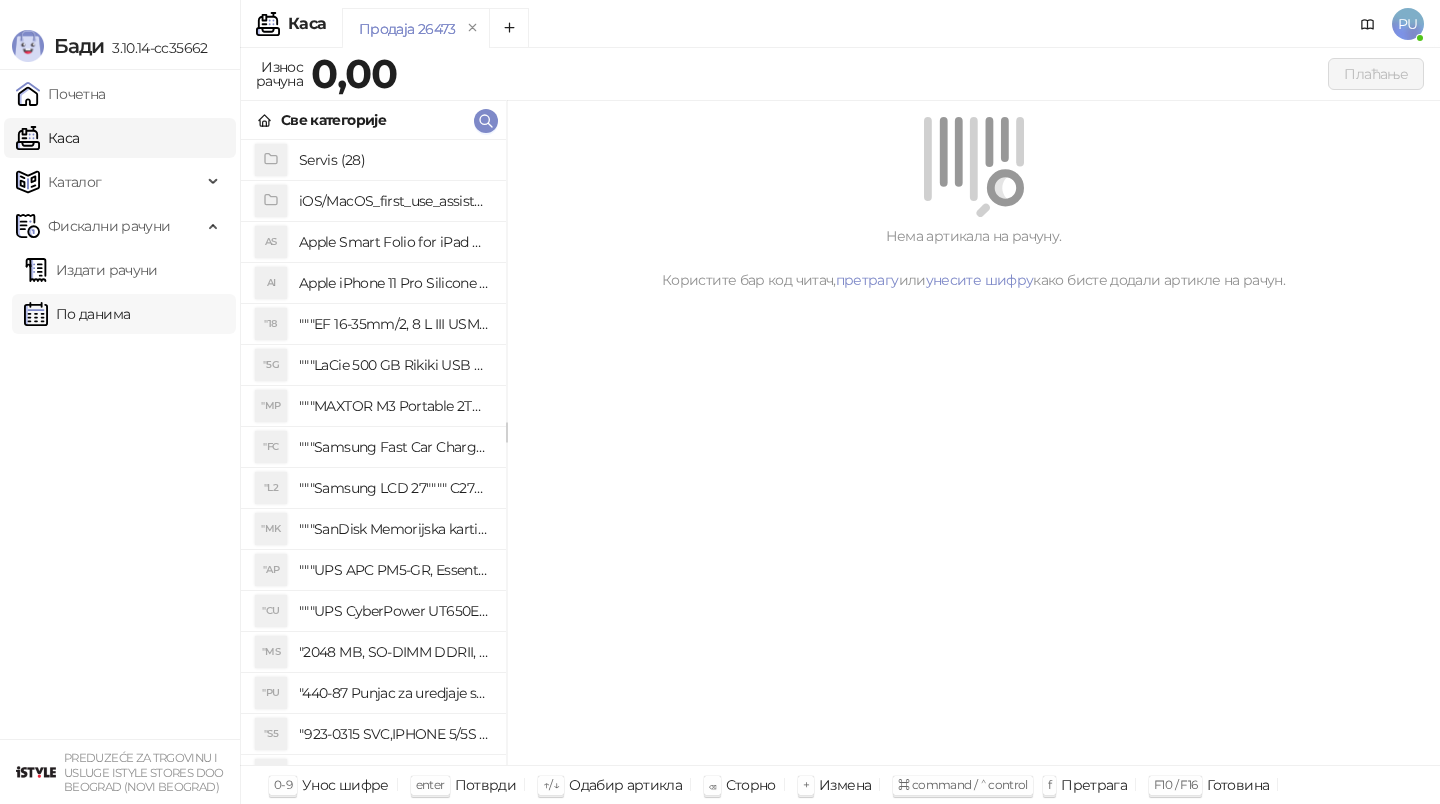 click on "По данима" at bounding box center [77, 314] 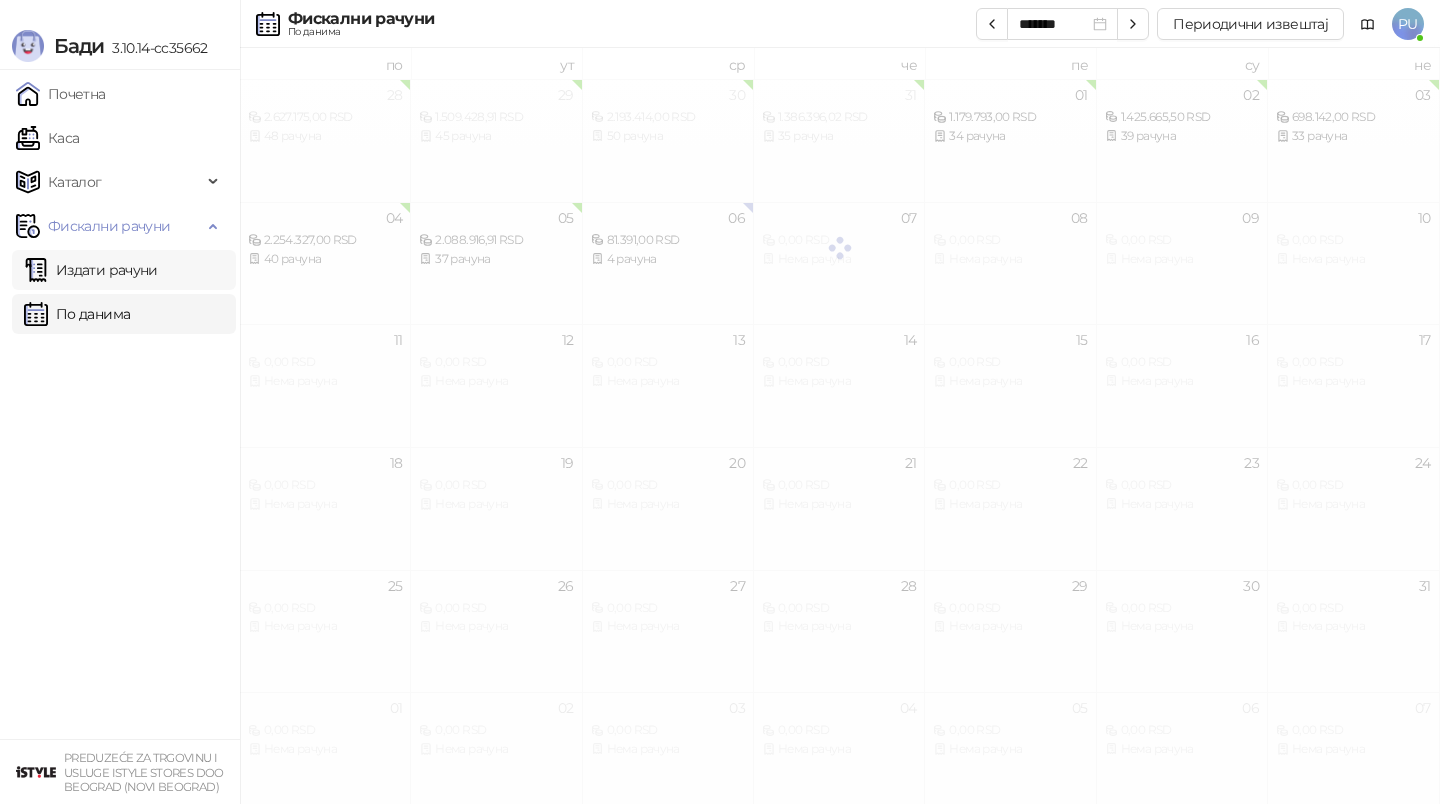 click on "Издати рачуни" at bounding box center [91, 270] 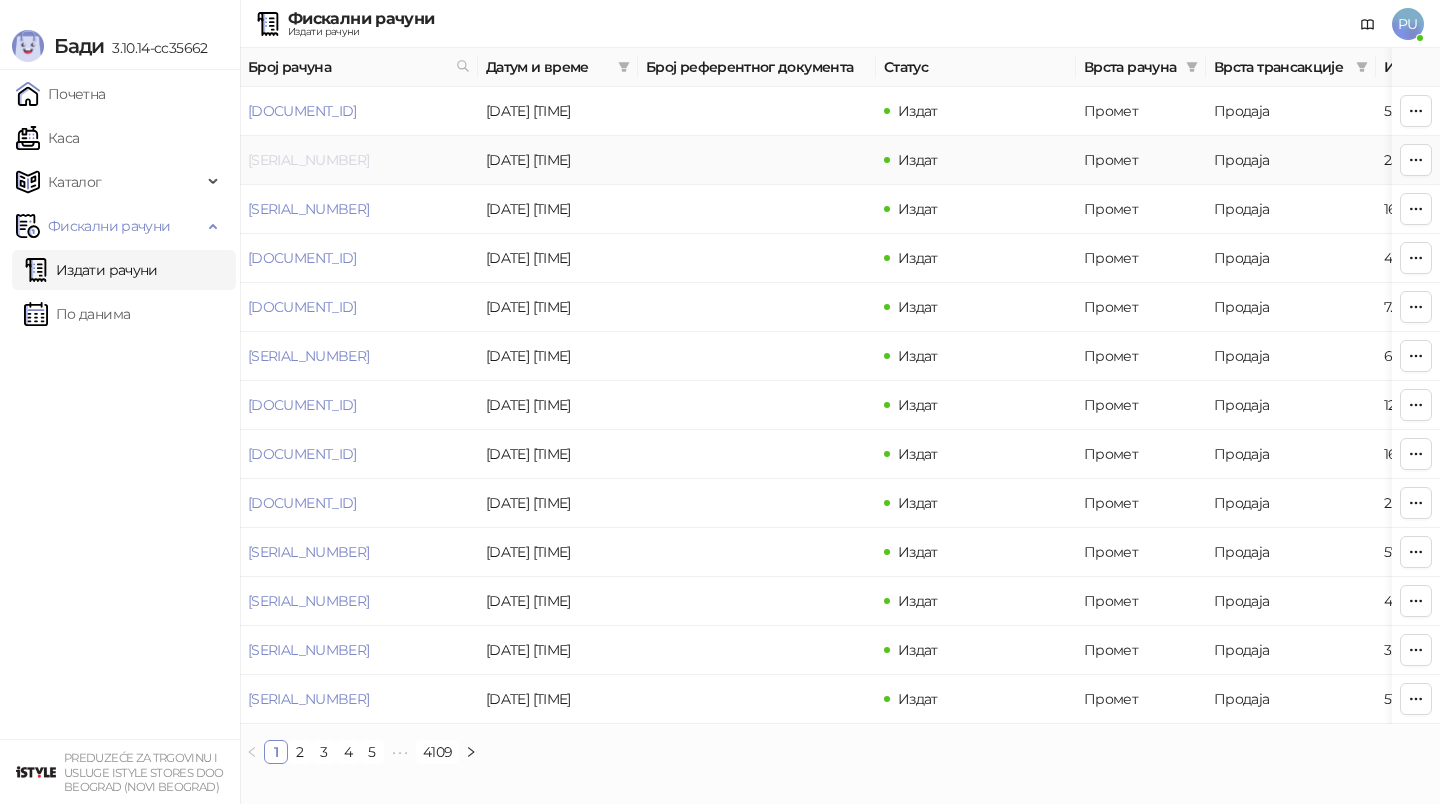 click on "[SERIAL_NUMBER]" at bounding box center (308, 160) 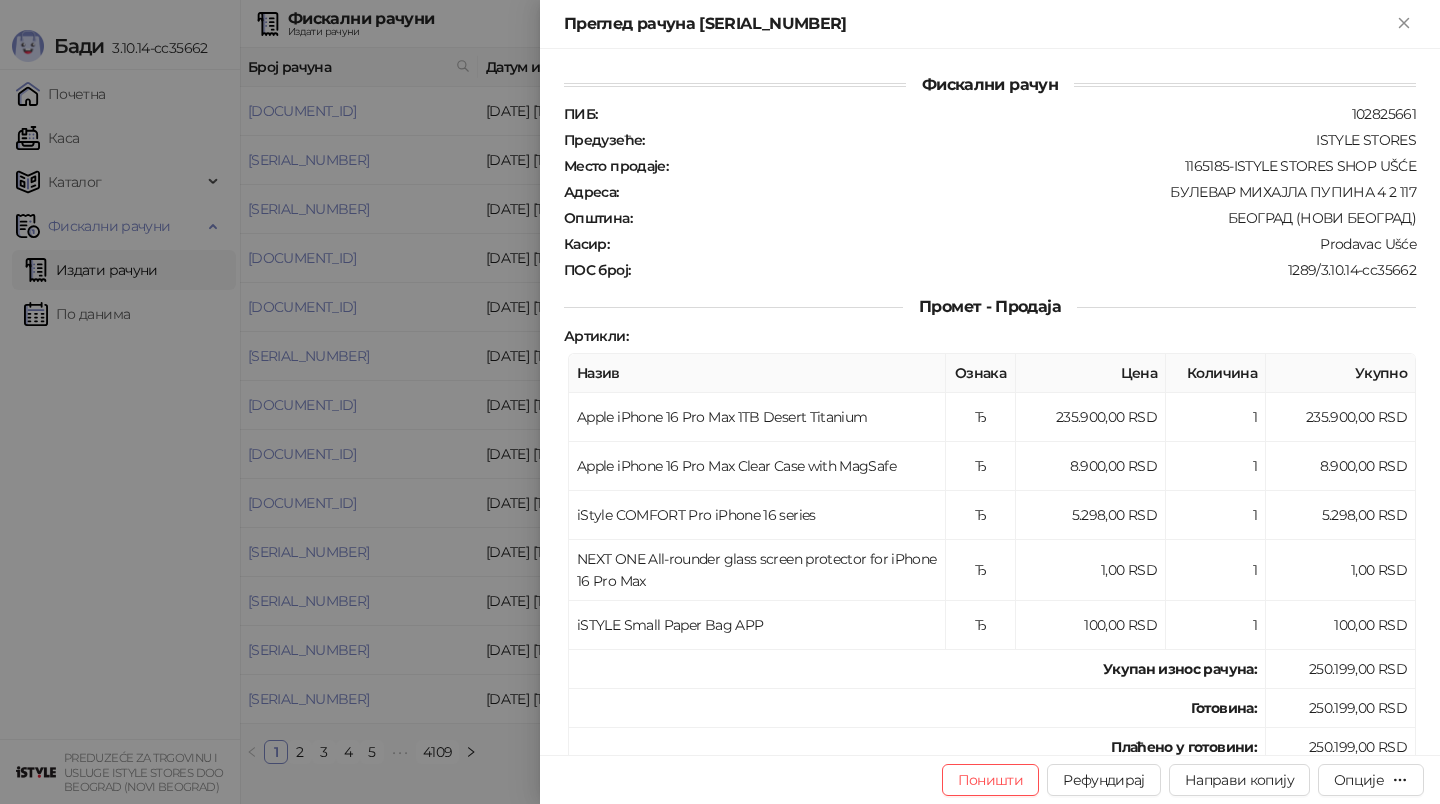 click at bounding box center [720, 402] 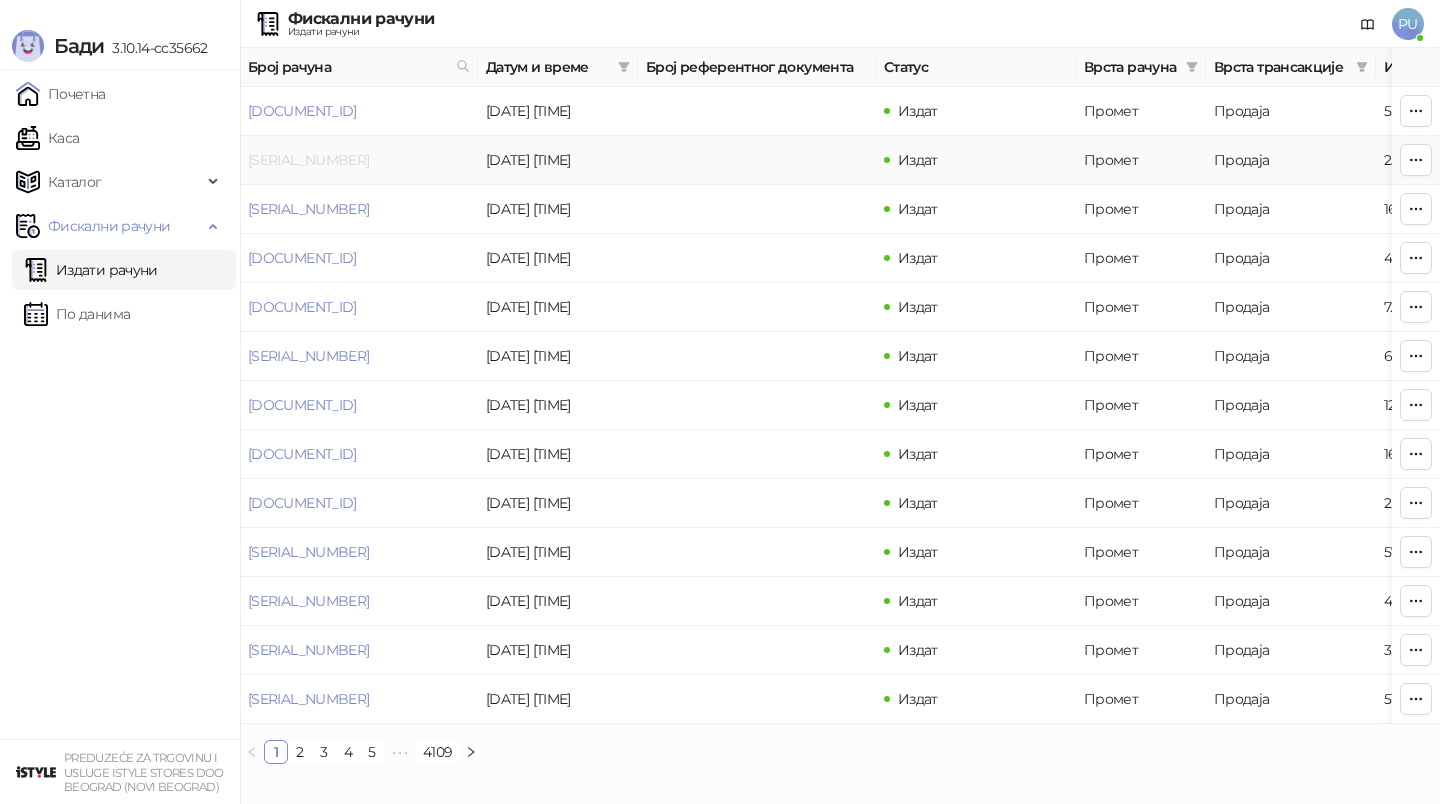 click on "[SERIAL_NUMBER]" at bounding box center [308, 160] 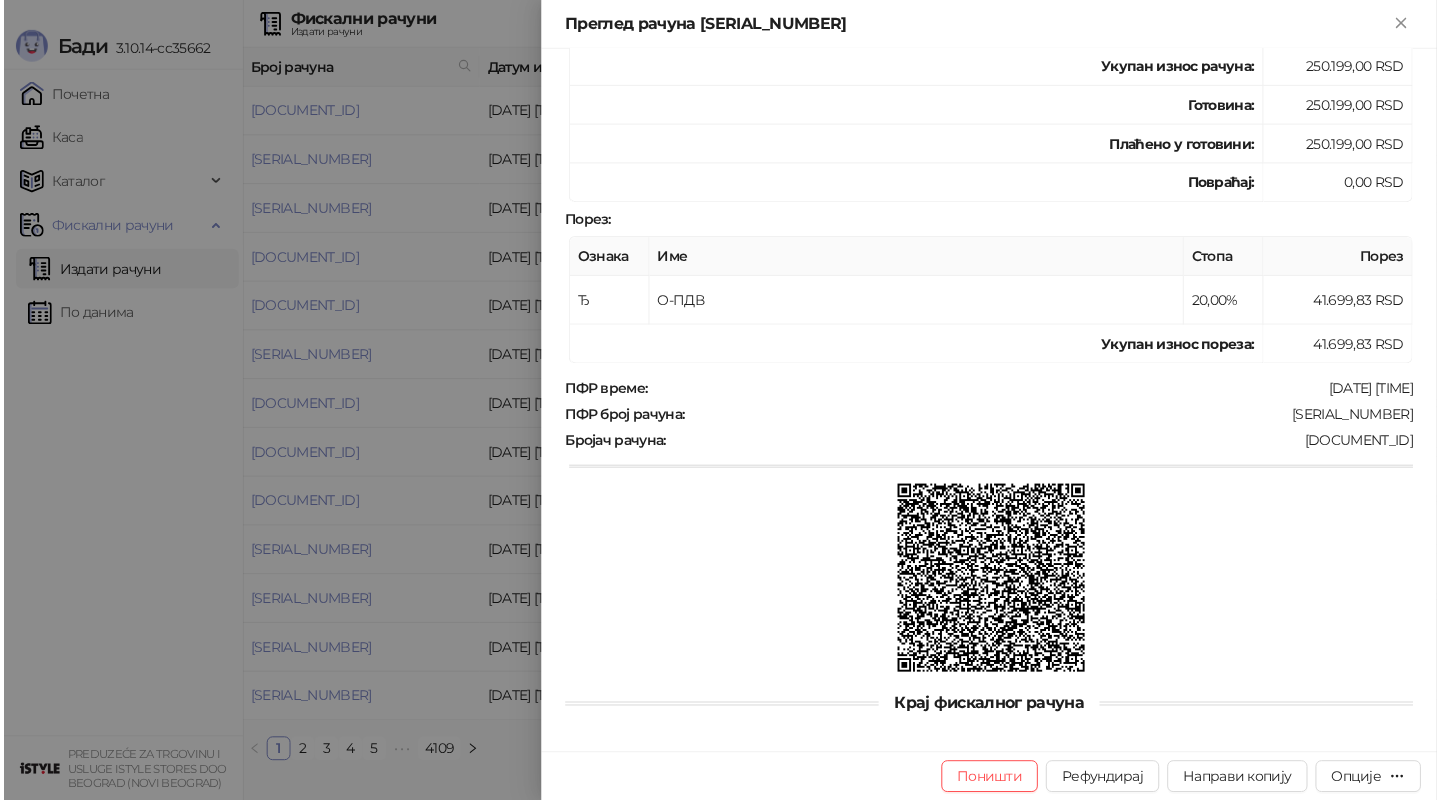scroll, scrollTop: 0, scrollLeft: 0, axis: both 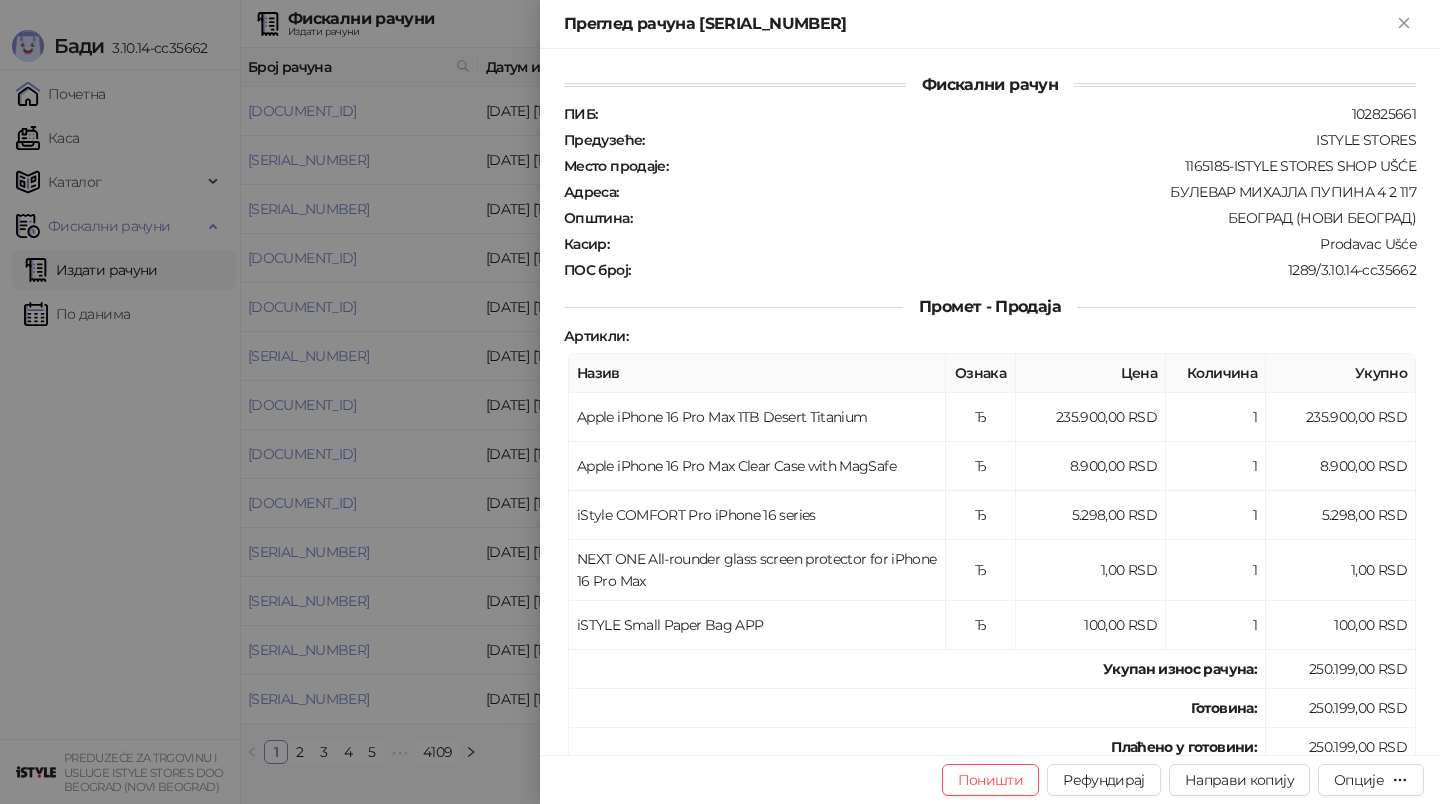 click at bounding box center (720, 402) 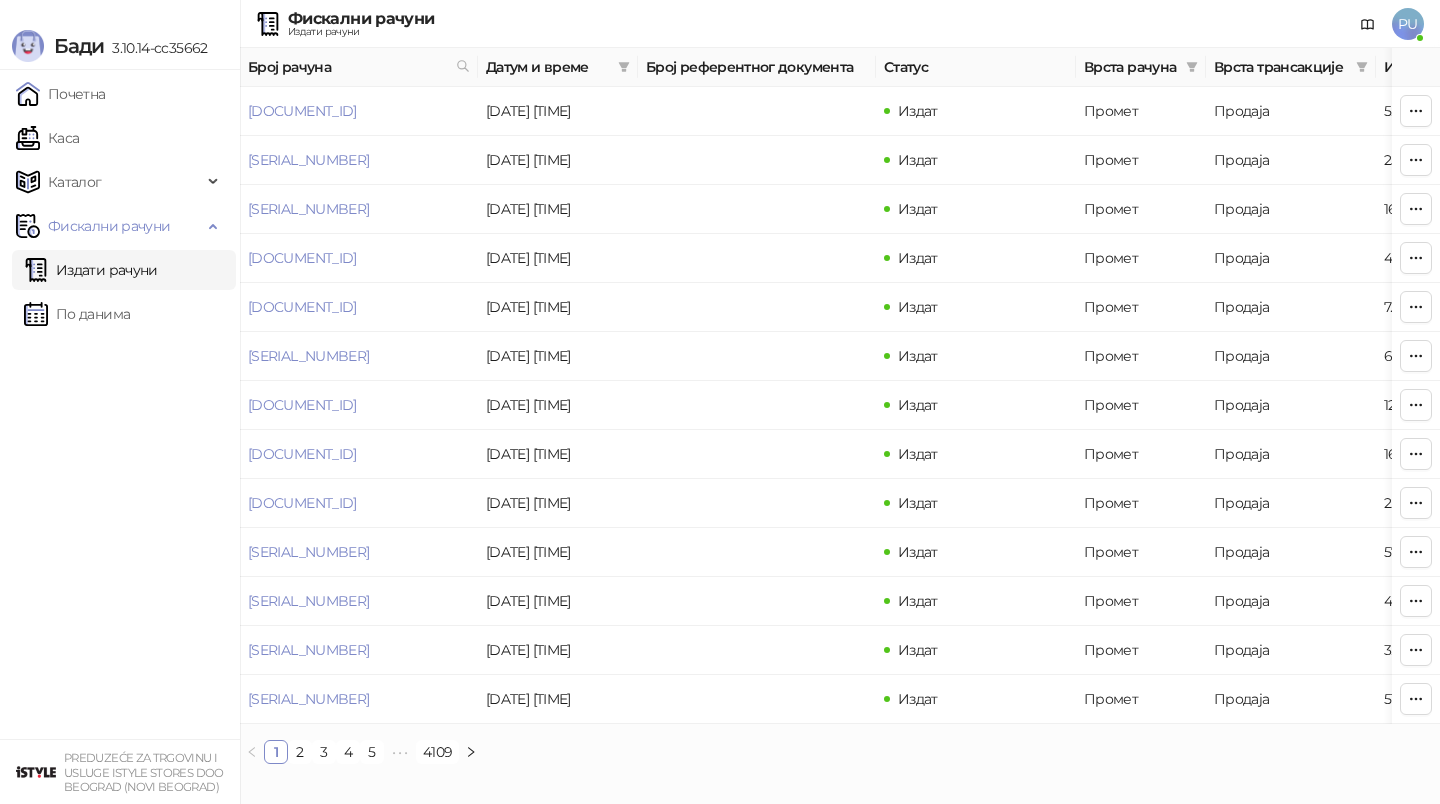 click on "Издати рачуни" at bounding box center (91, 270) 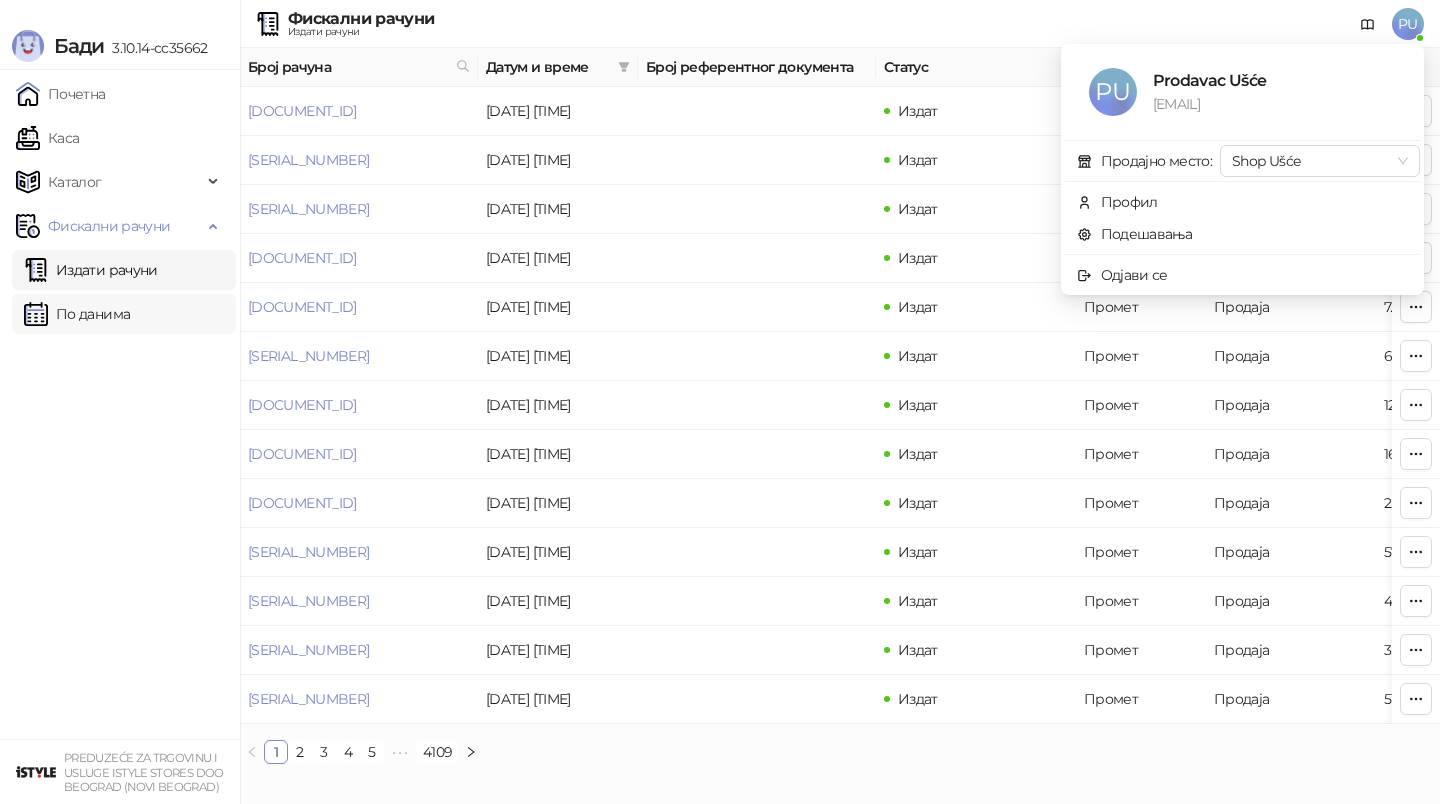 click on "По данима" at bounding box center [77, 314] 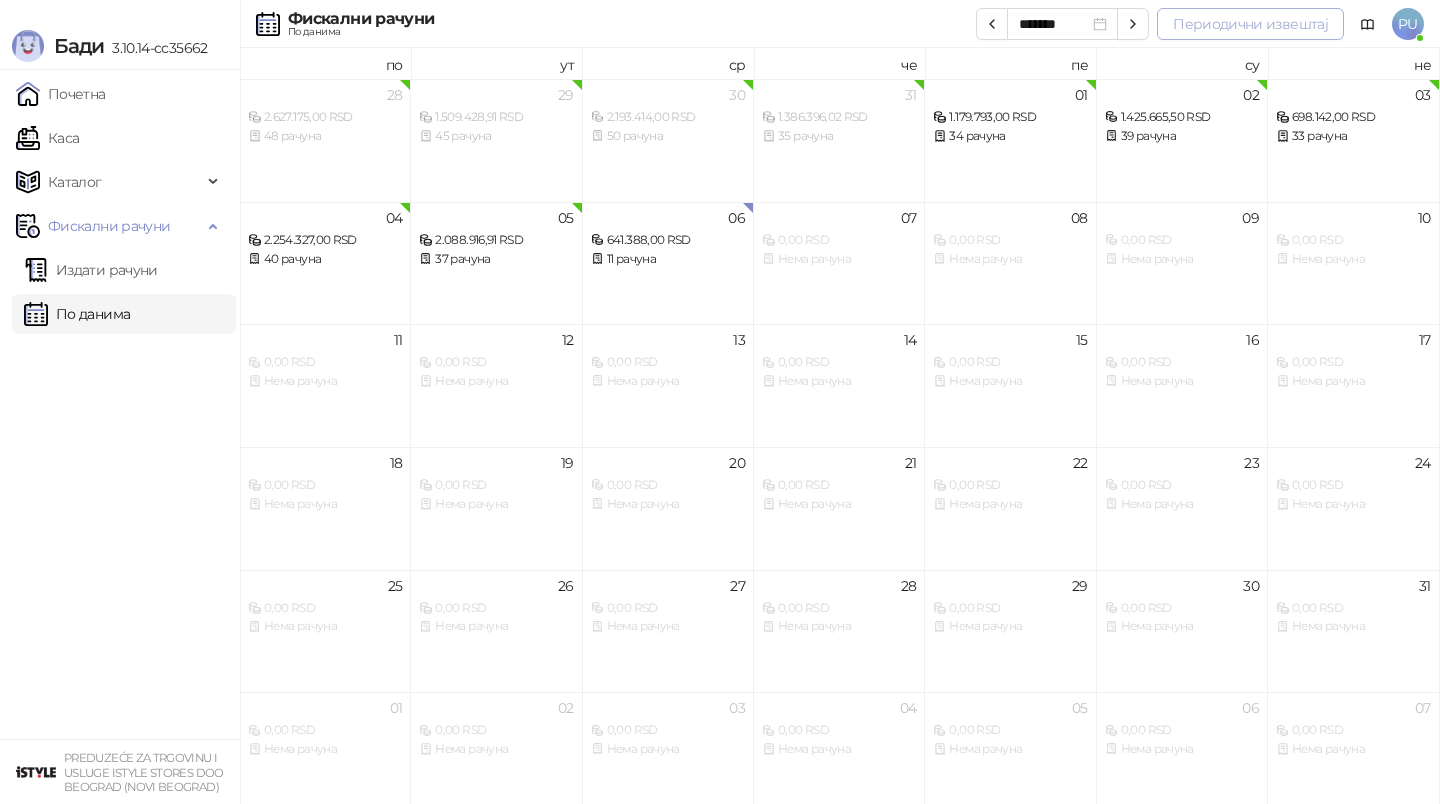 click on "Периодични извештај" at bounding box center [1250, 24] 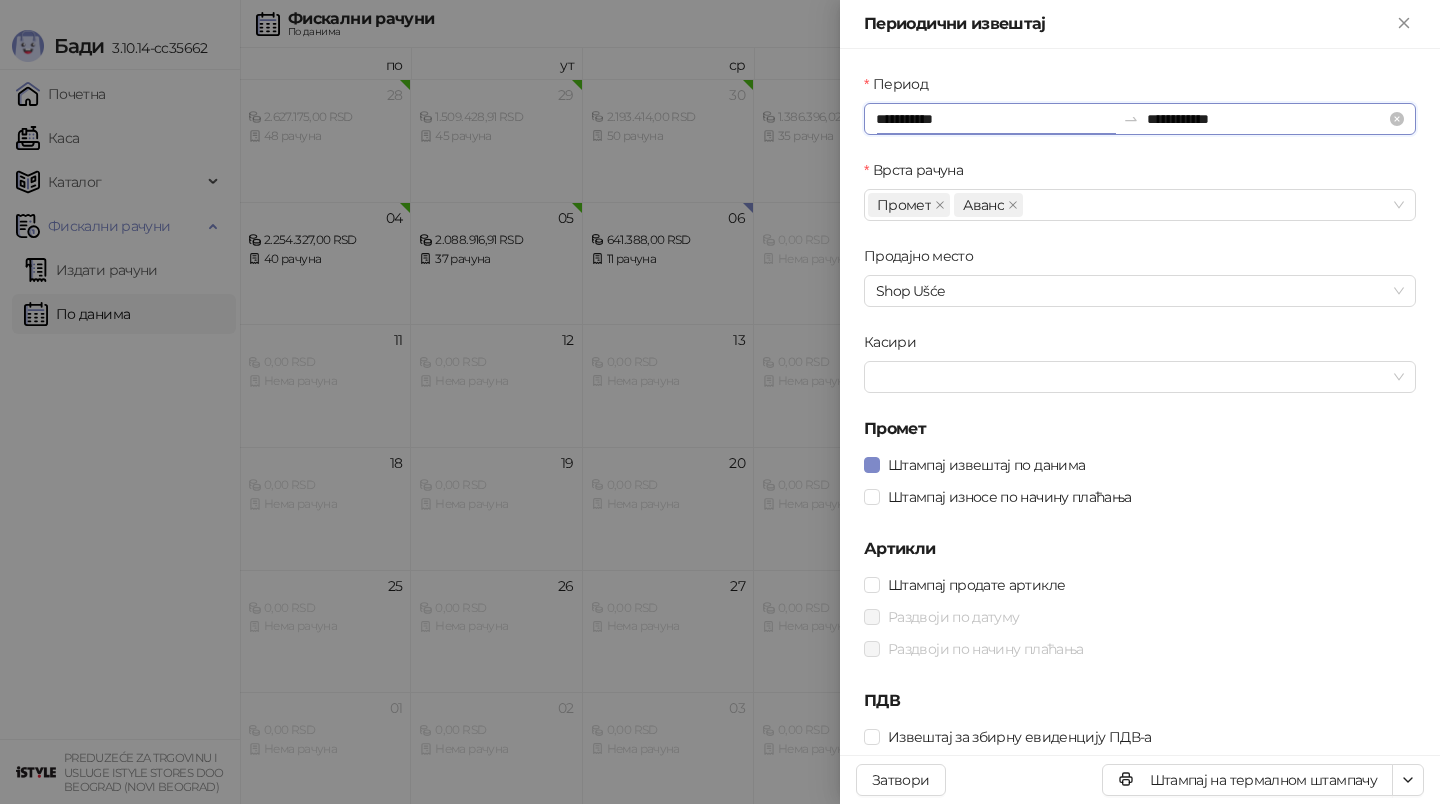 click on "**********" at bounding box center [995, 119] 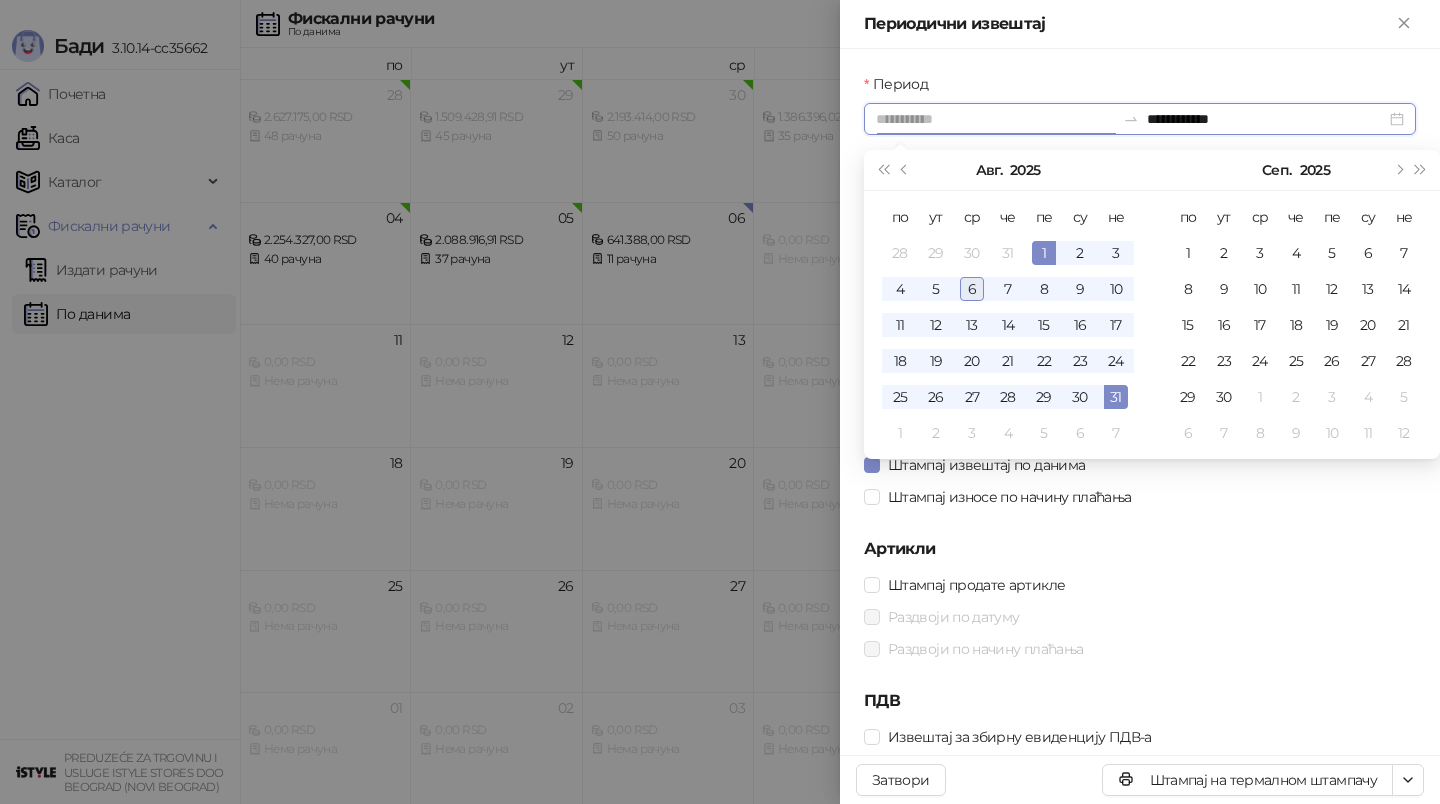 type on "**********" 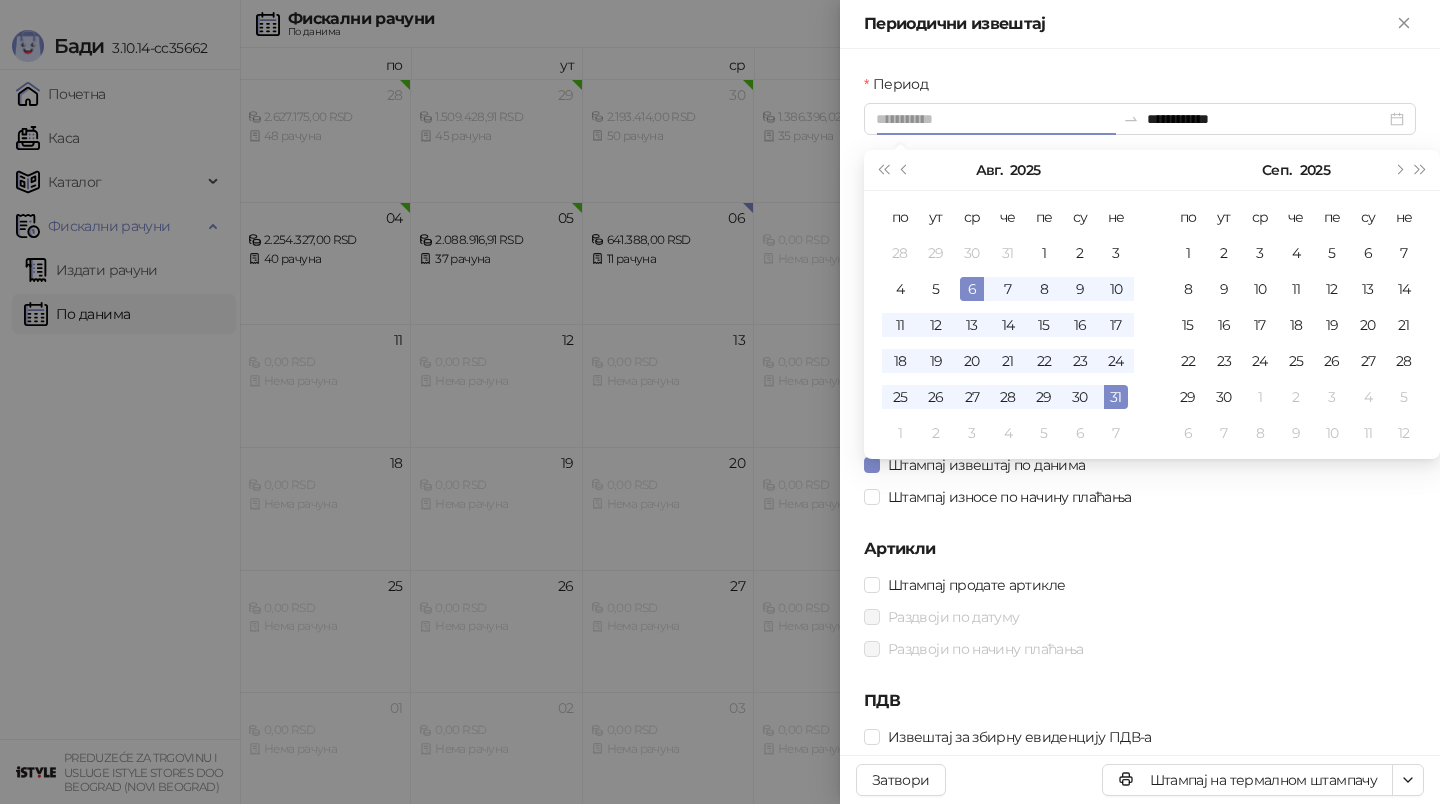 click on "6" at bounding box center (972, 289) 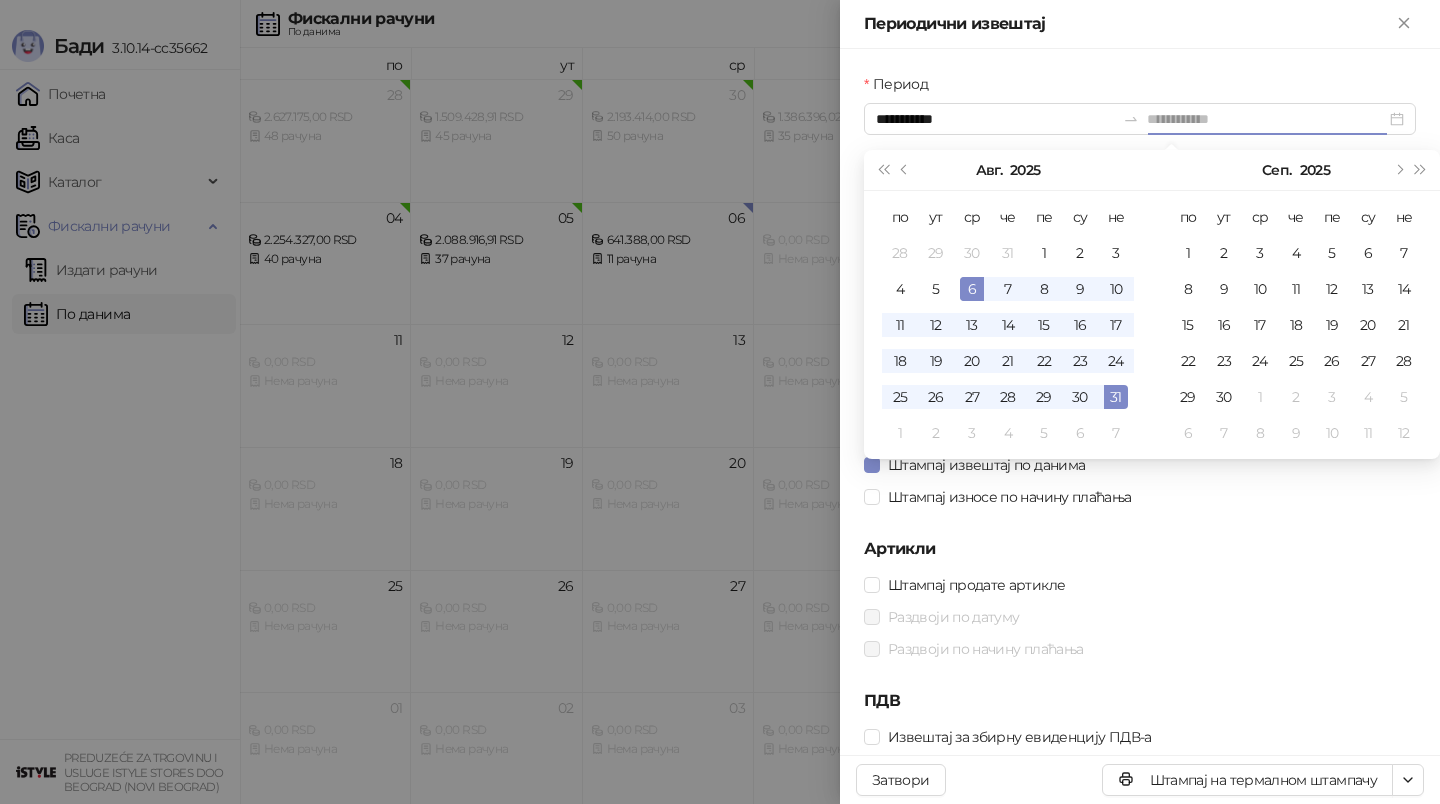 click on "6" at bounding box center [972, 289] 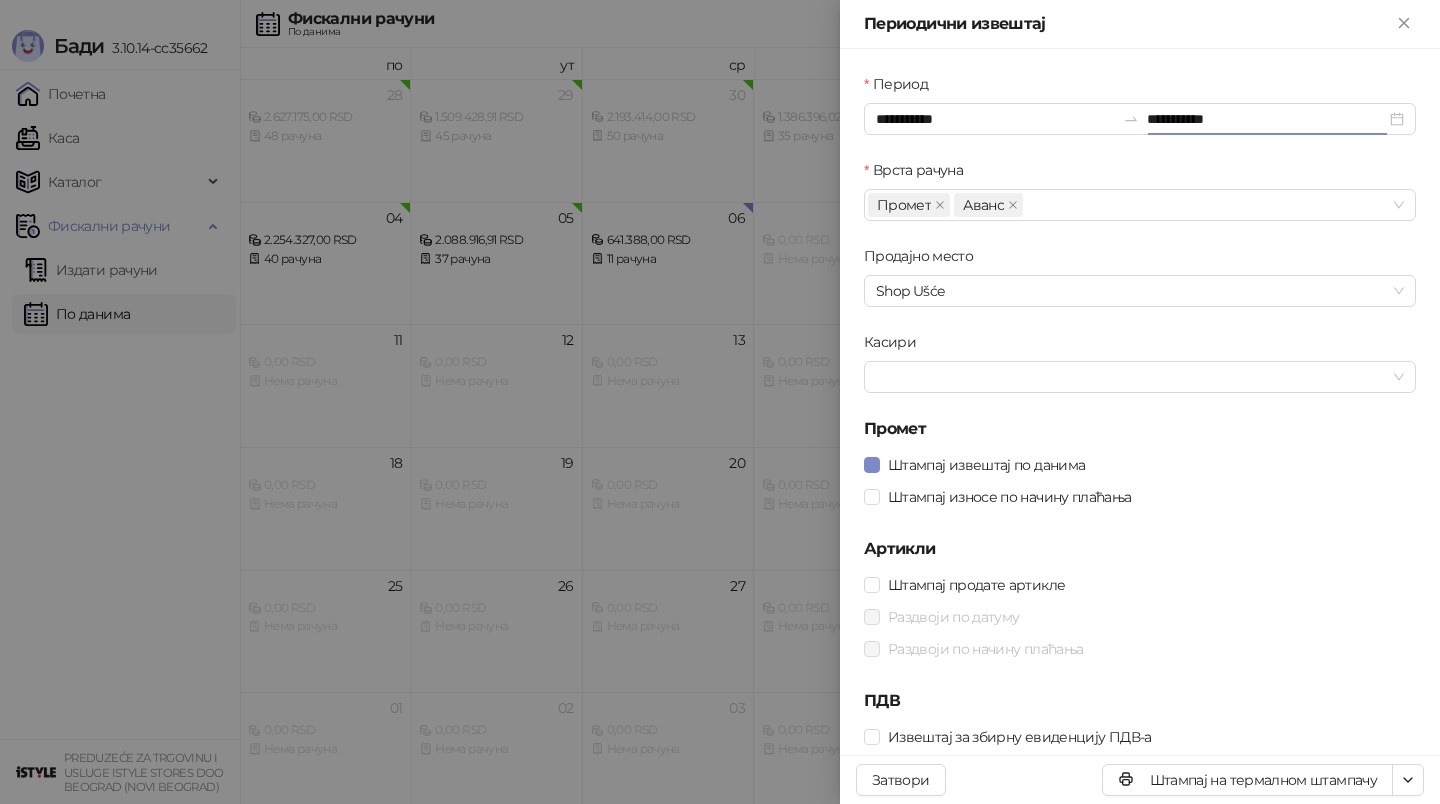 type on "**********" 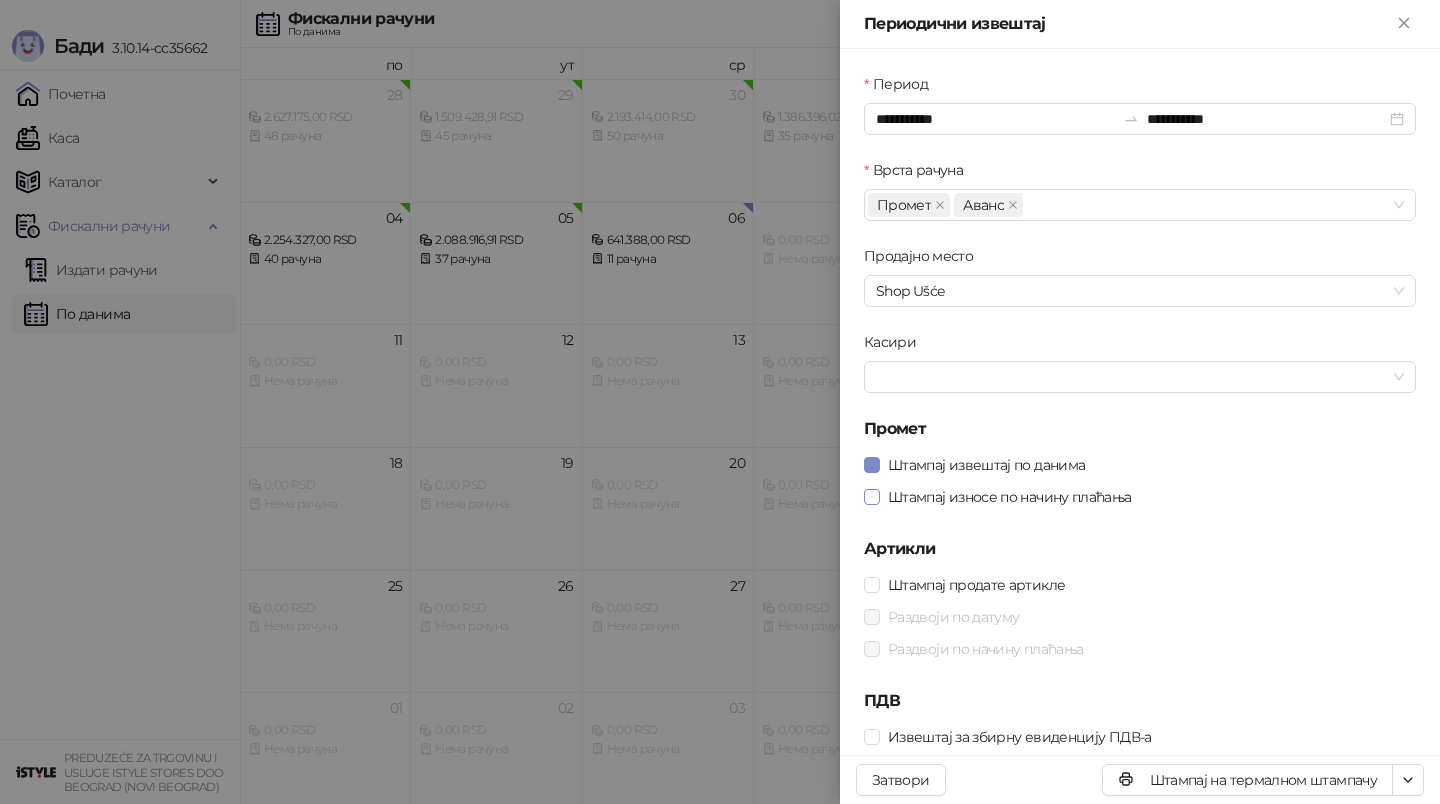 click on "Штампај износе по начину плаћања" at bounding box center [1010, 497] 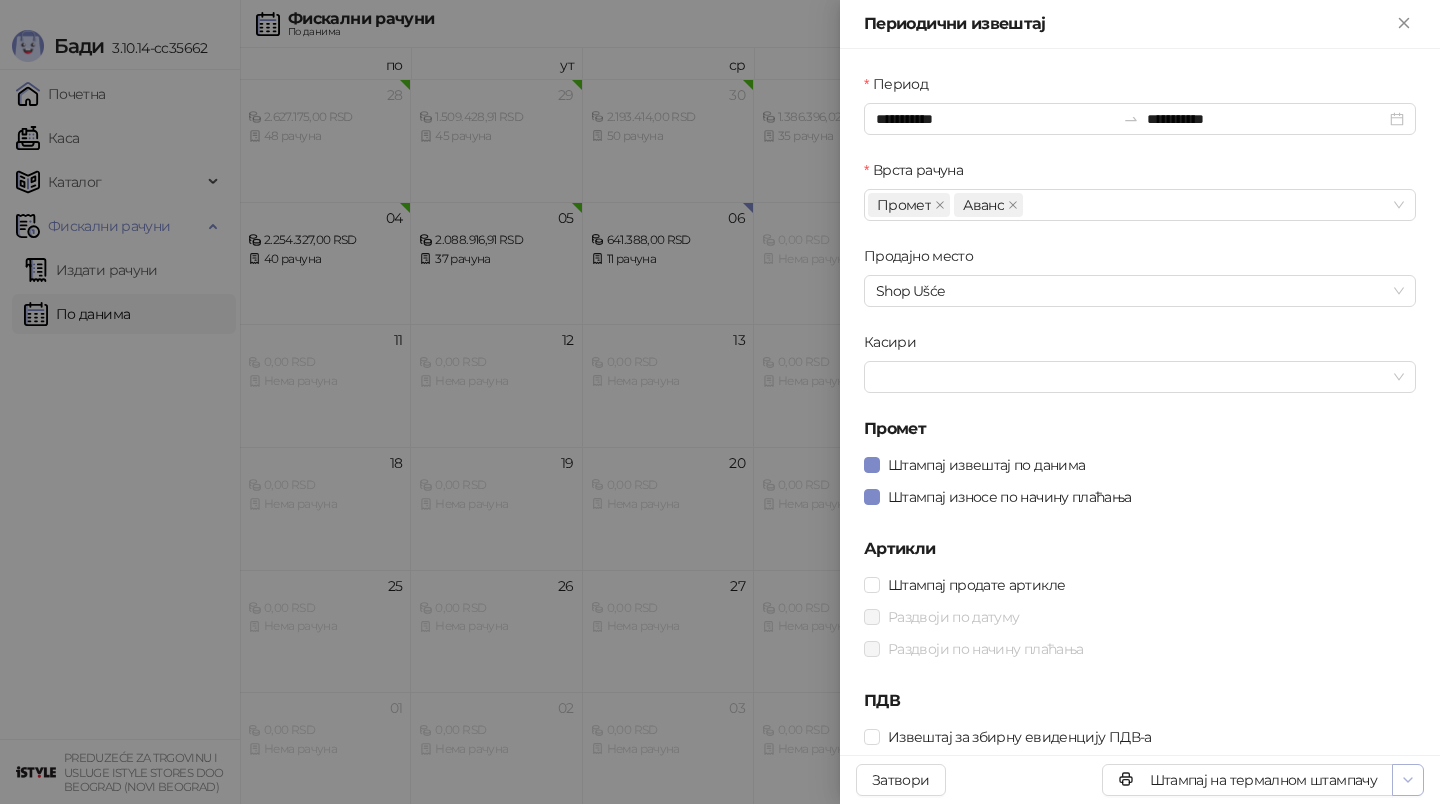 click 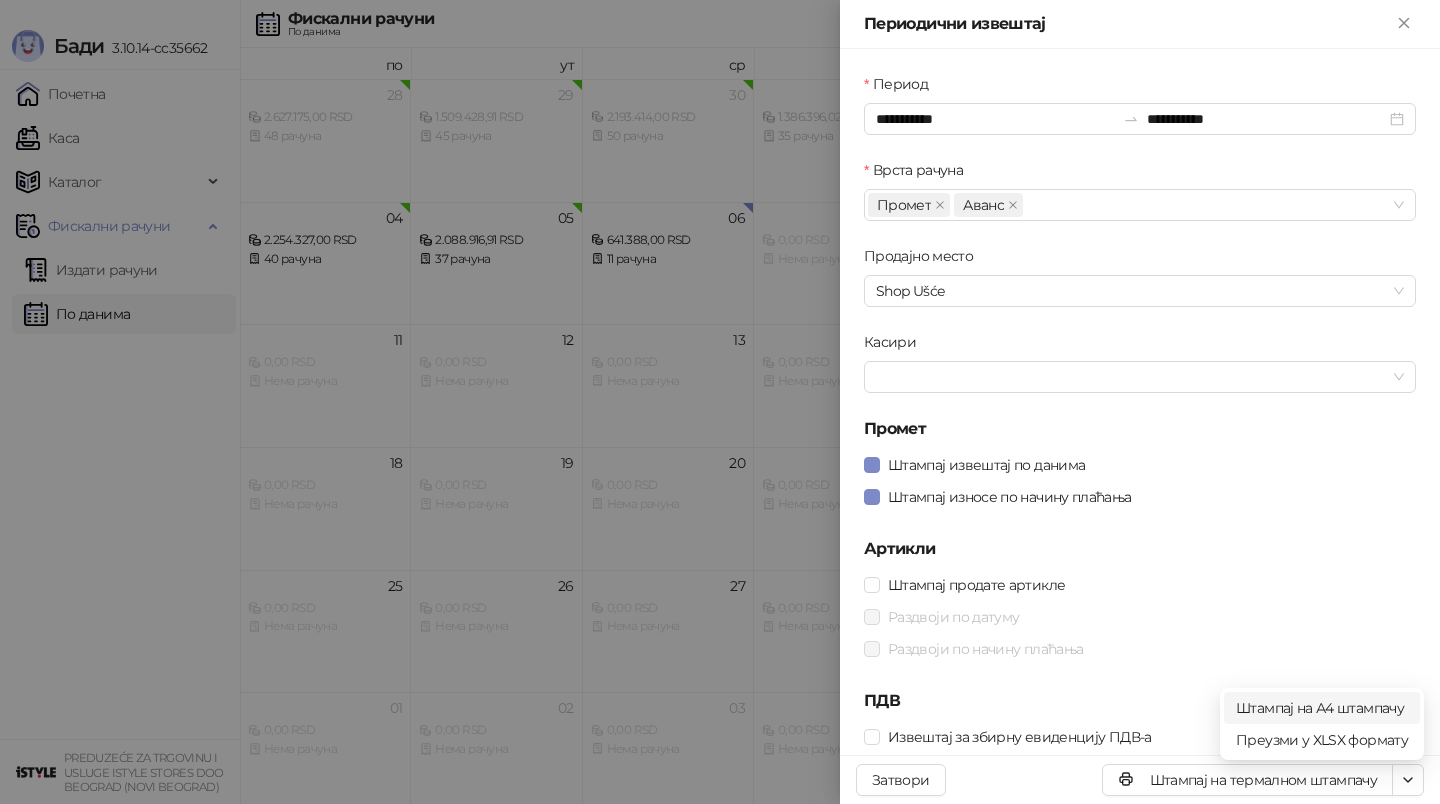 click on "Штампај на А4 штампачу" at bounding box center [1322, 708] 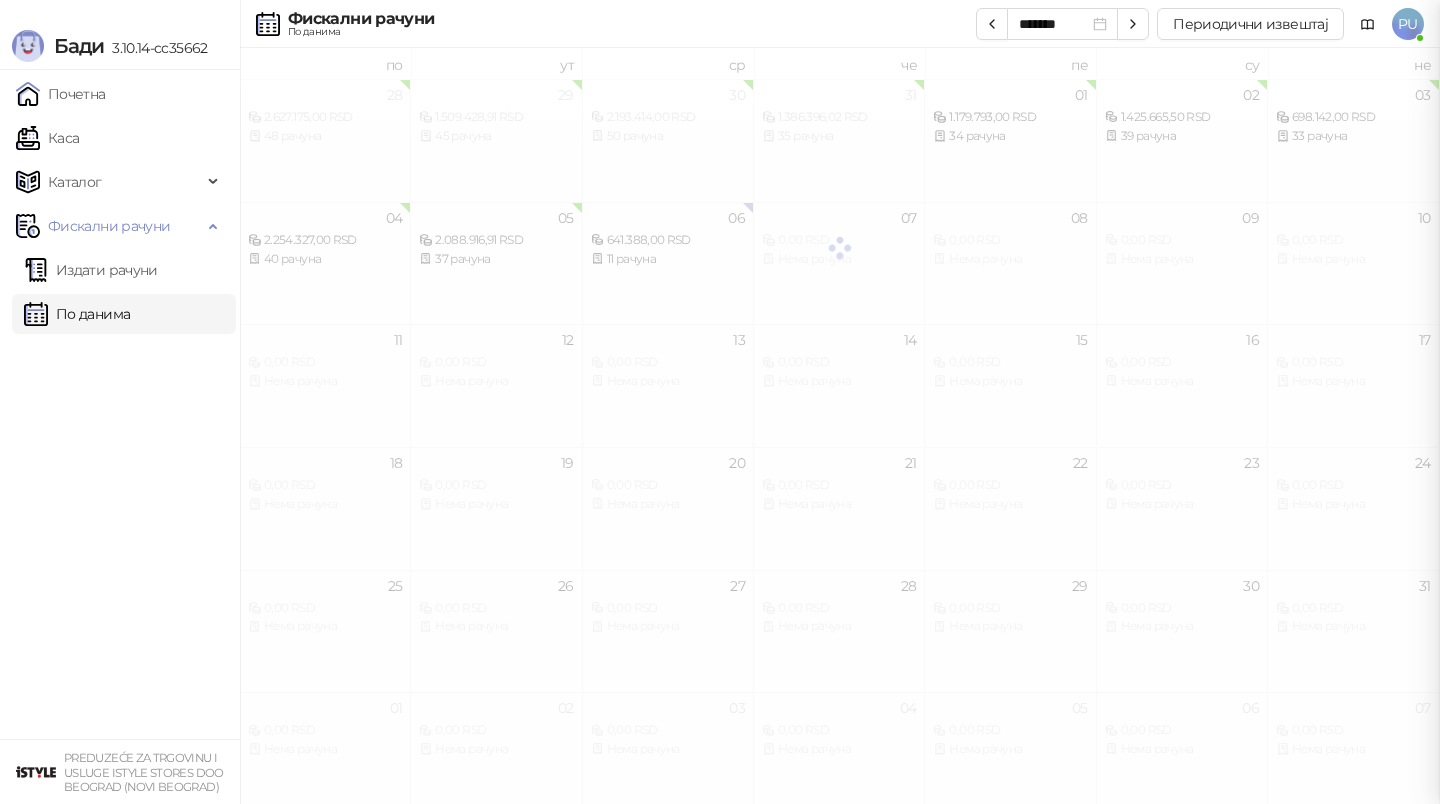 click at bounding box center [720, 402] 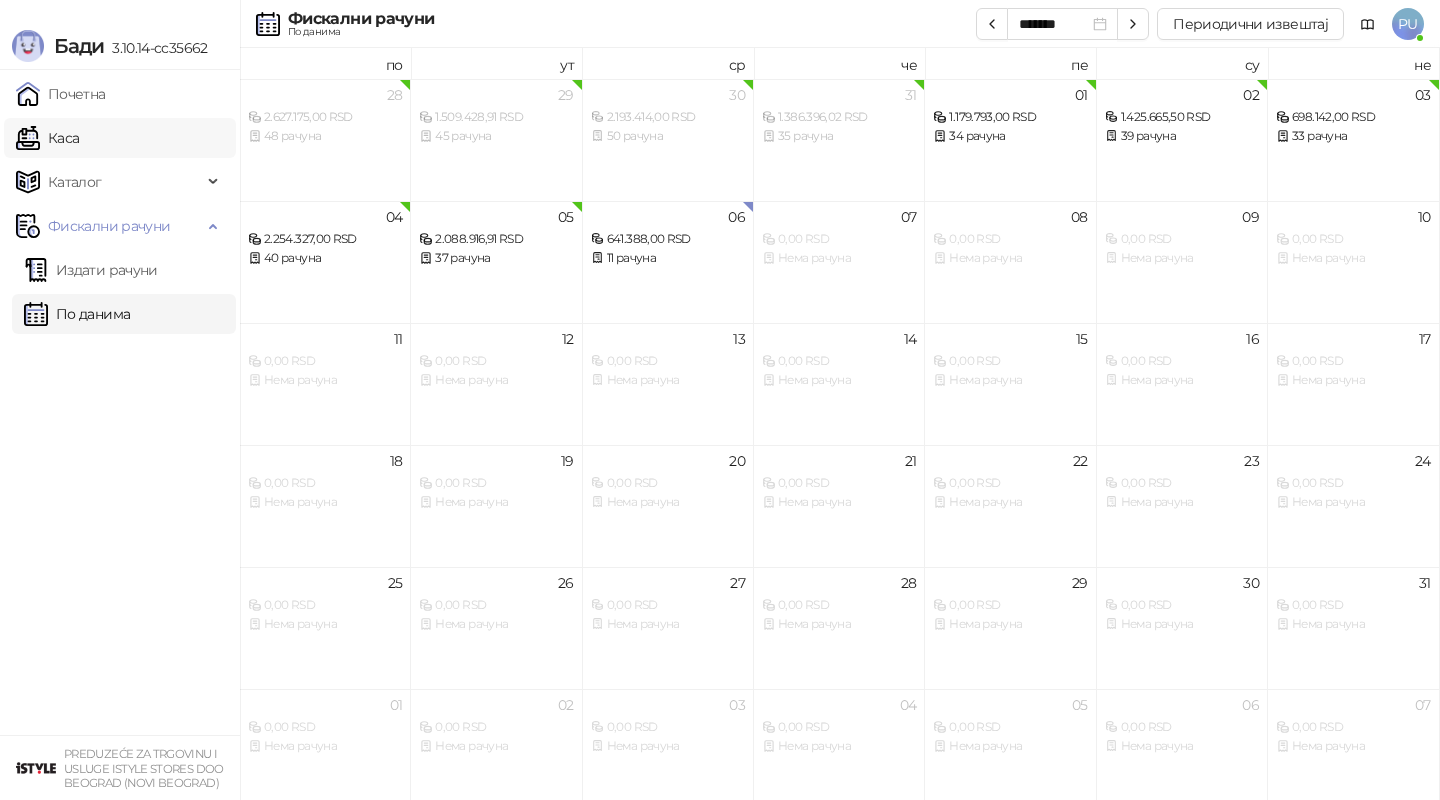 click on "Каса" at bounding box center (47, 138) 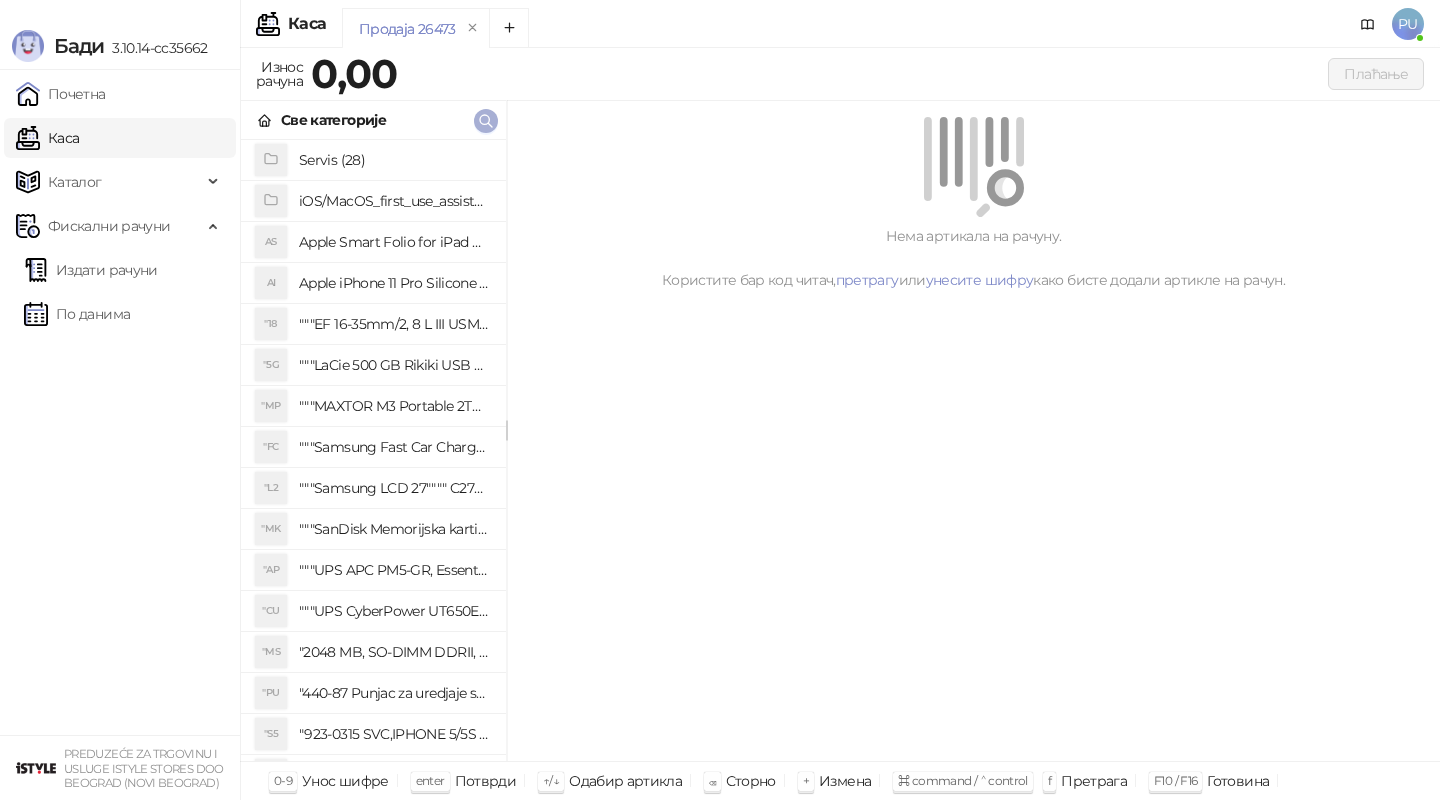 click 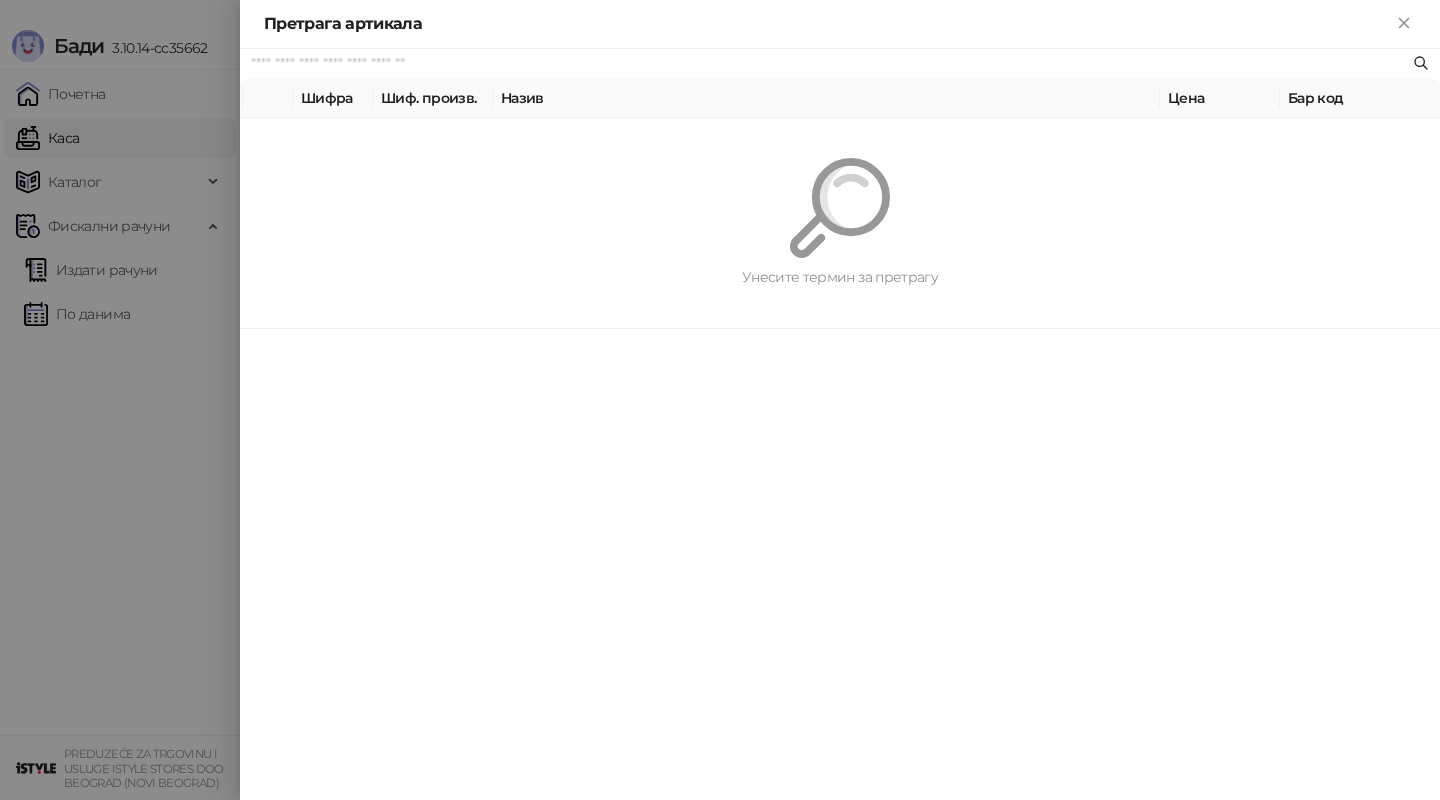 paste on "**********" 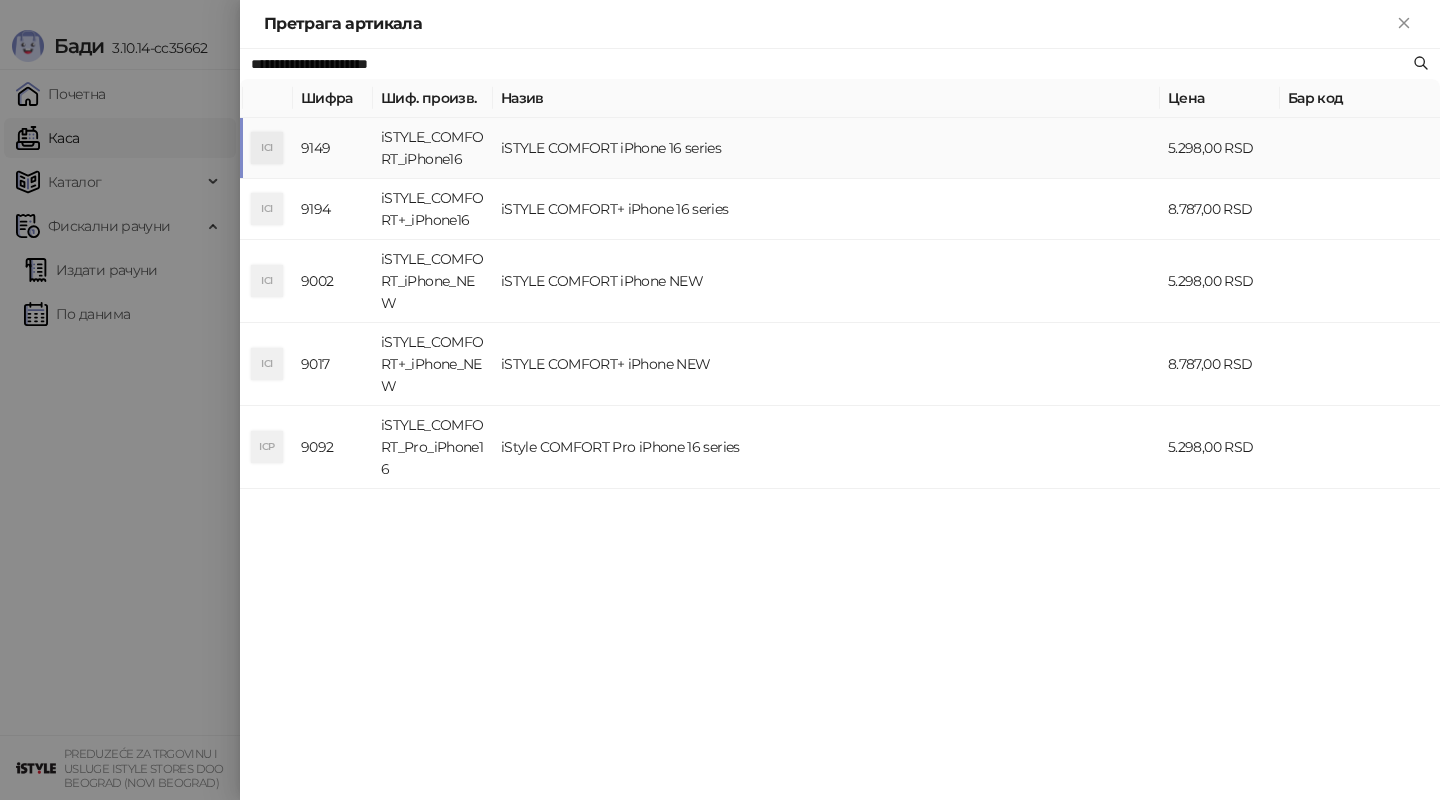click on "iSTYLE COMFORT iPhone 16 series" at bounding box center [826, 148] 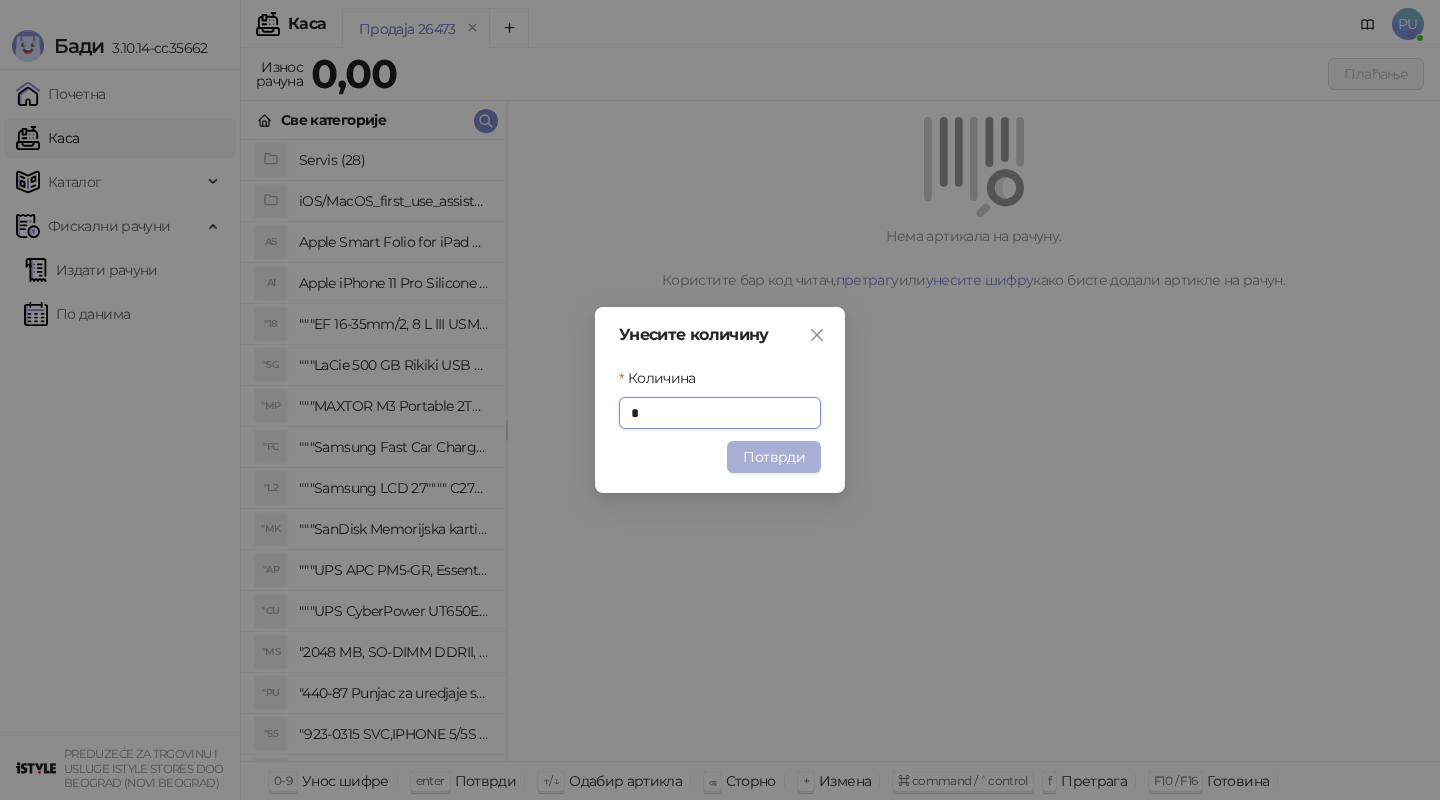 click on "Потврди" at bounding box center [774, 457] 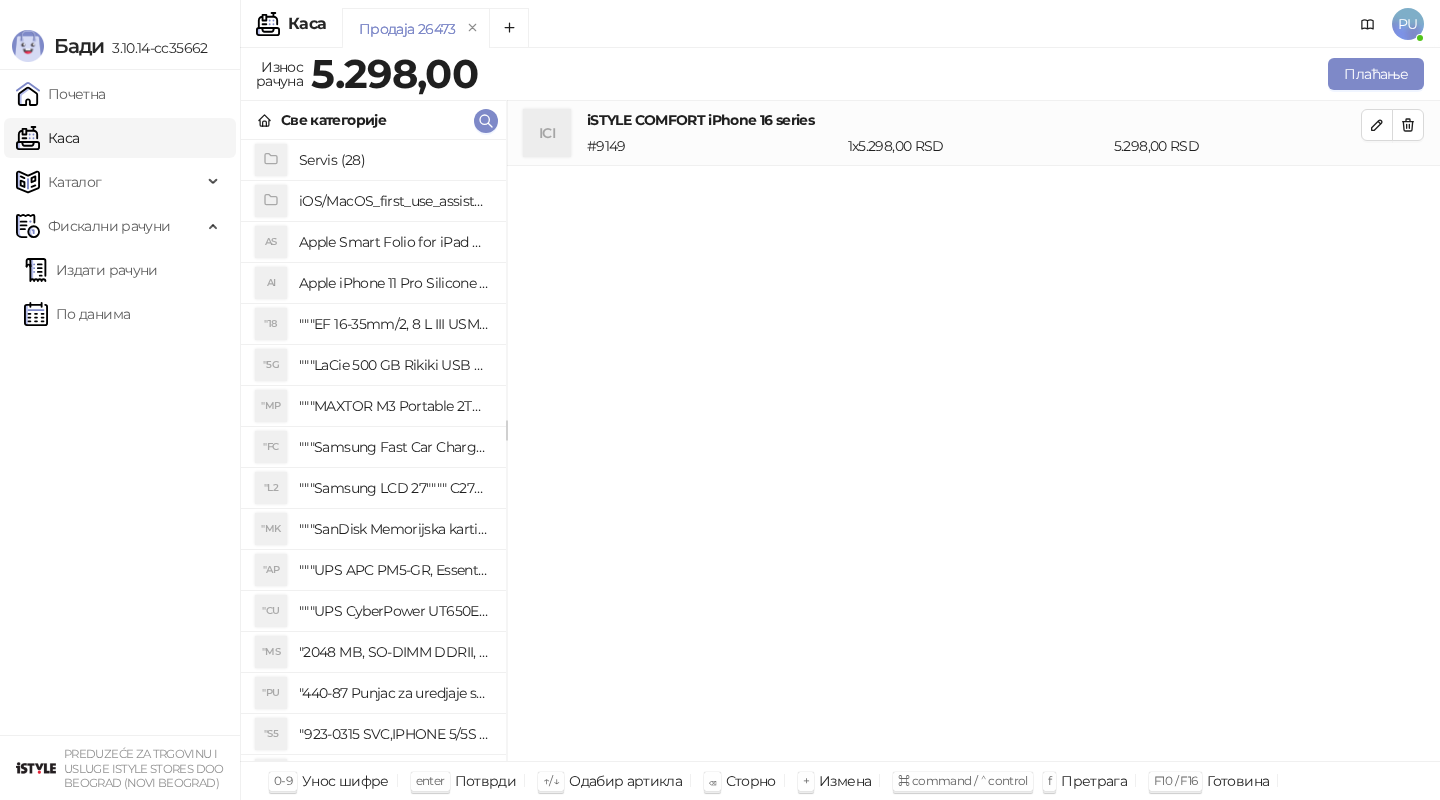 click on "Све категорије" at bounding box center (373, 120) 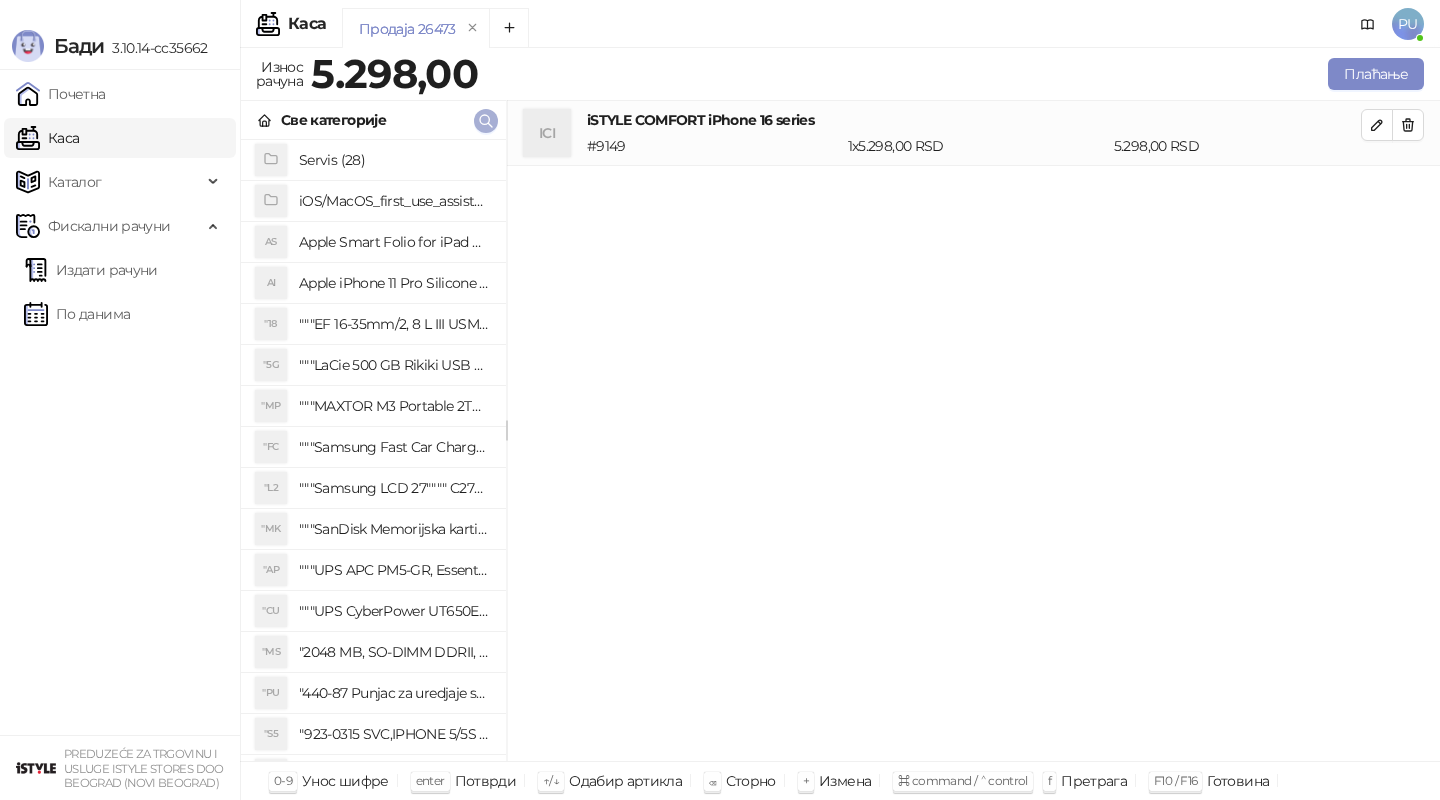 click 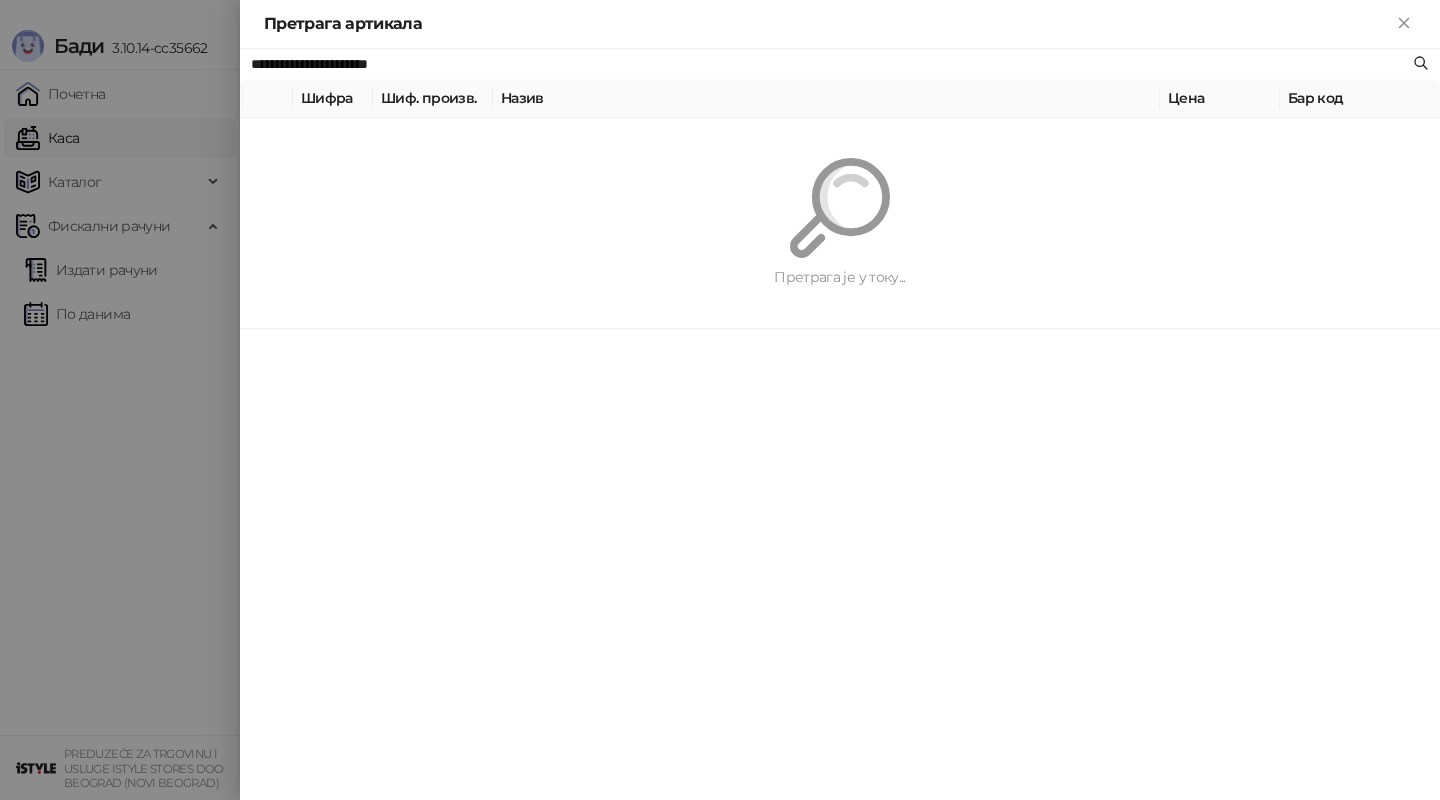 paste 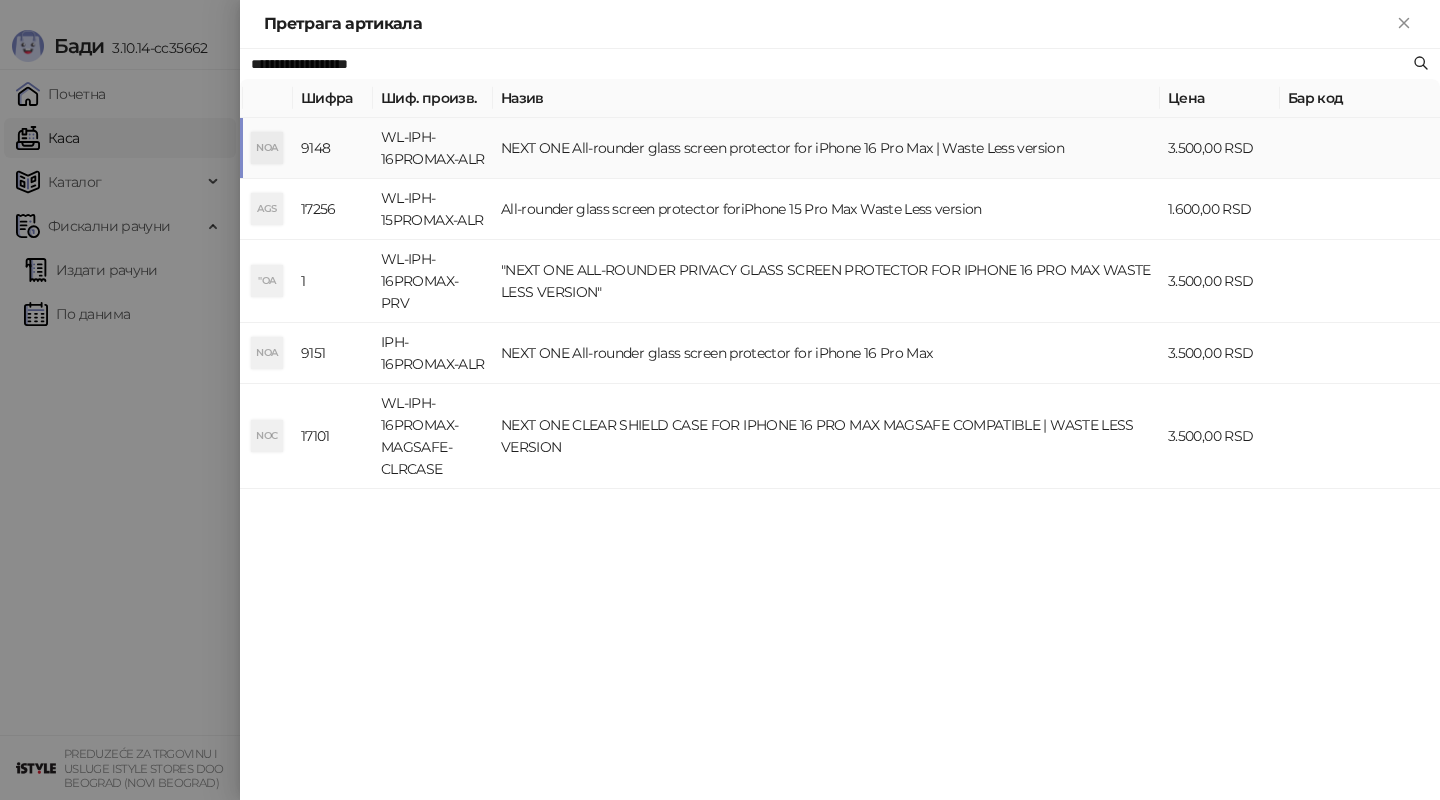 type on "**********" 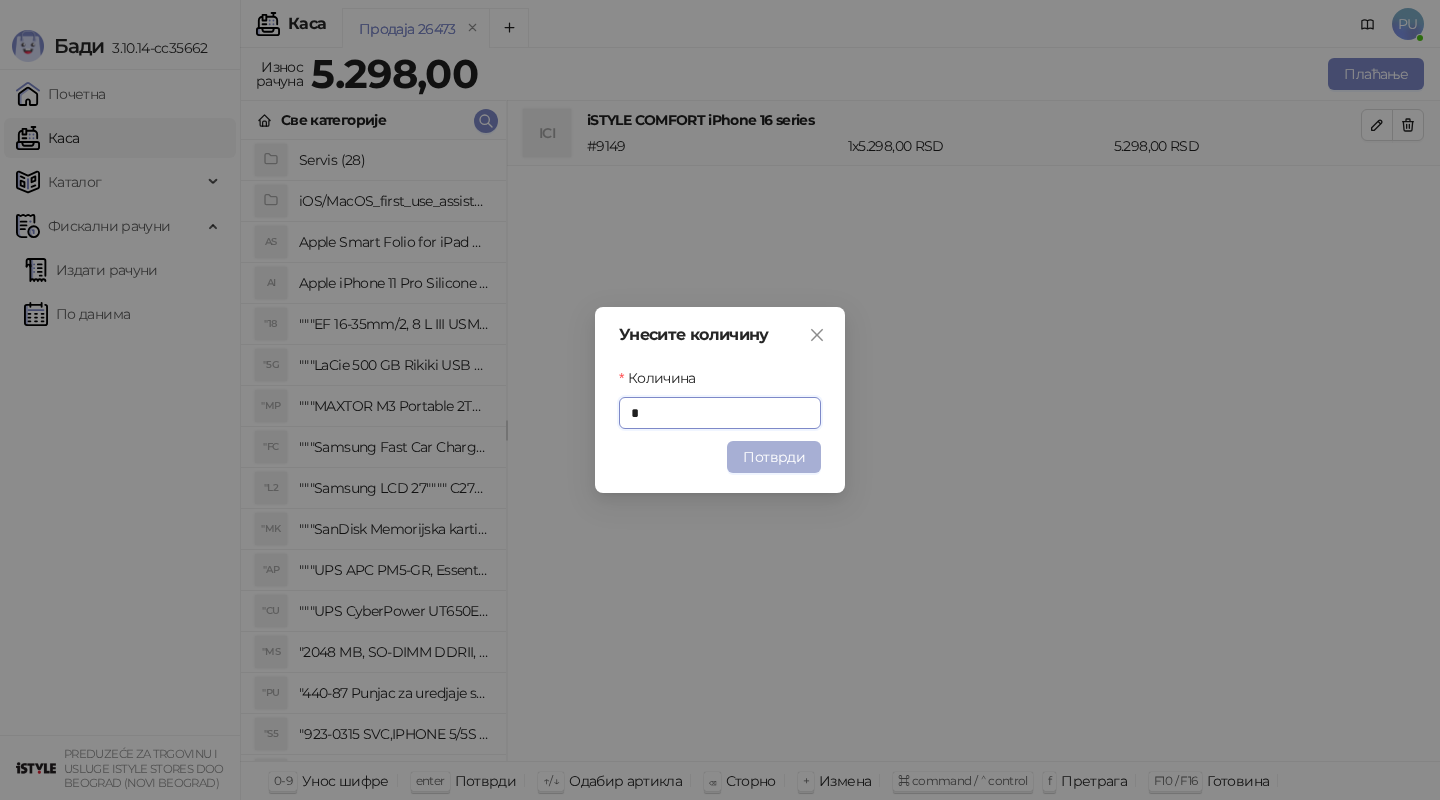 click on "Потврди" at bounding box center (774, 457) 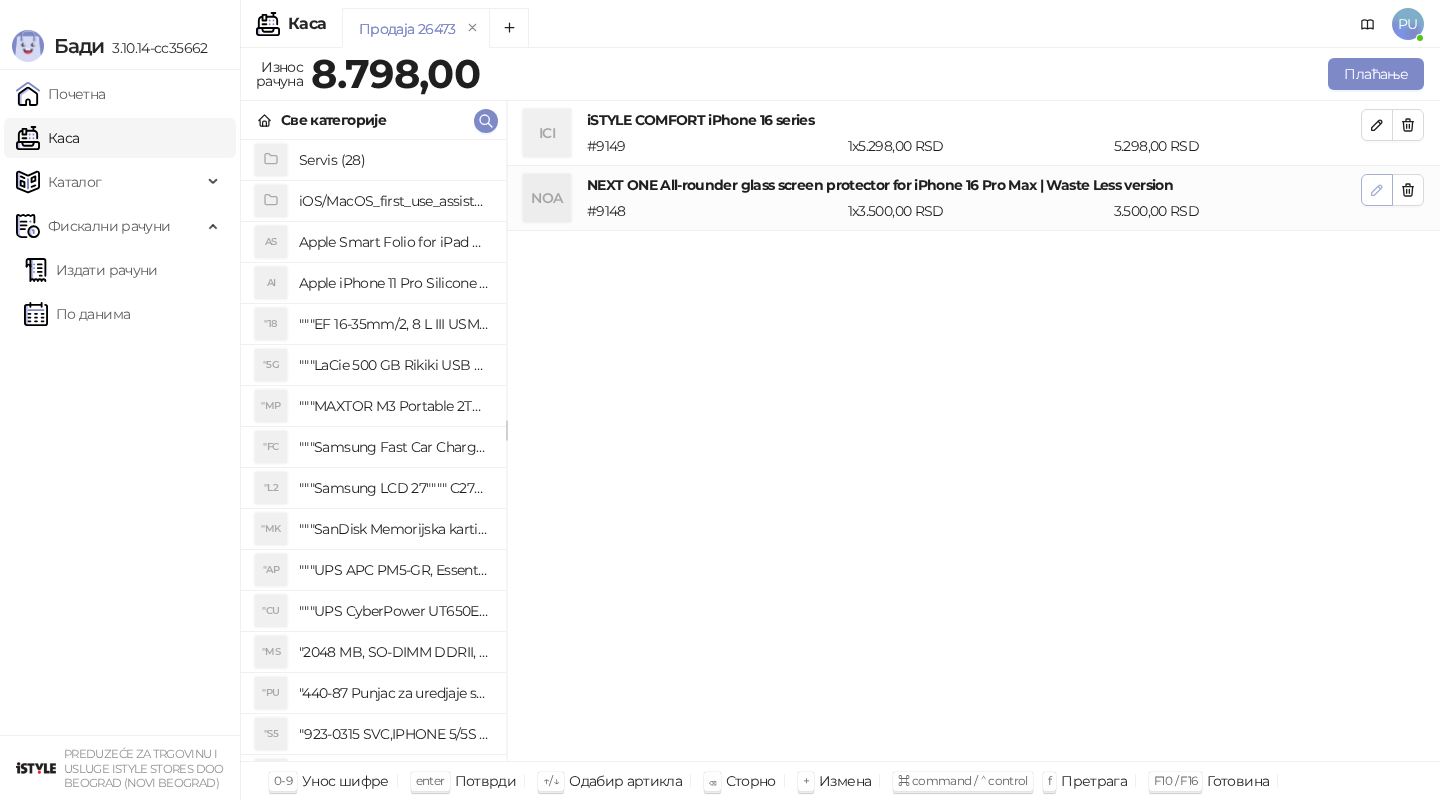 click at bounding box center (1377, 190) 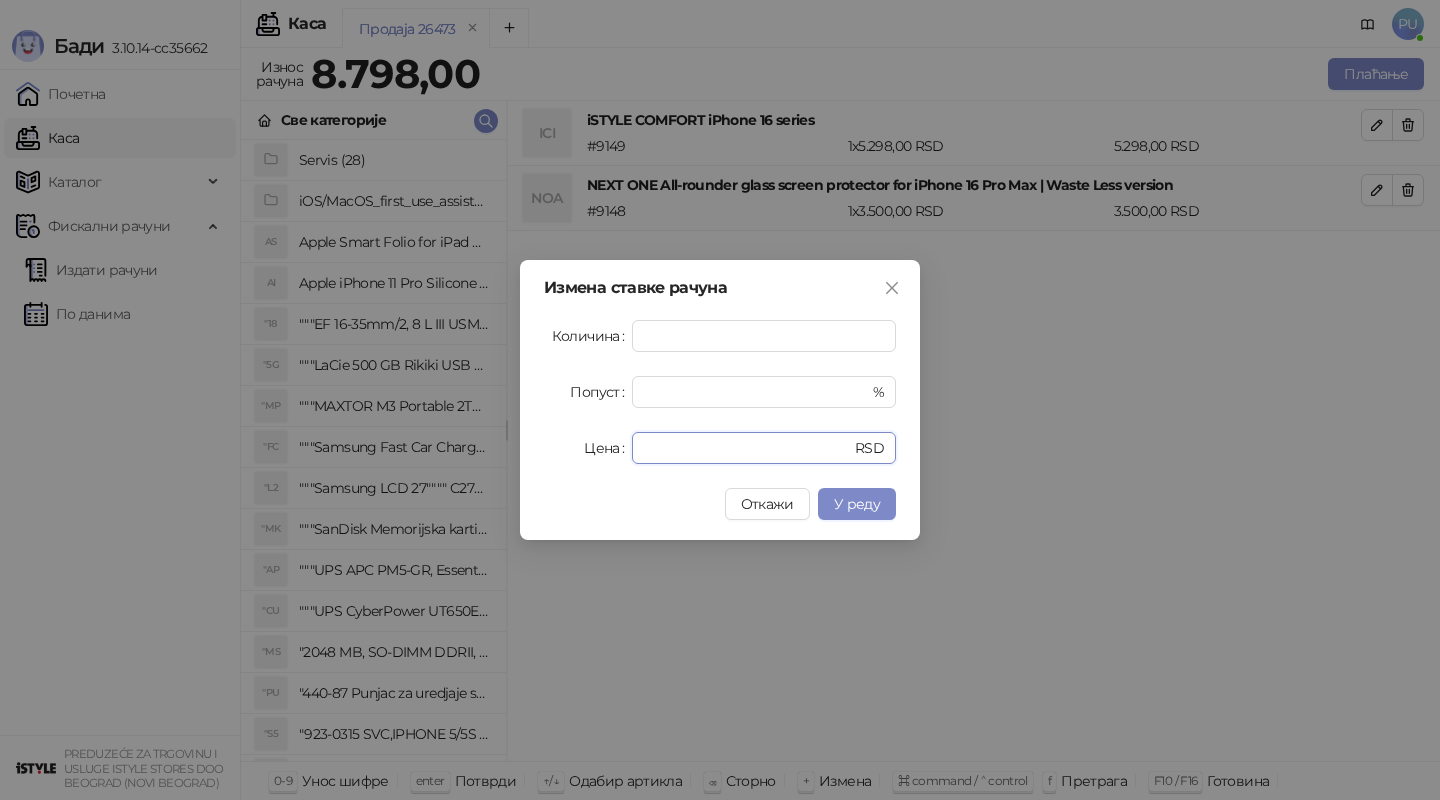 drag, startPoint x: 760, startPoint y: 442, endPoint x: 553, endPoint y: 442, distance: 207 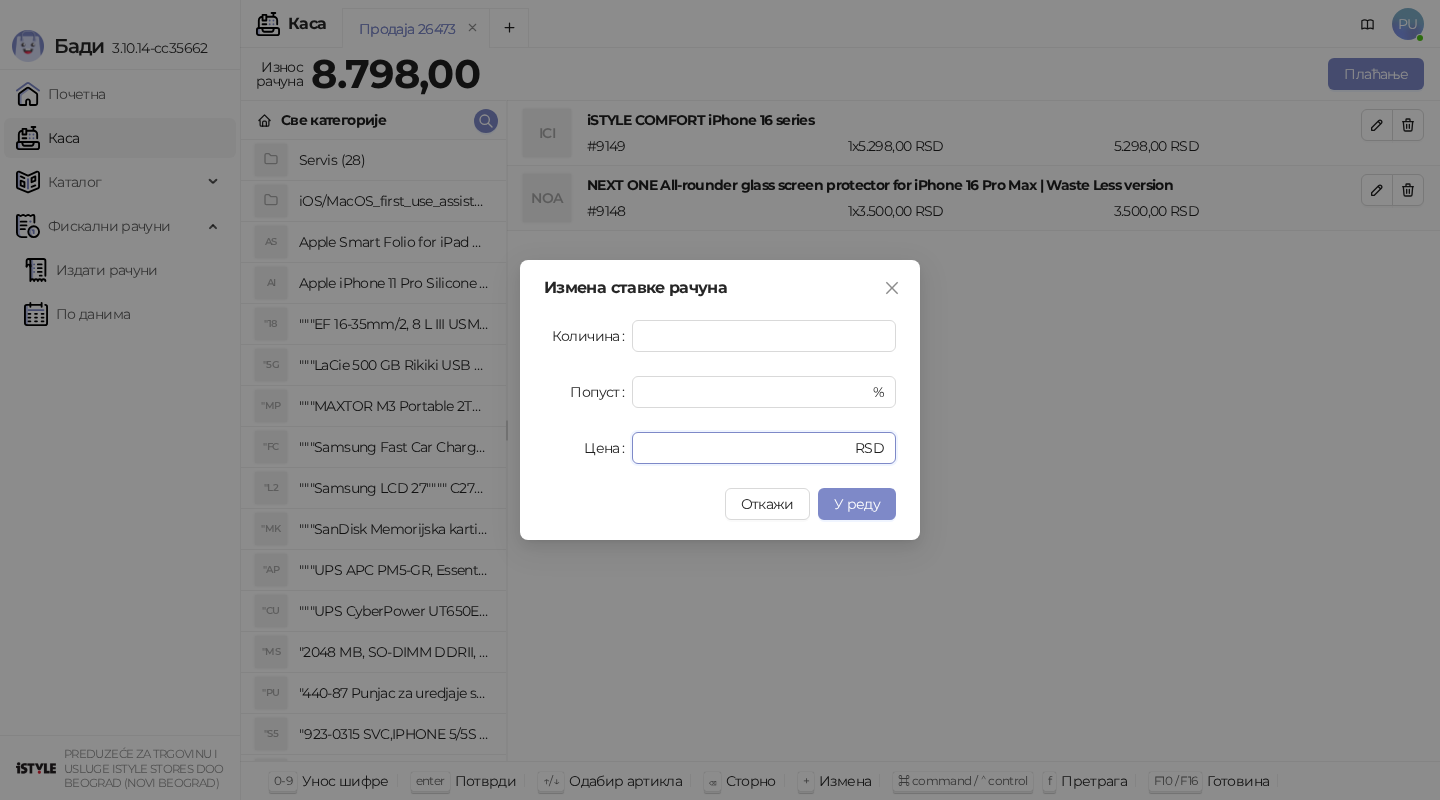 type on "*" 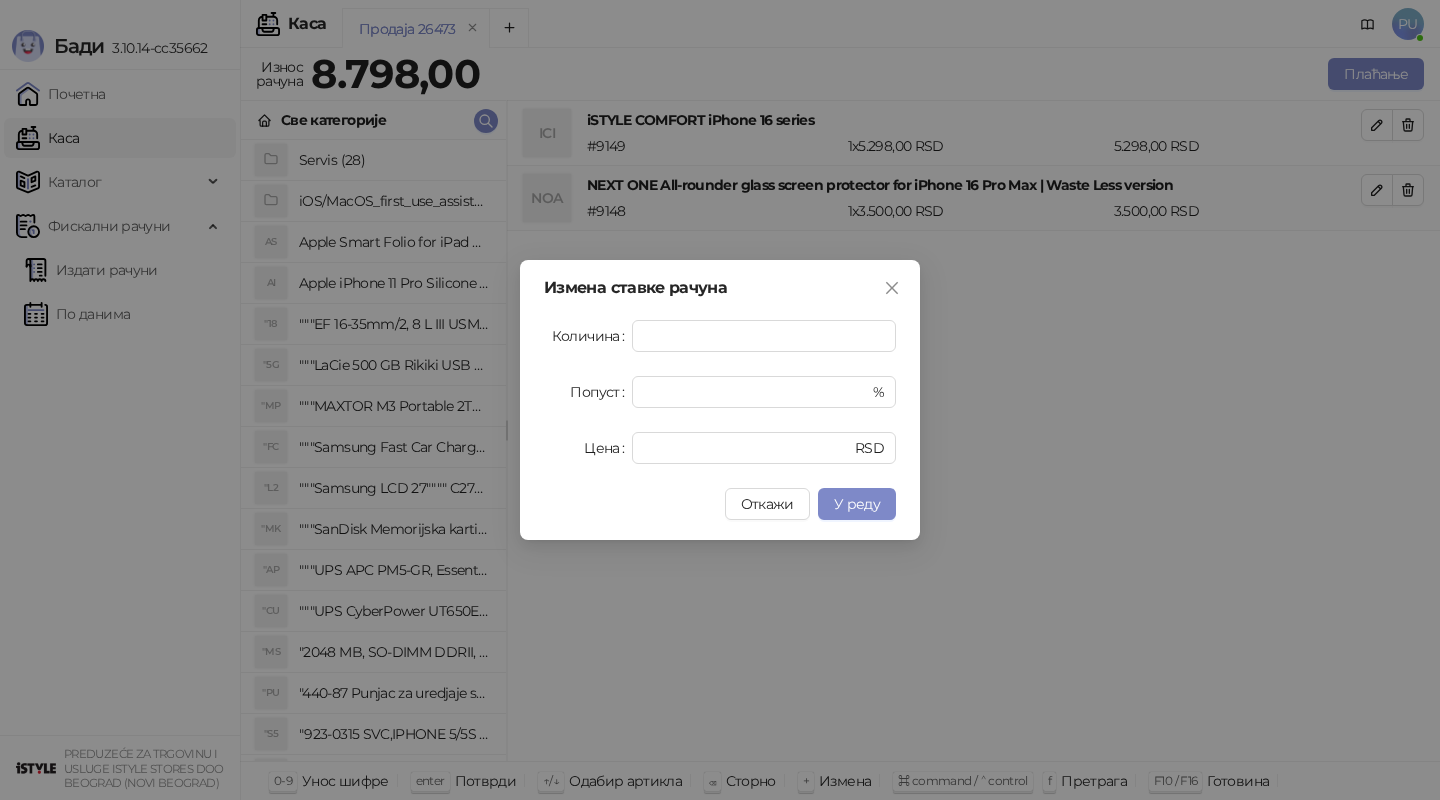 click on "Измена ставке рачуна Количина * Попуст * % Цена * RSD Откажи У реду" at bounding box center (720, 400) 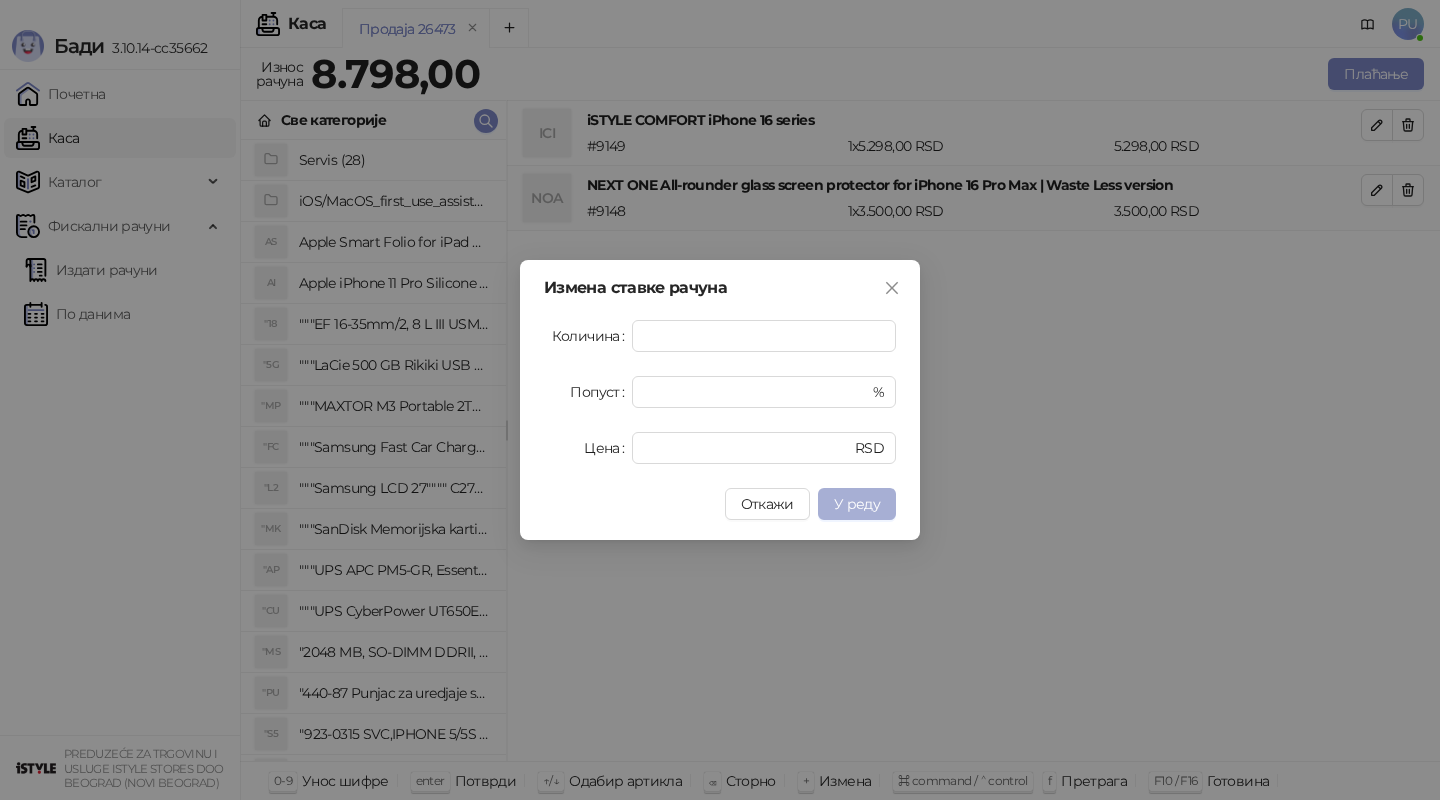 click on "У реду" at bounding box center [857, 504] 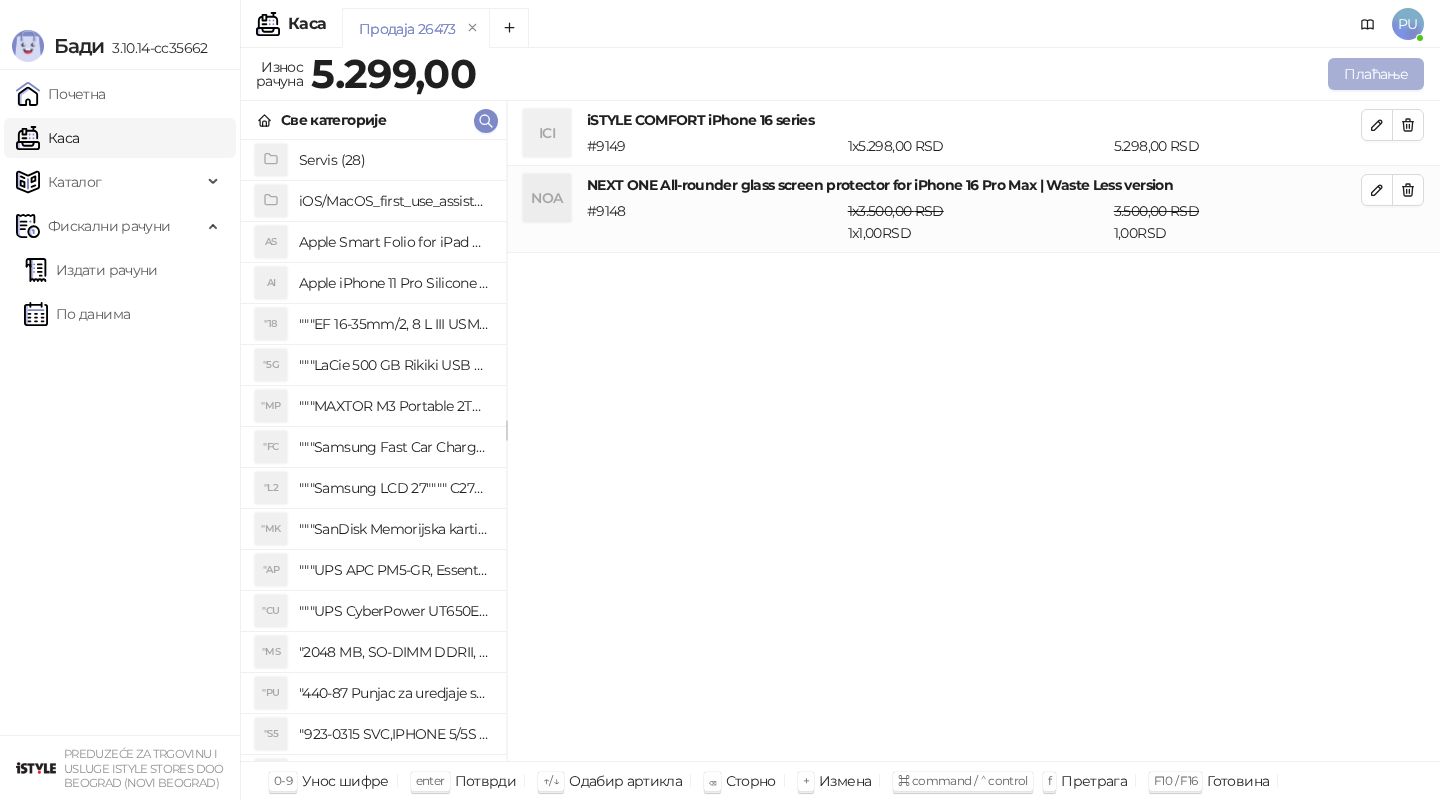 click on "Плаћање" at bounding box center (1376, 74) 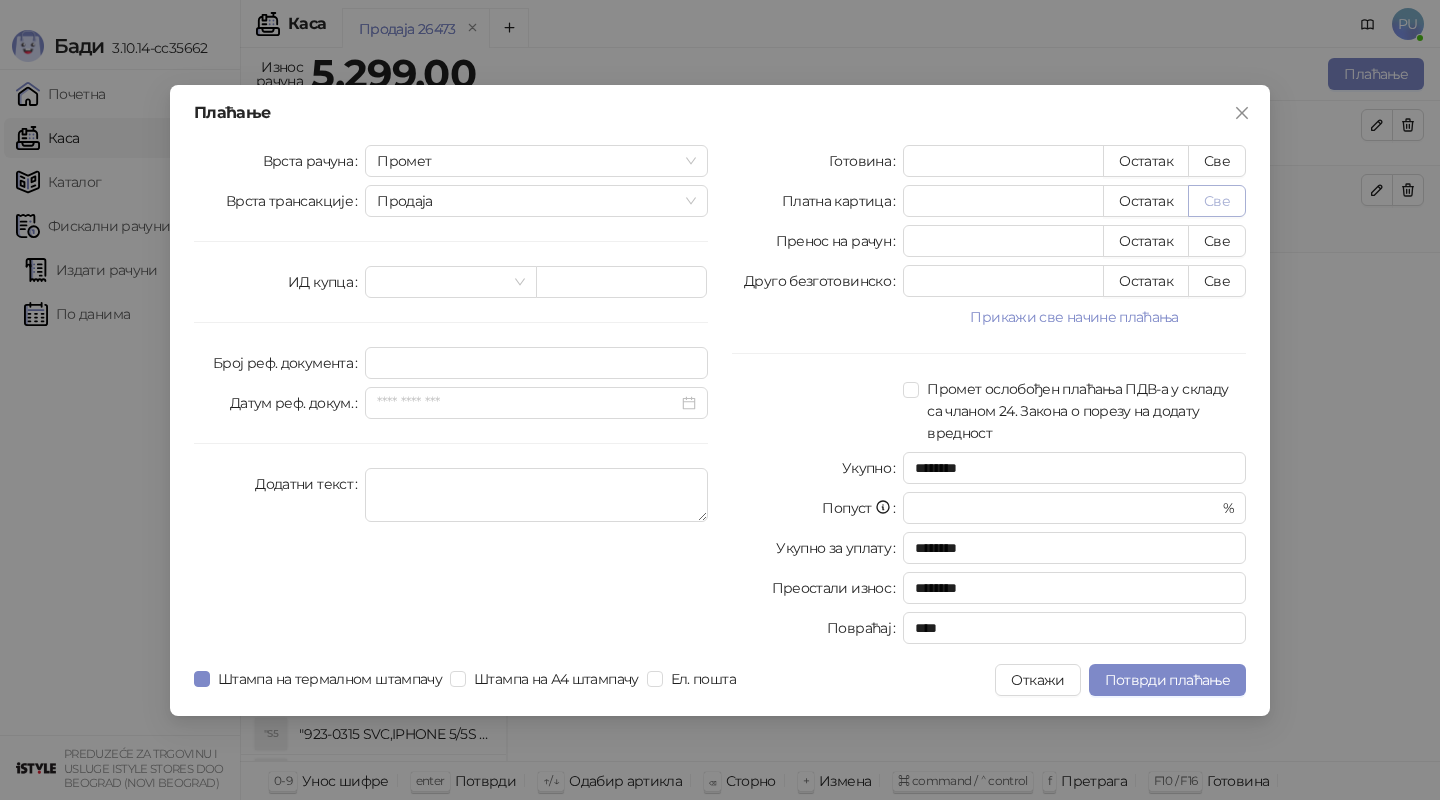 click on "Све" at bounding box center (1217, 201) 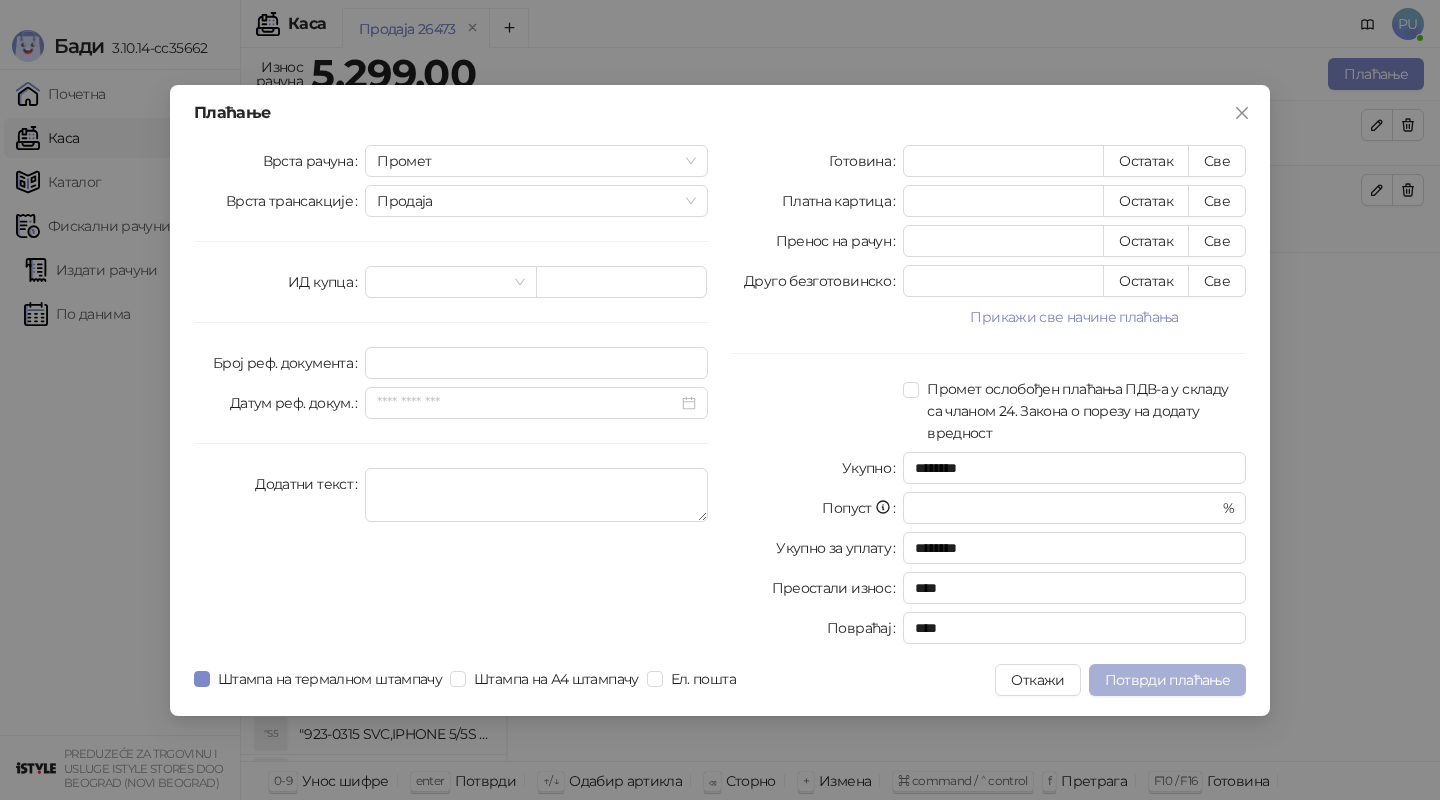 click on "Потврди плаћање" at bounding box center [1167, 680] 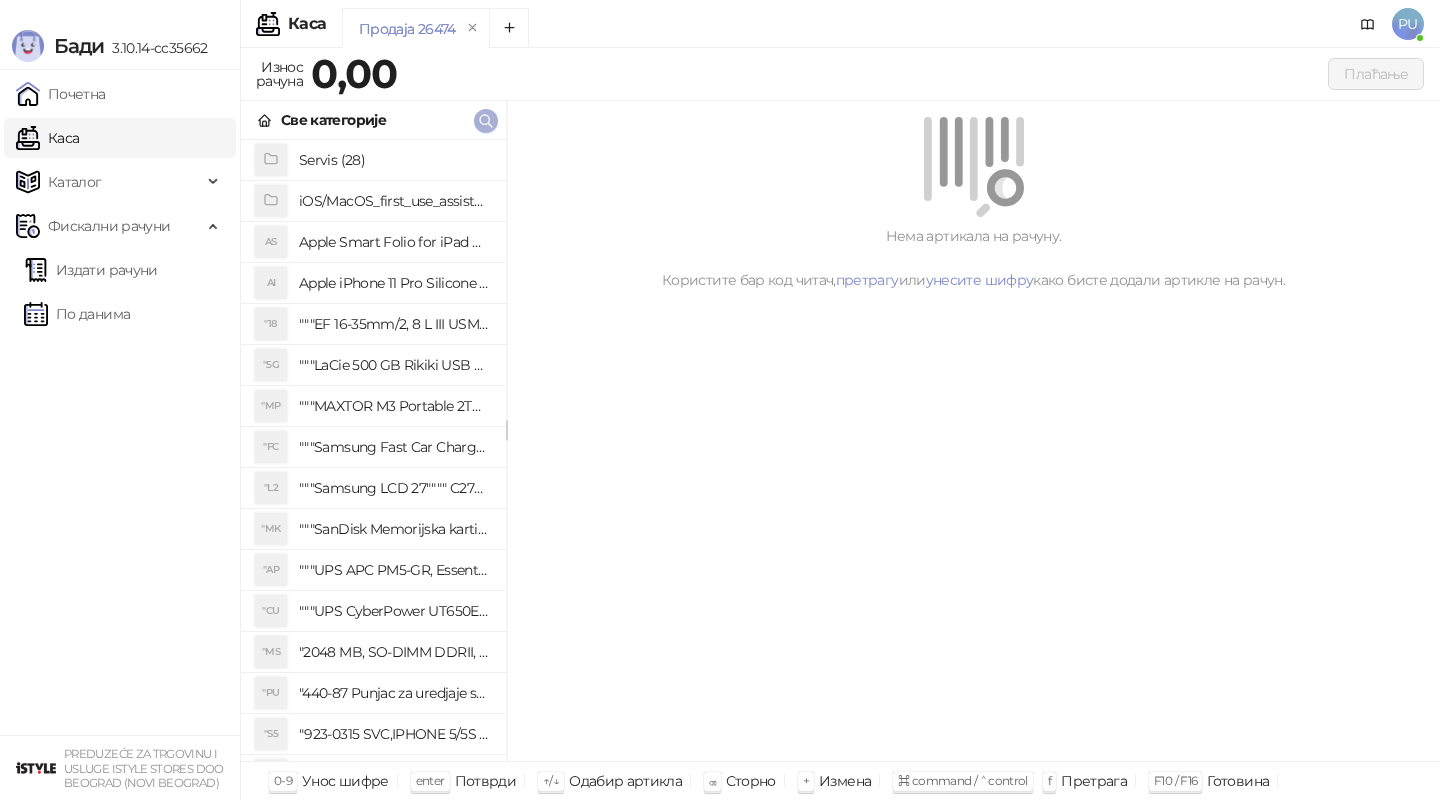 click 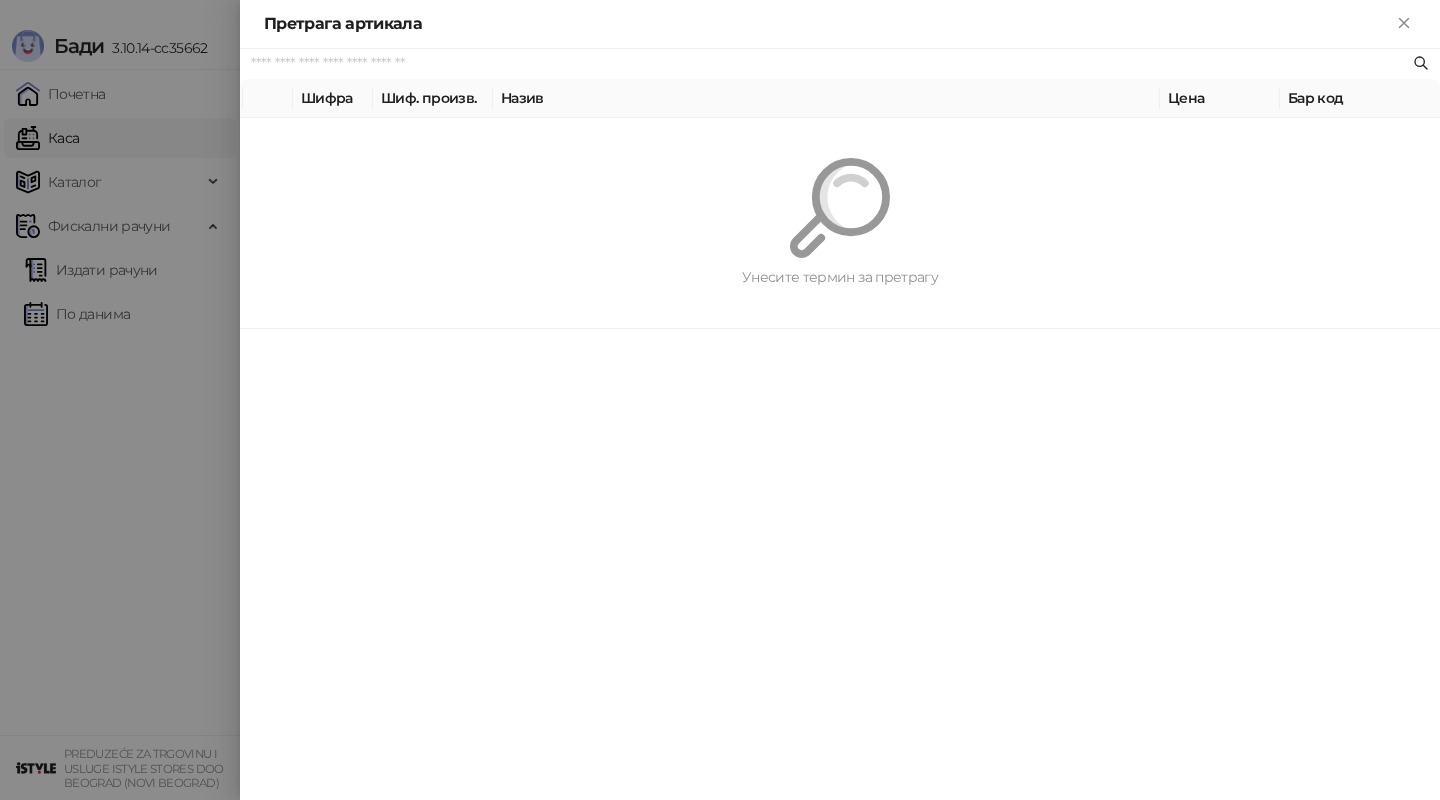 paste on "**********" 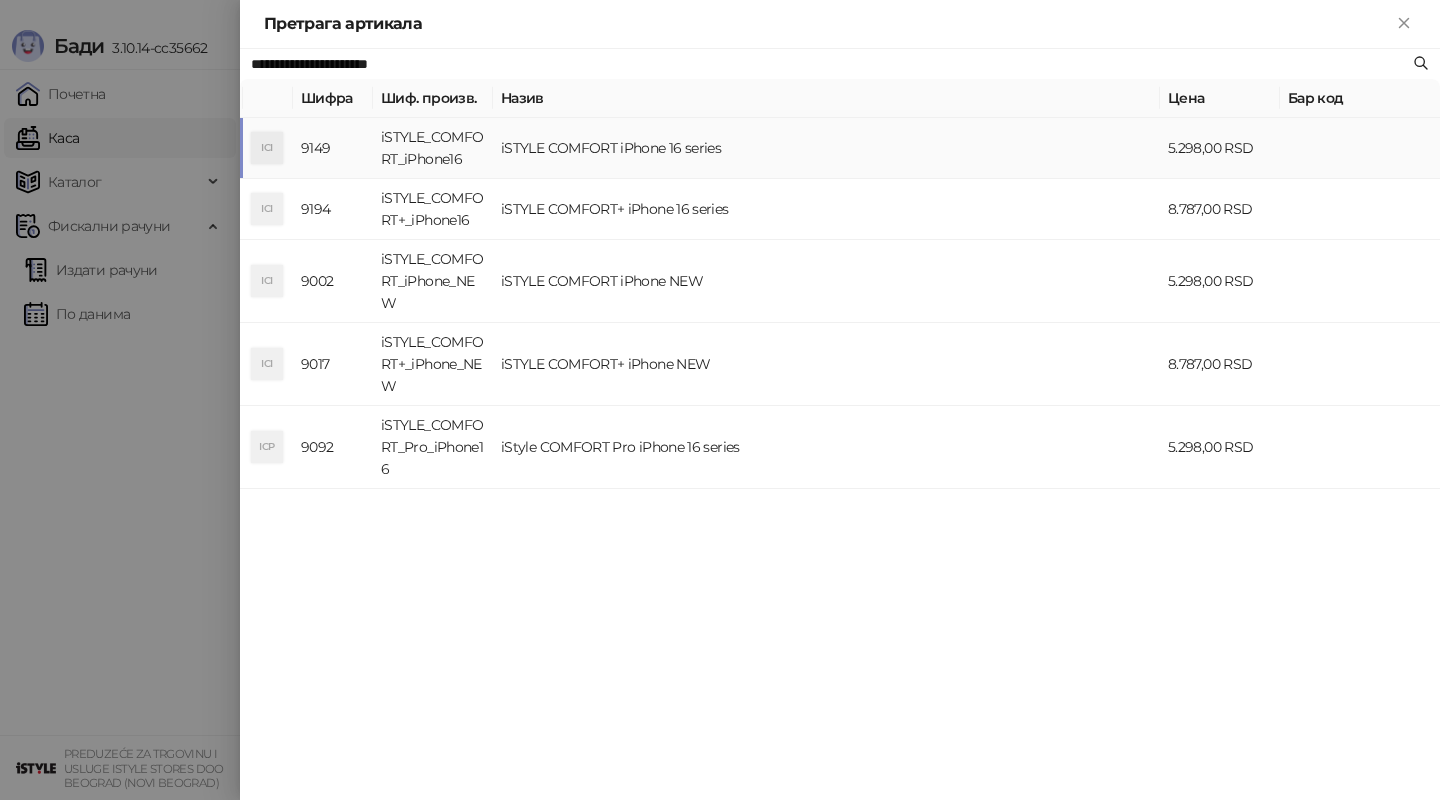 click on "iSTYLE COMFORT iPhone 16 series" at bounding box center (826, 148) 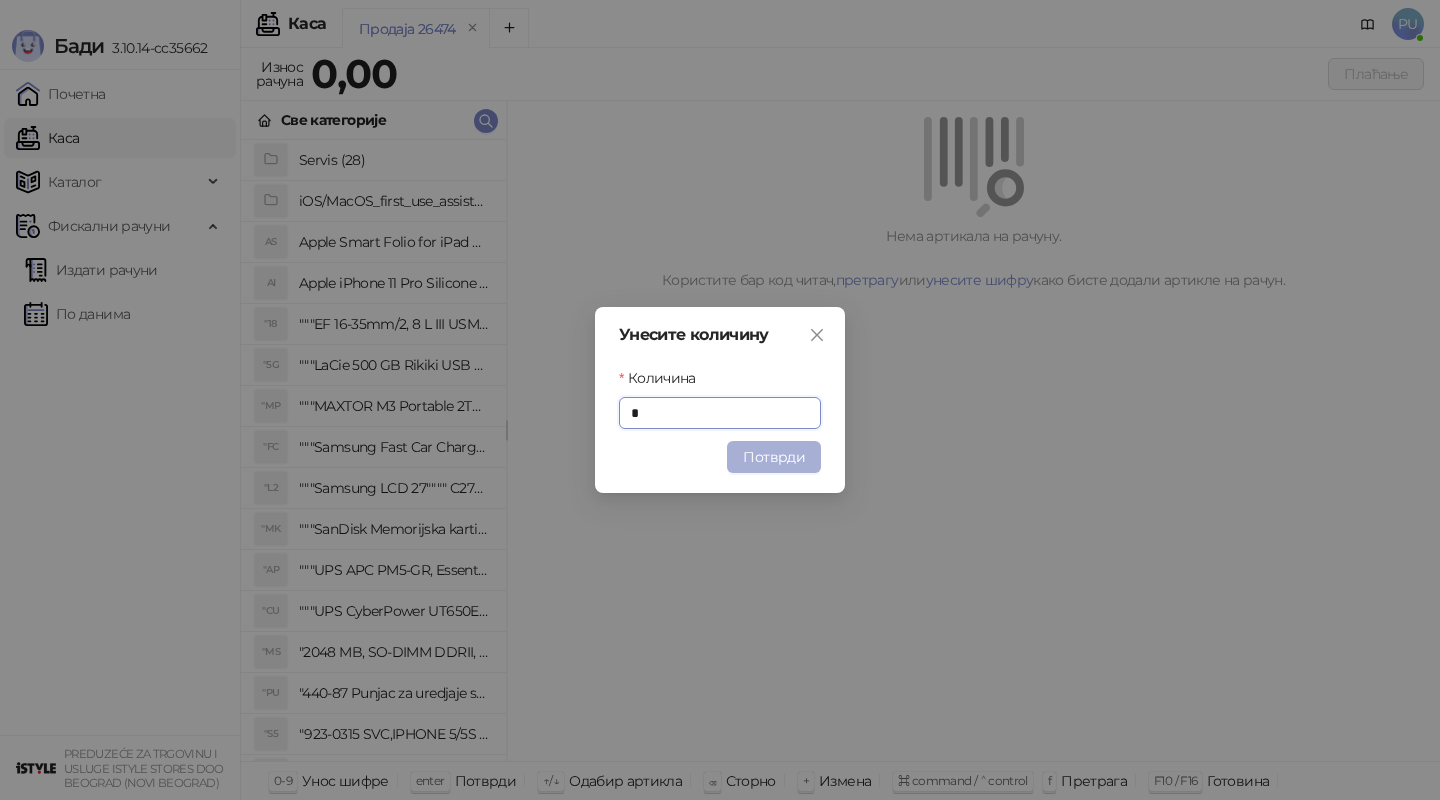 click on "Потврди" at bounding box center (774, 457) 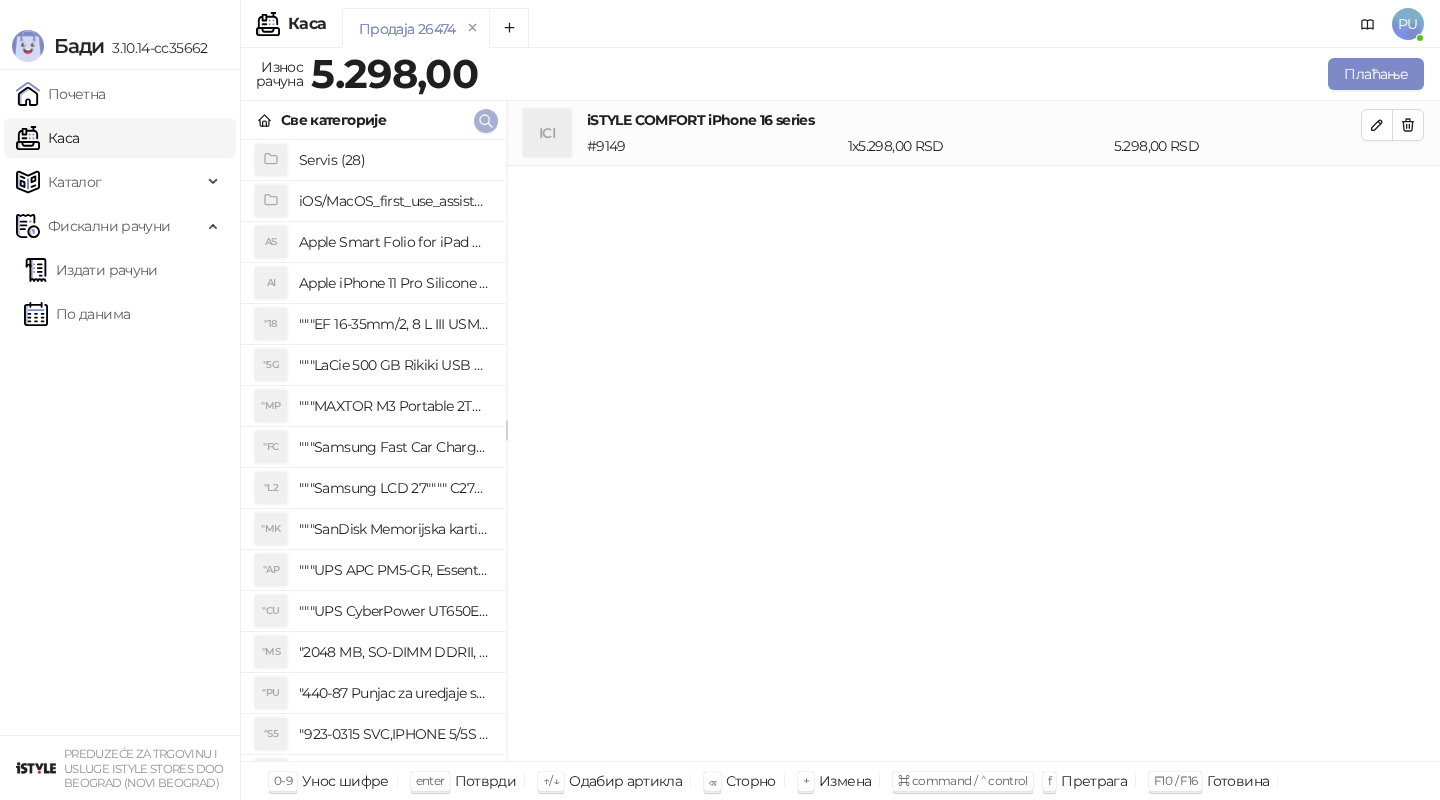 click 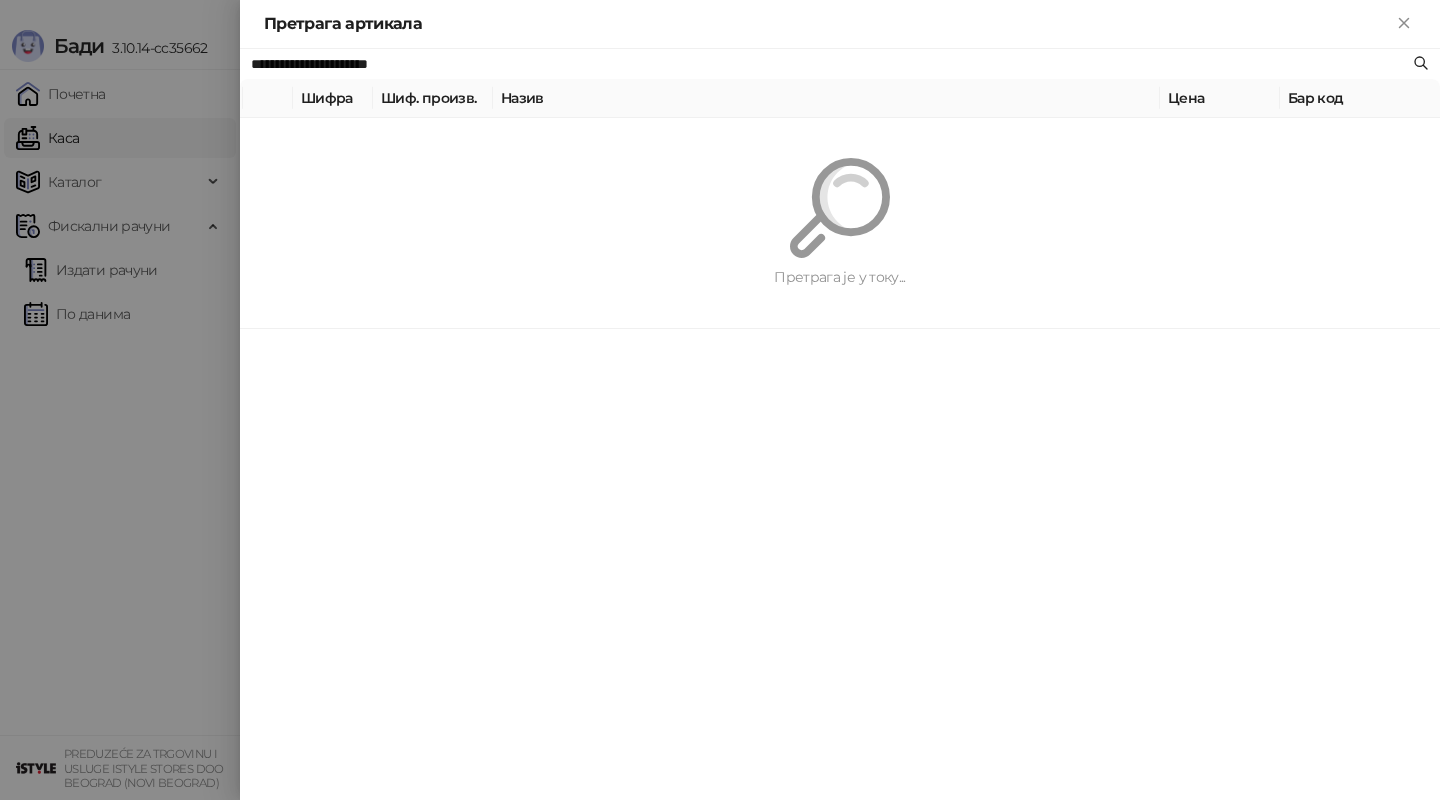 paste 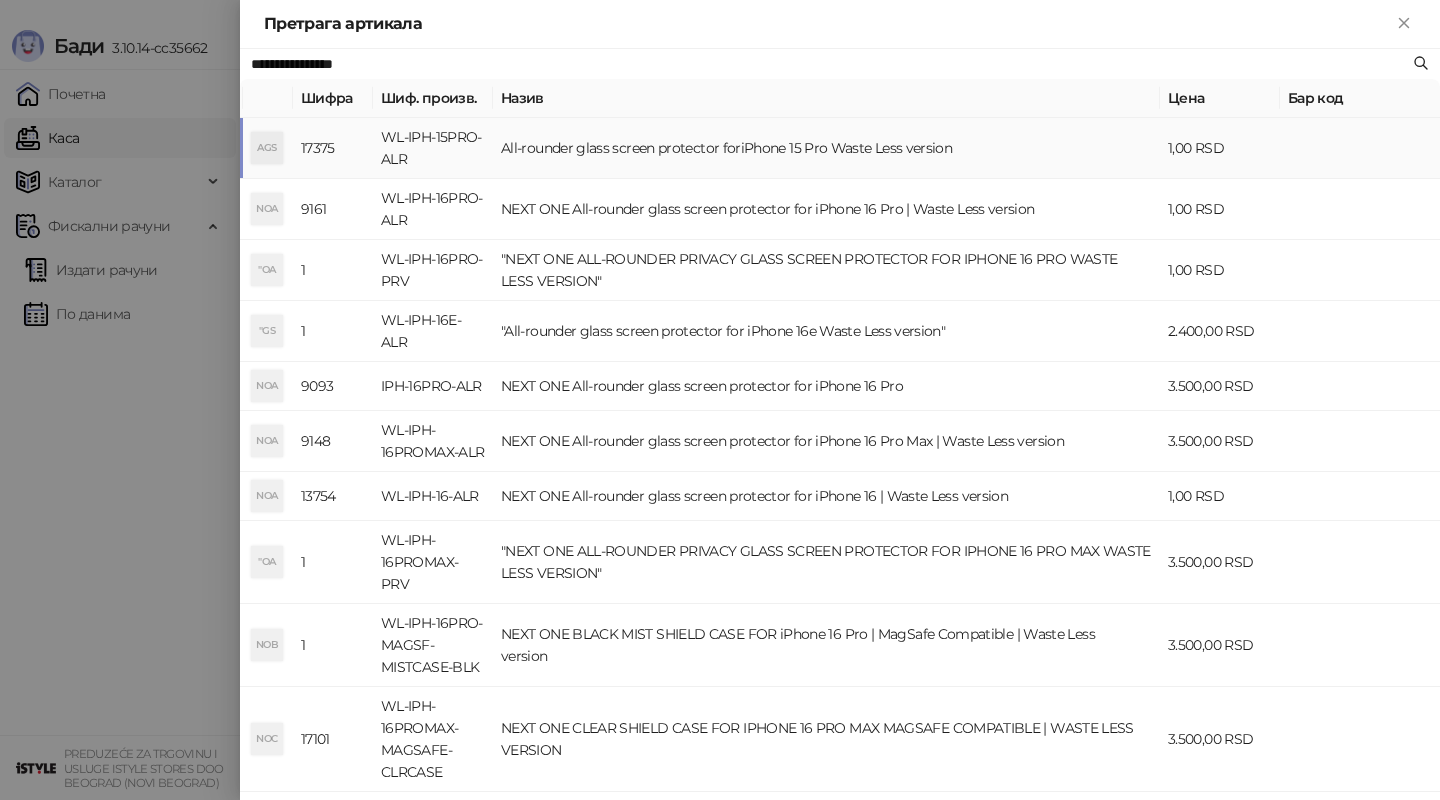 type on "**********" 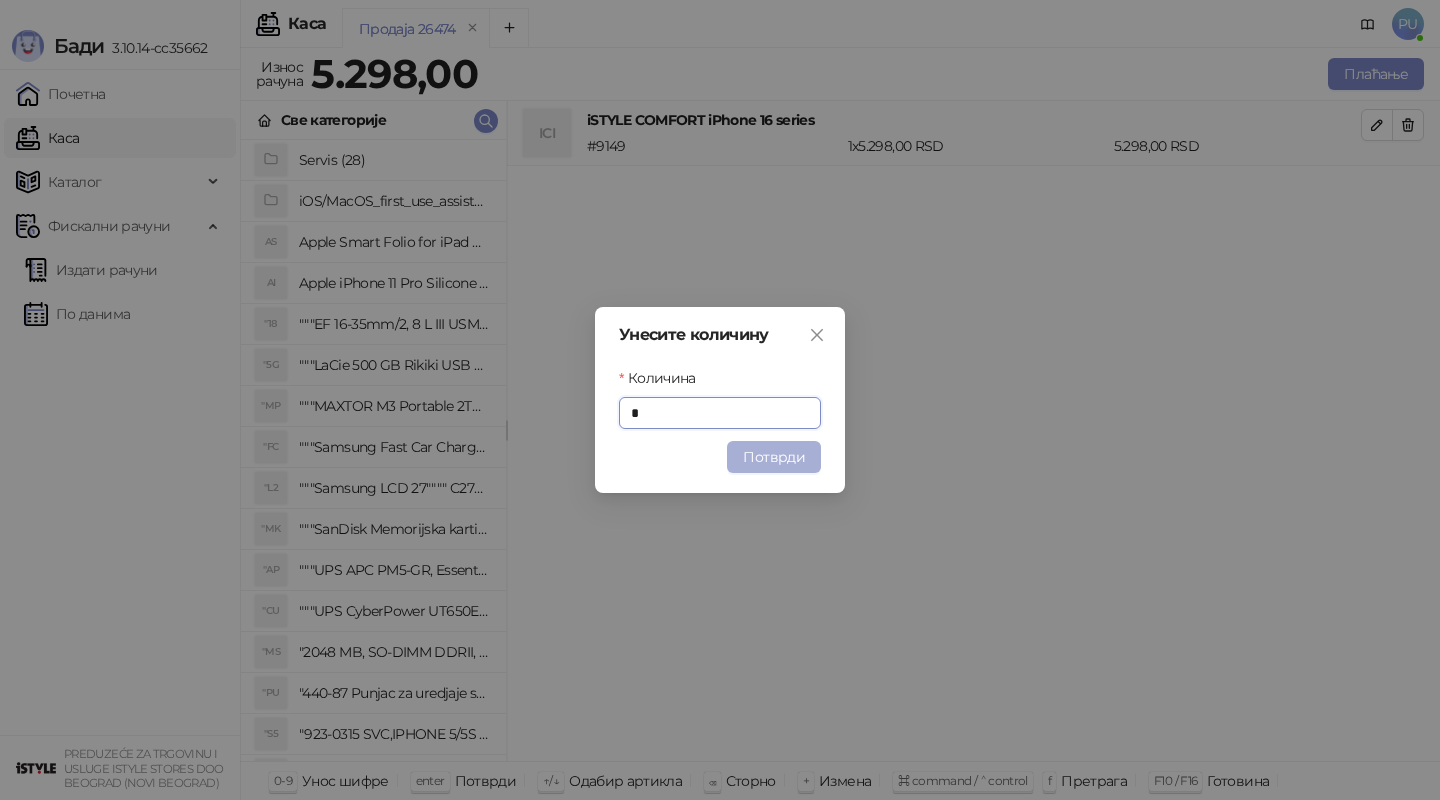 click on "Потврди" at bounding box center (774, 457) 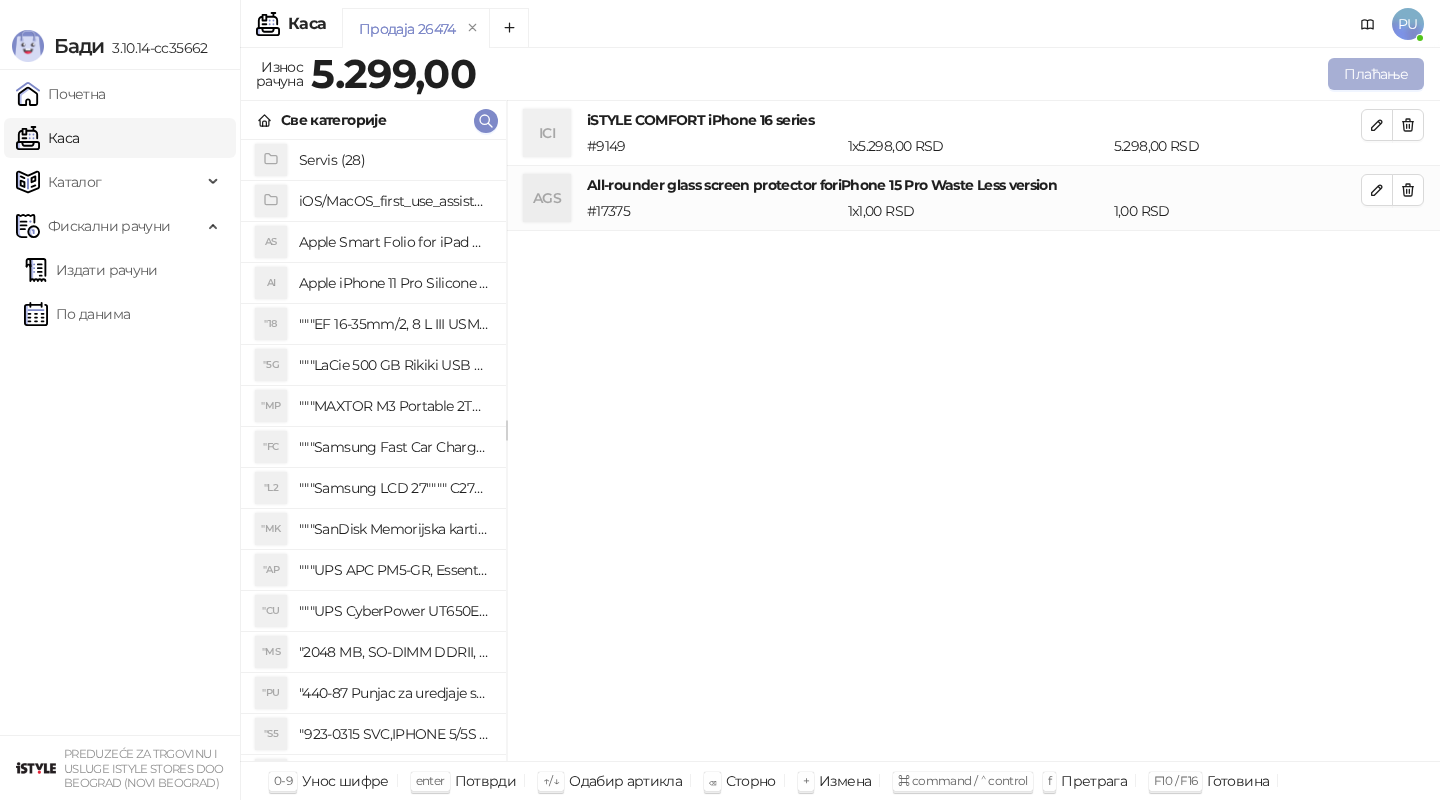 click on "Плаћање" at bounding box center [1376, 74] 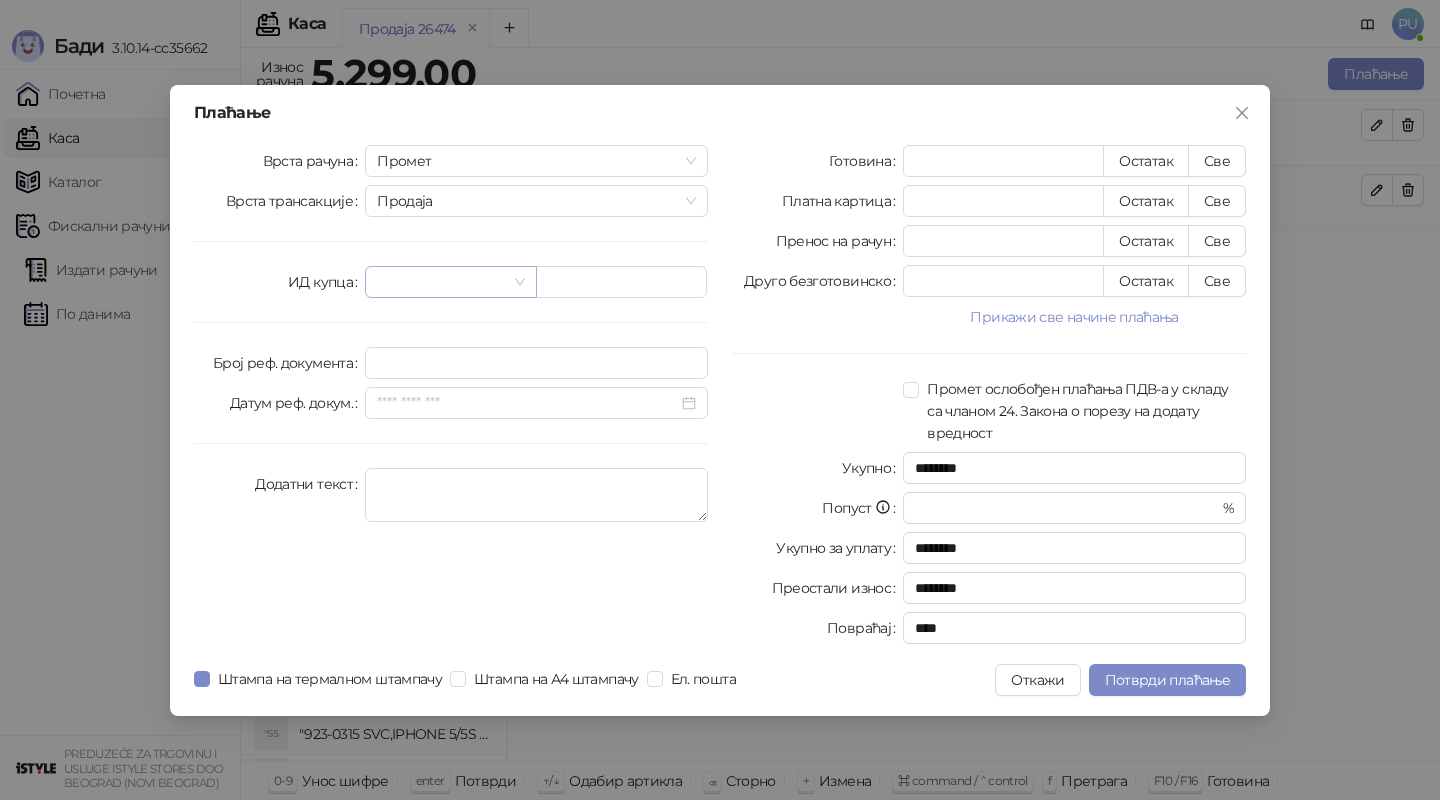 click at bounding box center [441, 282] 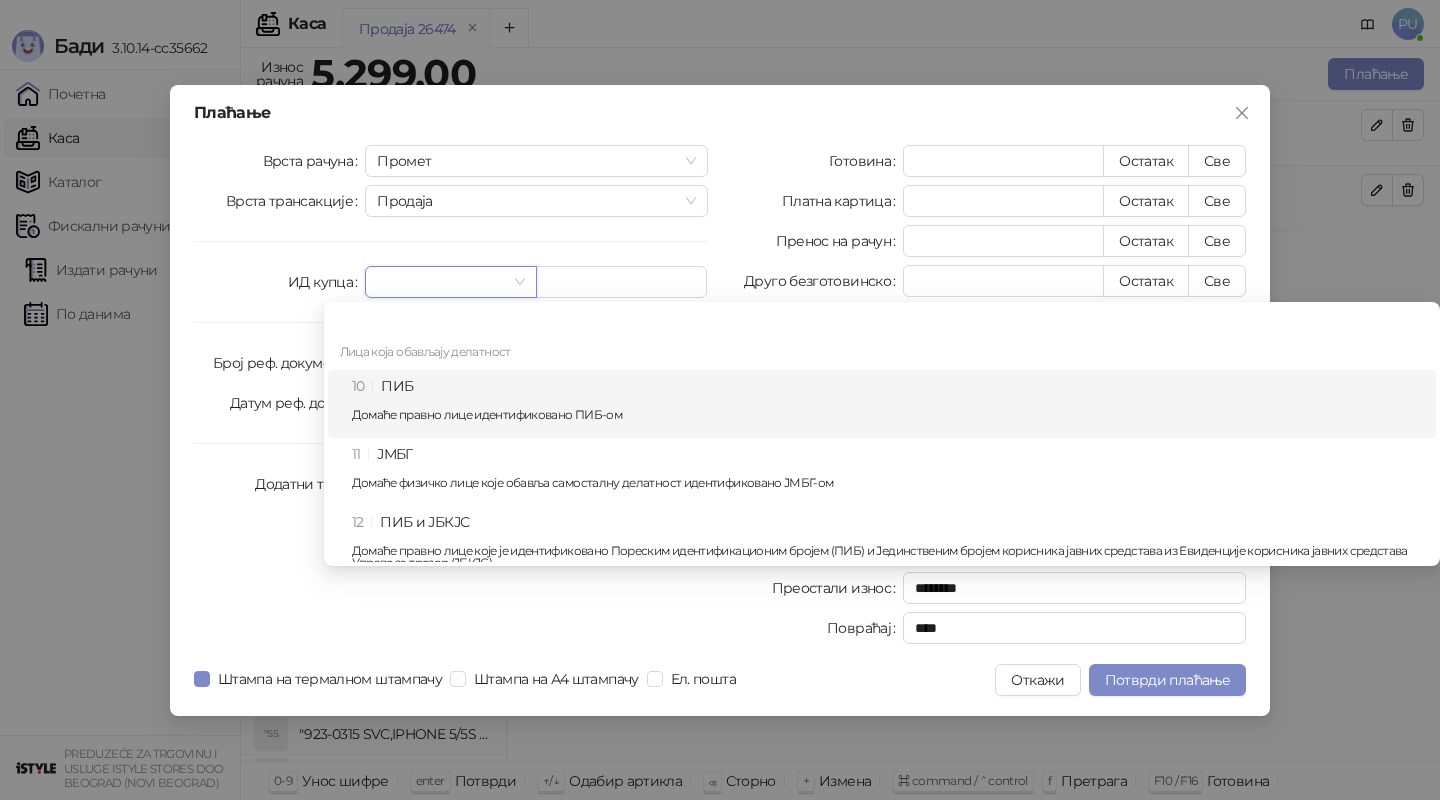 click on "10 ПИБ Домаће правно лице идентификовано ПИБ-ом" at bounding box center (888, 404) 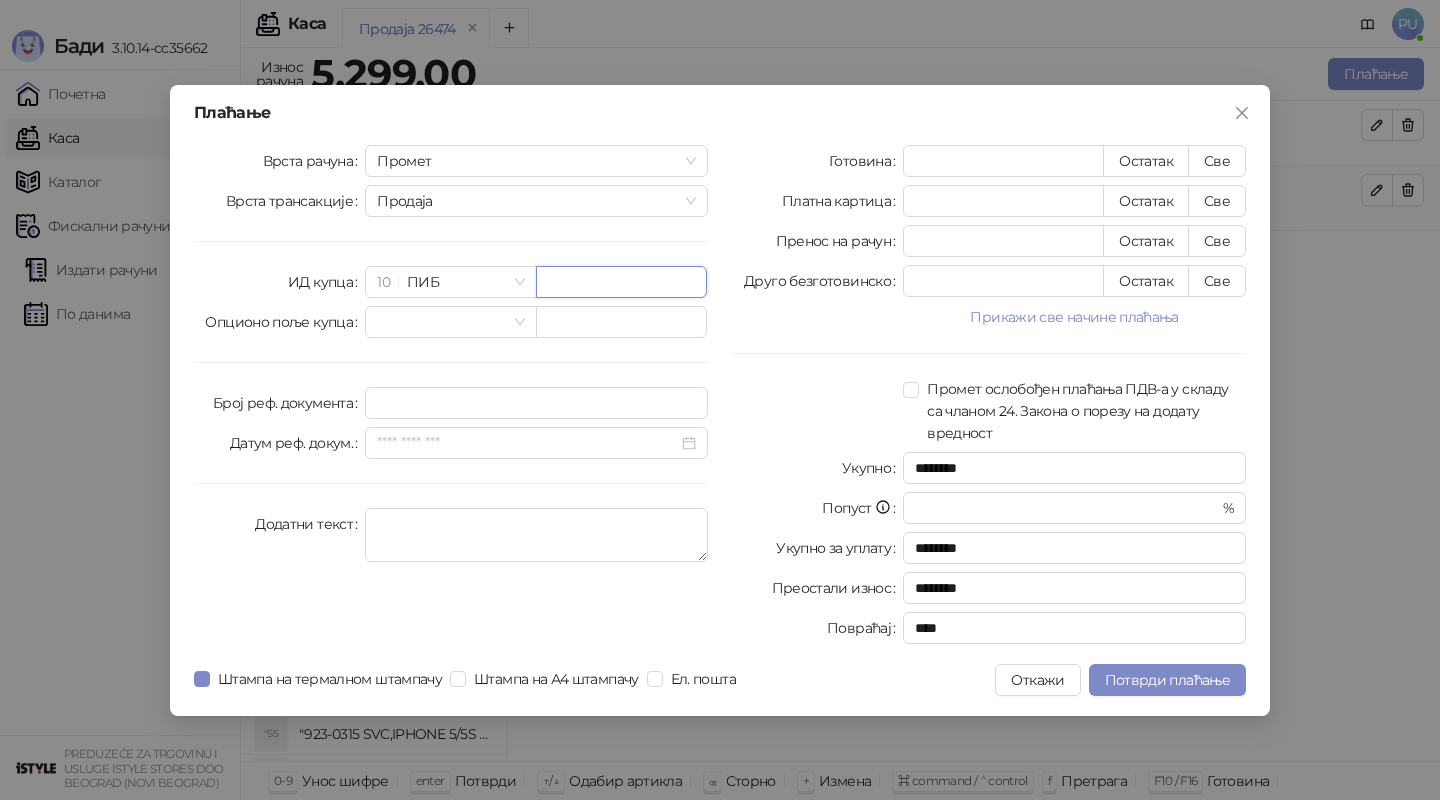 paste on "*********" 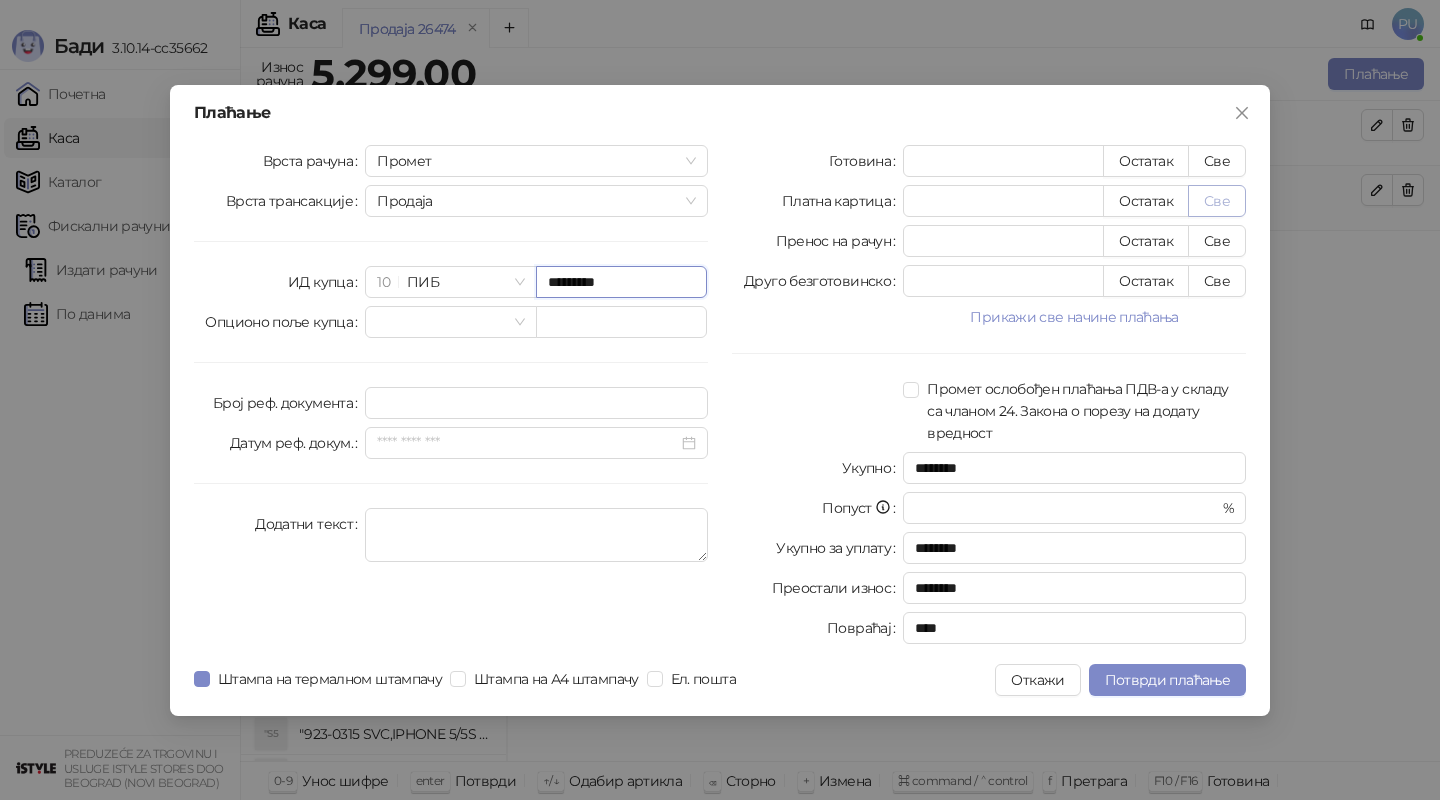 type on "*********" 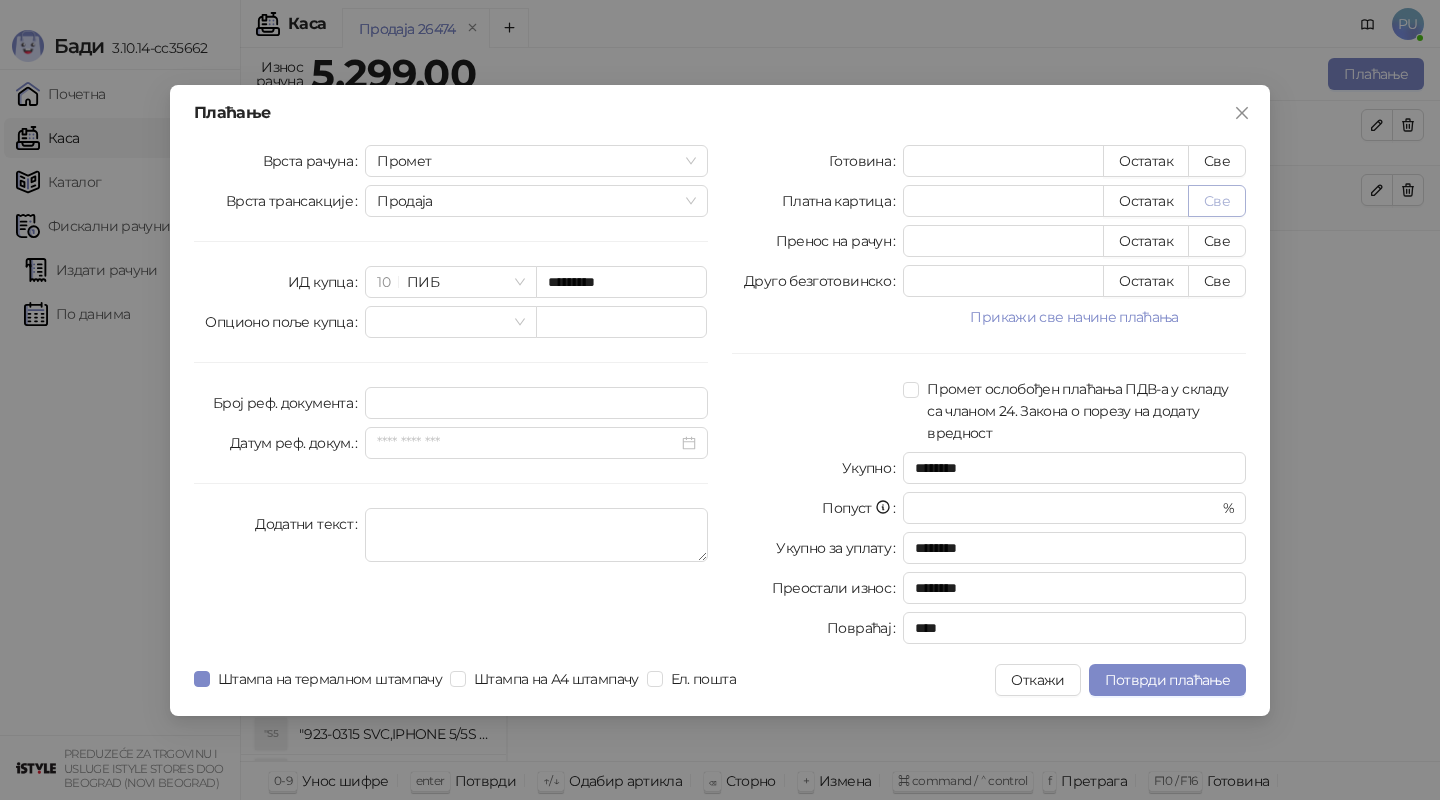 click on "Све" at bounding box center (1217, 201) 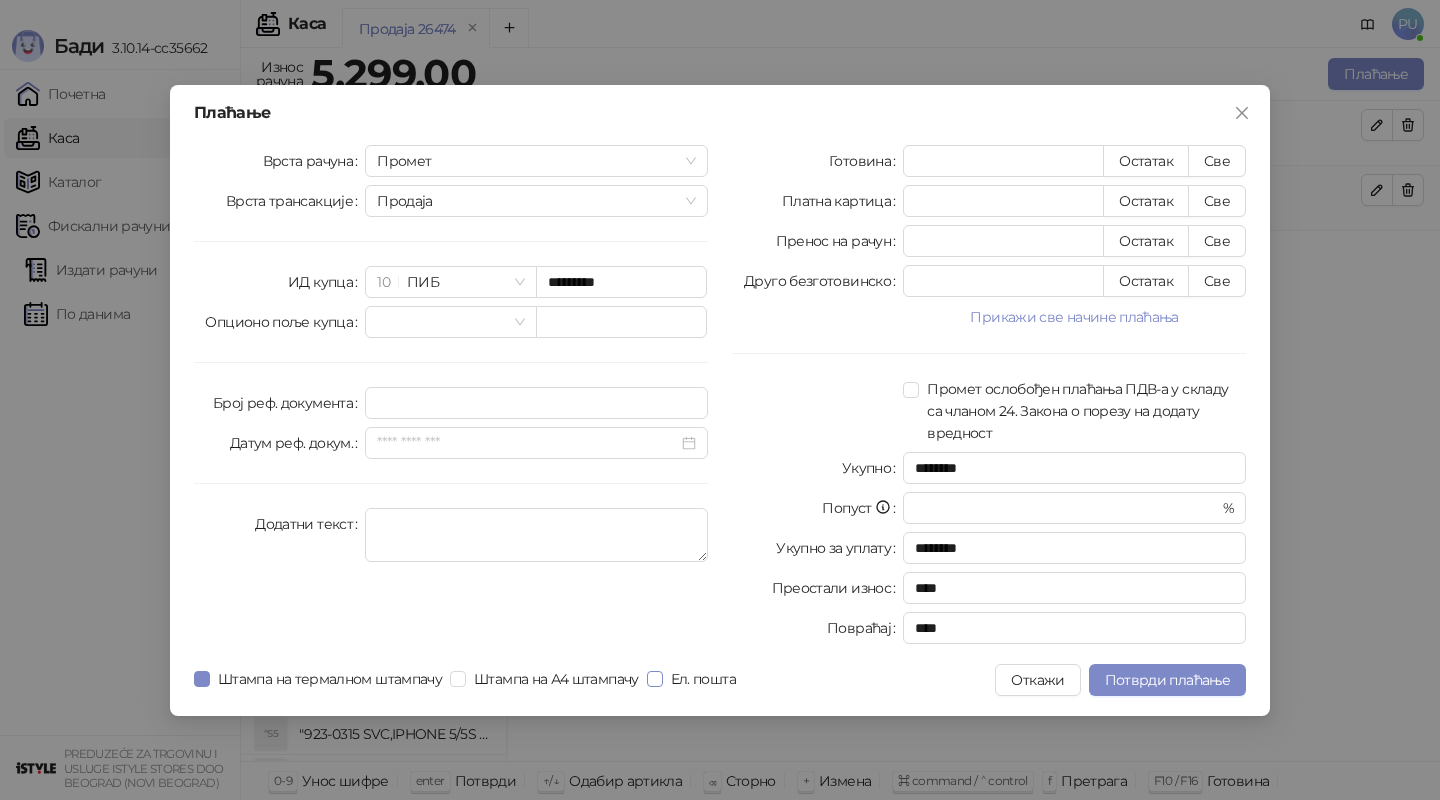 click on "Ел. пошта" at bounding box center (703, 679) 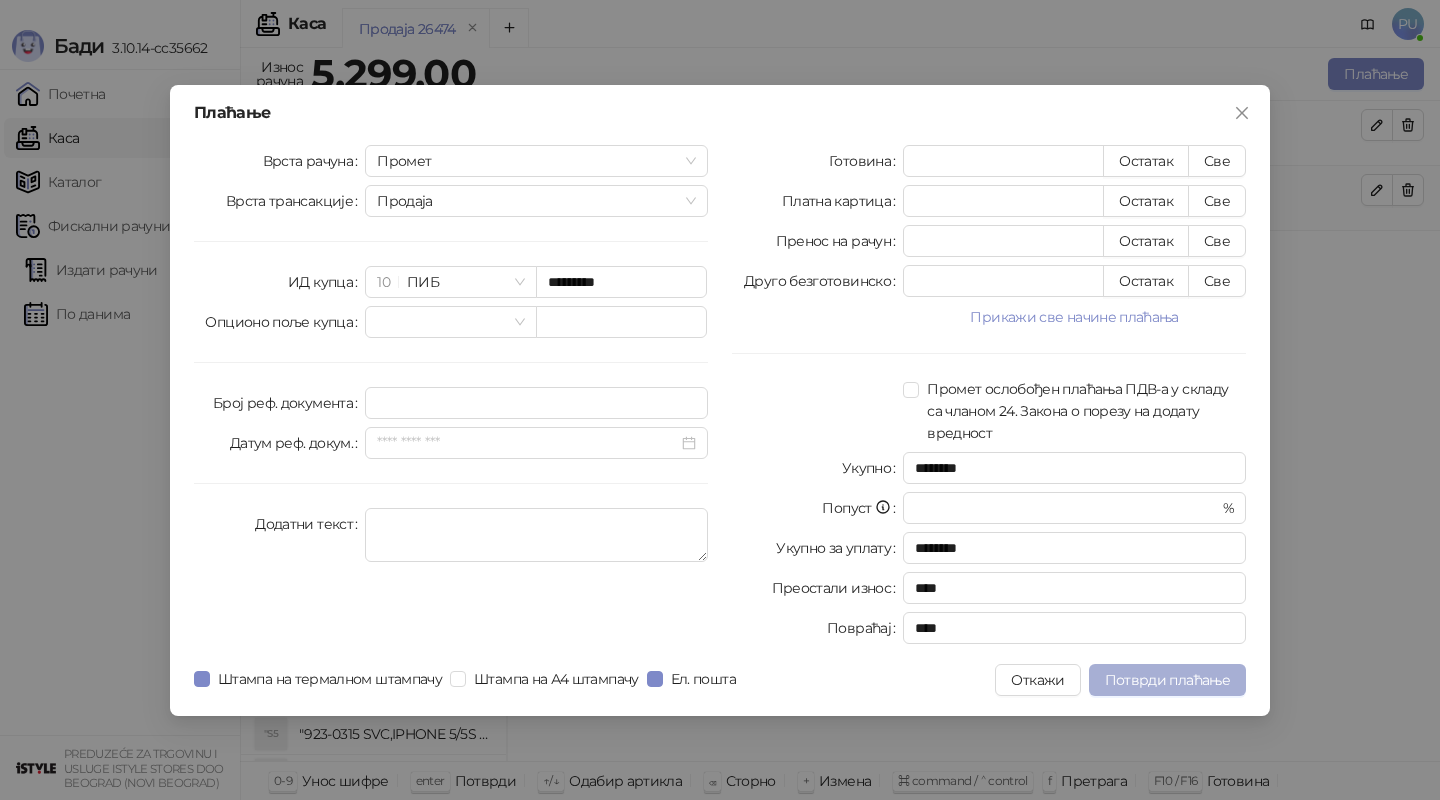 click on "Потврди плаћање" at bounding box center [1167, 680] 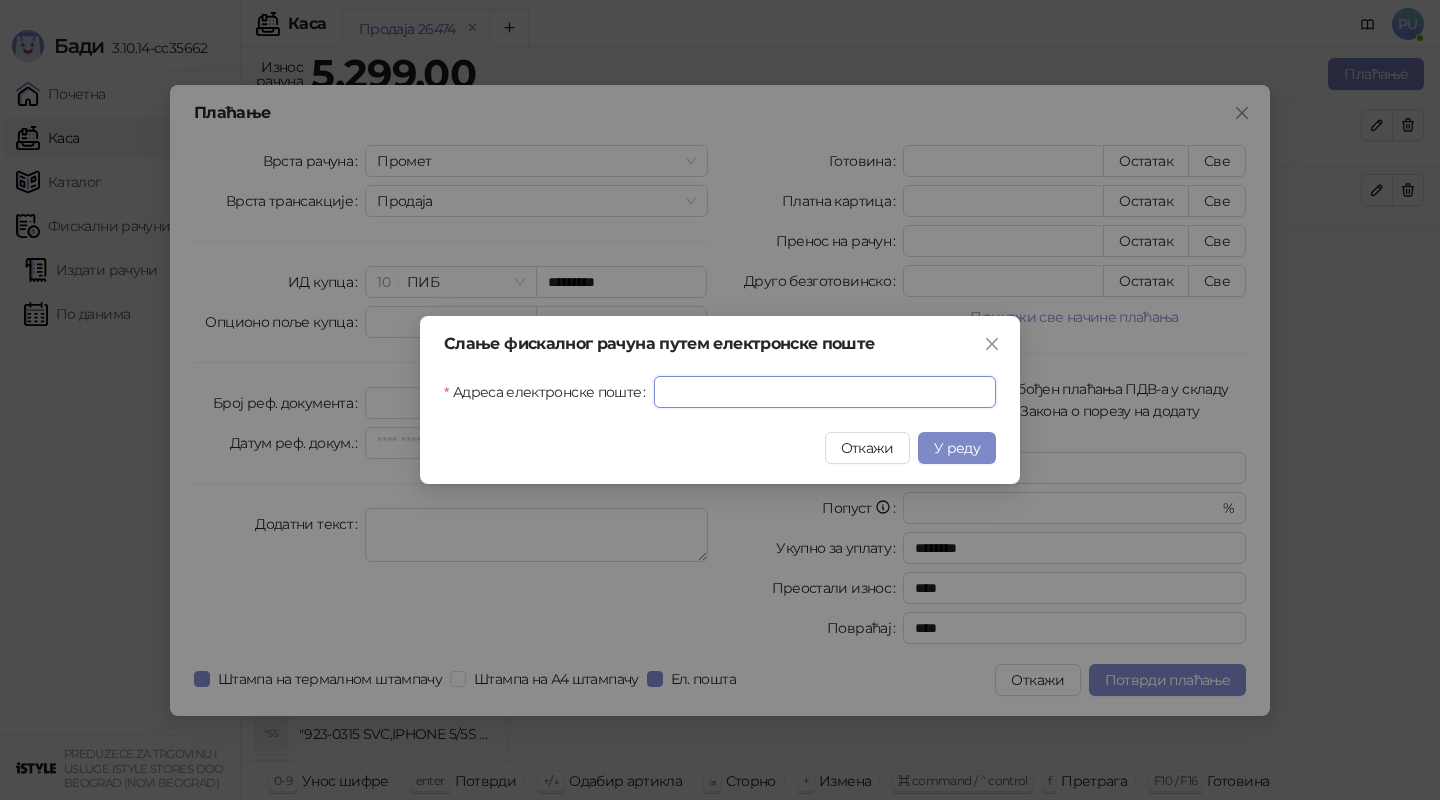click on "Адреса електронске поште" at bounding box center [825, 392] 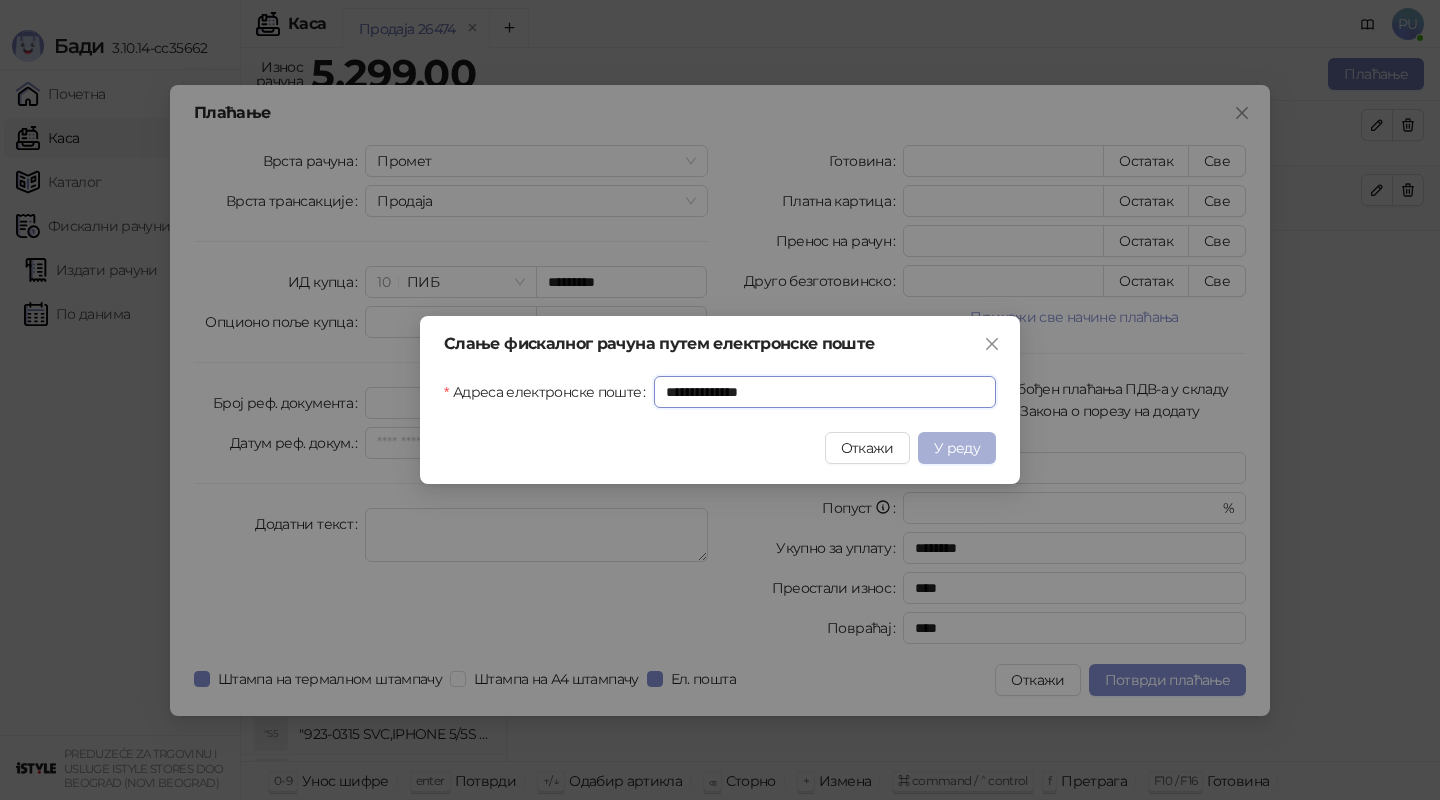 type on "**********" 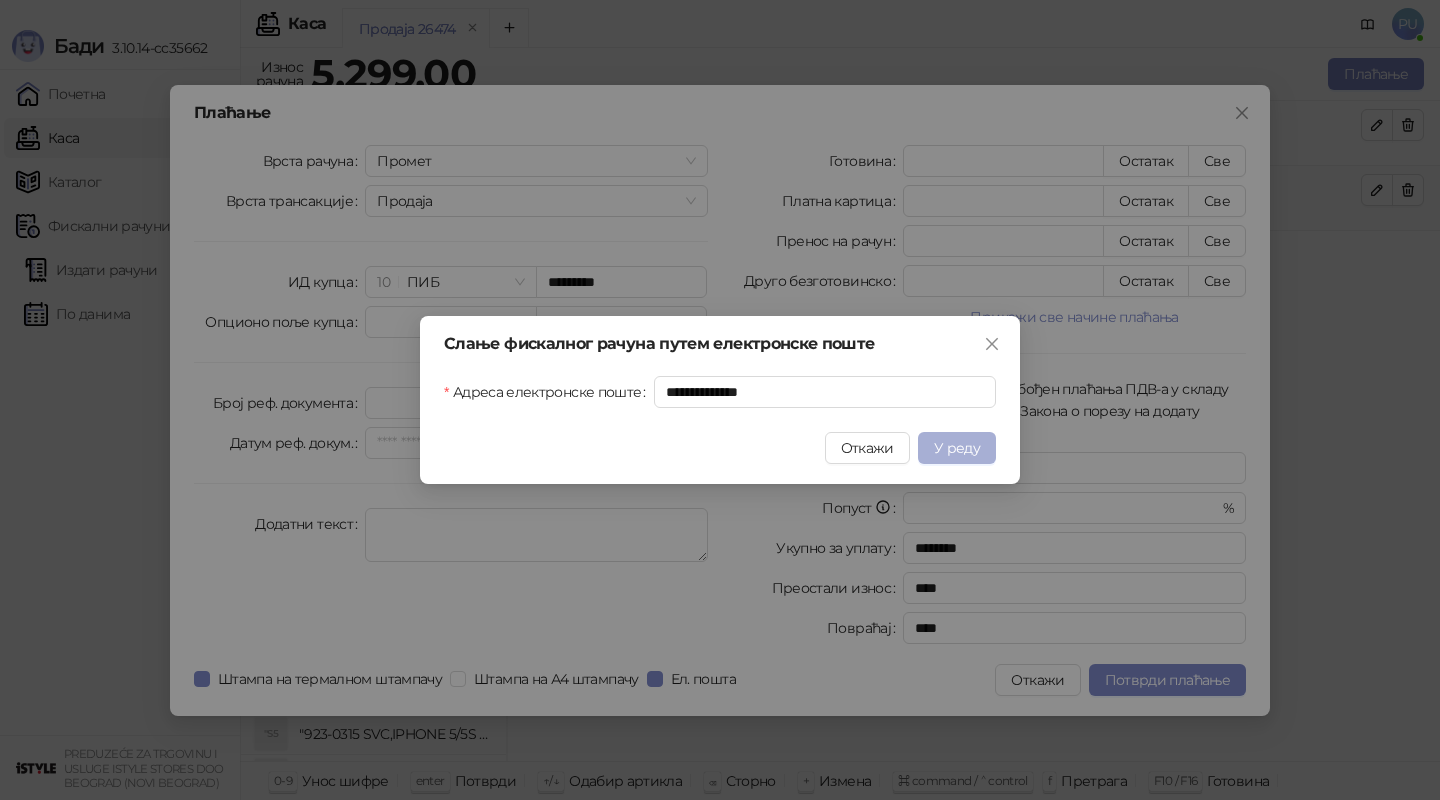 click on "У реду" at bounding box center [957, 448] 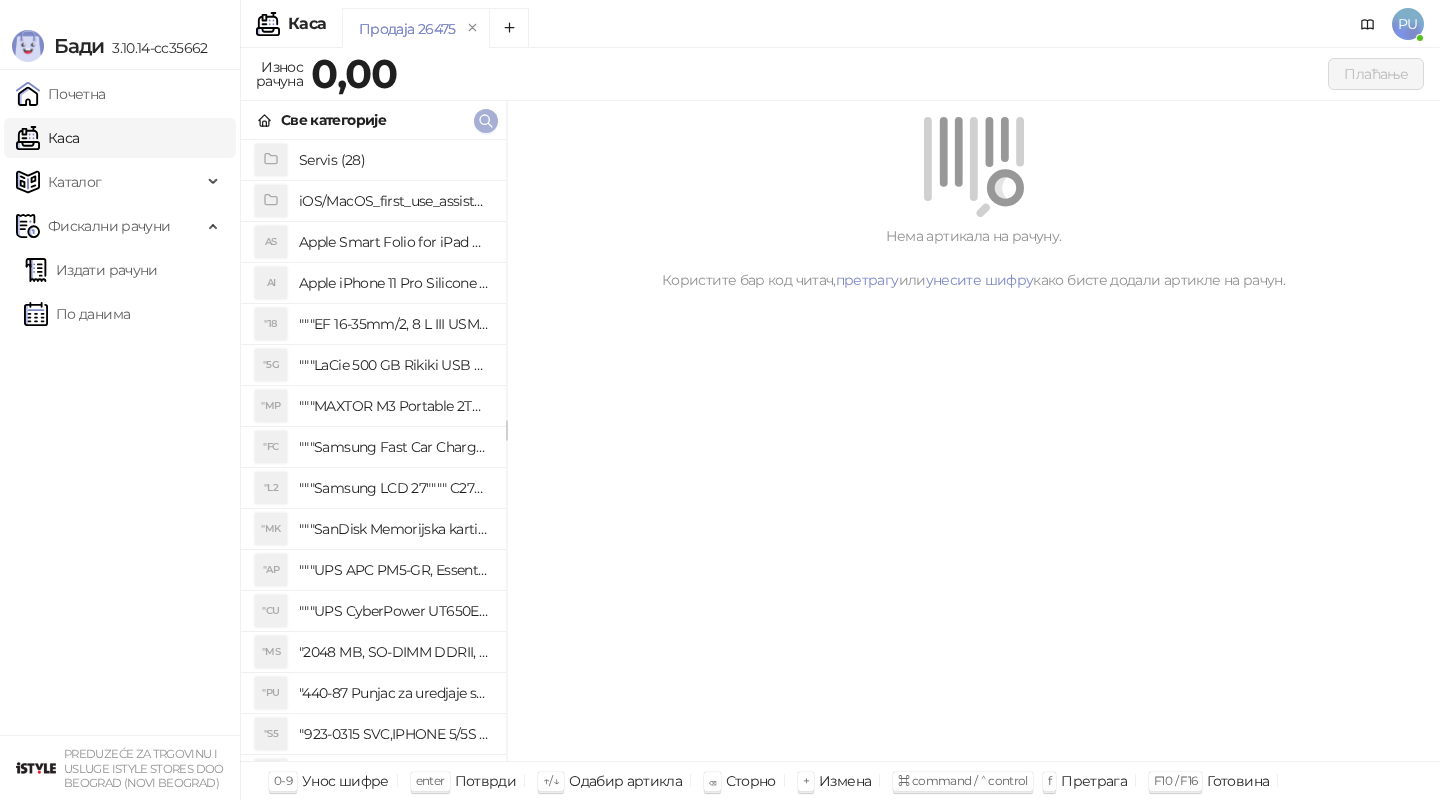 click at bounding box center [486, 121] 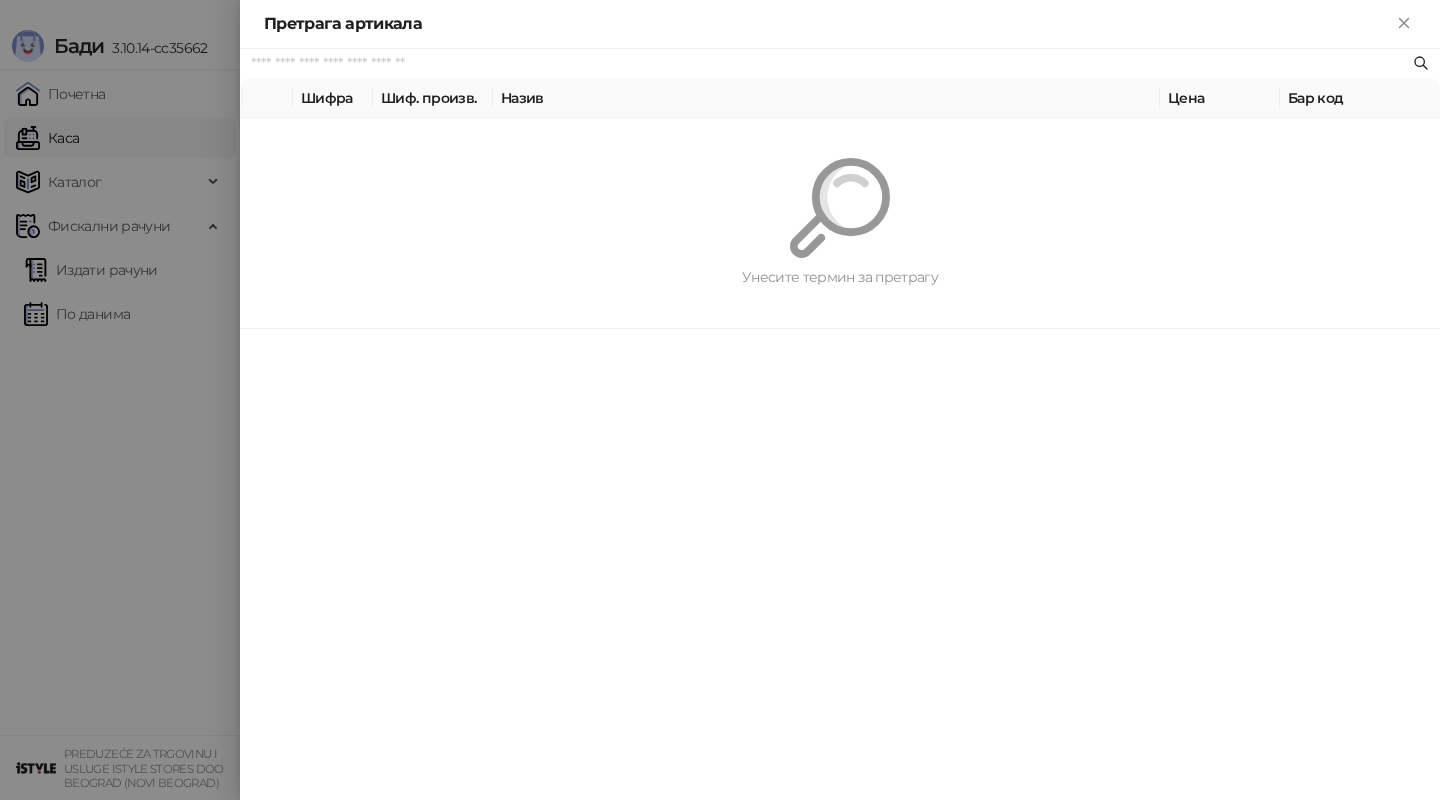paste on "*********" 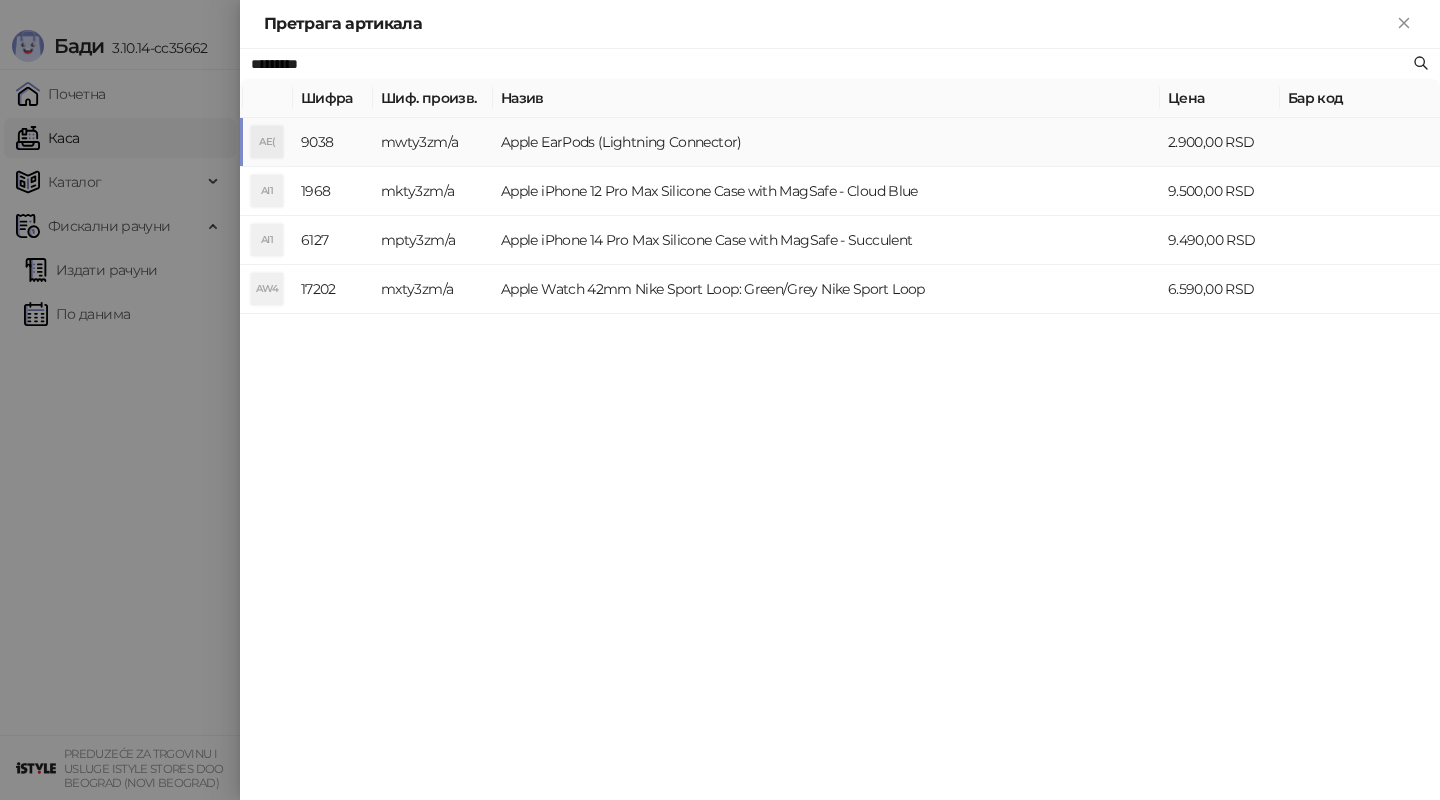 type on "*********" 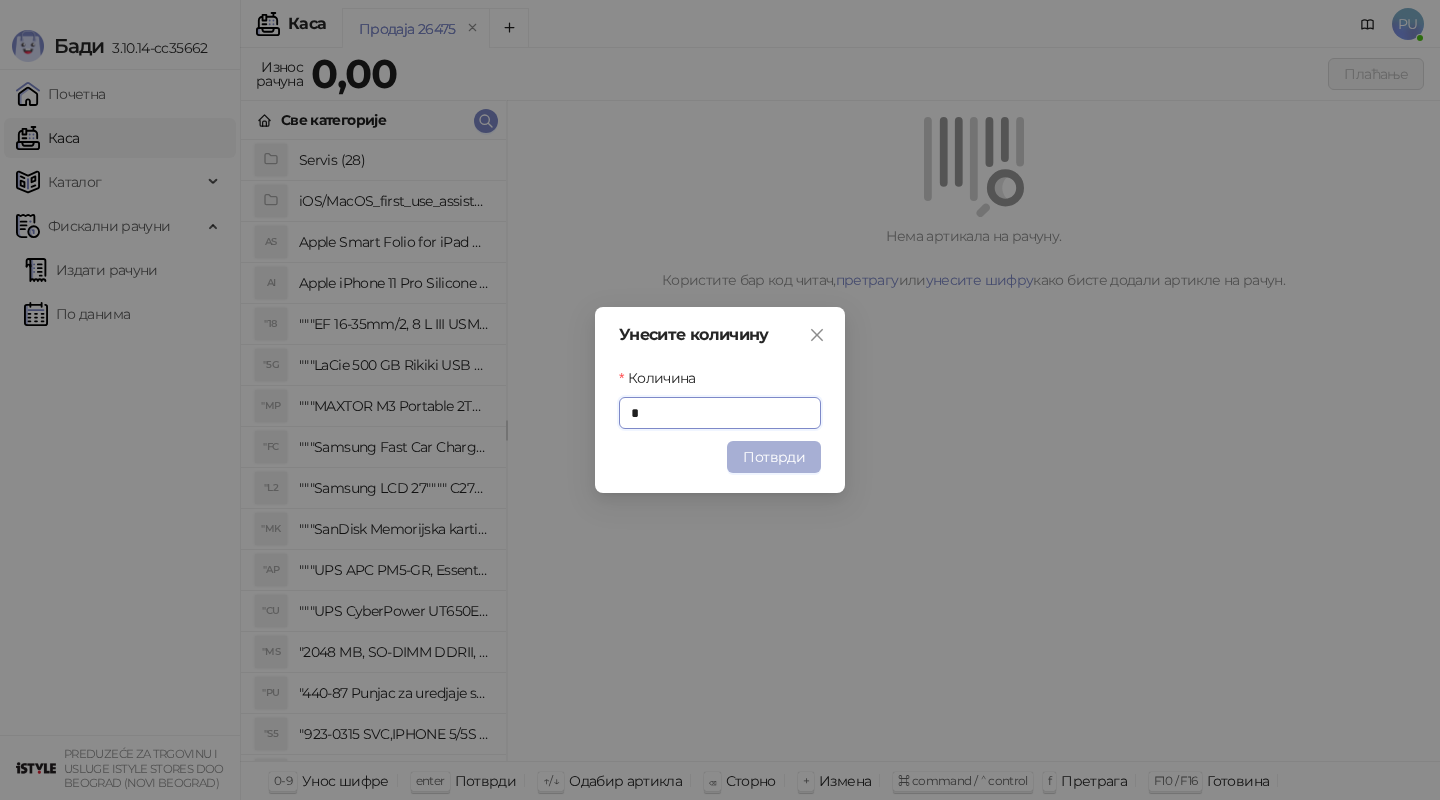 click on "Потврди" at bounding box center [774, 457] 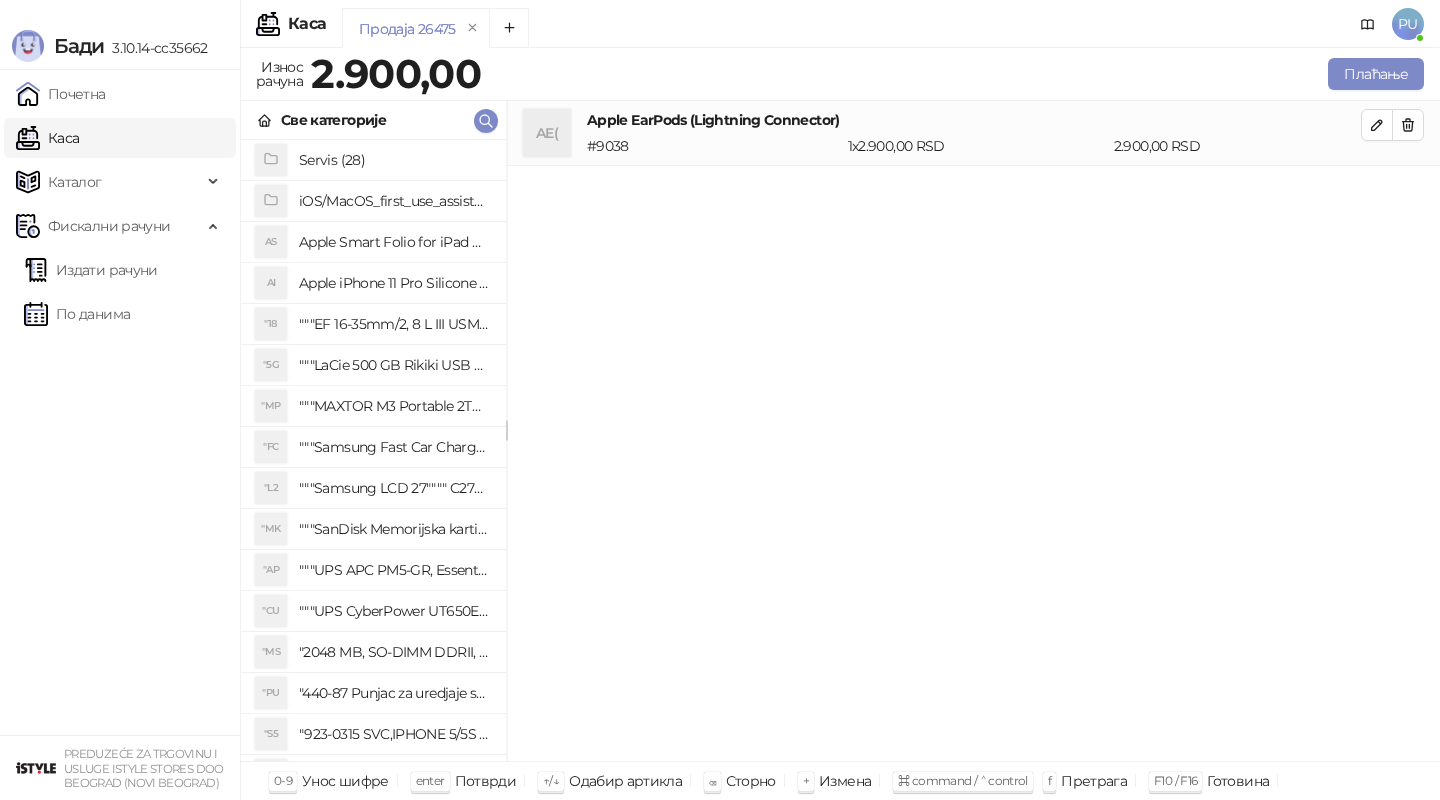 click on "Плаћање" at bounding box center [956, 74] 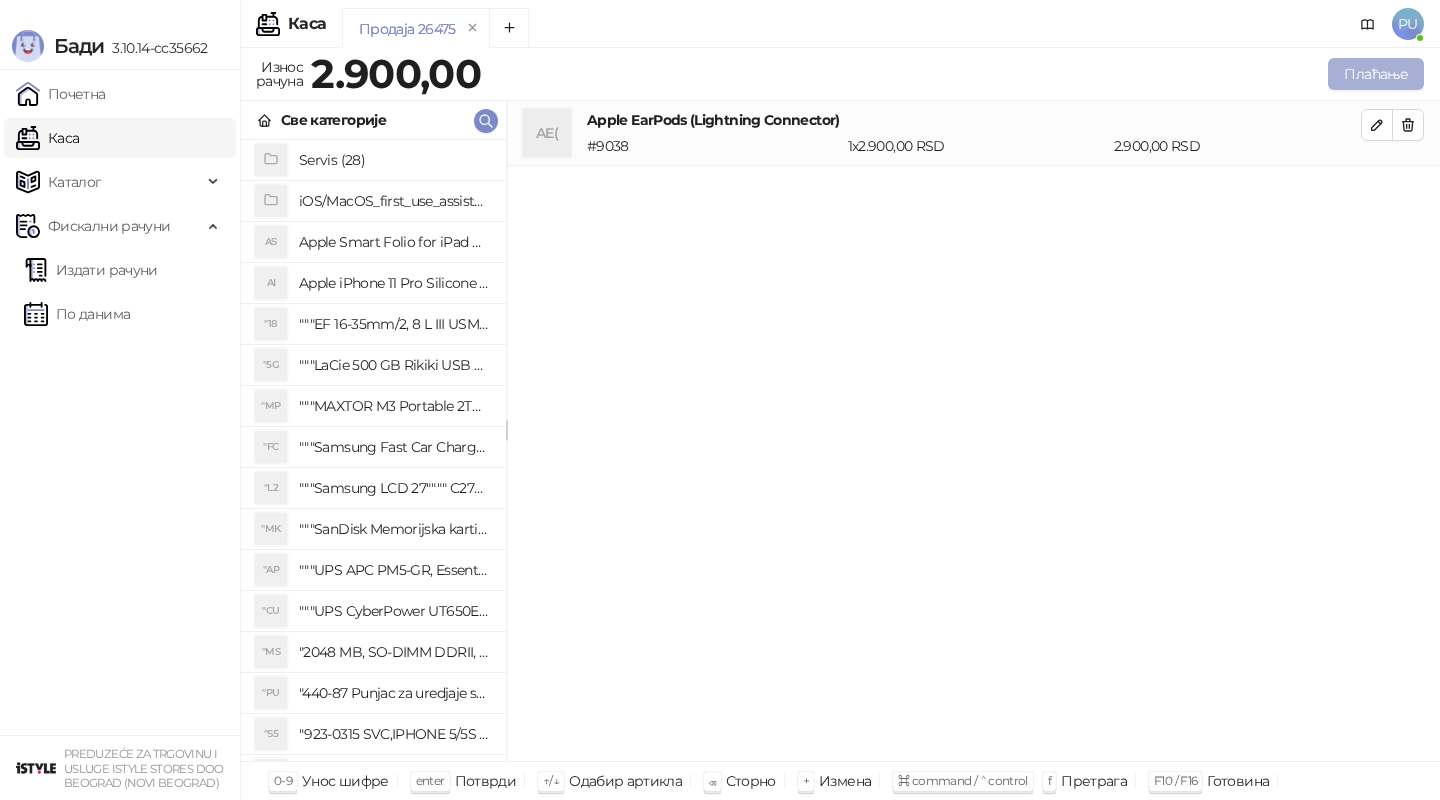 click on "Плаћање" at bounding box center (1376, 74) 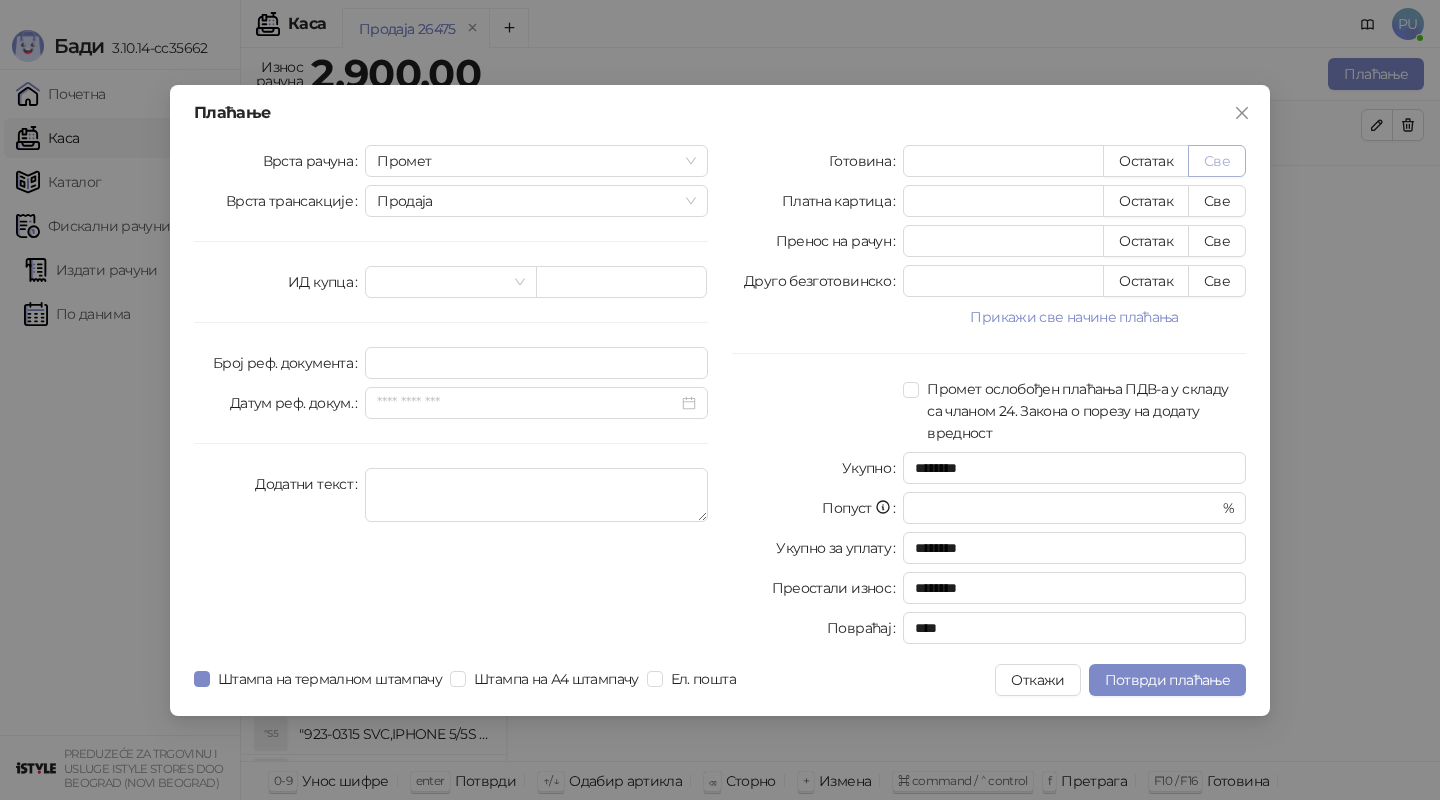 click on "Све" at bounding box center [1217, 161] 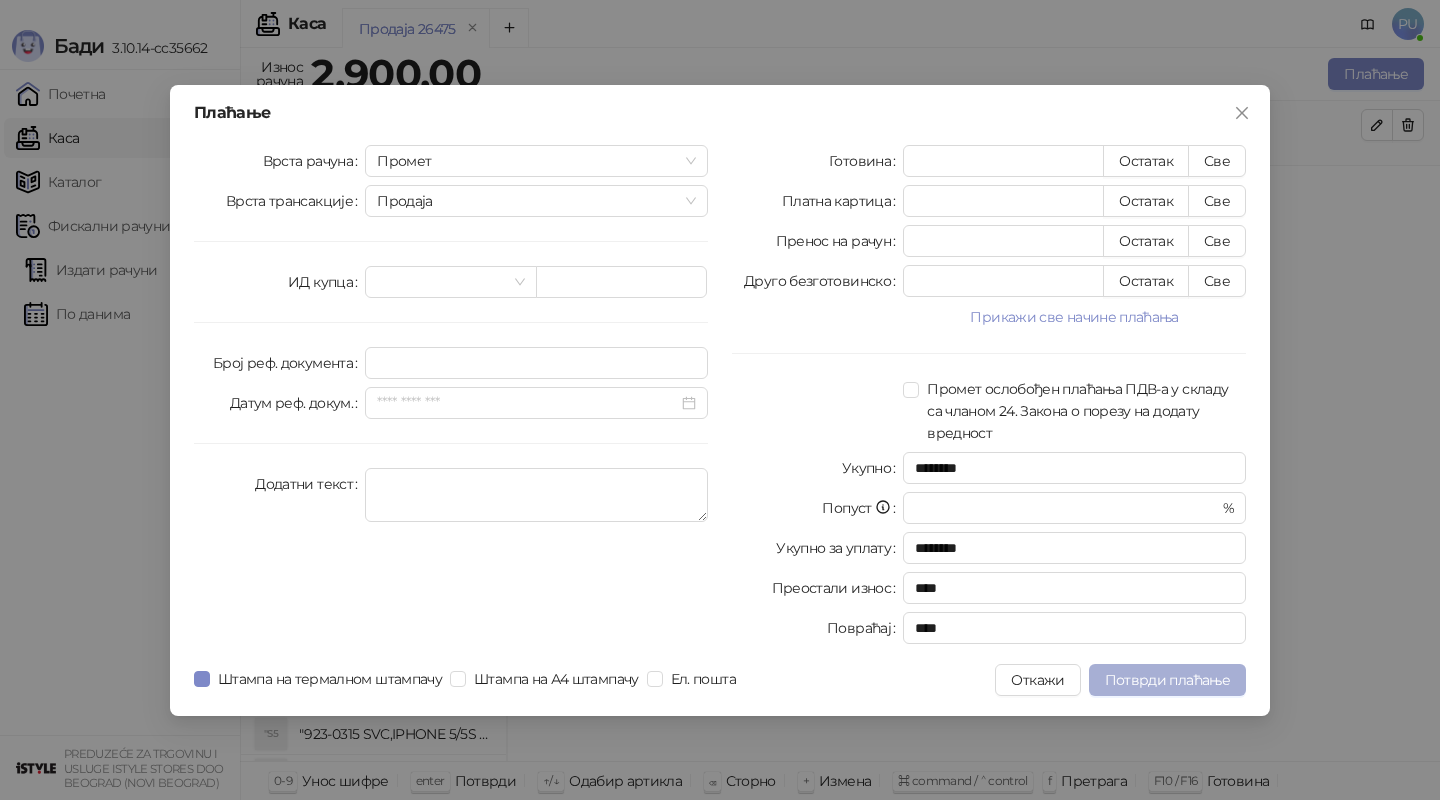 click on "Потврди плаћање" at bounding box center (1167, 680) 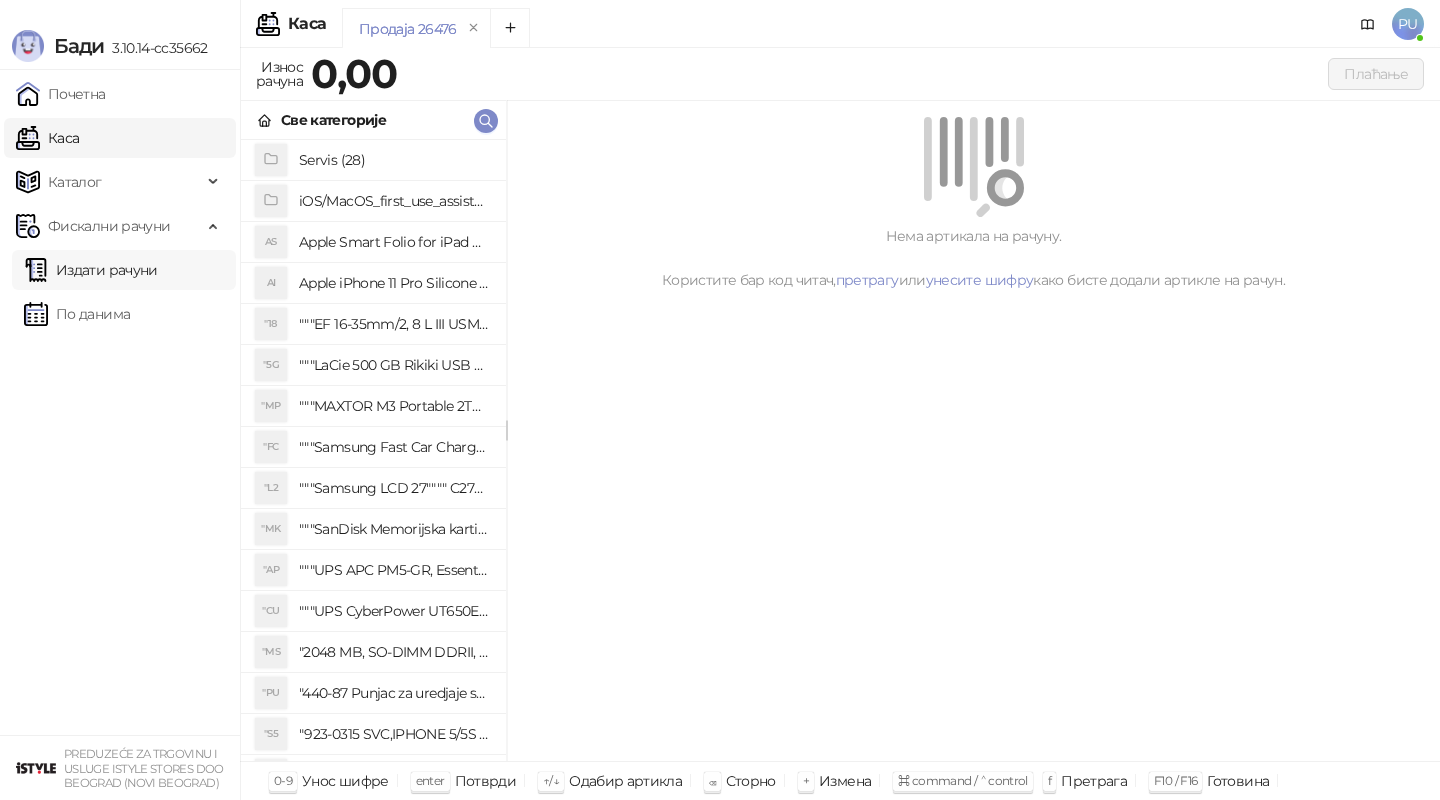 click on "Издати рачуни" at bounding box center [91, 270] 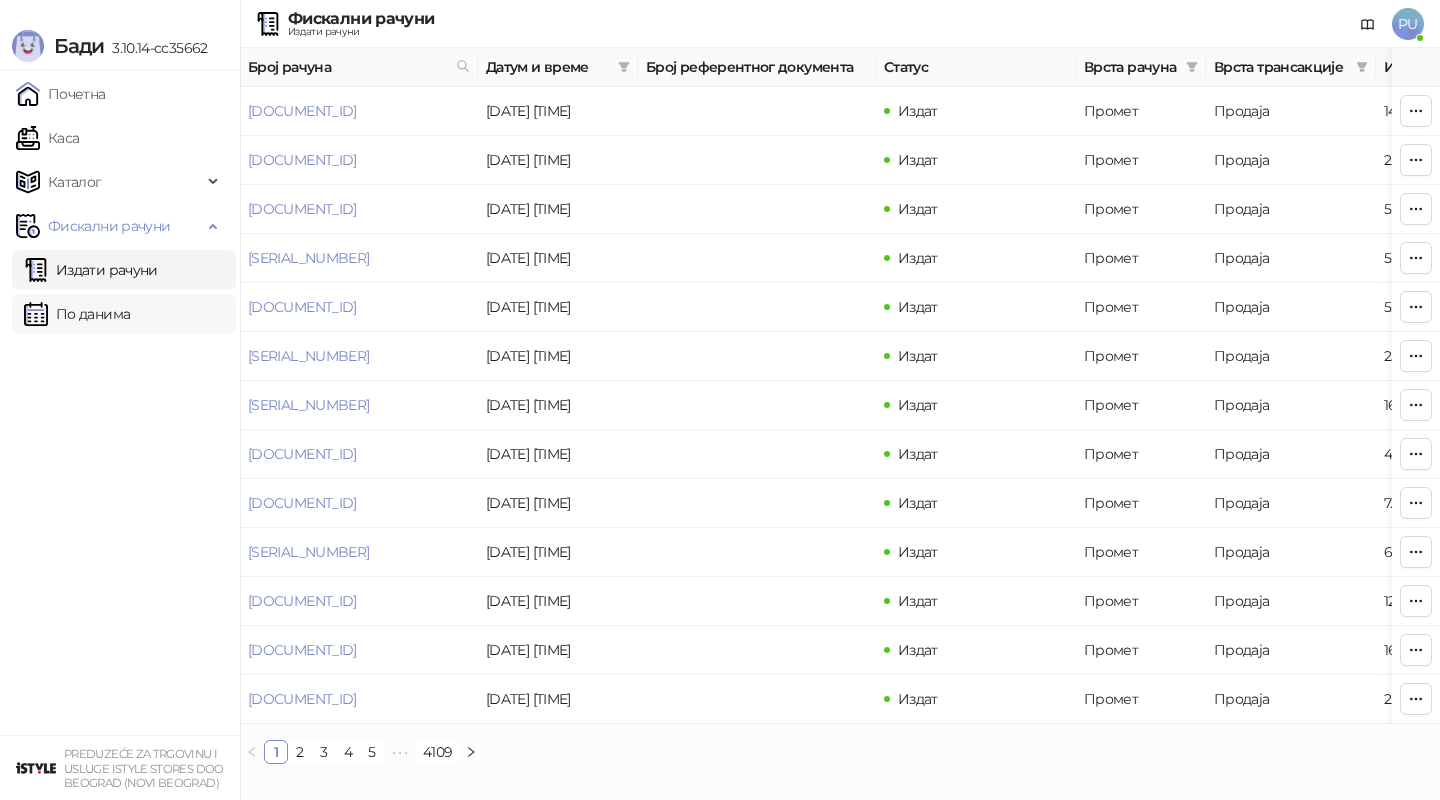 click on "По данима" at bounding box center [77, 314] 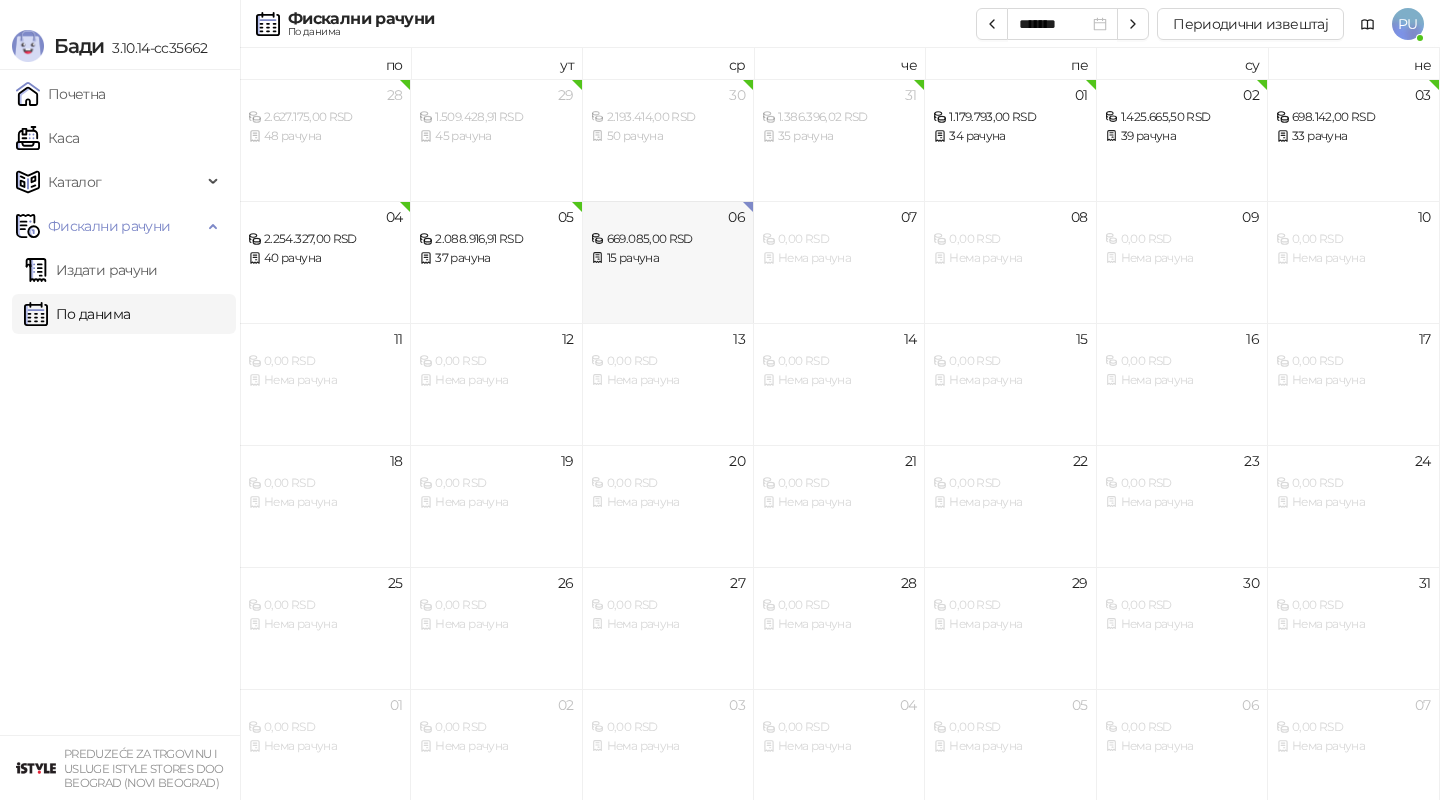 click on "06   669.085,00 RSD   15 рачуна" at bounding box center (668, 262) 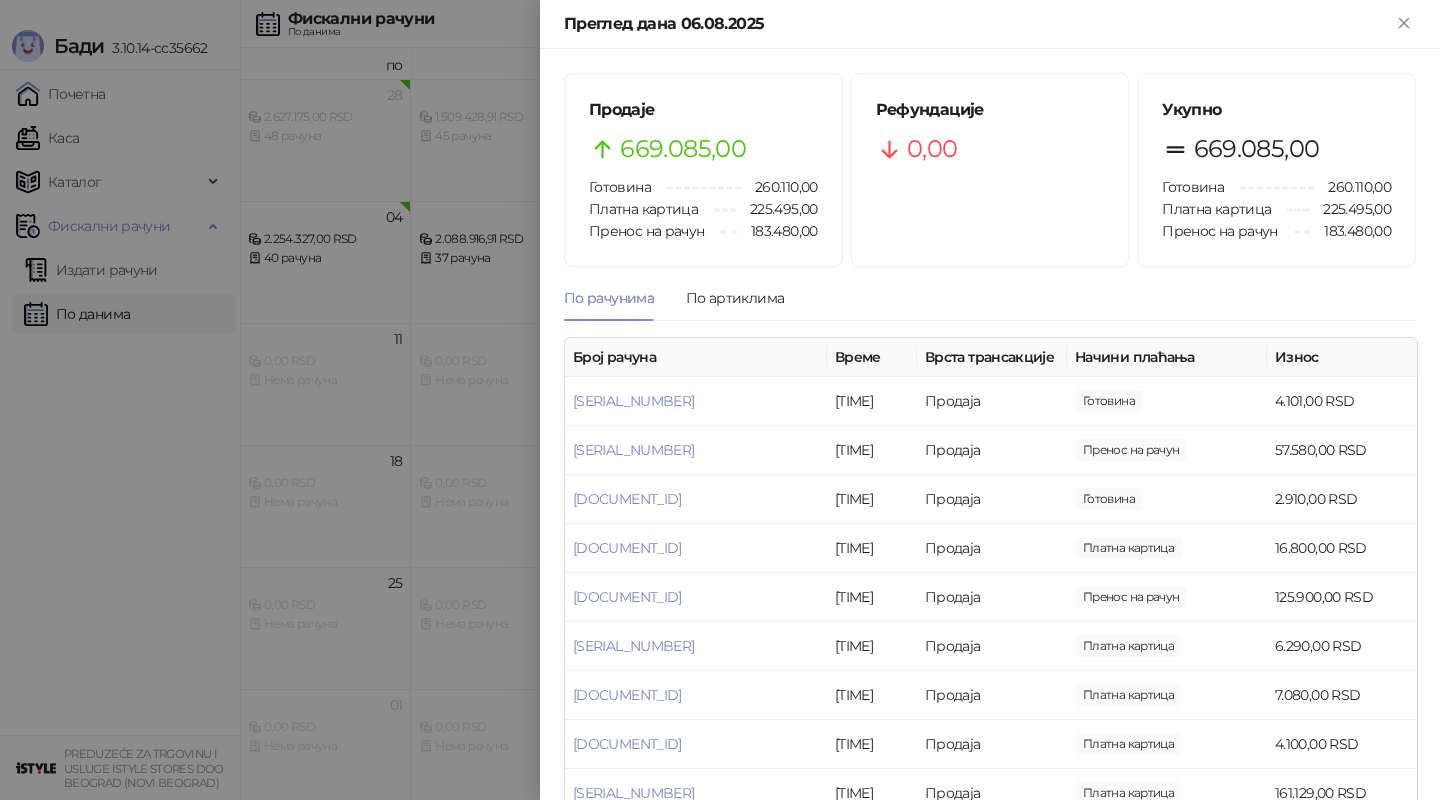 click at bounding box center [720, 400] 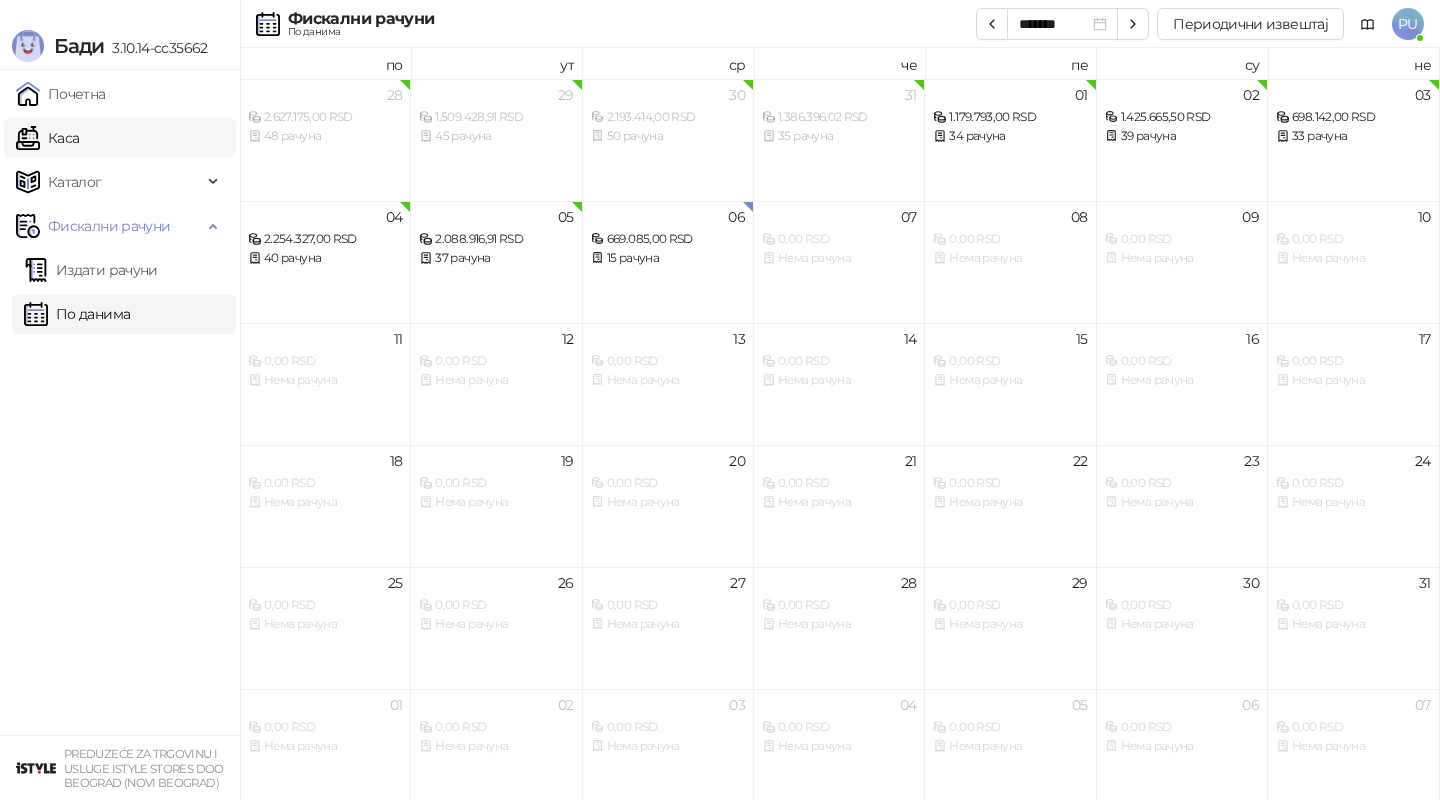 click on "Каса" at bounding box center [47, 138] 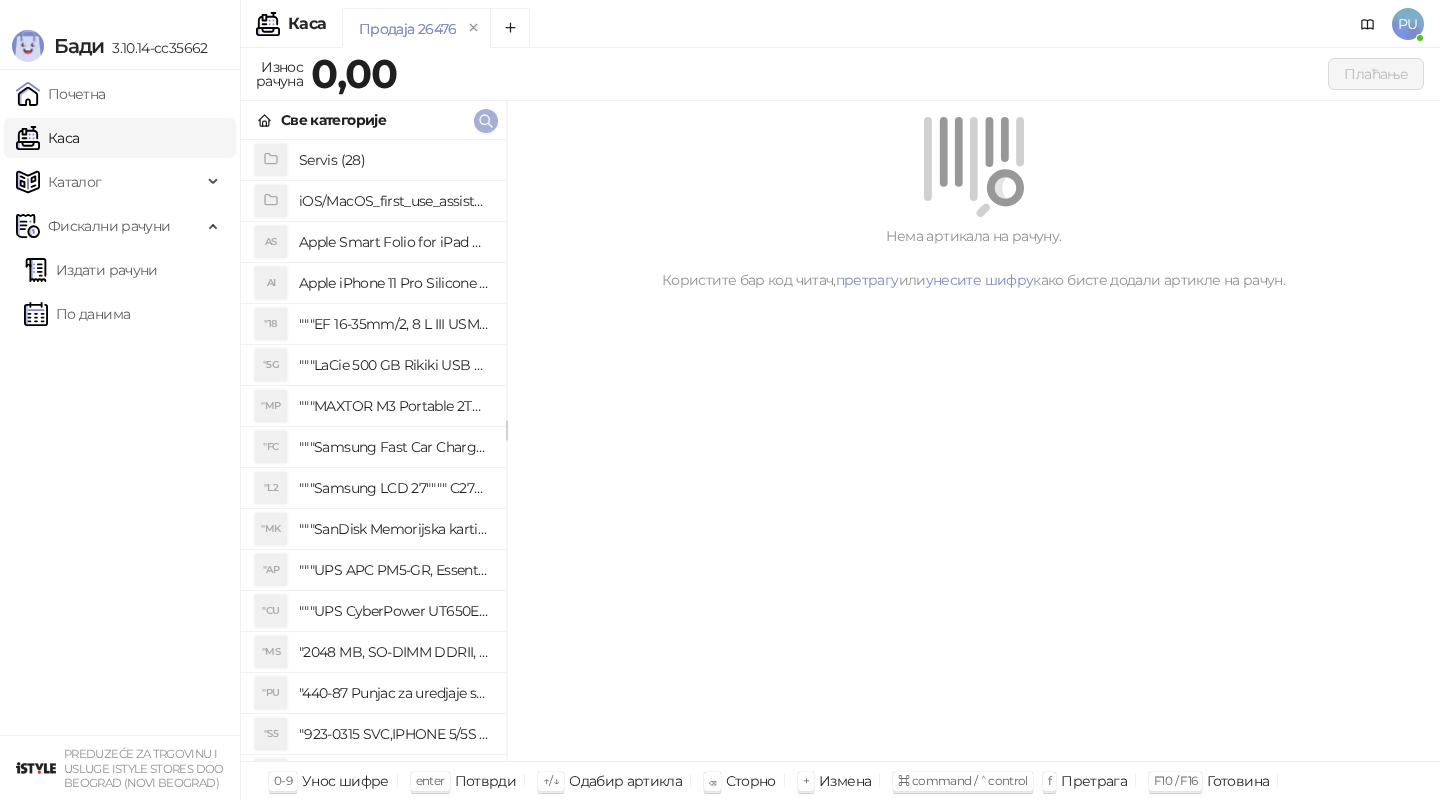 click at bounding box center (486, 120) 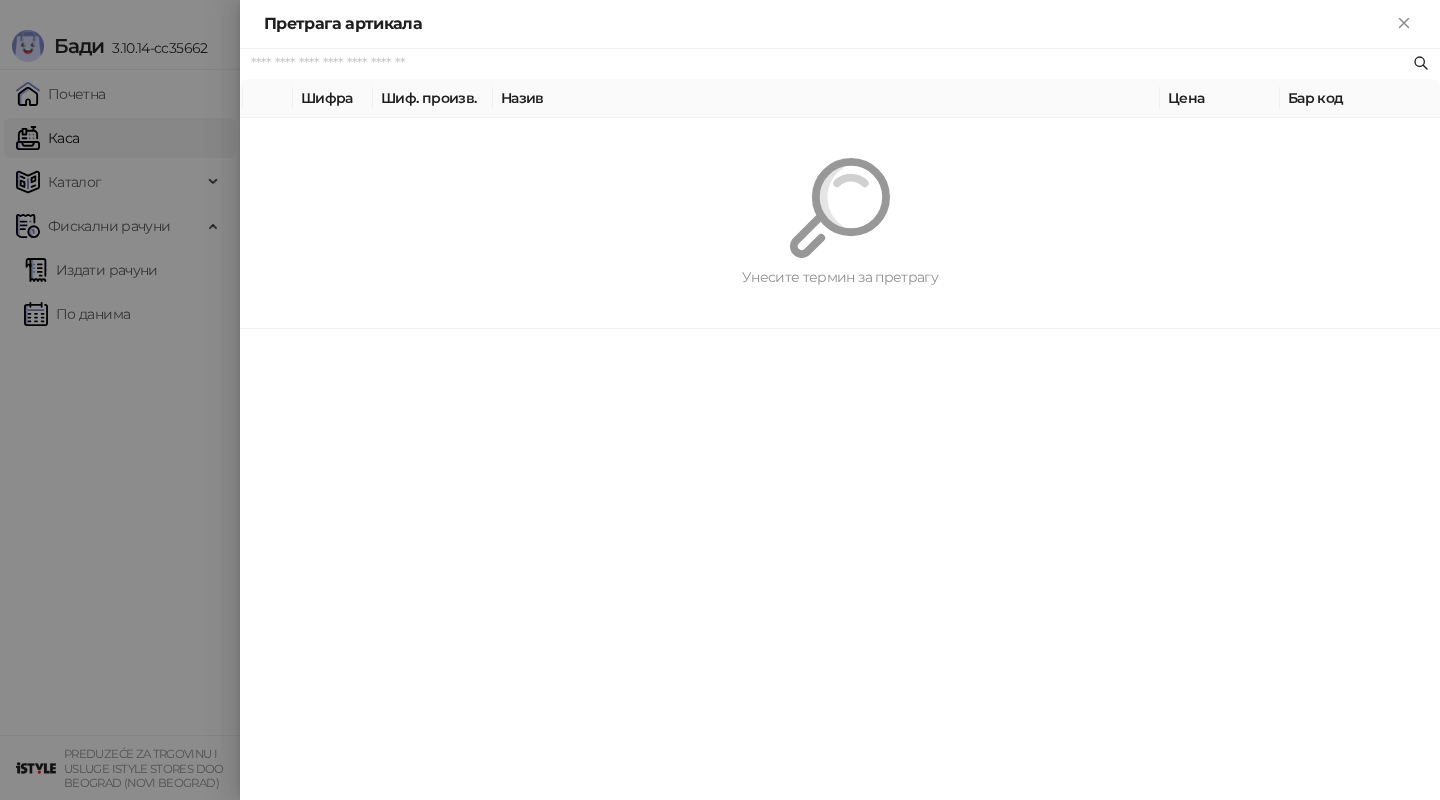 paste on "*********" 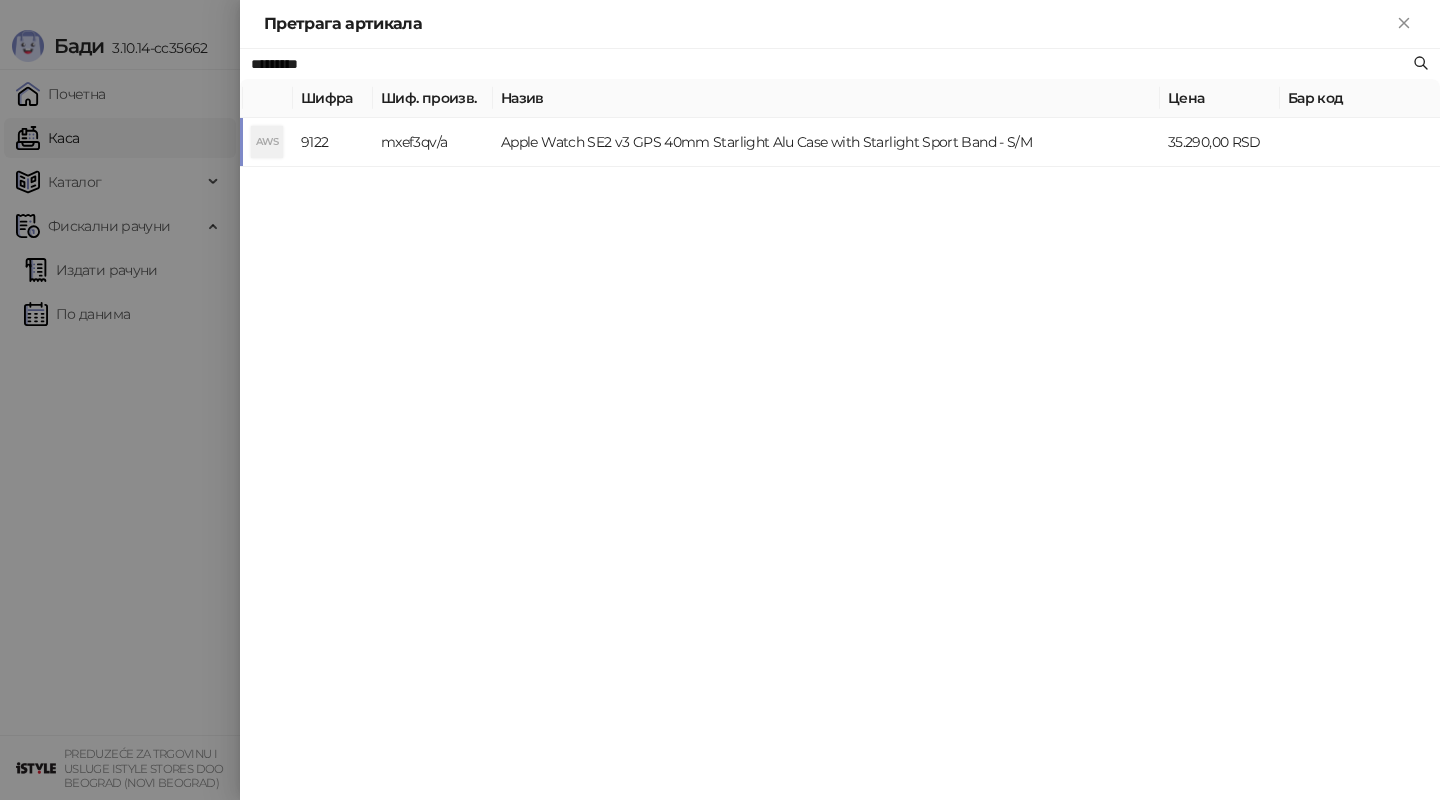 type on "*********" 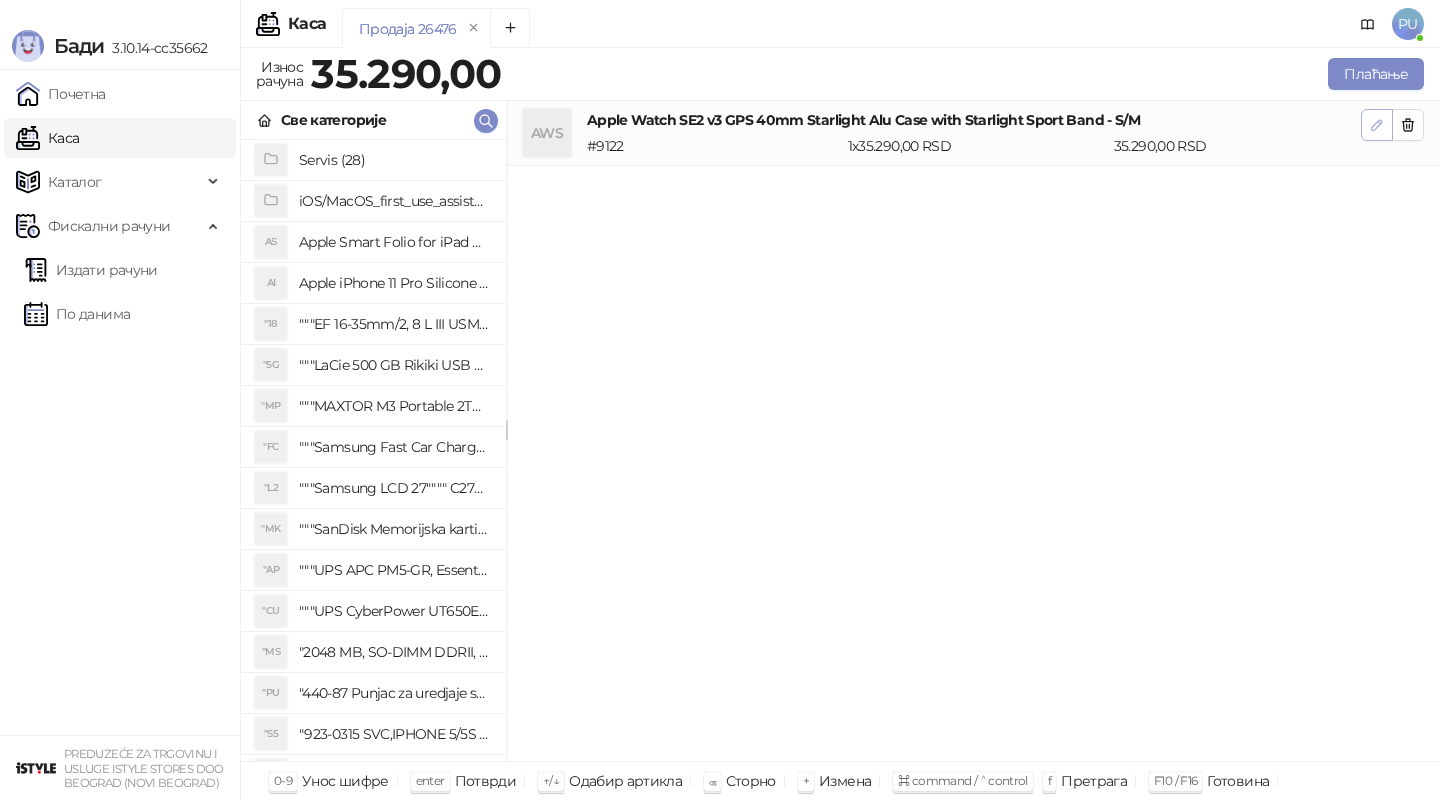 click 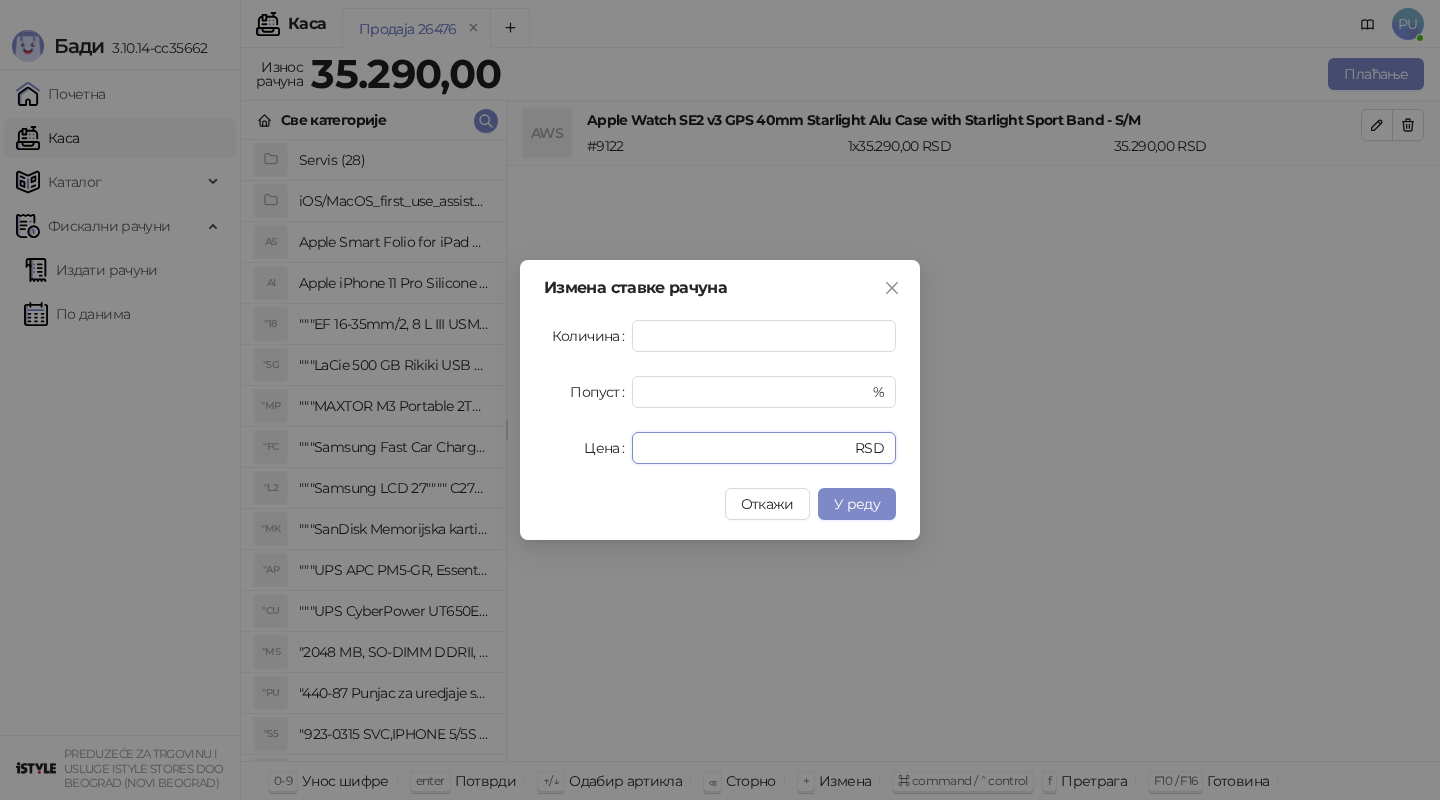 drag, startPoint x: 712, startPoint y: 453, endPoint x: 218, endPoint y: 319, distance: 511.85153 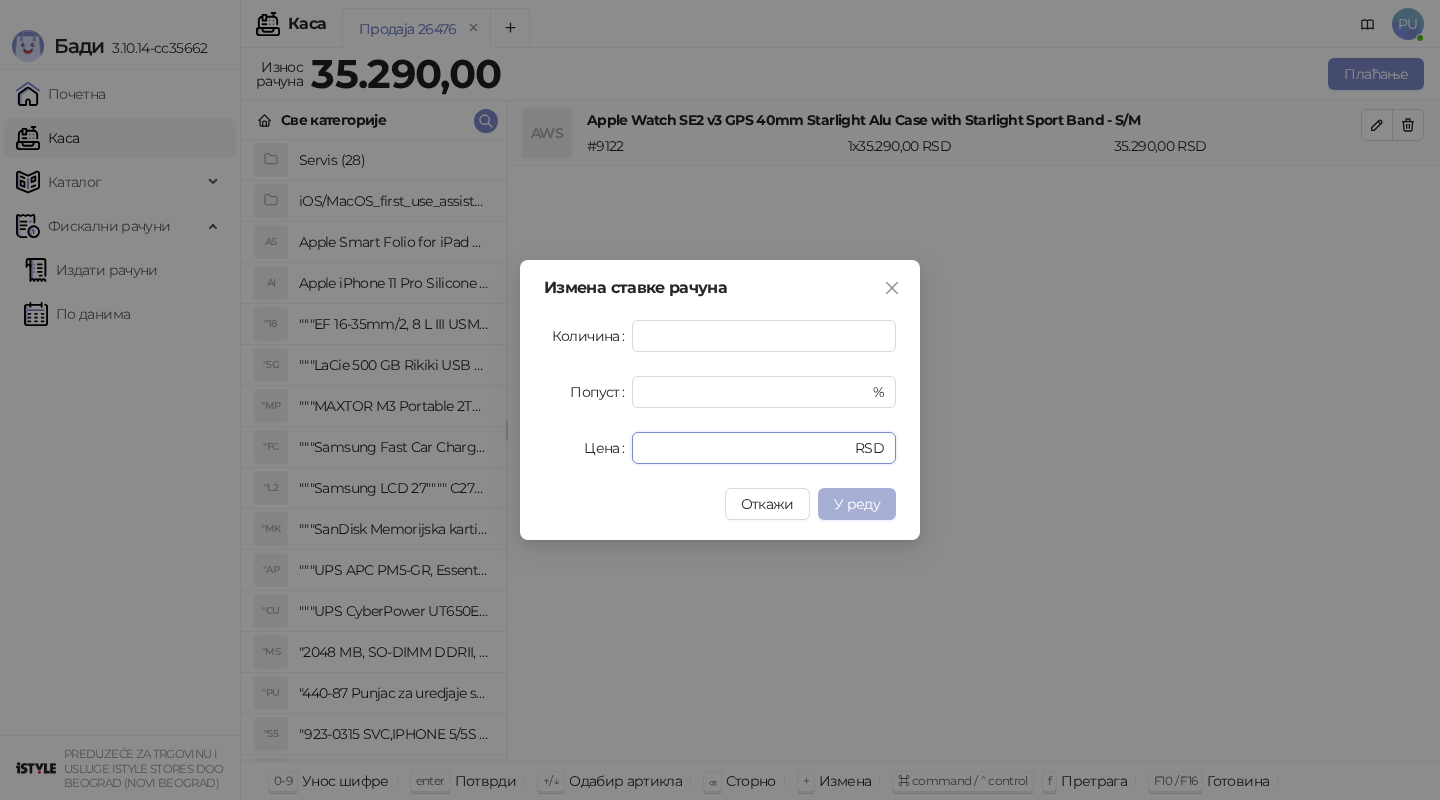 type on "*****" 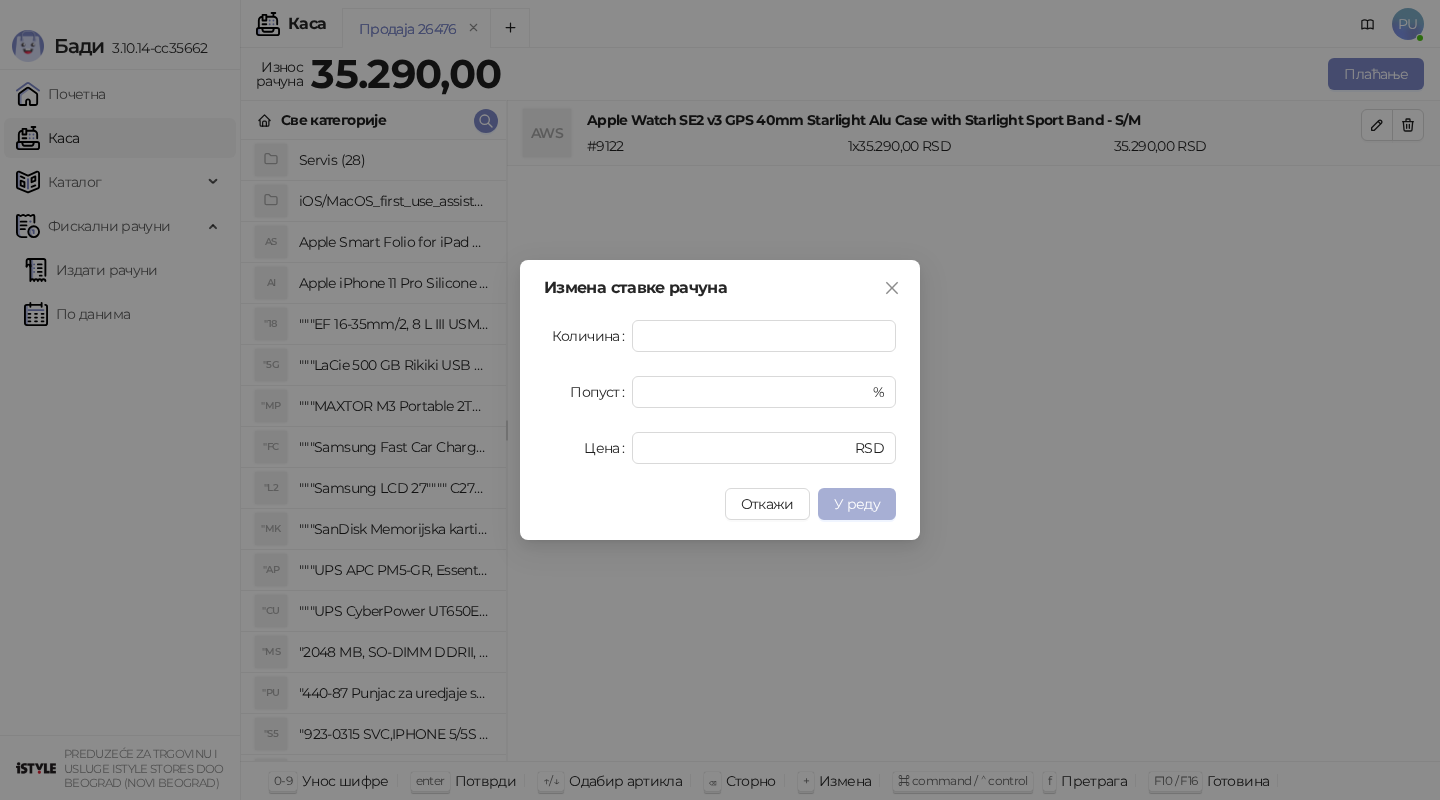 click on "У реду" at bounding box center [857, 504] 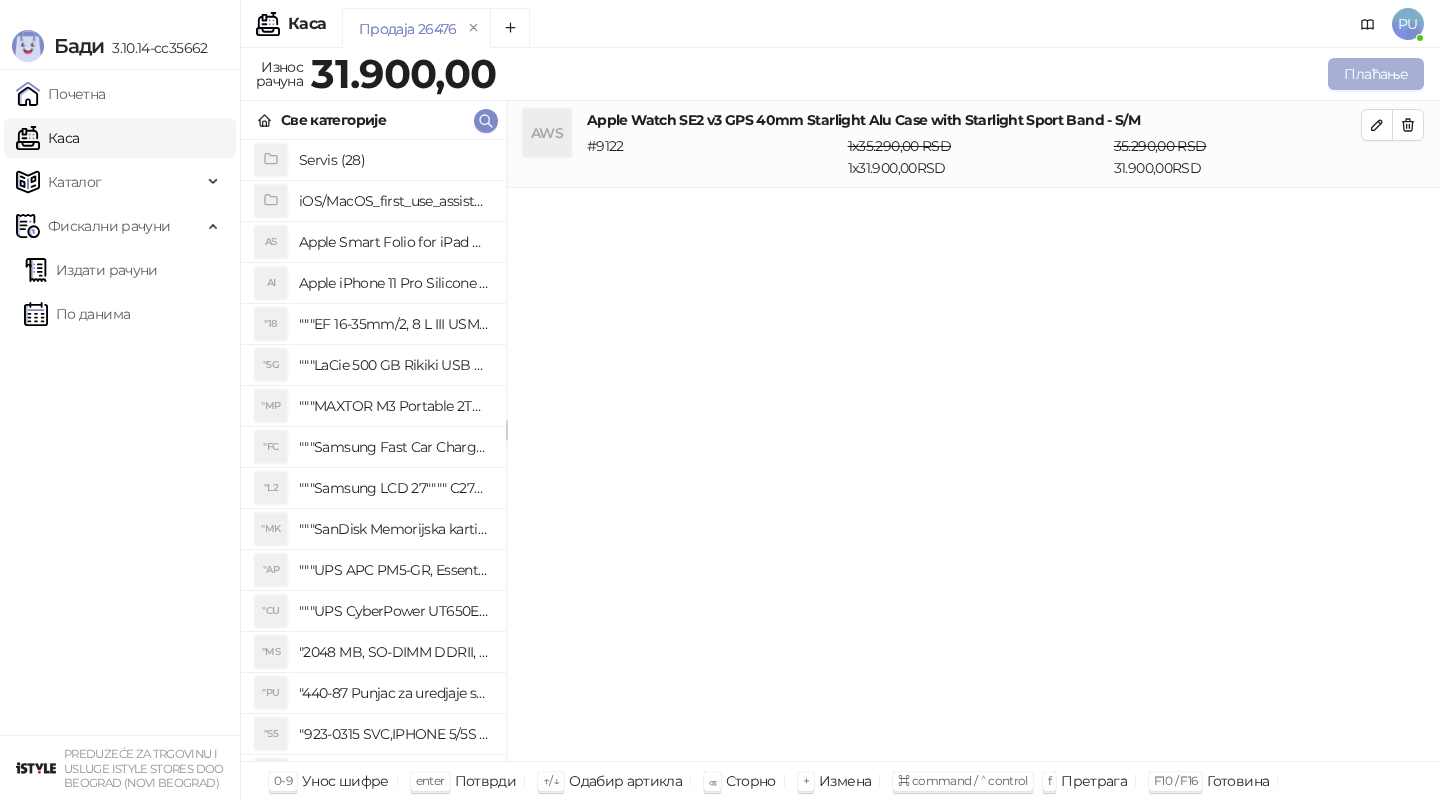 click on "Плаћање" at bounding box center [1376, 74] 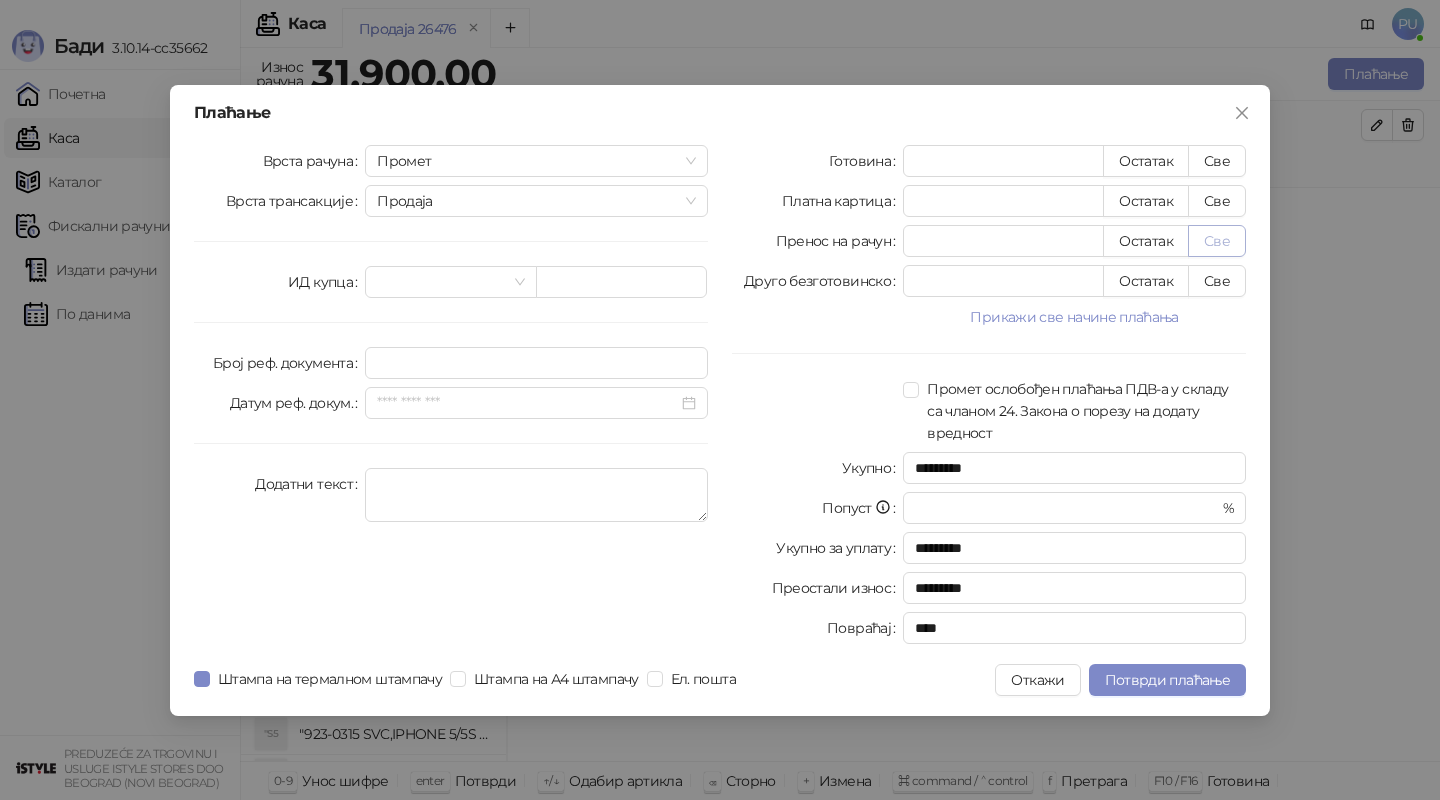 click on "Све" at bounding box center [1217, 241] 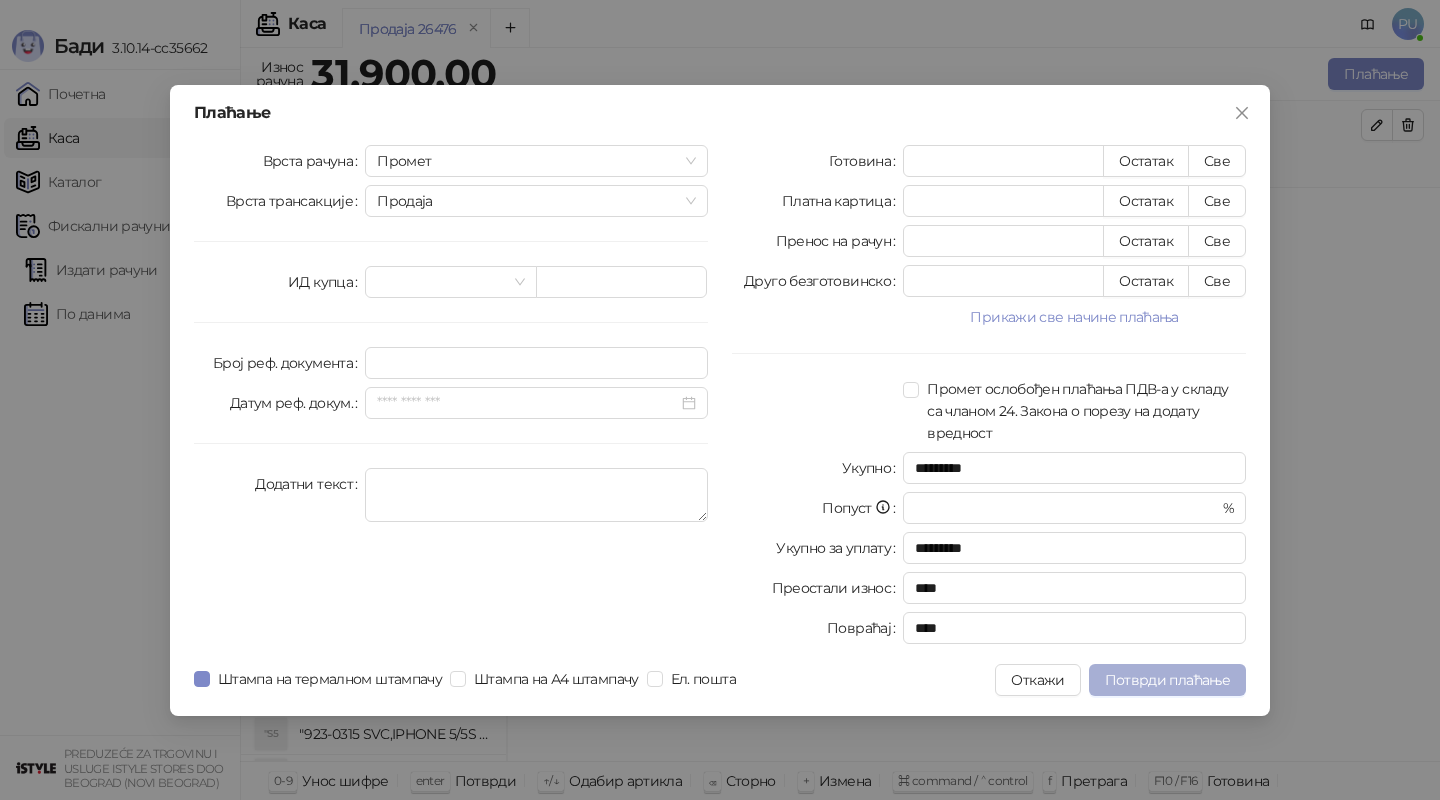 click on "Потврди плаћање" at bounding box center (1167, 680) 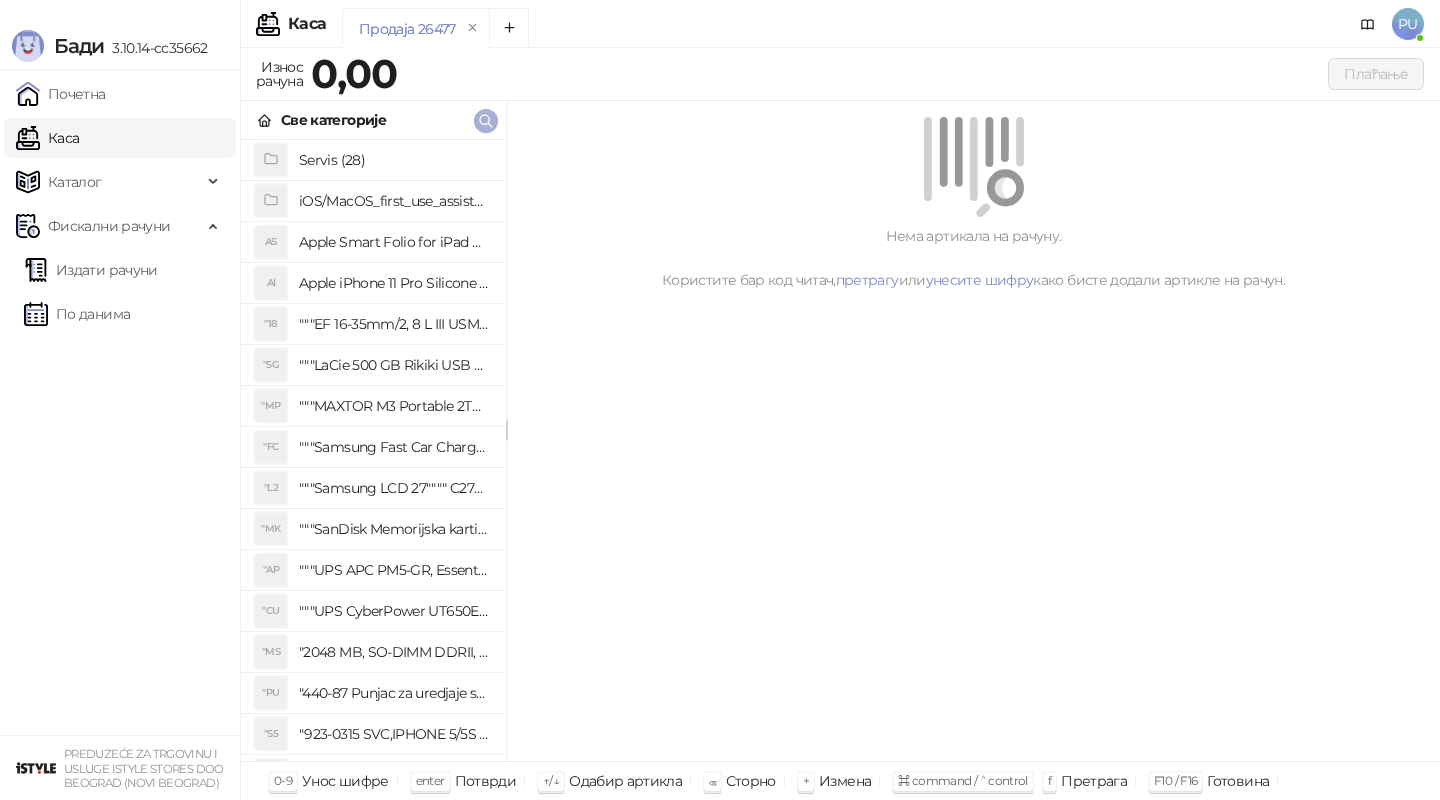 click 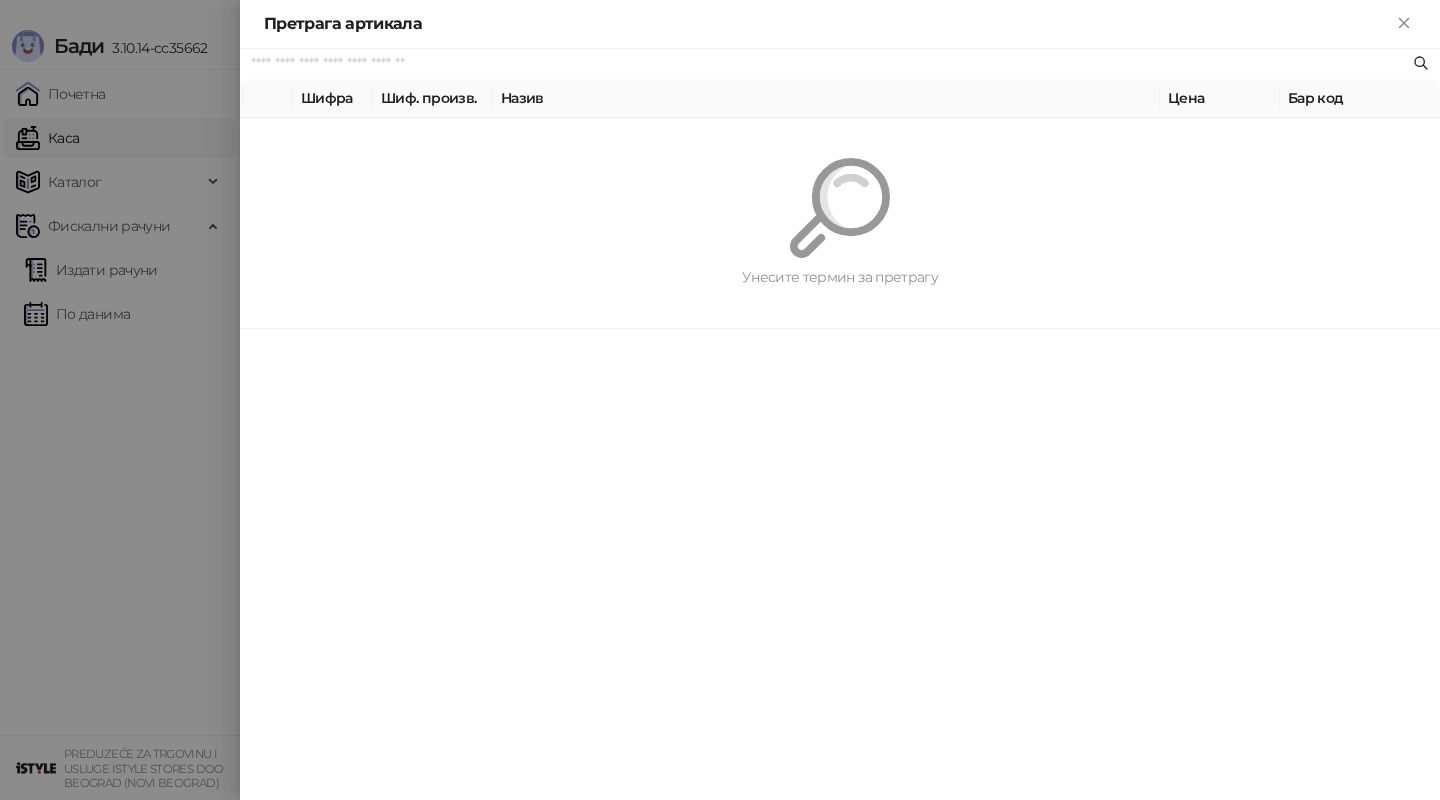 paste on "*********" 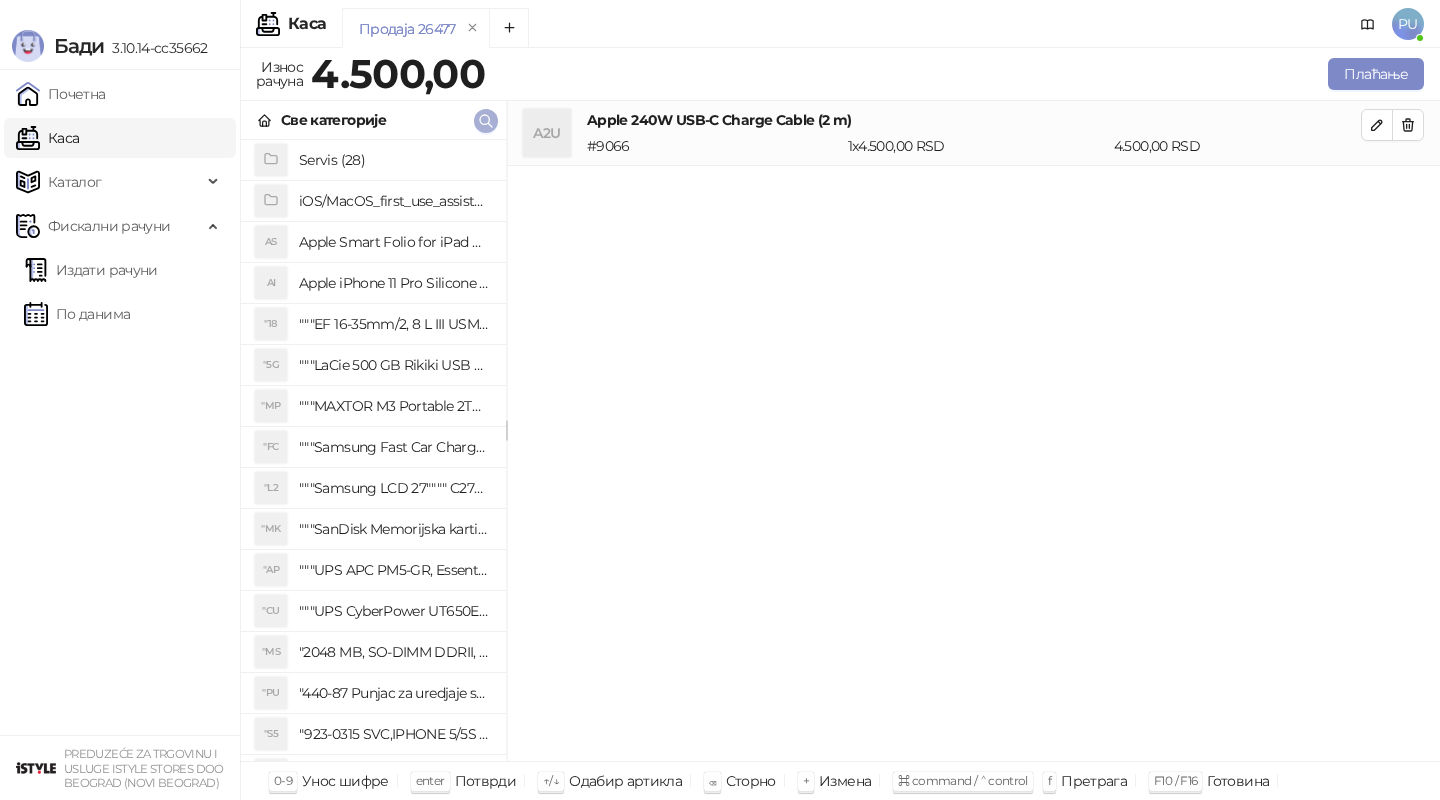 click 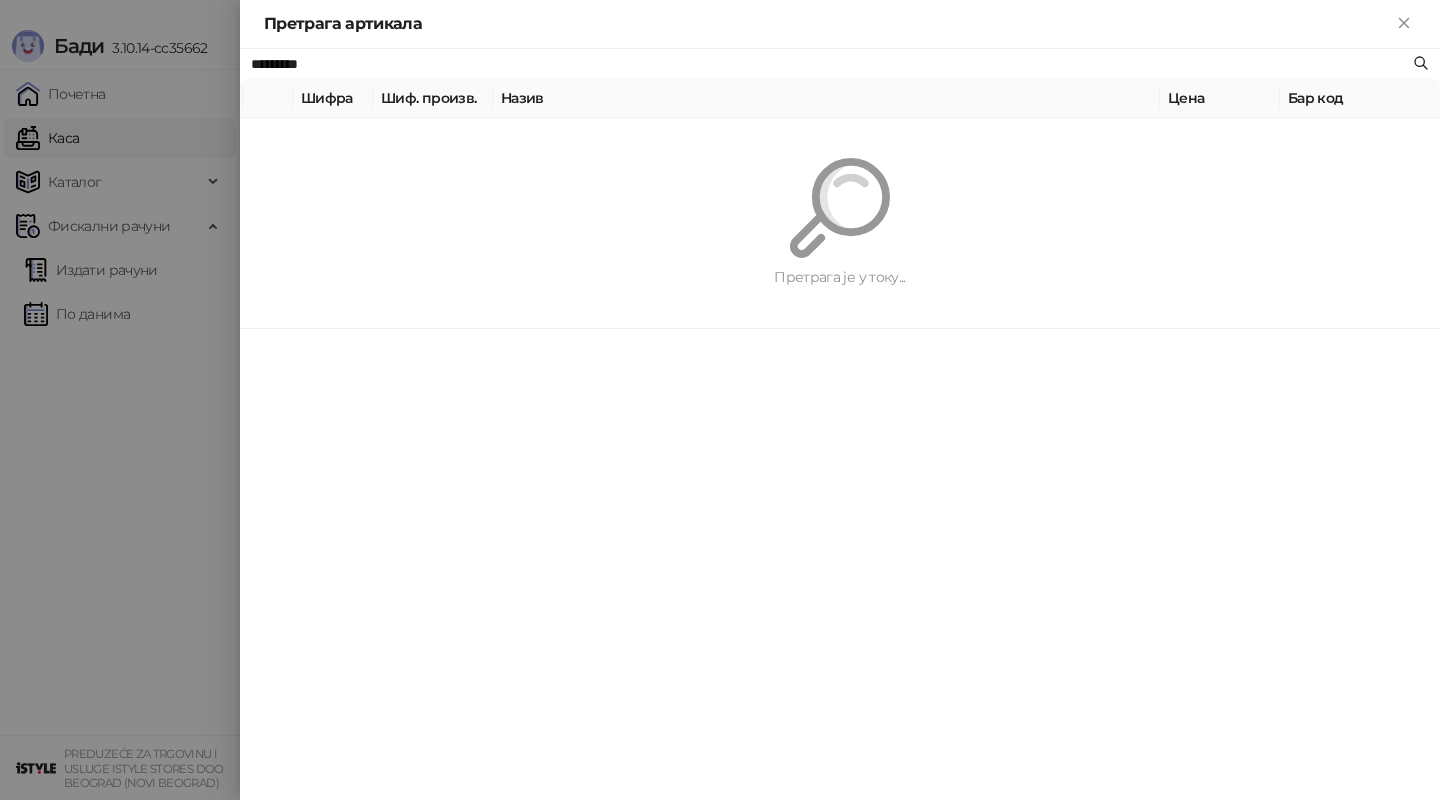 paste 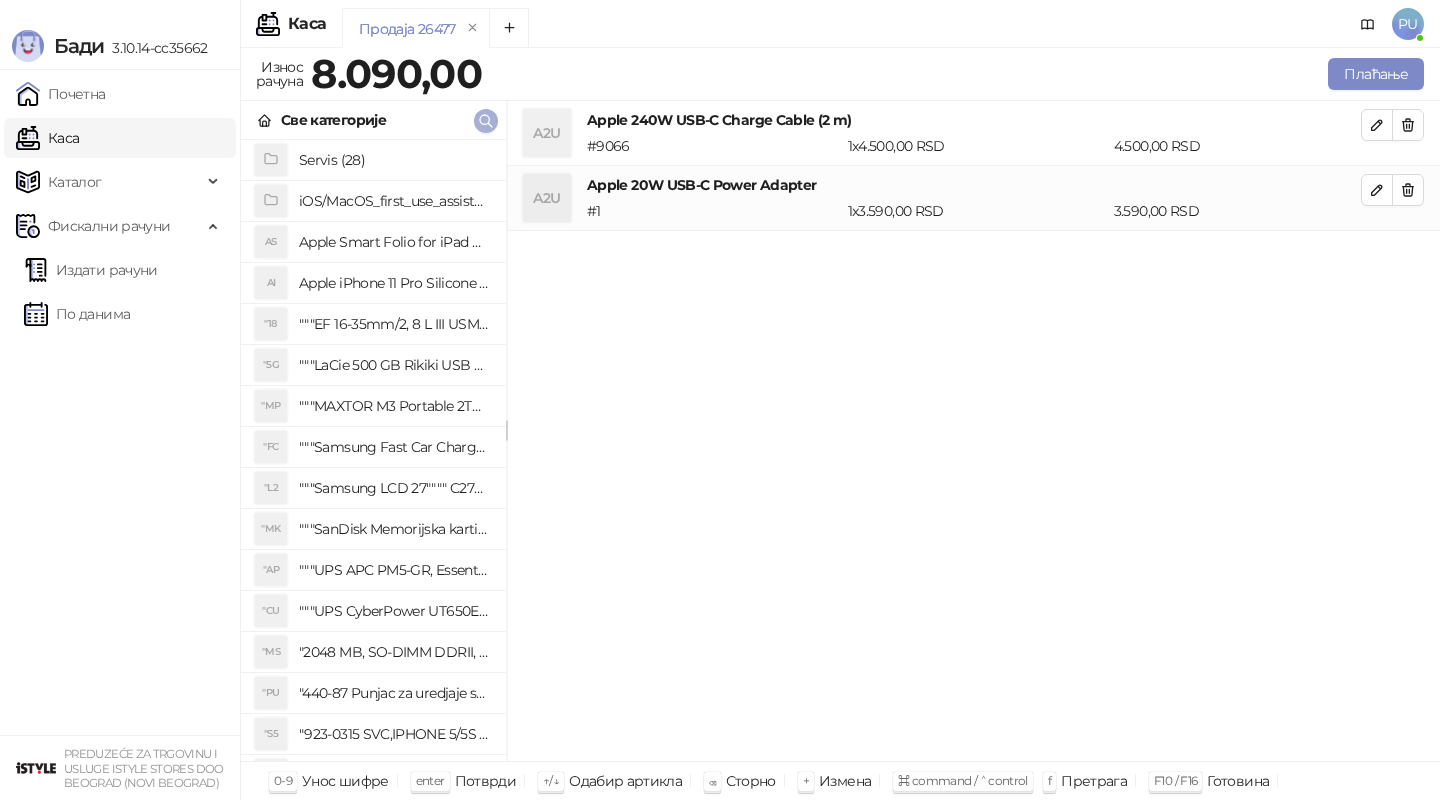 click 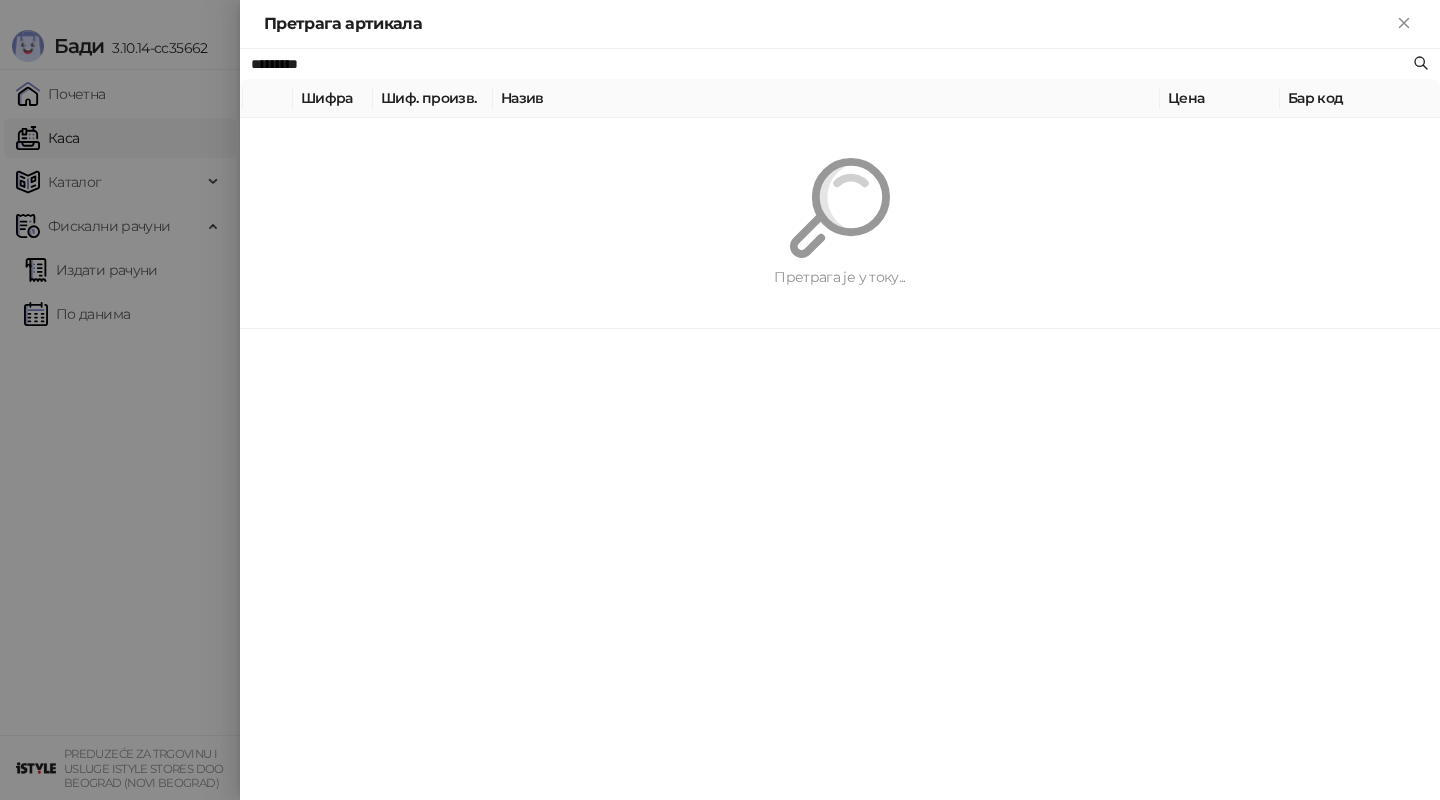 paste on "**********" 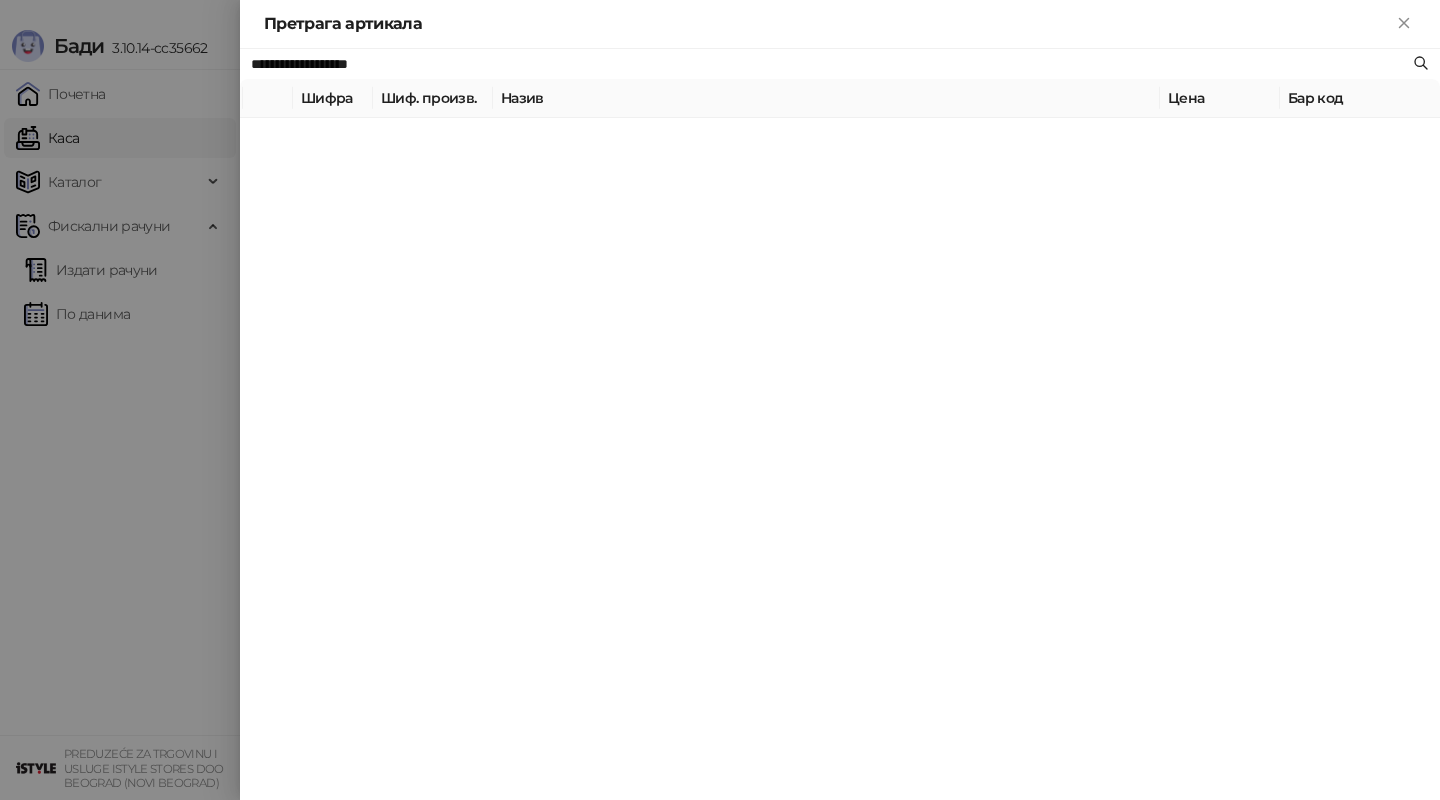 type on "**********" 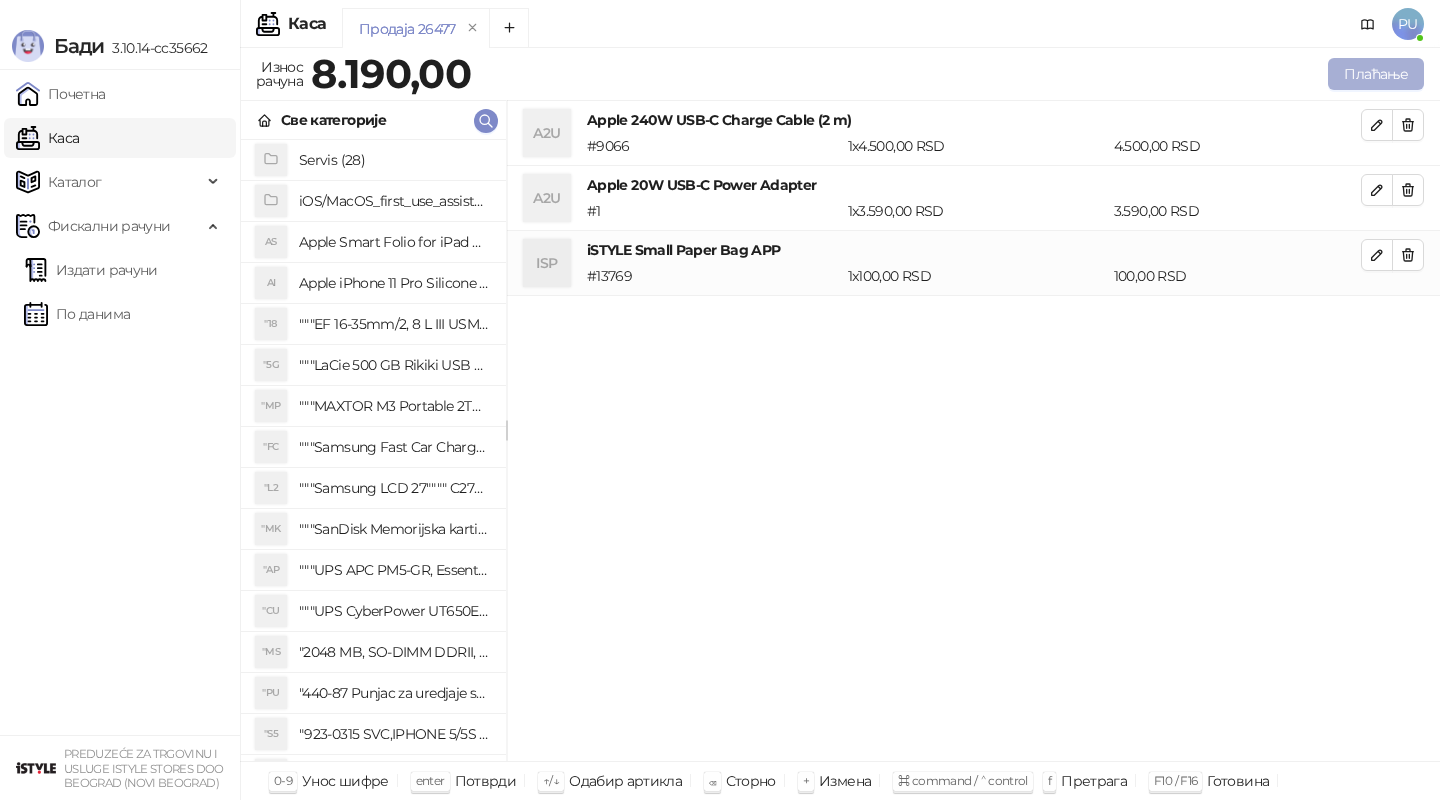 click on "Плаћање" at bounding box center (1376, 74) 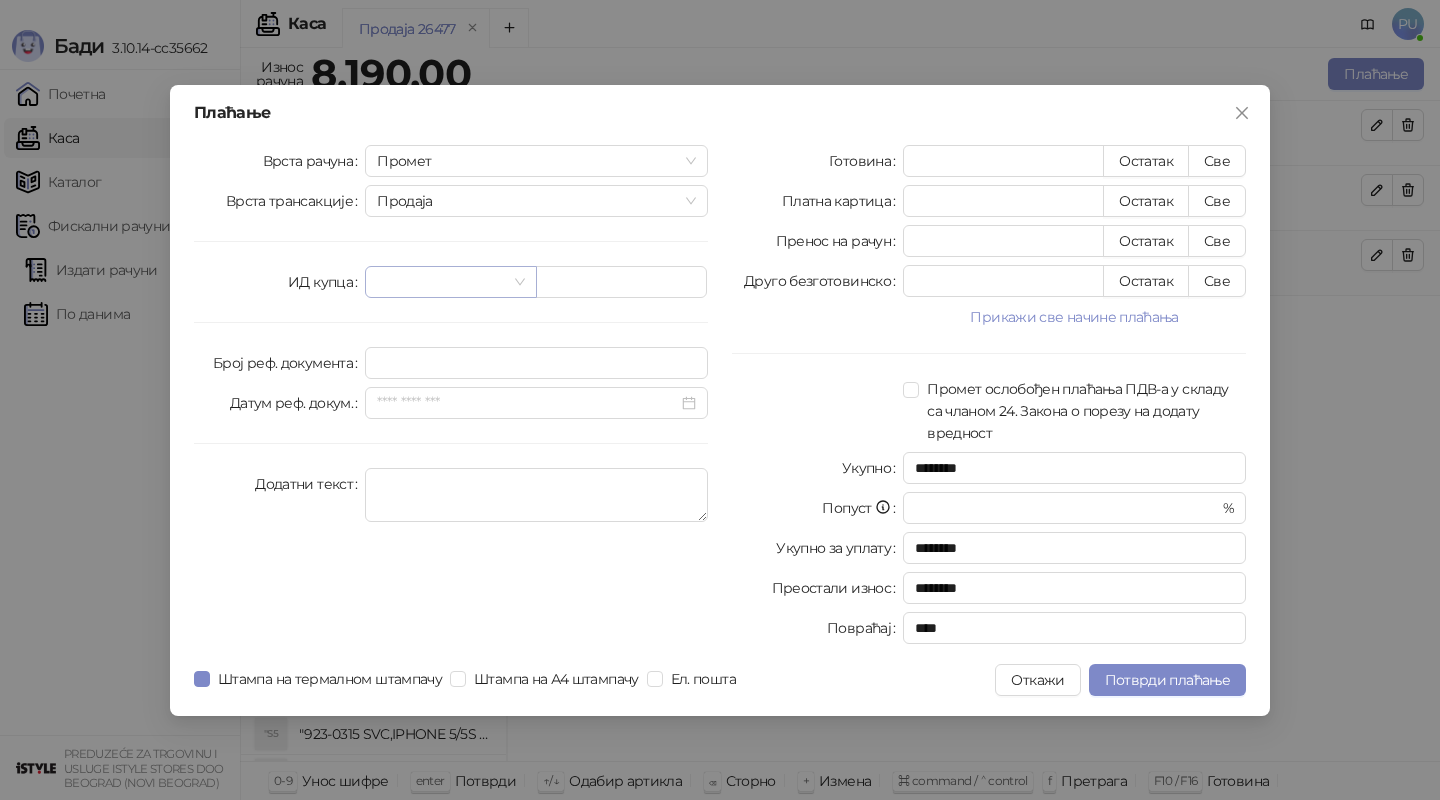 click at bounding box center [450, 282] 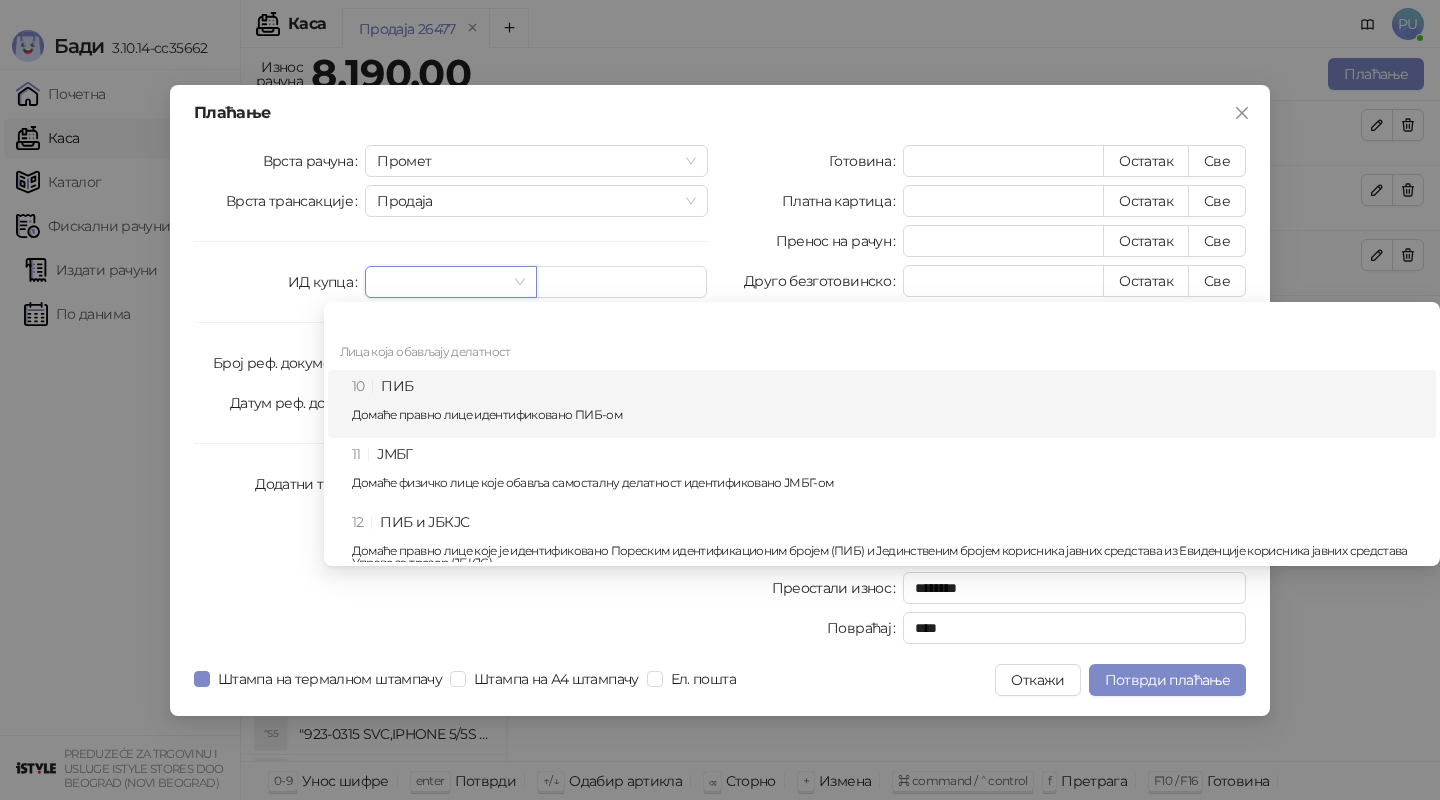click on "10 ПИБ Домаће правно лице идентификовано ПИБ-ом" at bounding box center [888, 404] 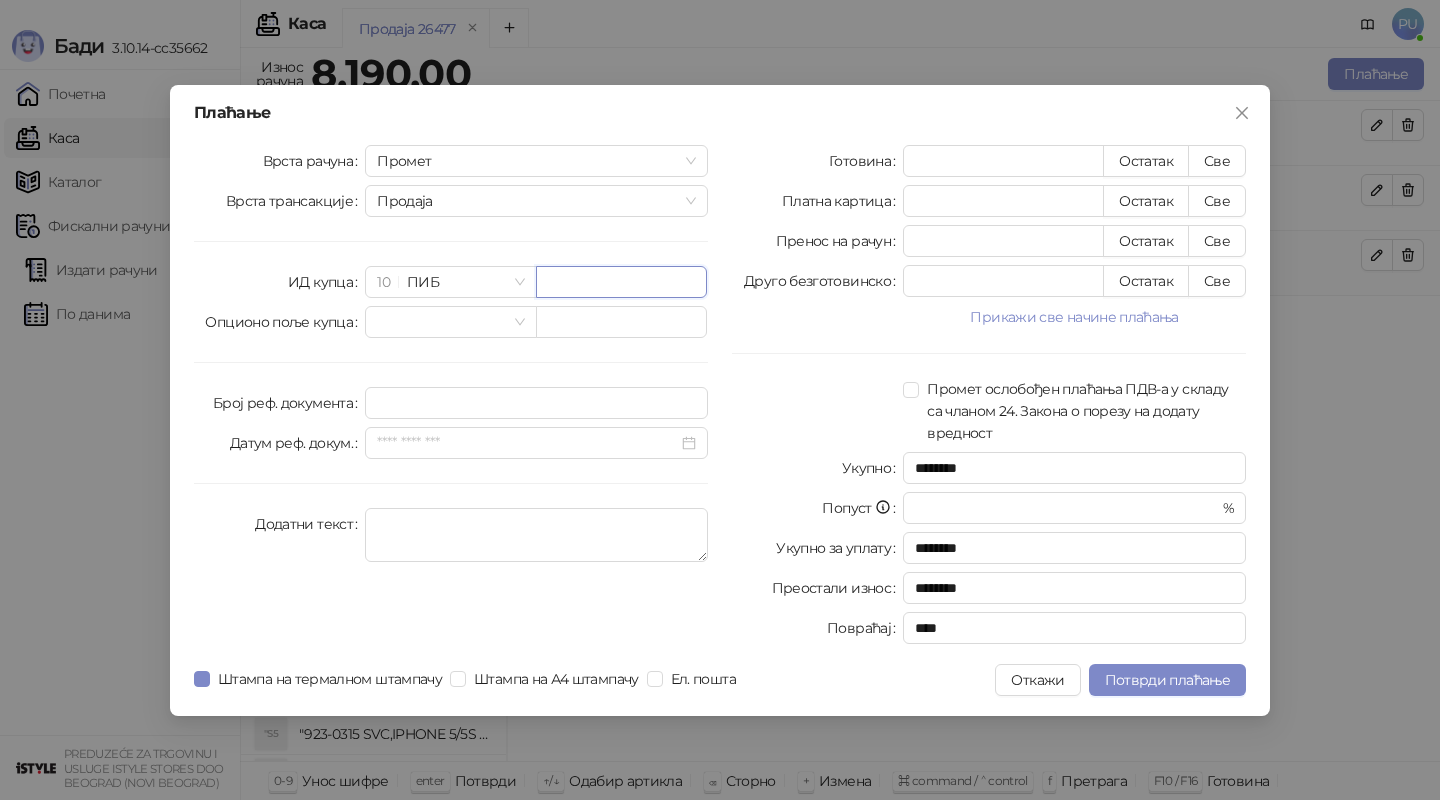 paste on "*********" 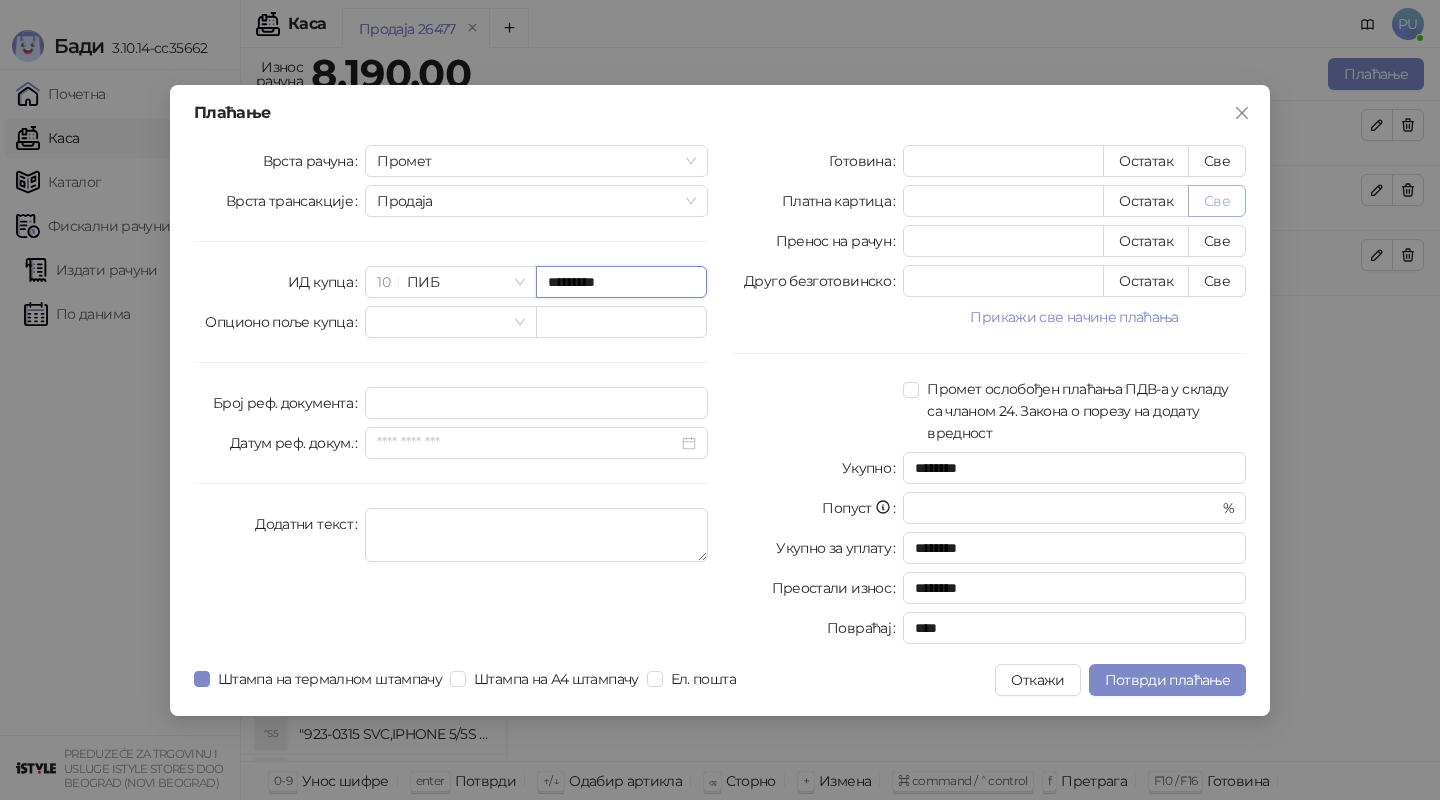type on "*********" 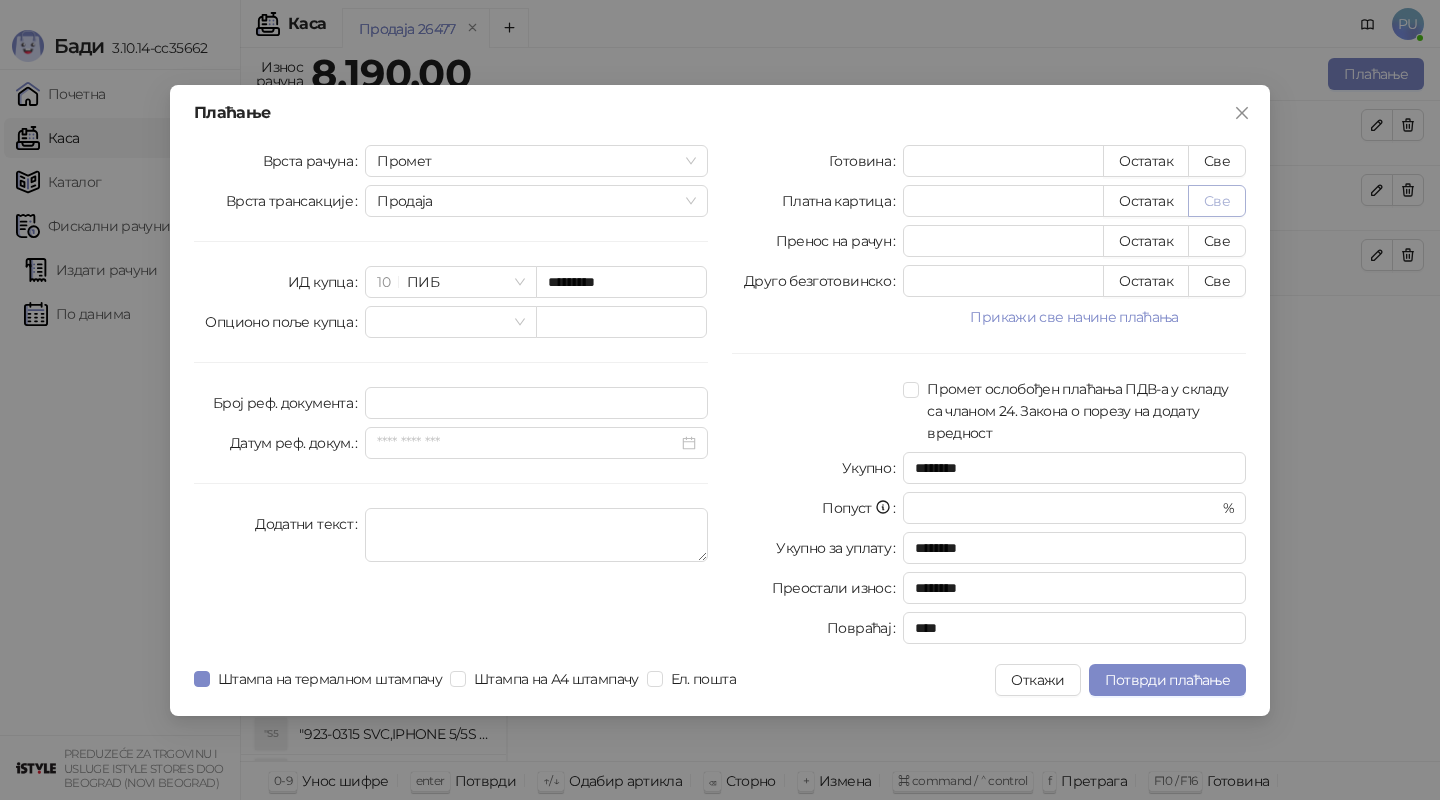 click on "Све" at bounding box center (1217, 201) 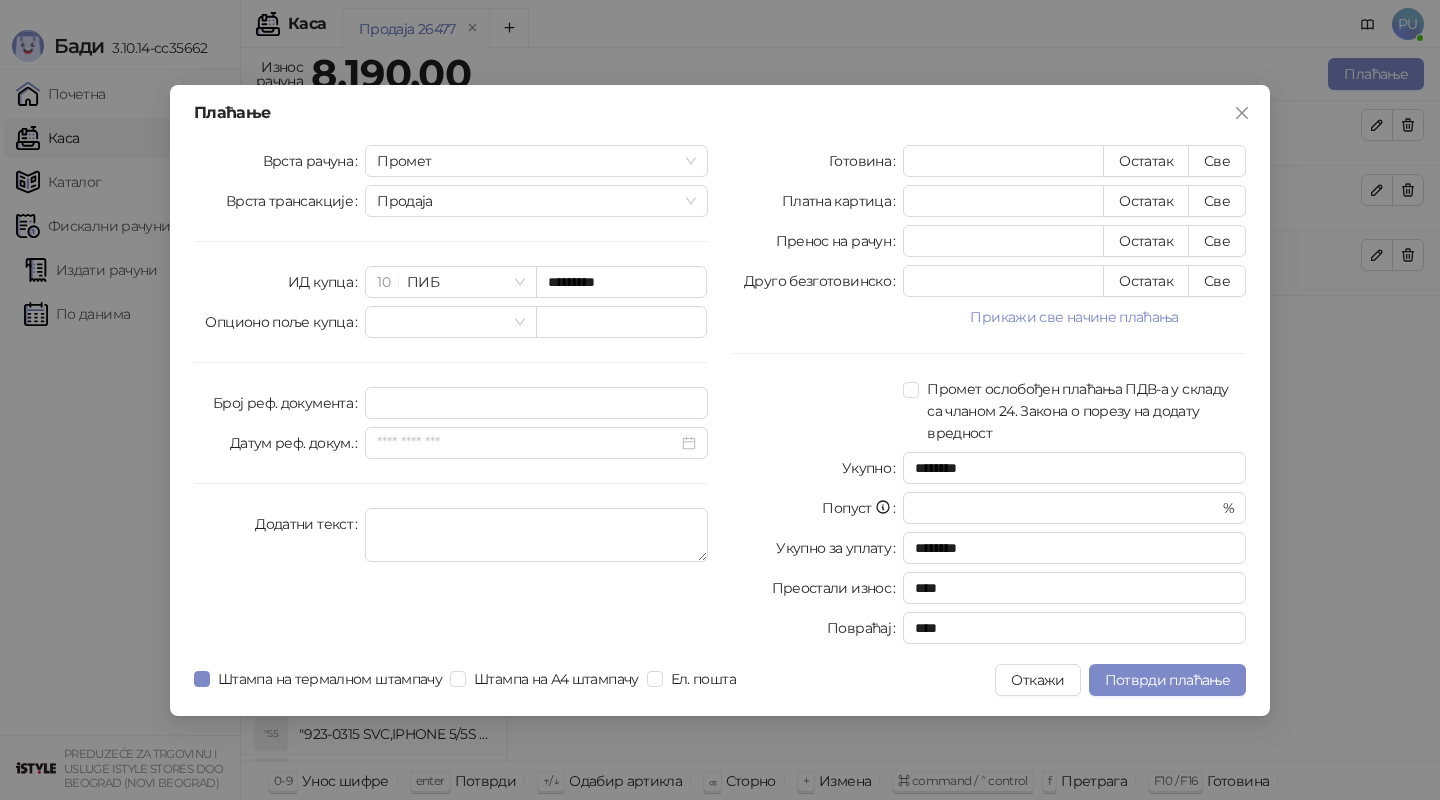 click on "Плаћање Врста рачуна Промет Врста трансакције Продаја ИД купца 10 ПИБ ********* Опционо поље купца Број реф. документа Датум реф. докум. Додатни текст Готовина * Остатак Све Платна картица **** Остатак Све Пренос на рачун * Остатак Све Друго безготовинско * Остатак Све Прикажи све начине плаћања Чек * Остатак Све Ваучер * Остатак Све Инстант плаћање * Остатак Све   Промет ослобођен плаћања ПДВ-а у складу са чланом 24. Закона о порезу на додату вредност Укупно ******** Попуст   * % Укупно за уплату ******** Преостали износ **** Повраћај **** Штампа на термалном штампачу Ел. пошта" at bounding box center [720, 400] 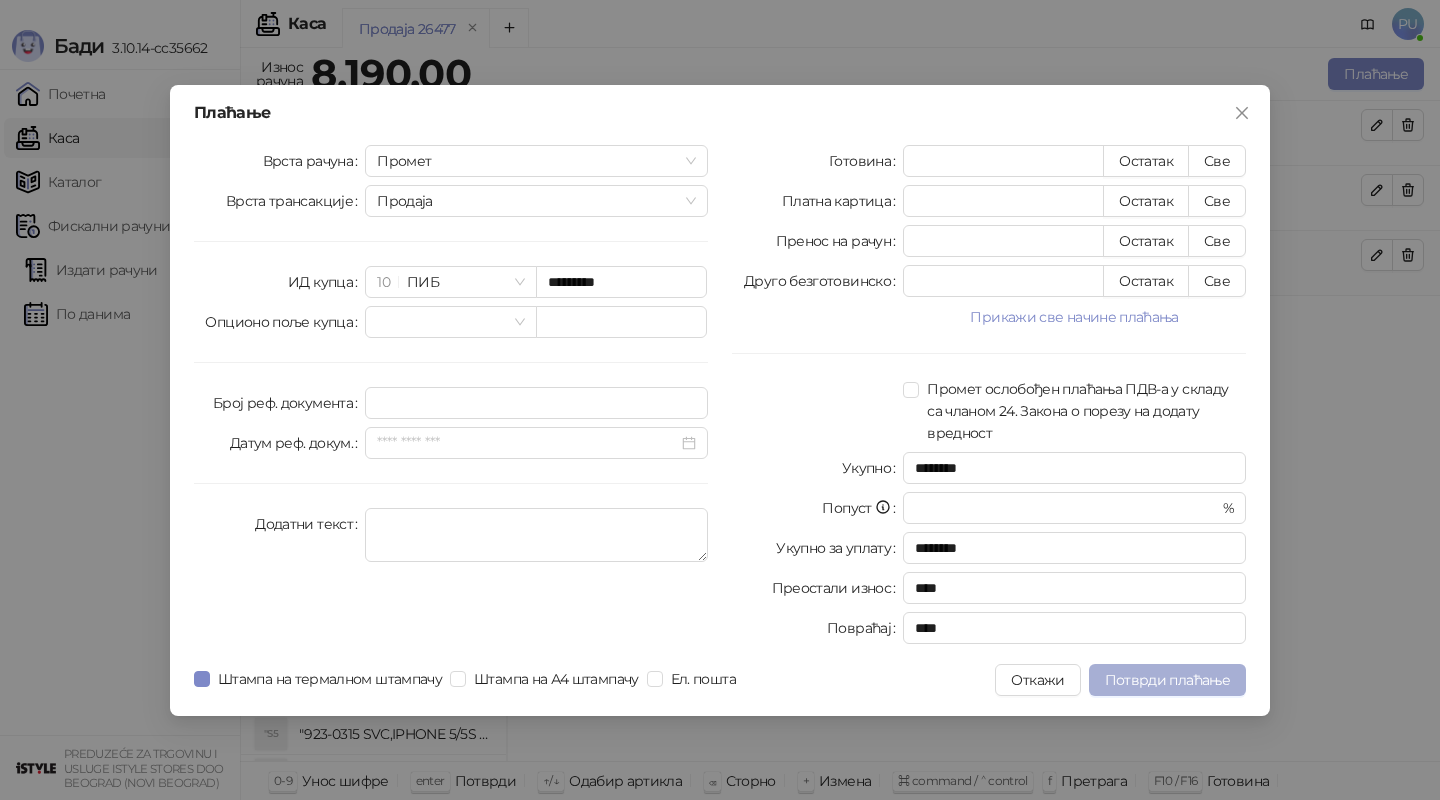 click on "Потврди плаћање" at bounding box center (1167, 680) 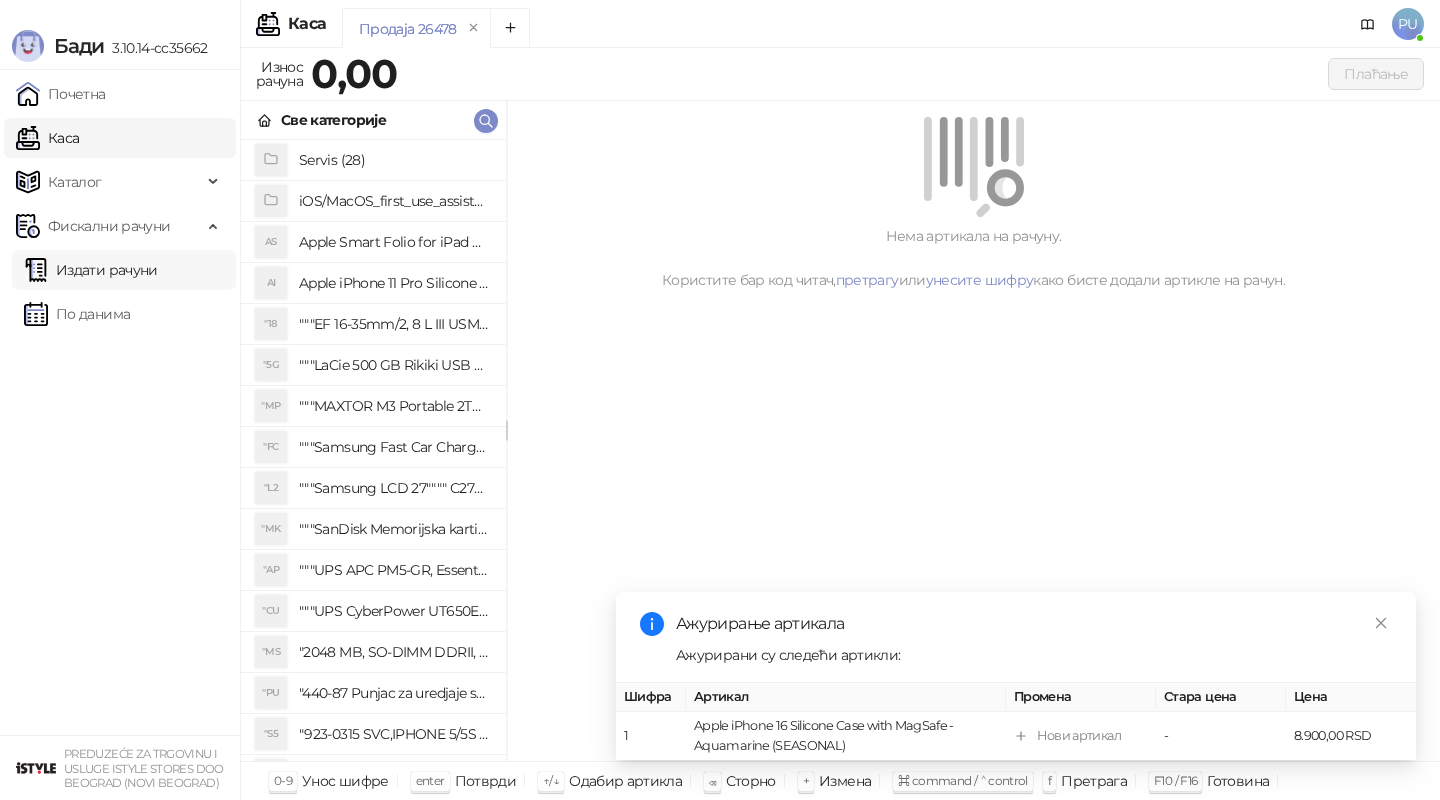 click on "Издати рачуни" at bounding box center (91, 270) 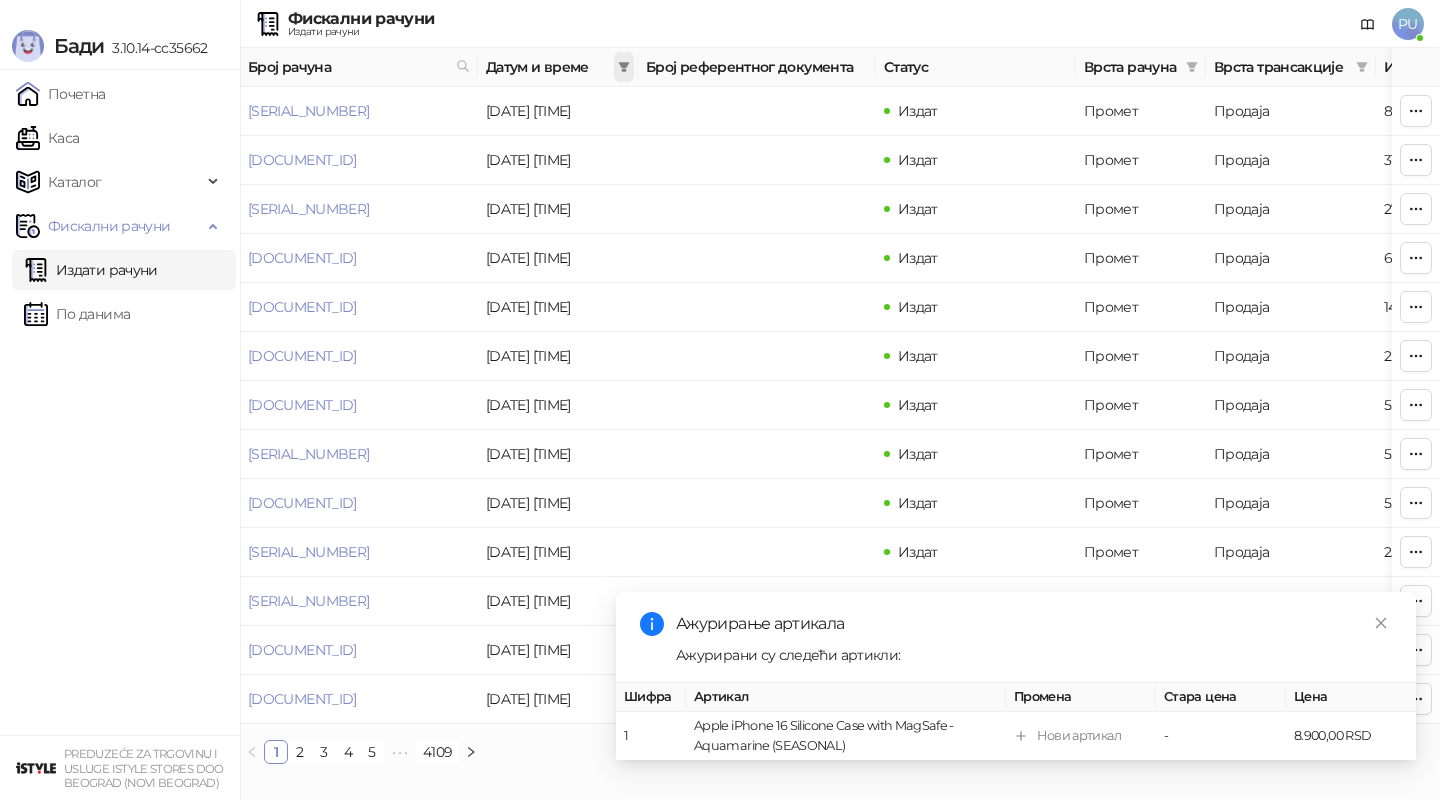 click at bounding box center (624, 67) 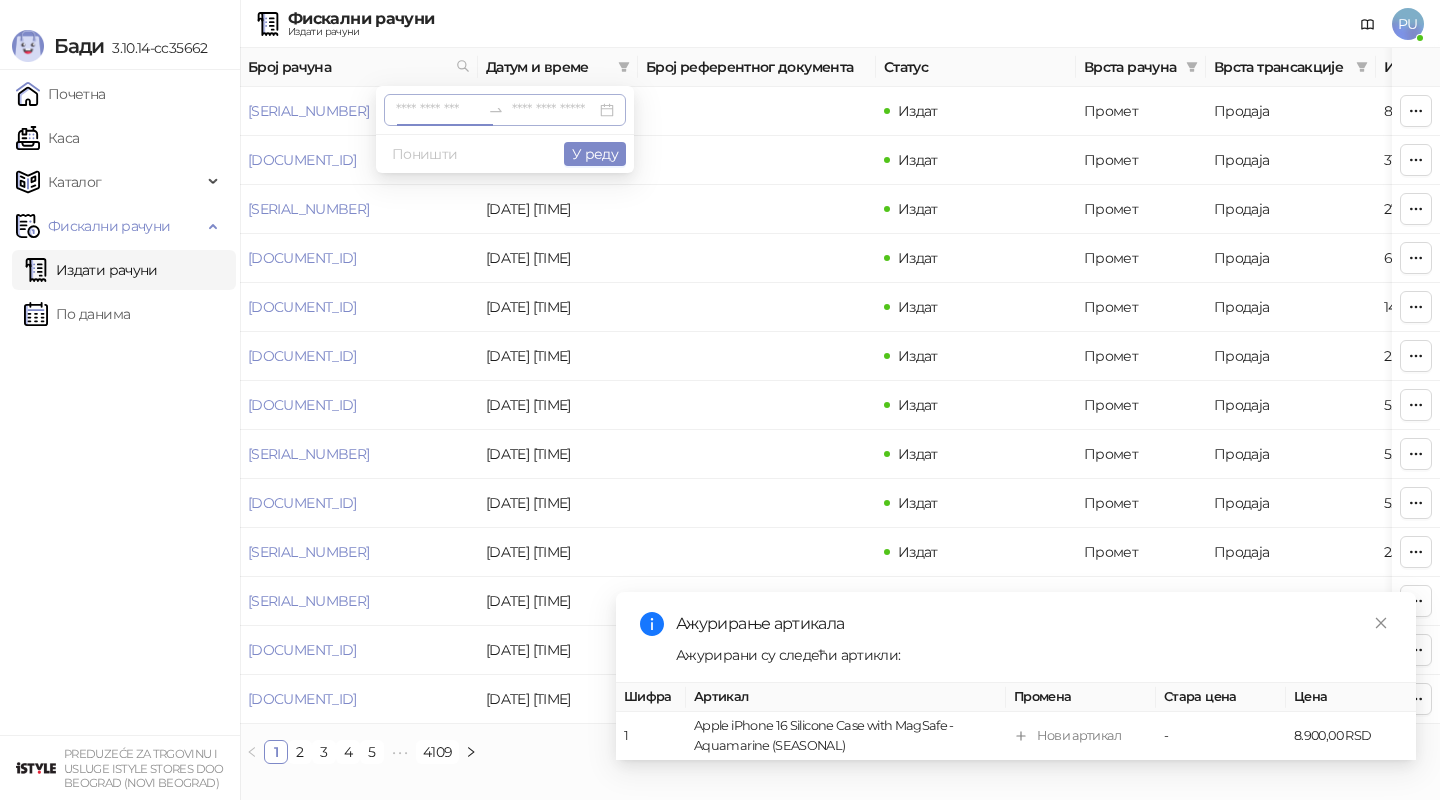 click at bounding box center (438, 110) 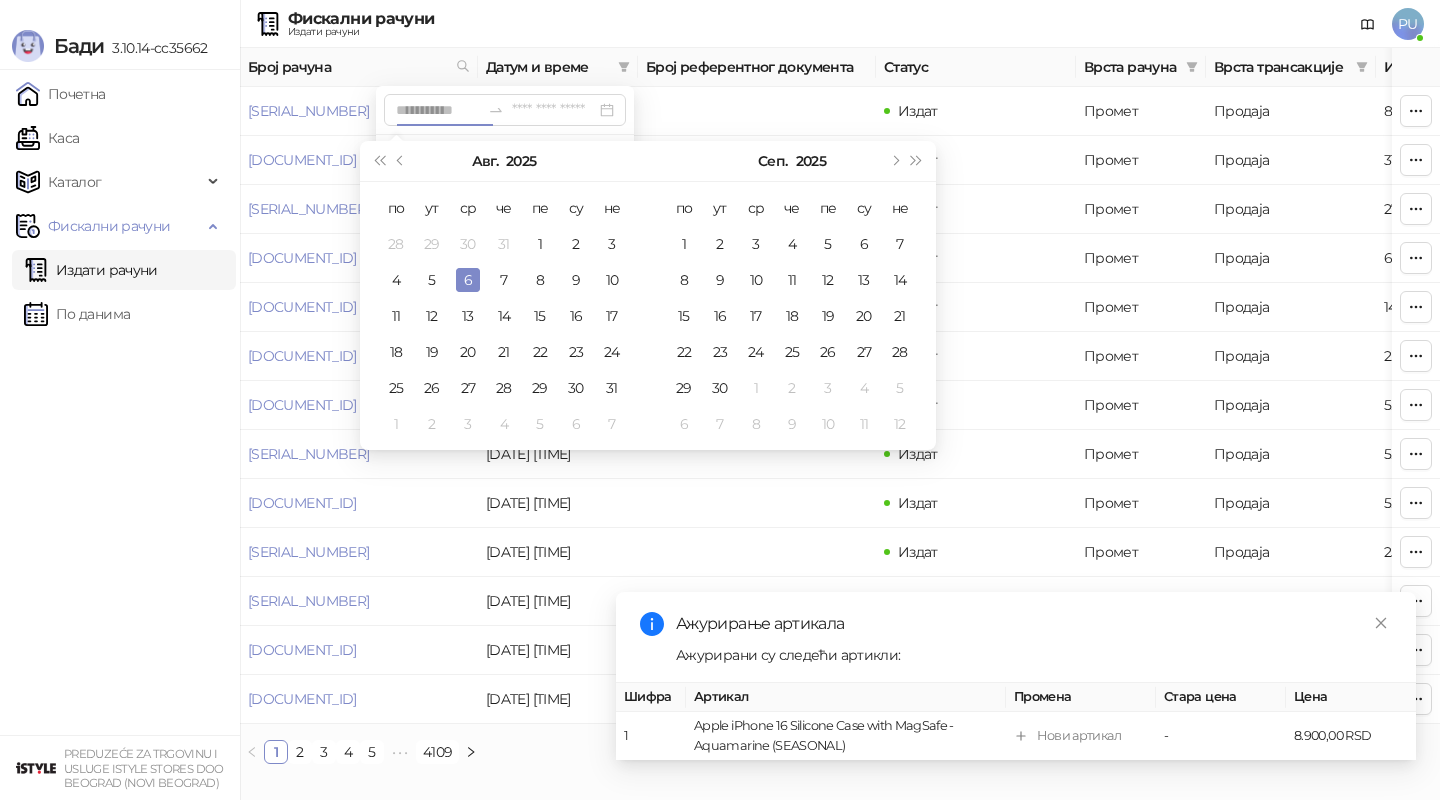 type on "**********" 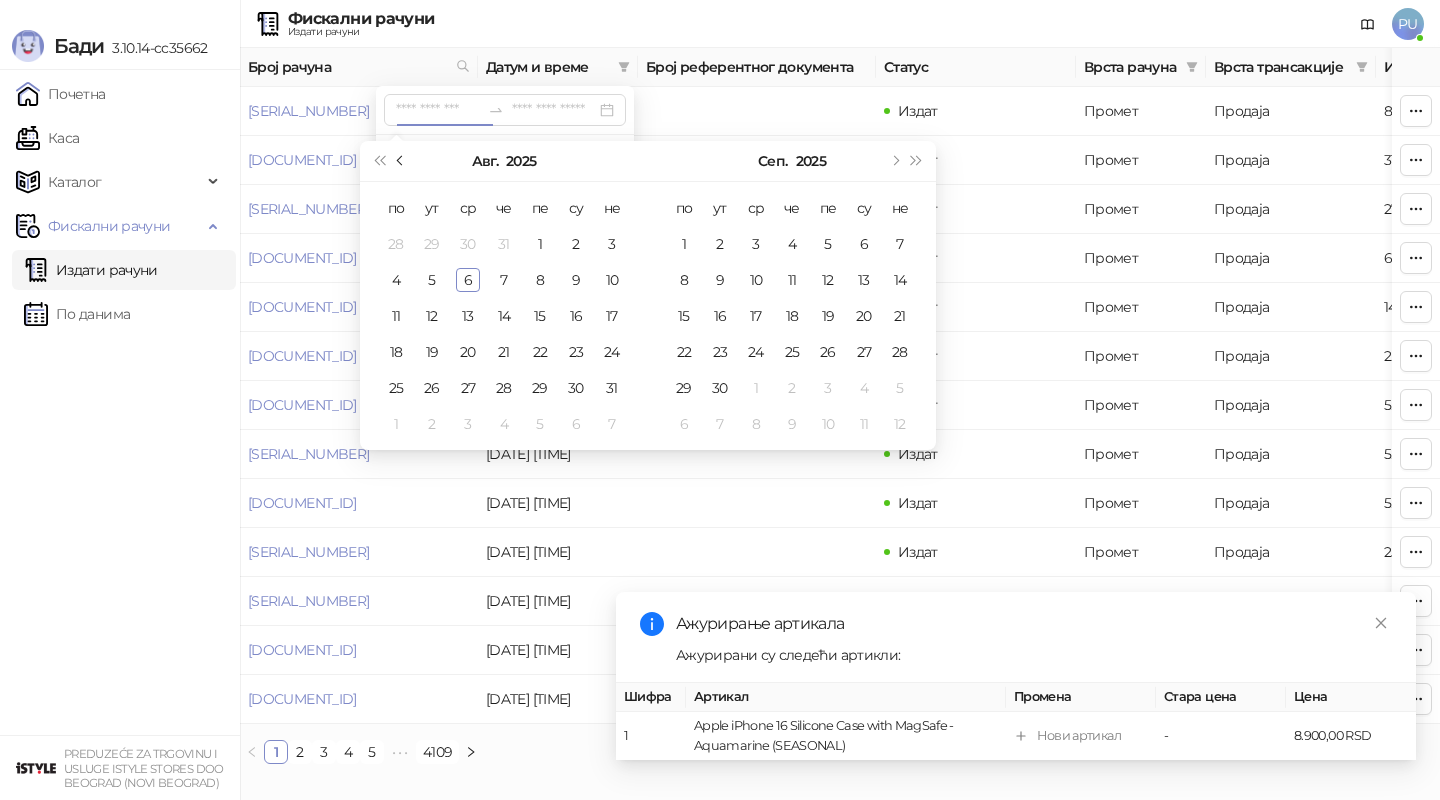 click at bounding box center (401, 161) 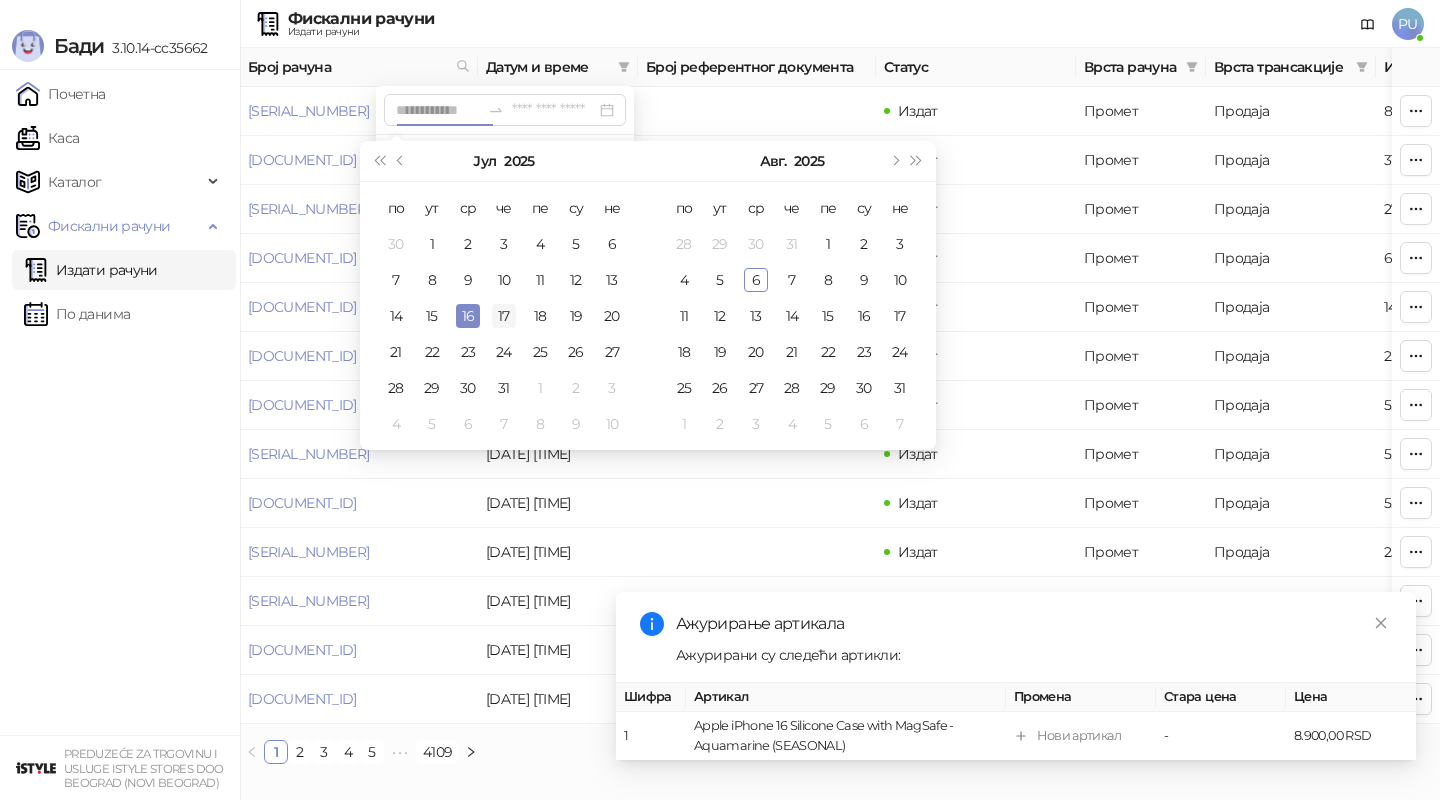 type on "**********" 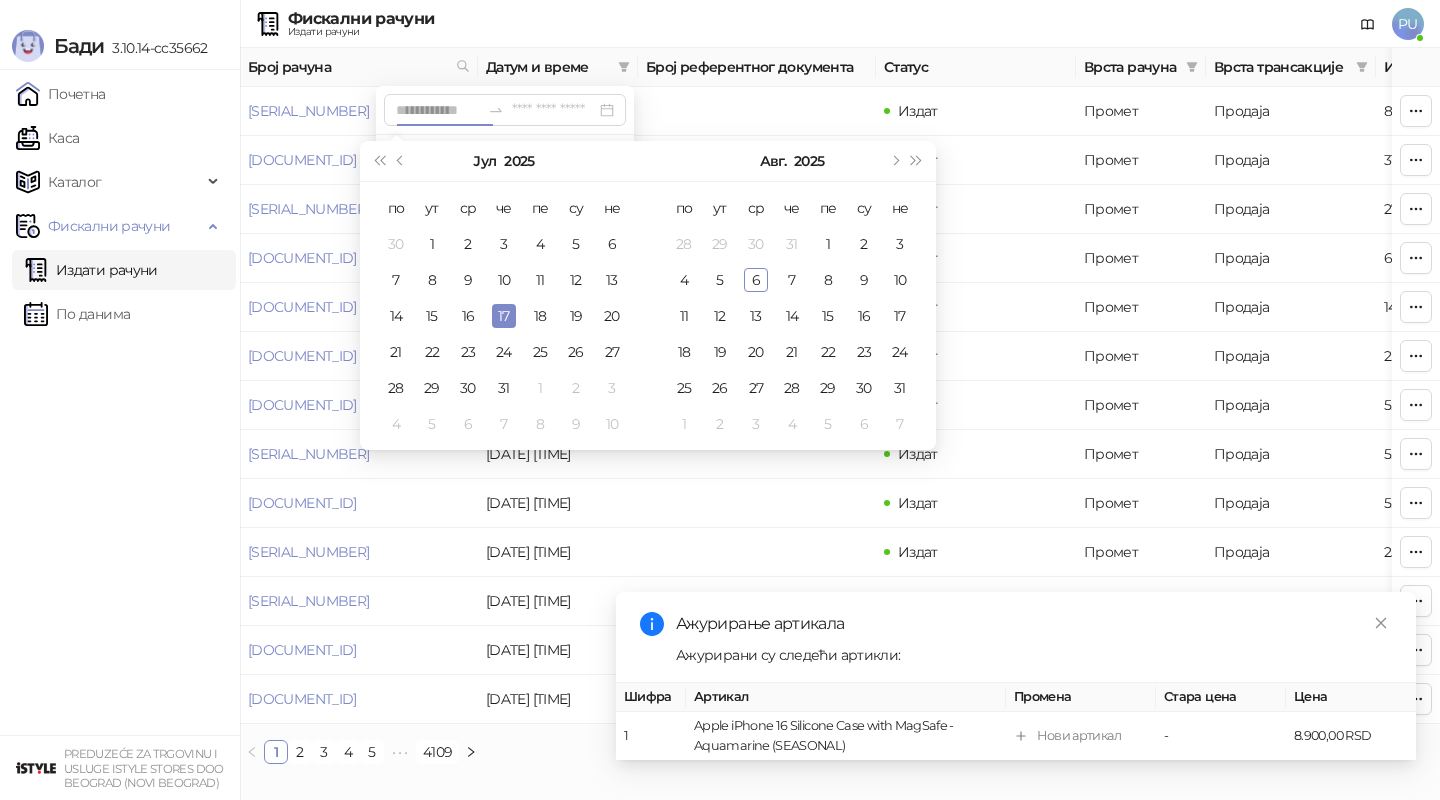 click on "17" at bounding box center [504, 316] 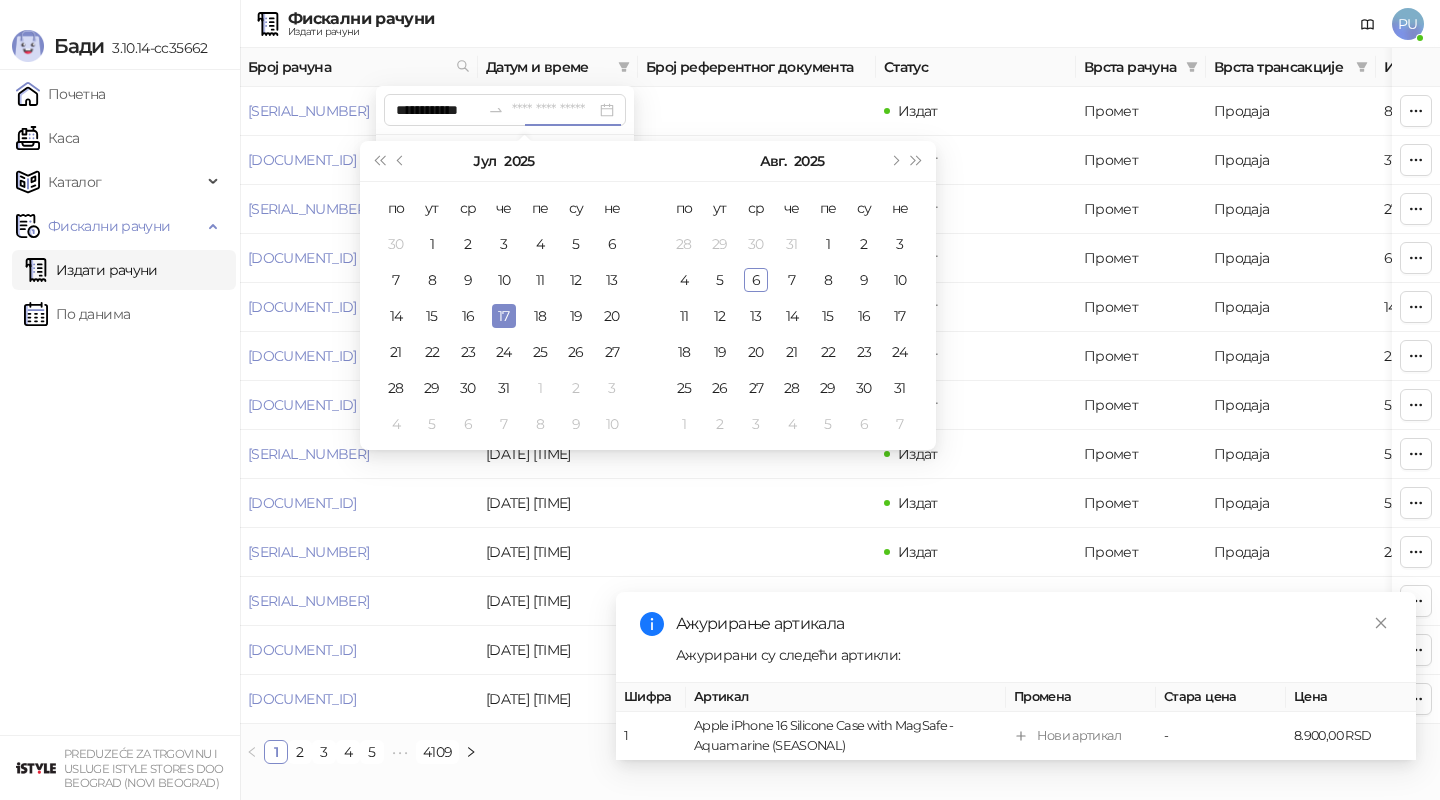 click on "17" at bounding box center [504, 316] 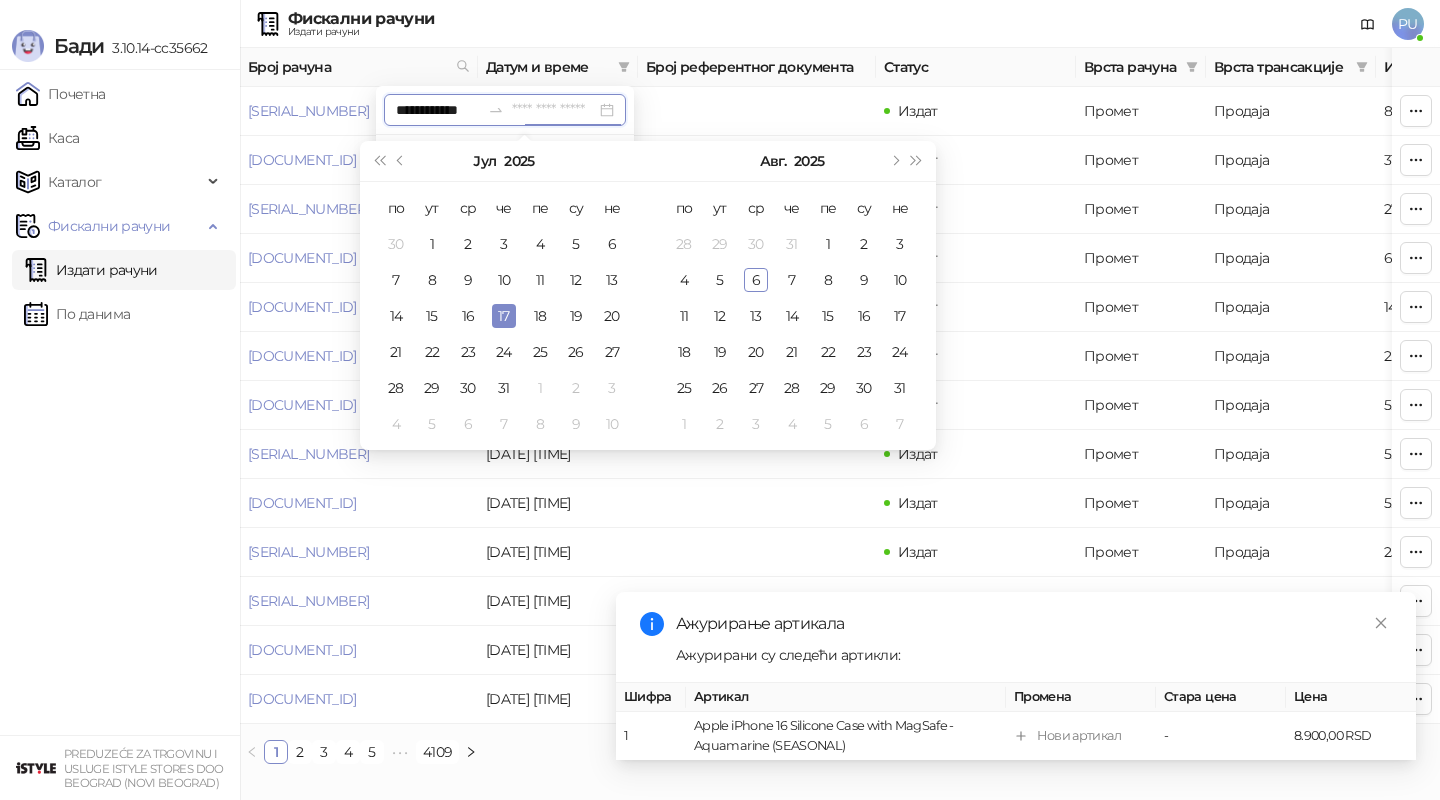 type on "**********" 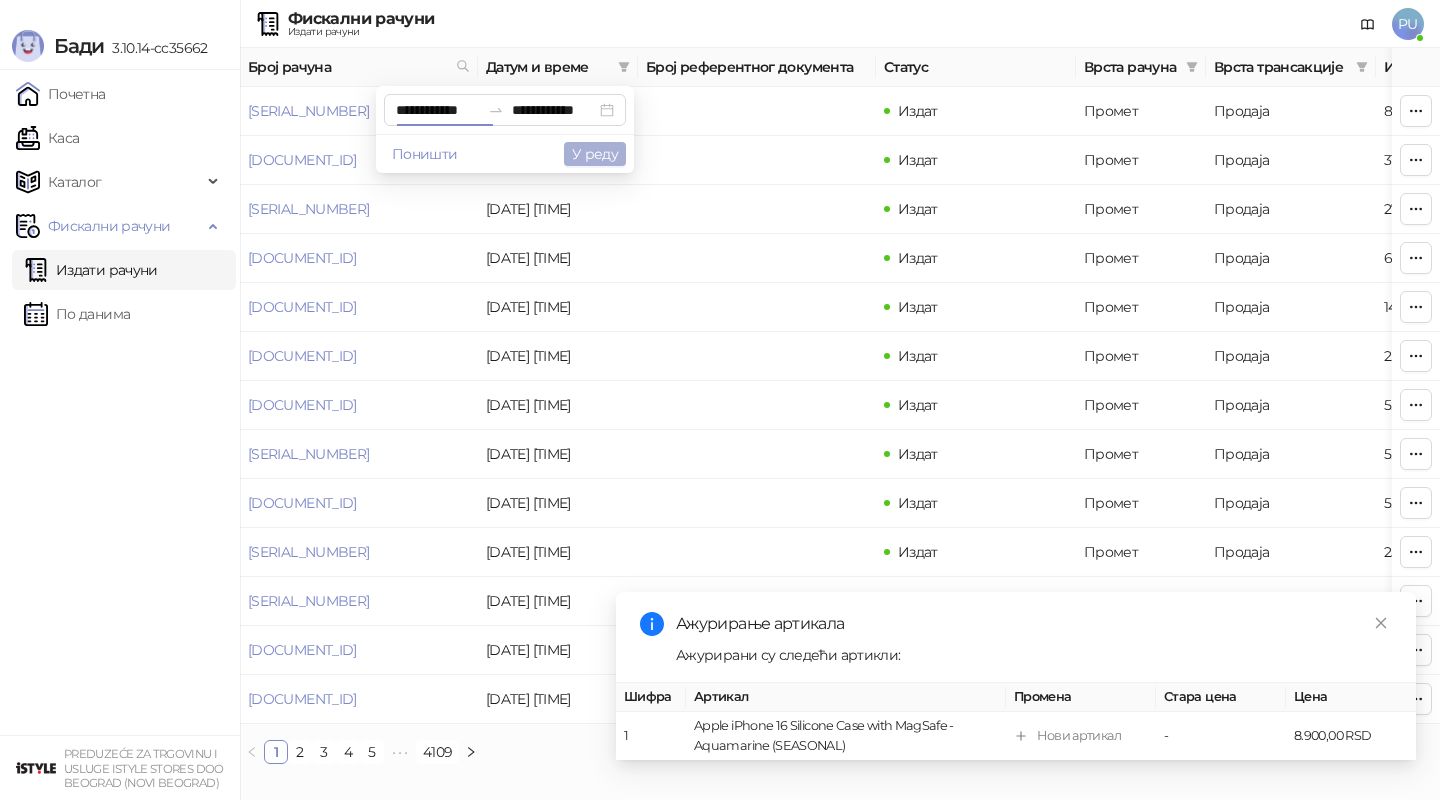 click on "У реду" at bounding box center (595, 154) 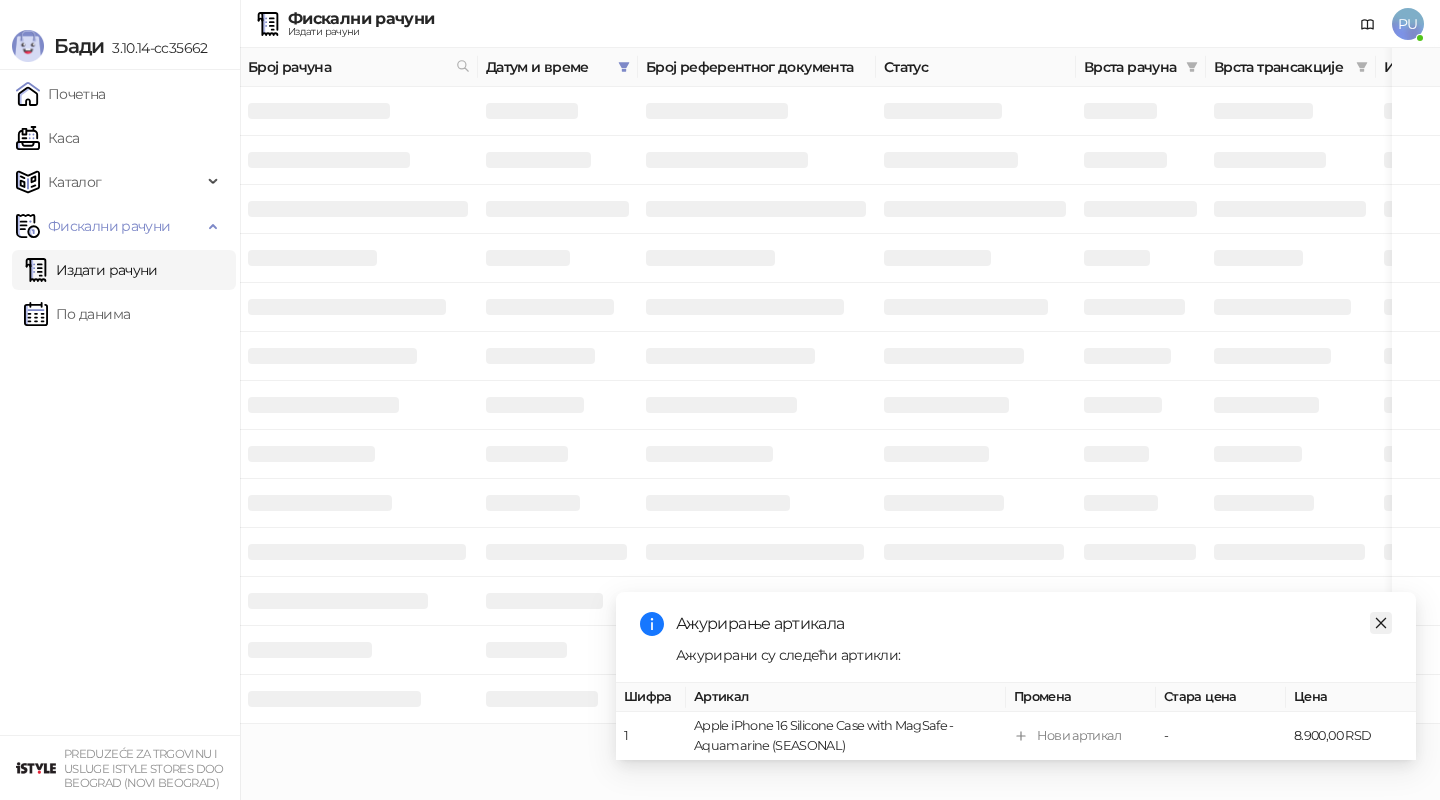 click 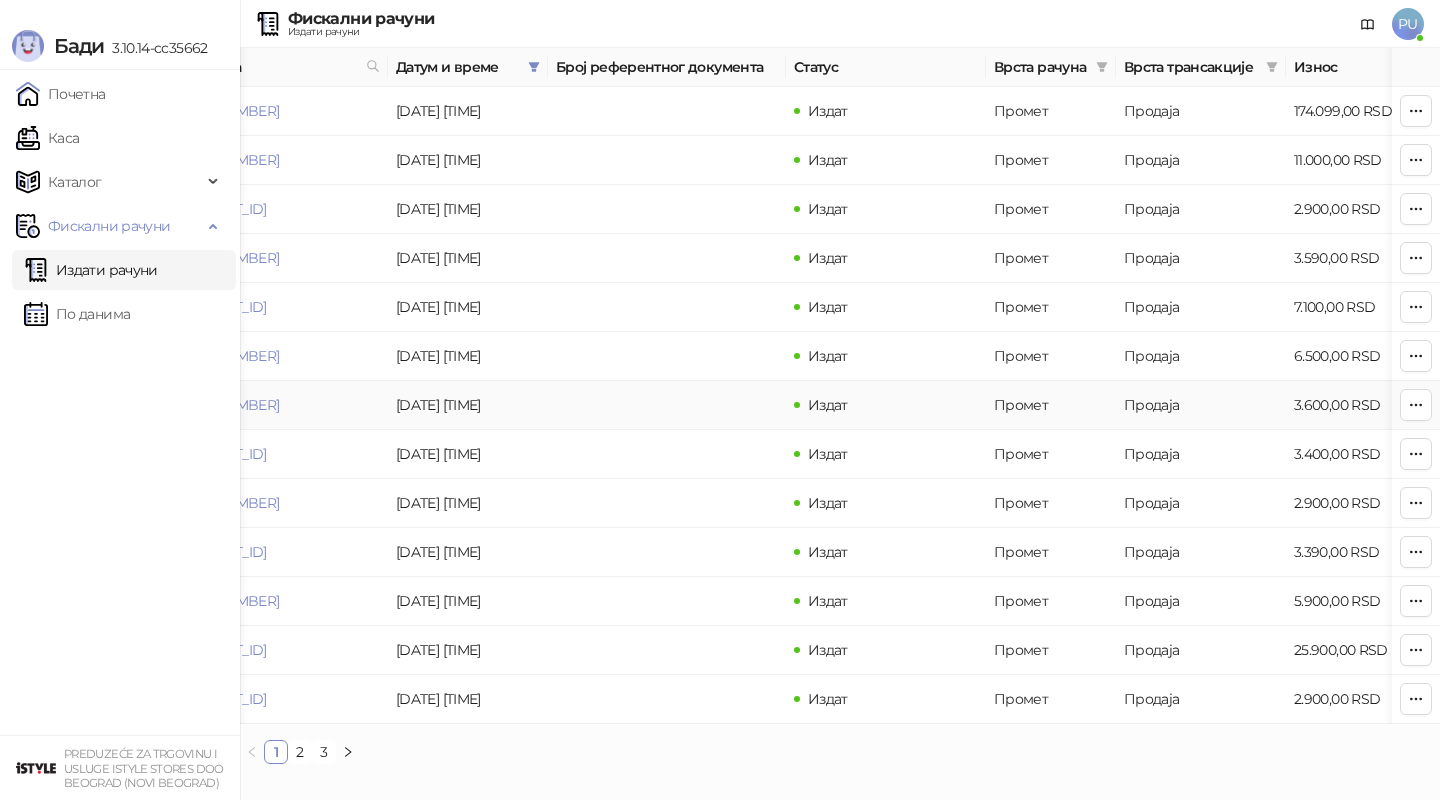 scroll, scrollTop: 0, scrollLeft: 0, axis: both 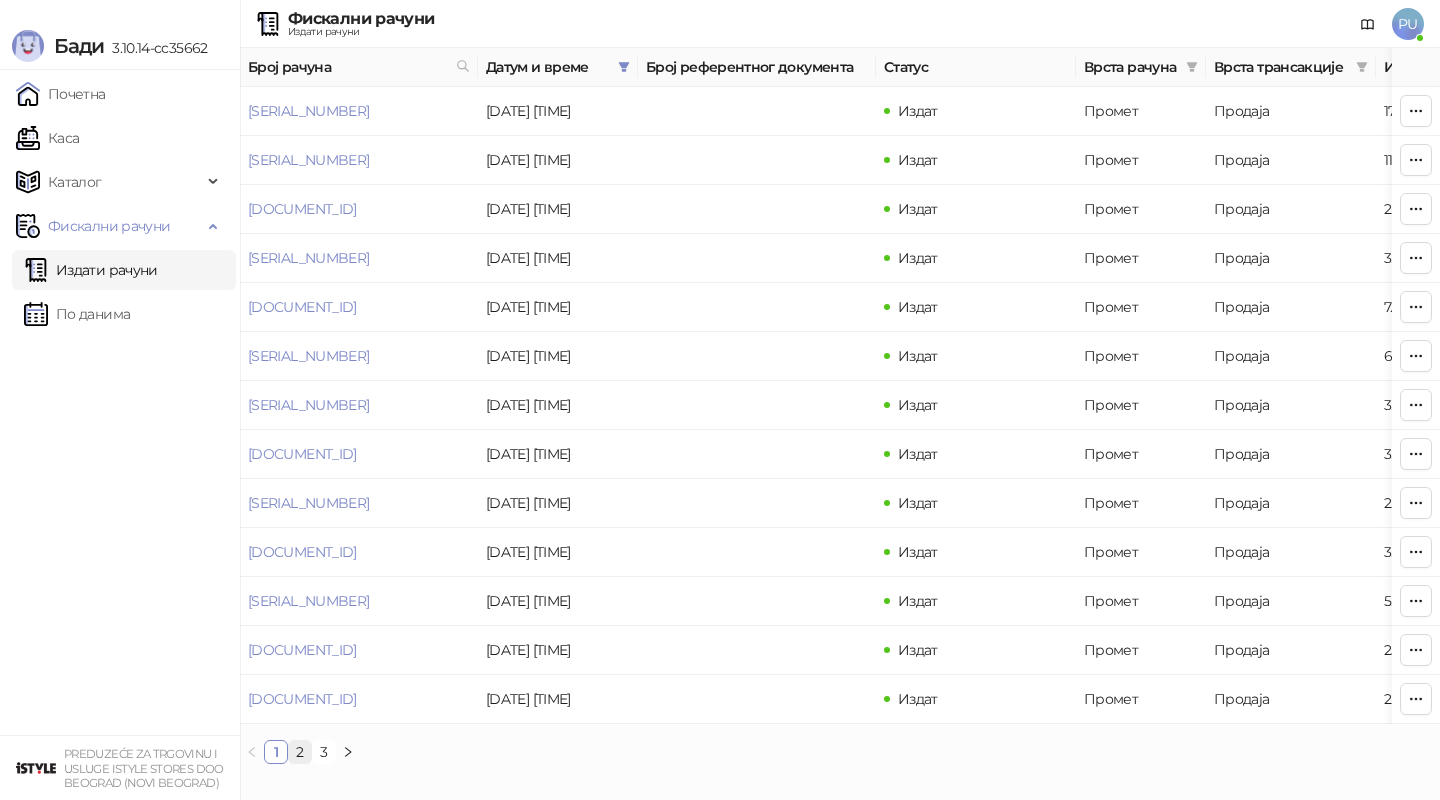 click on "2" at bounding box center (300, 752) 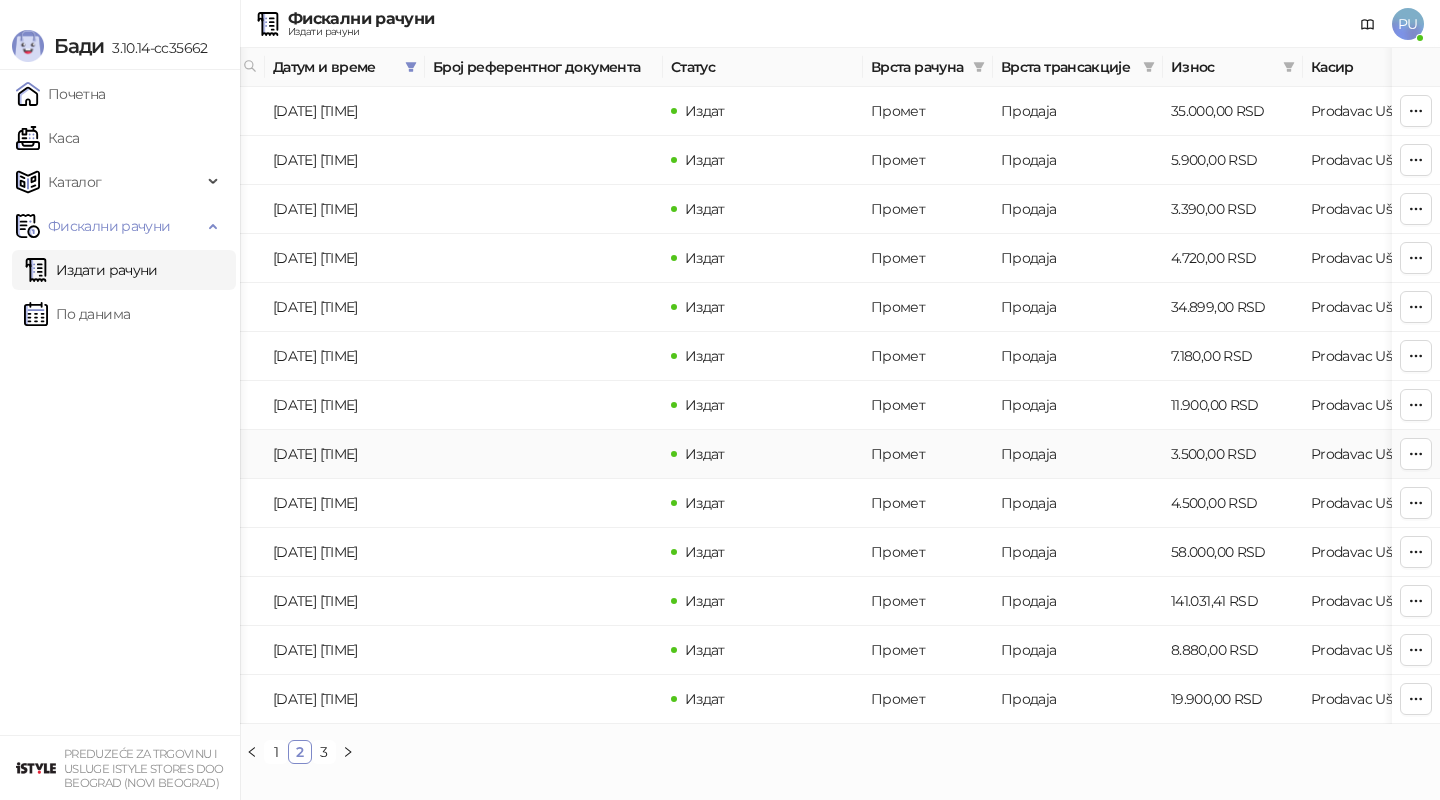 scroll, scrollTop: 0, scrollLeft: 0, axis: both 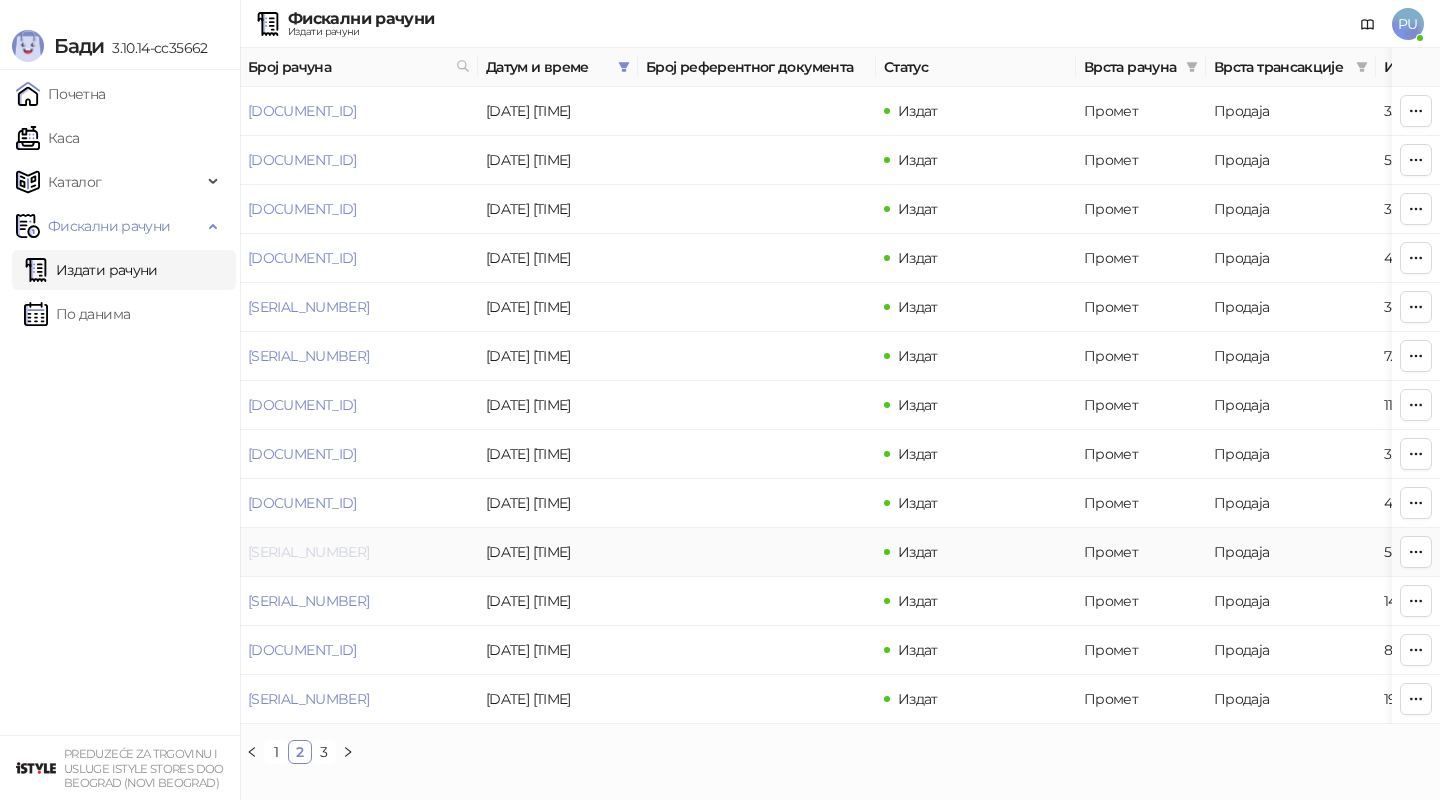 click on "[SERIAL_NUMBER]" at bounding box center [308, 552] 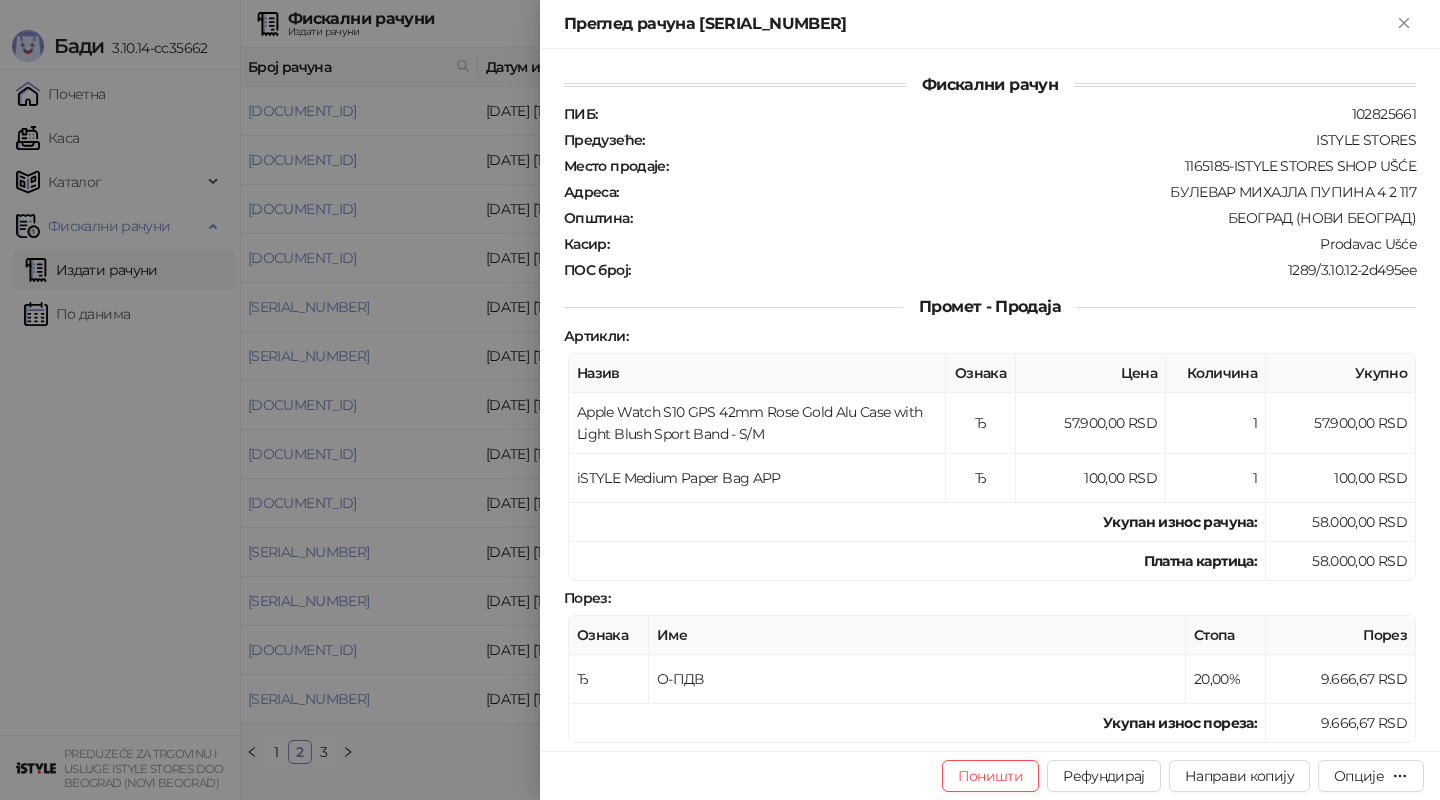 click at bounding box center [720, 400] 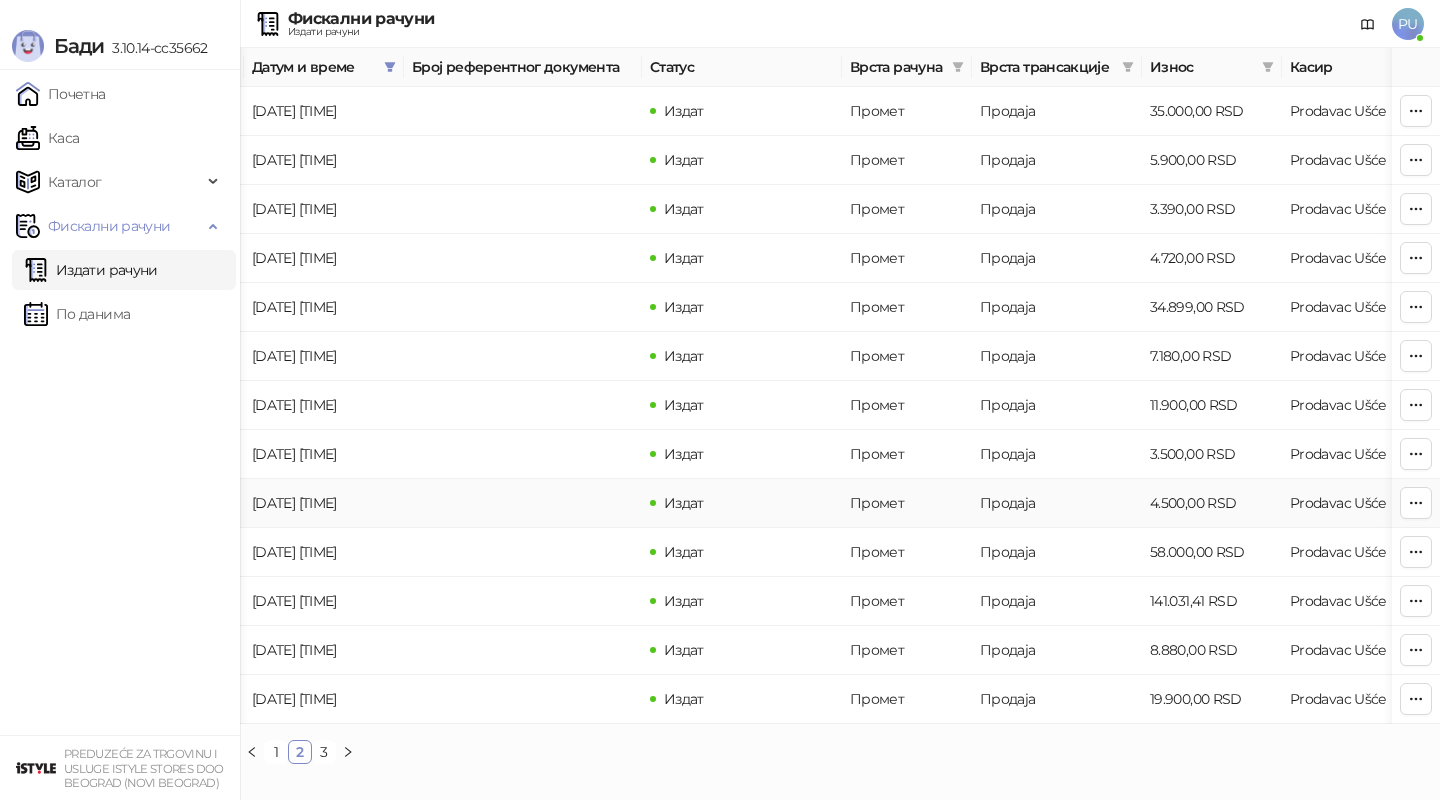 scroll, scrollTop: 0, scrollLeft: 0, axis: both 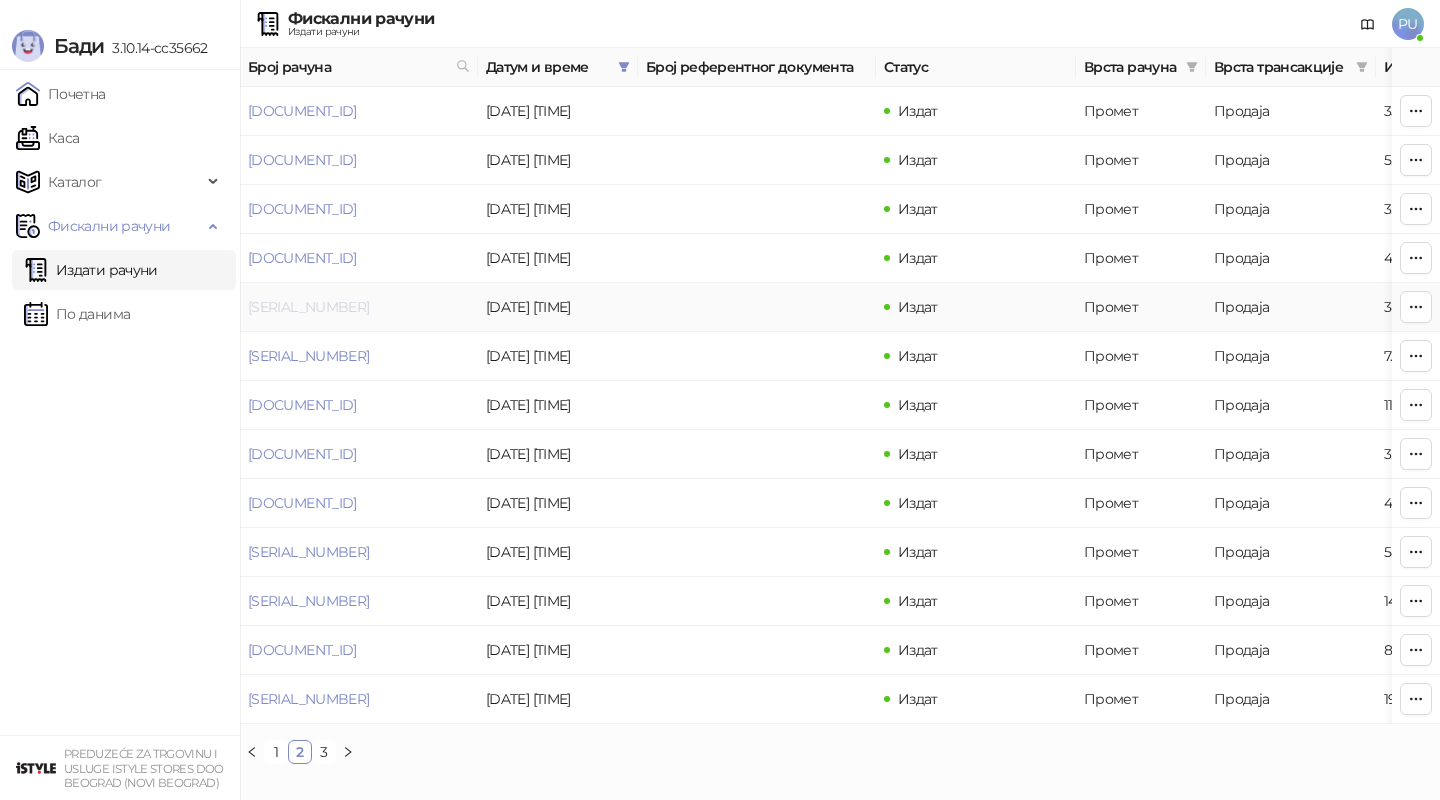 click on "[SERIAL_NUMBER]" at bounding box center [308, 307] 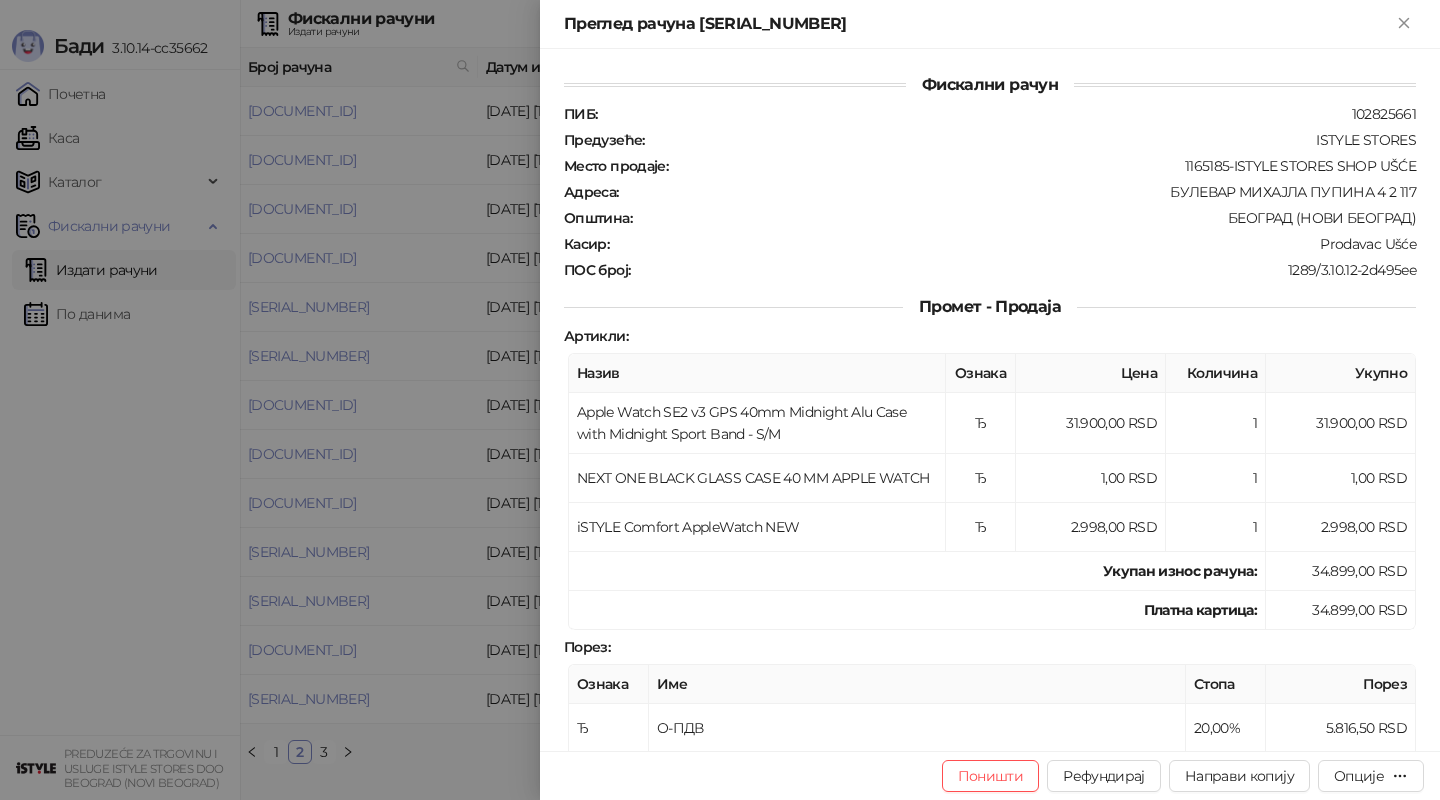 click at bounding box center [720, 400] 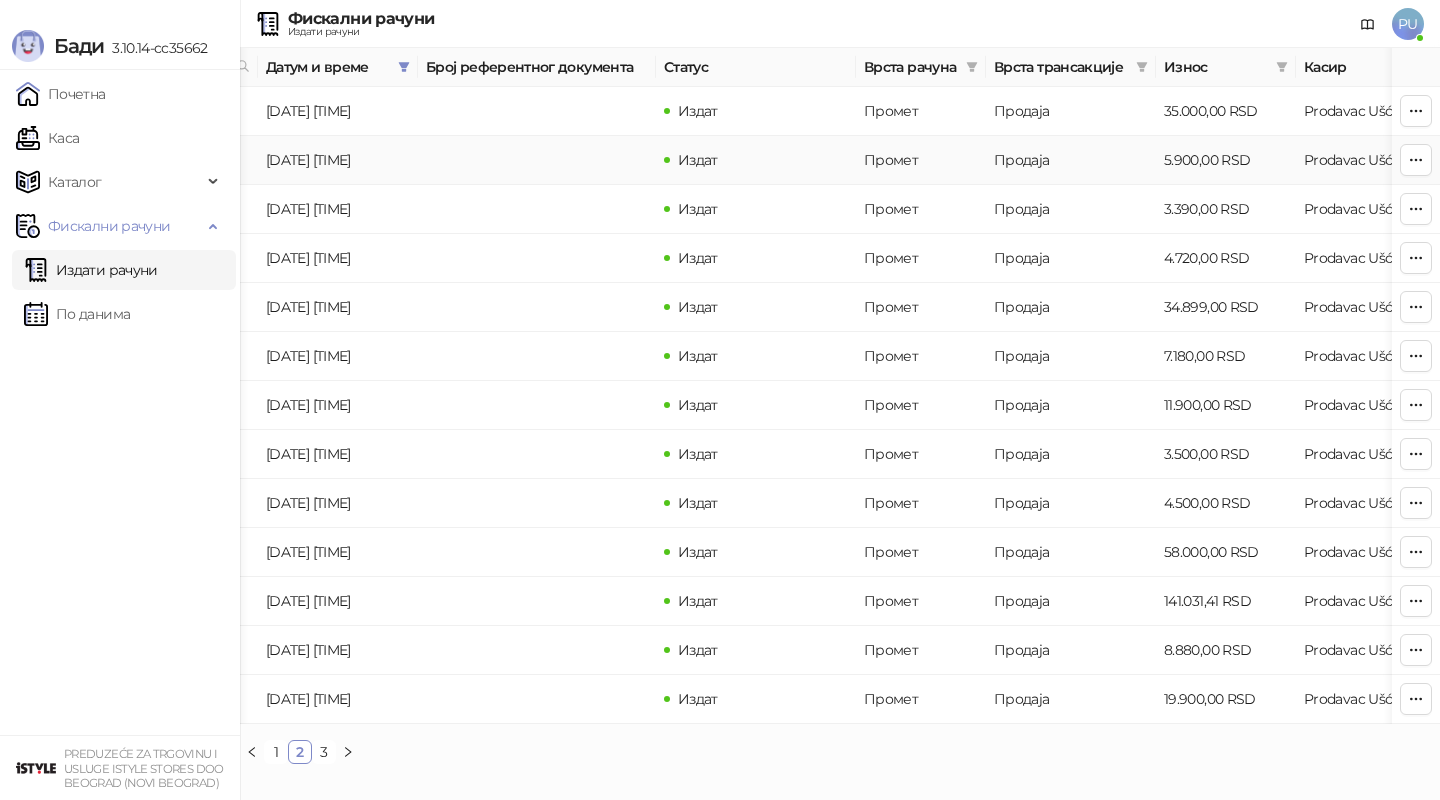 scroll, scrollTop: 0, scrollLeft: 0, axis: both 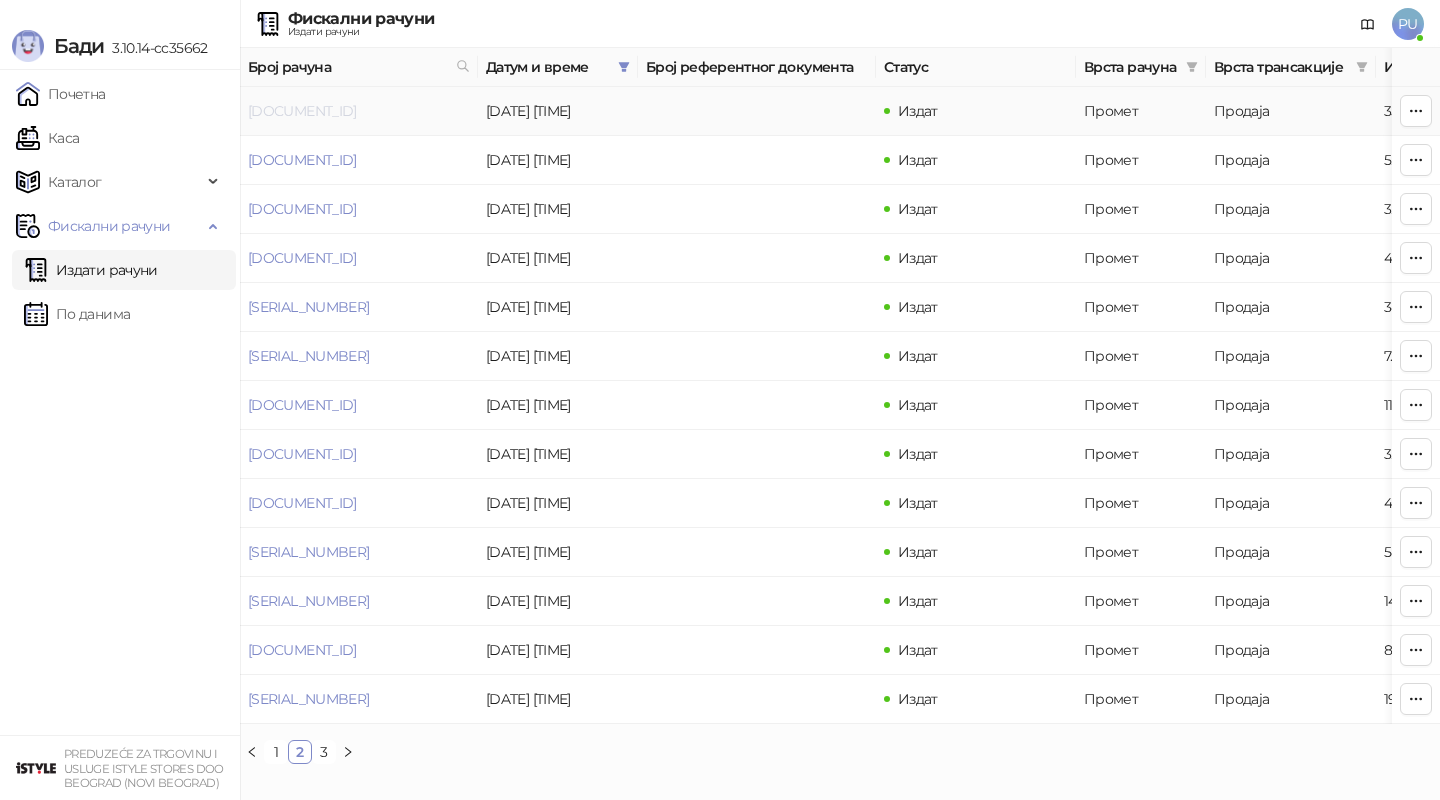 click on "[DOCUMENT_ID]" at bounding box center (302, 111) 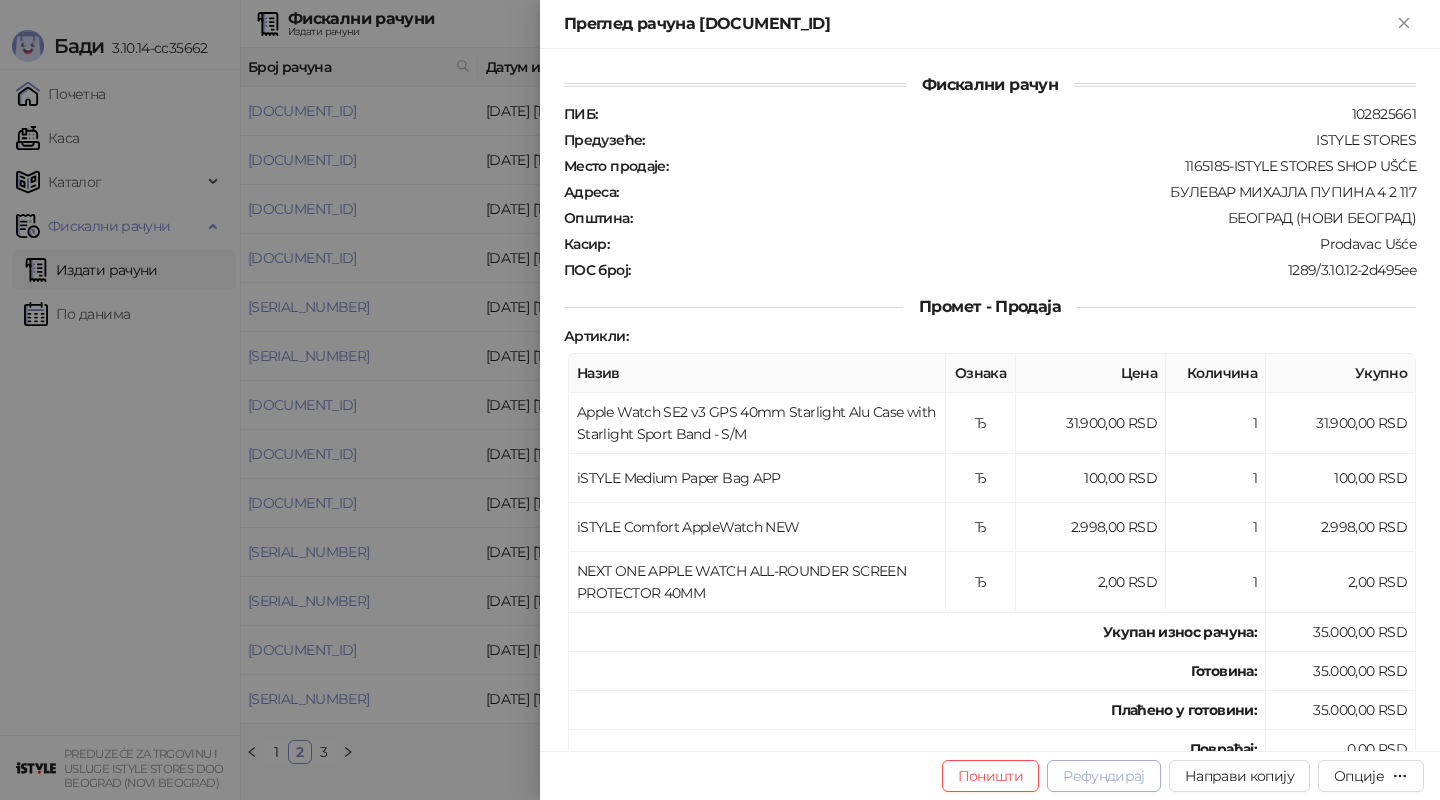 click on "Рефундирај" at bounding box center [1104, 776] 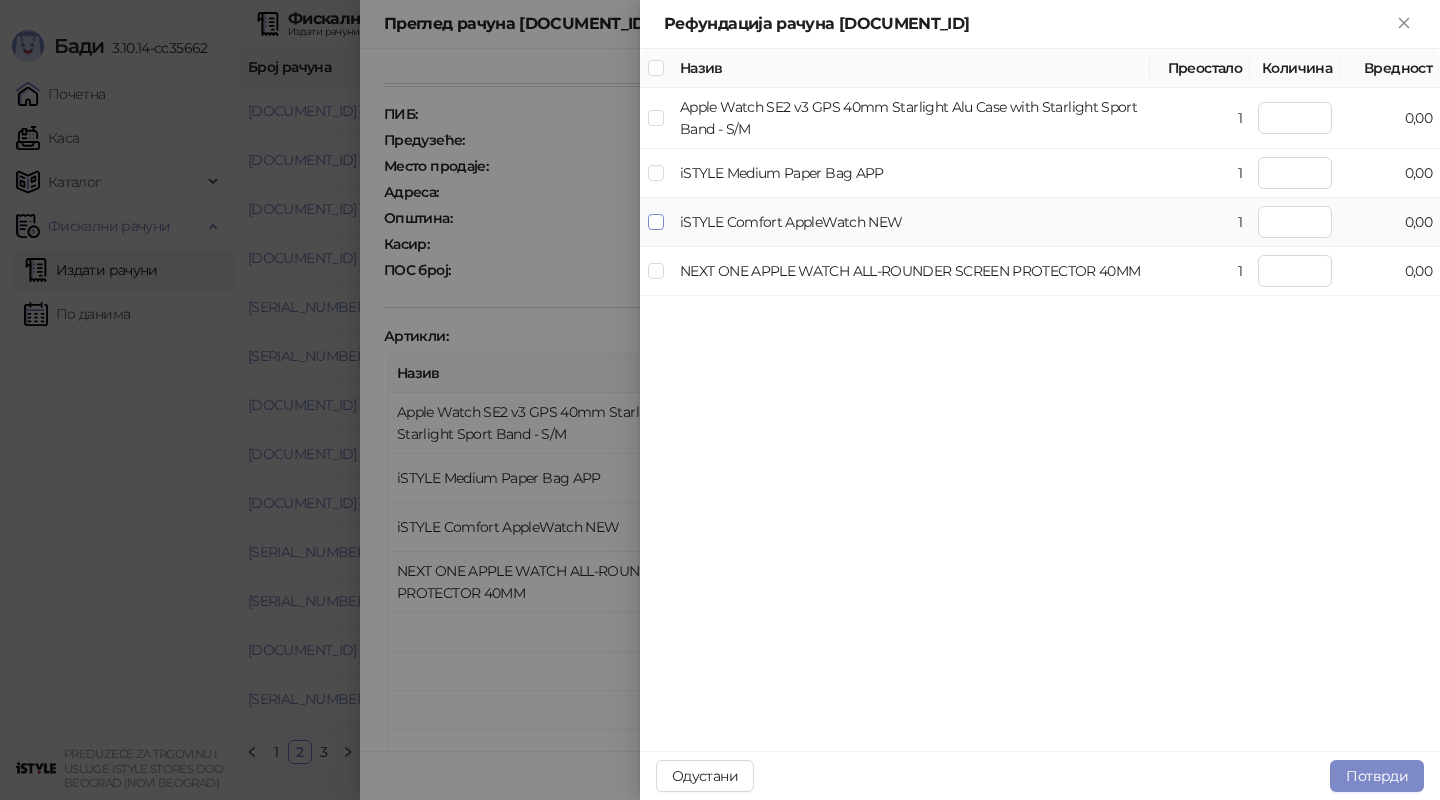 type on "*" 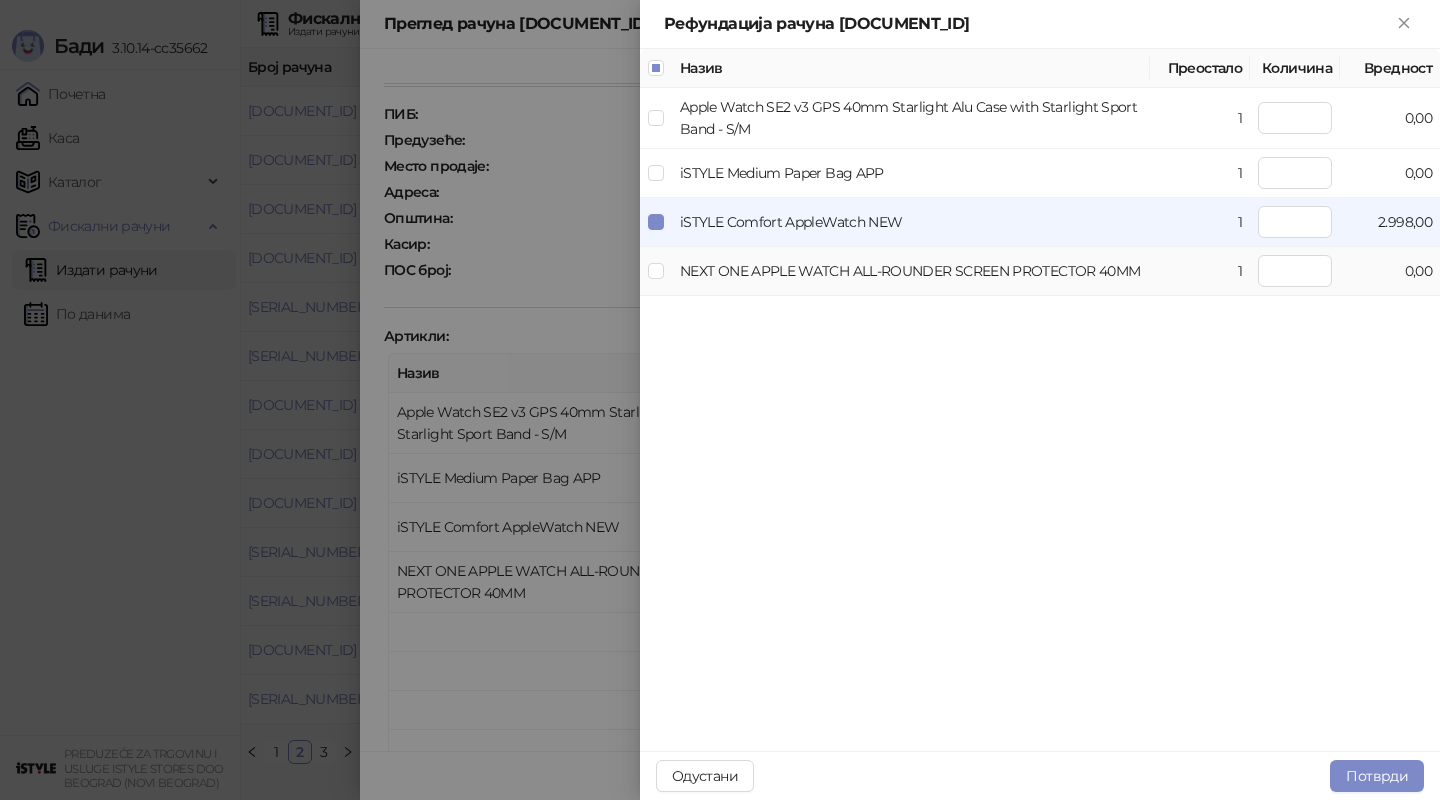 type on "*" 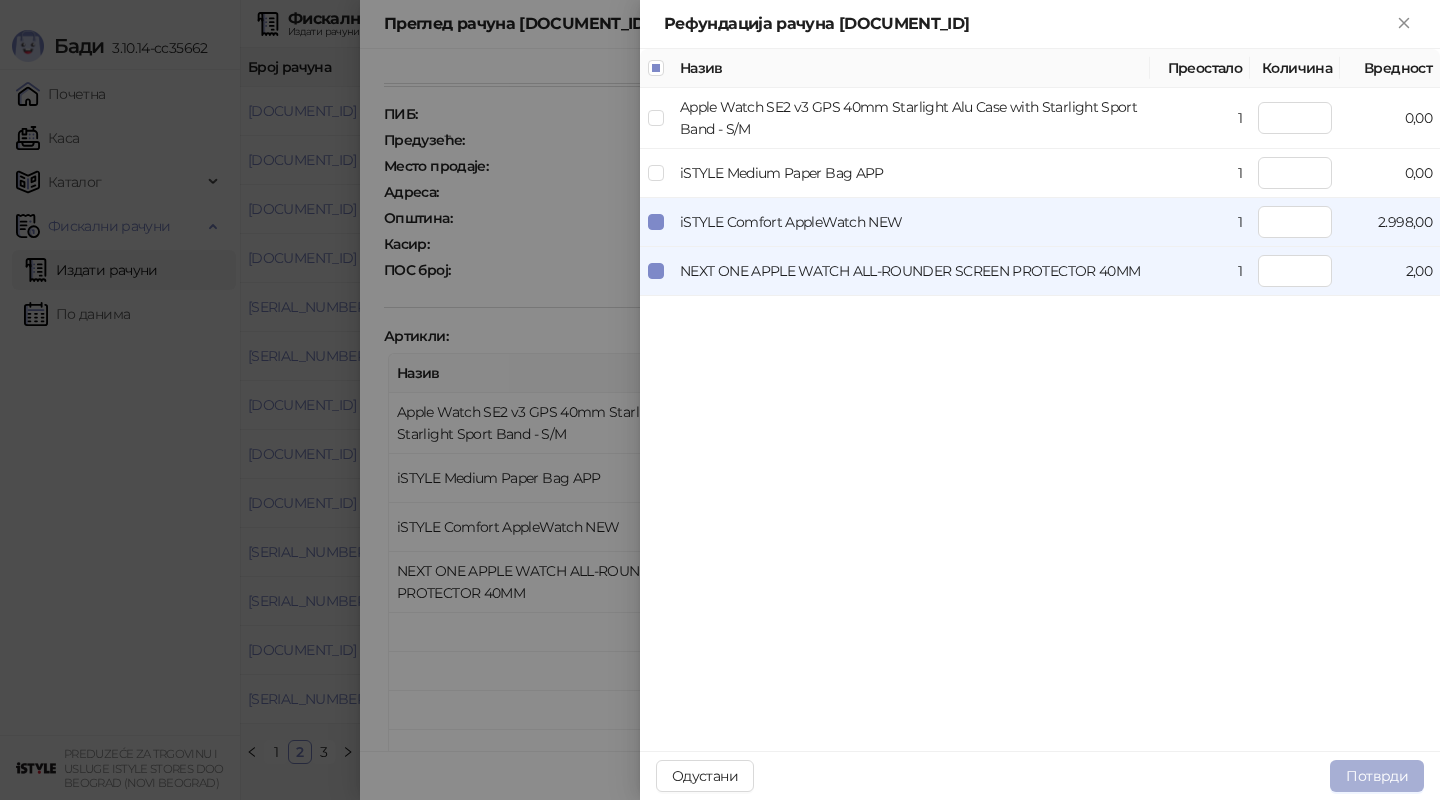 click on "Потврди" at bounding box center [1377, 776] 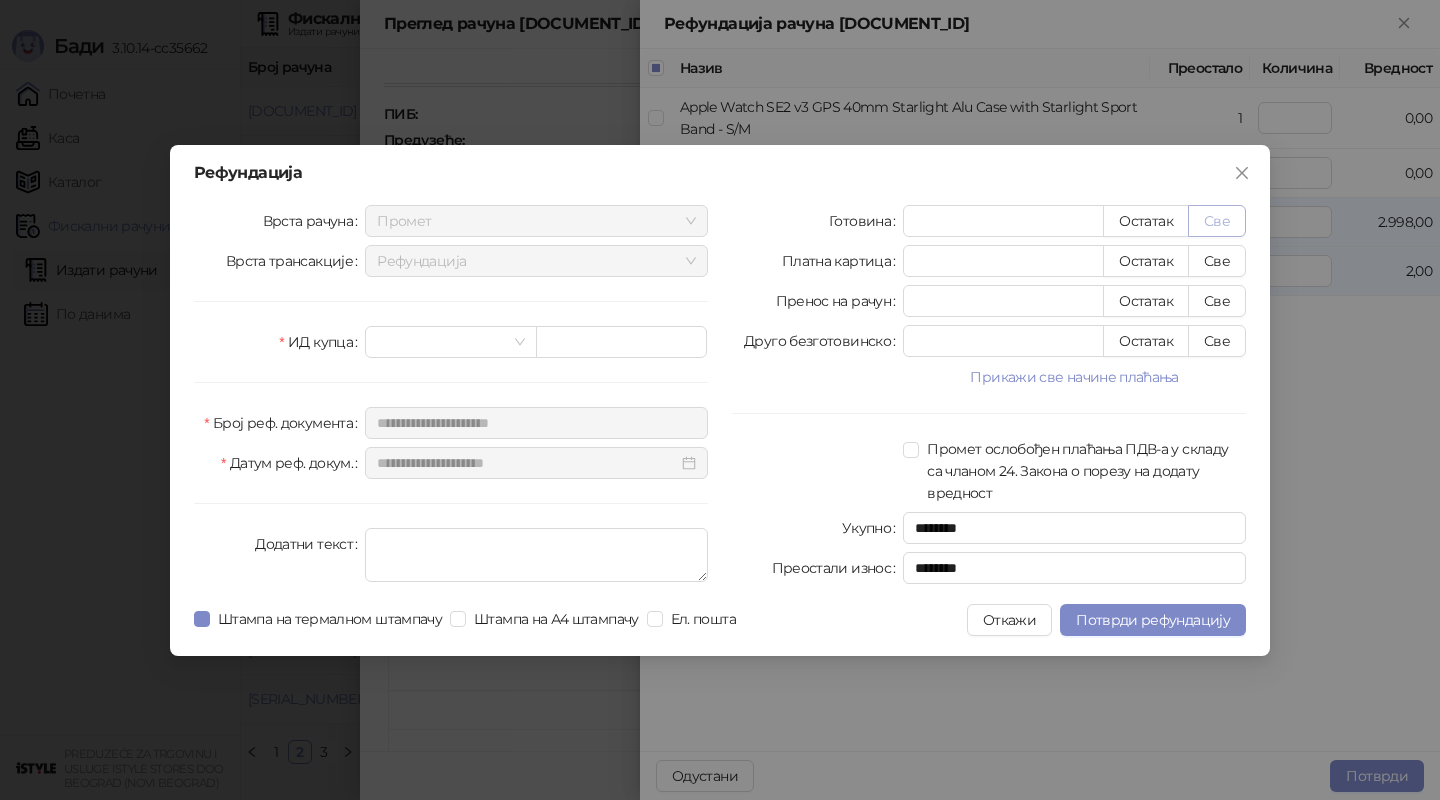 click on "Све" at bounding box center (1217, 221) 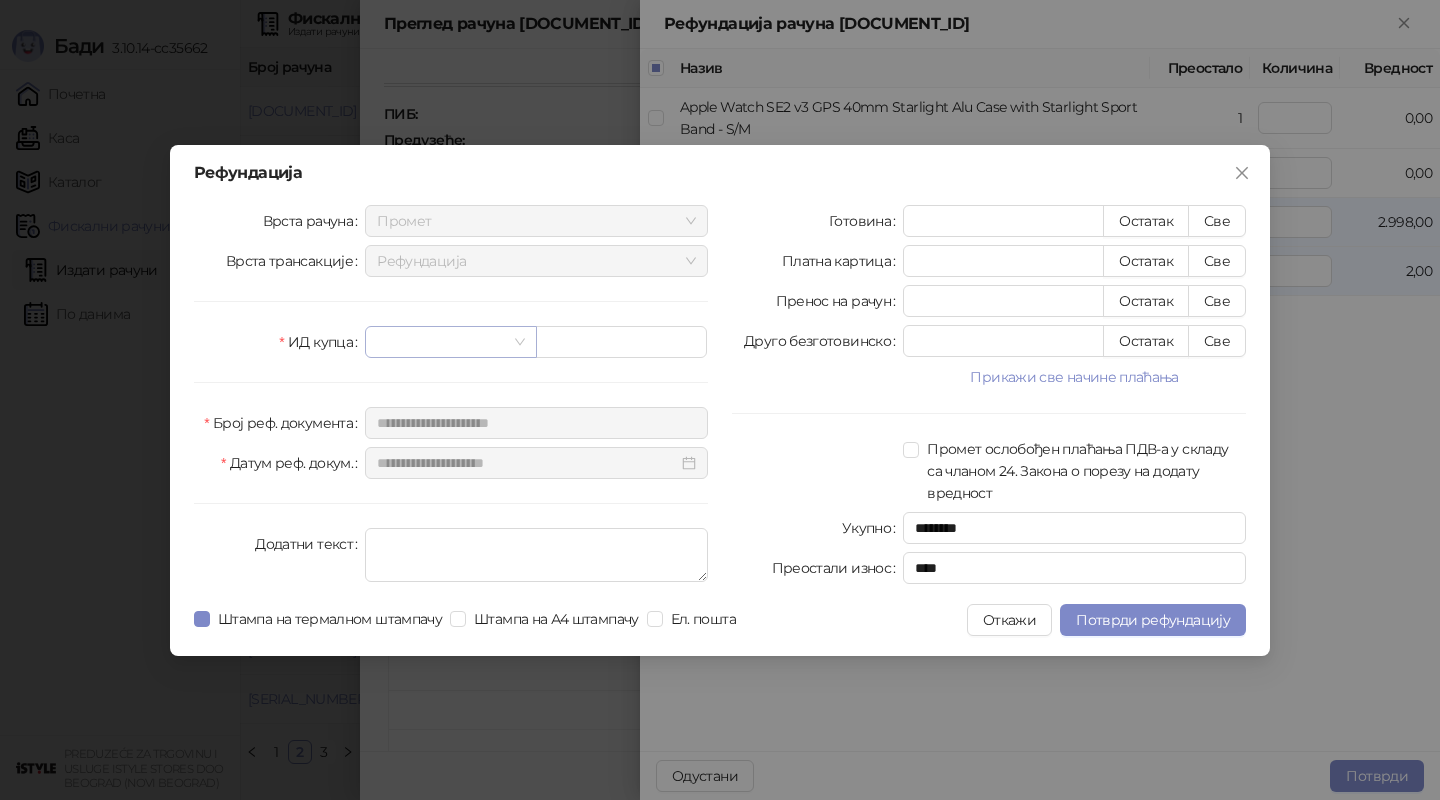 click at bounding box center (450, 342) 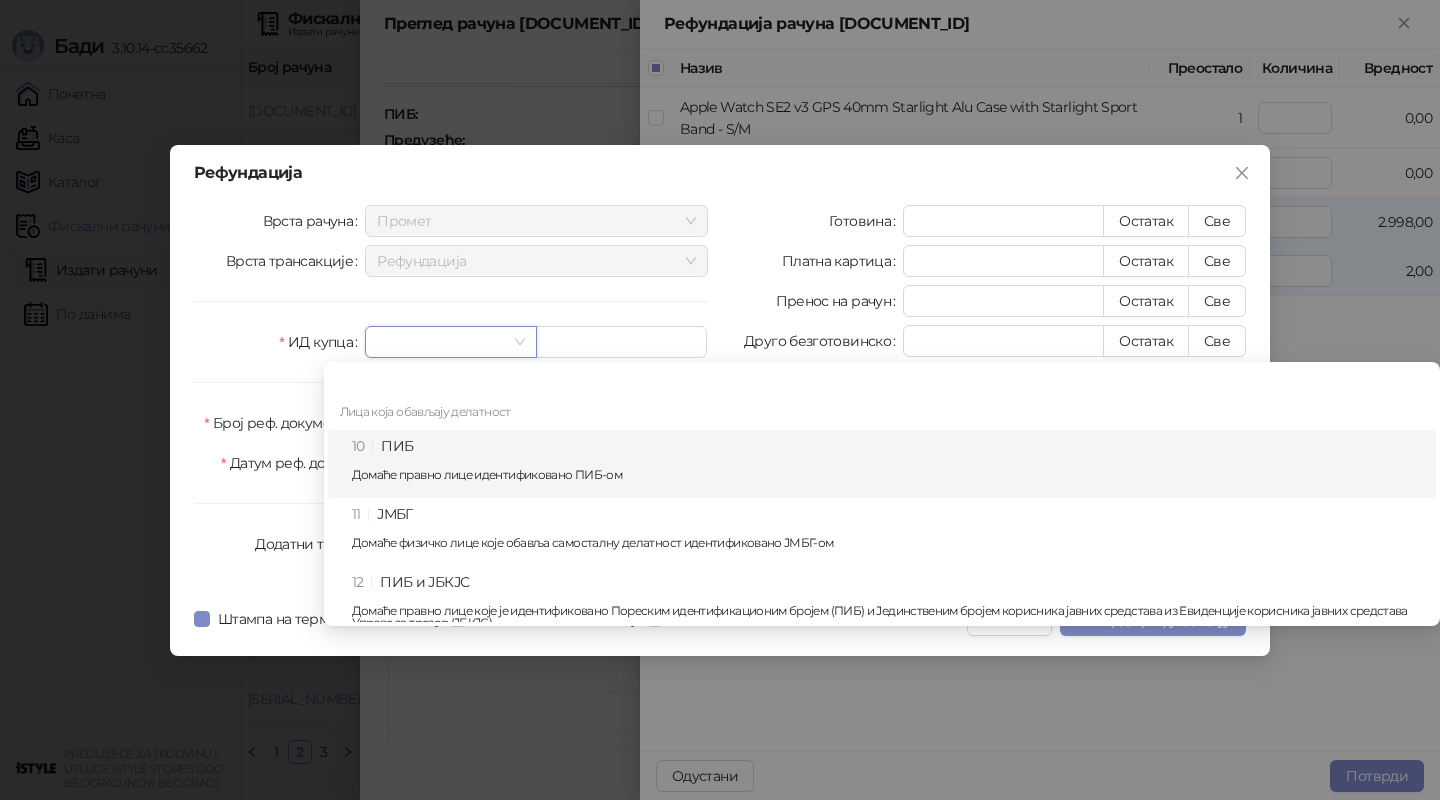 click on "10 ПИБ Домаће правно лице идентификовано ПИБ-ом" at bounding box center (888, 464) 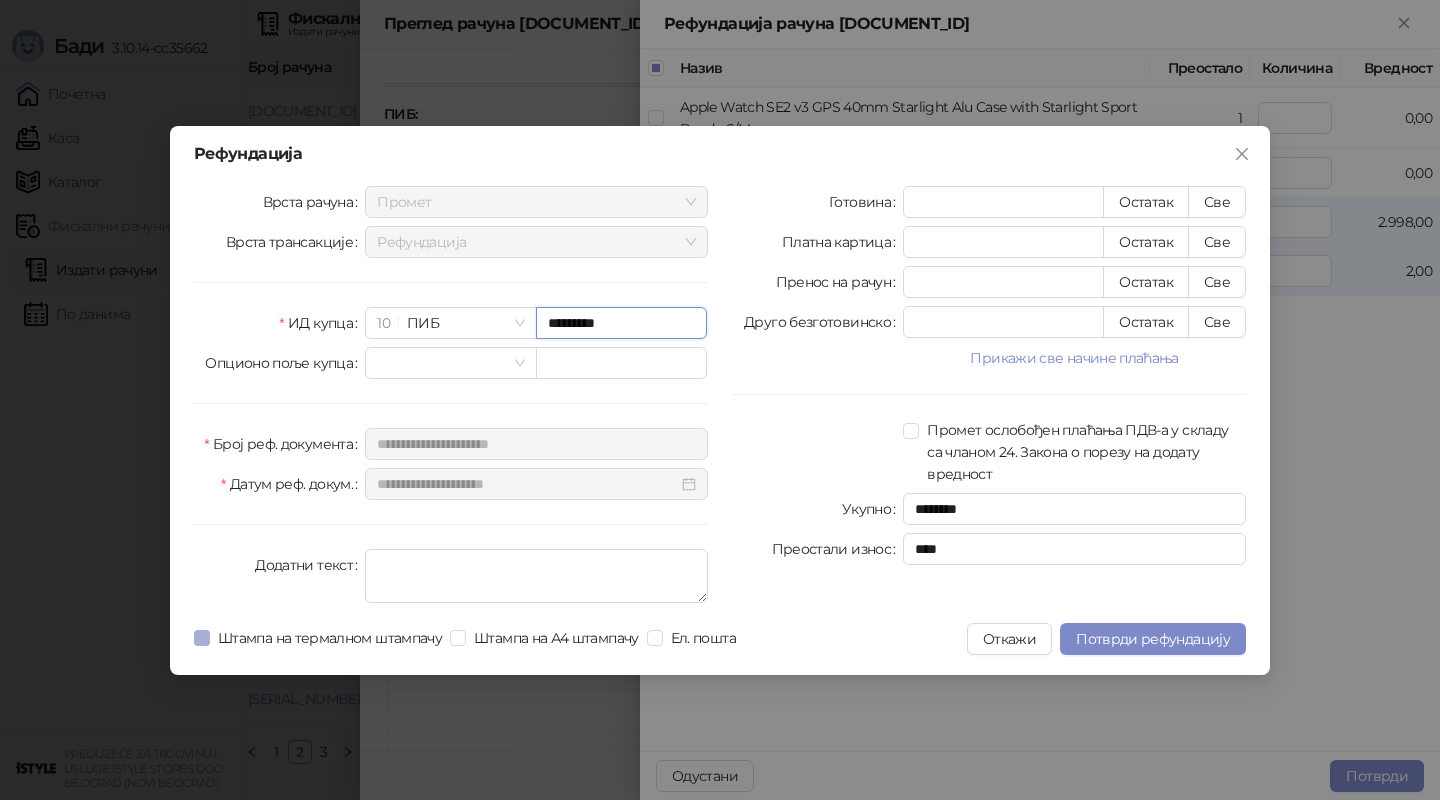 type on "*********" 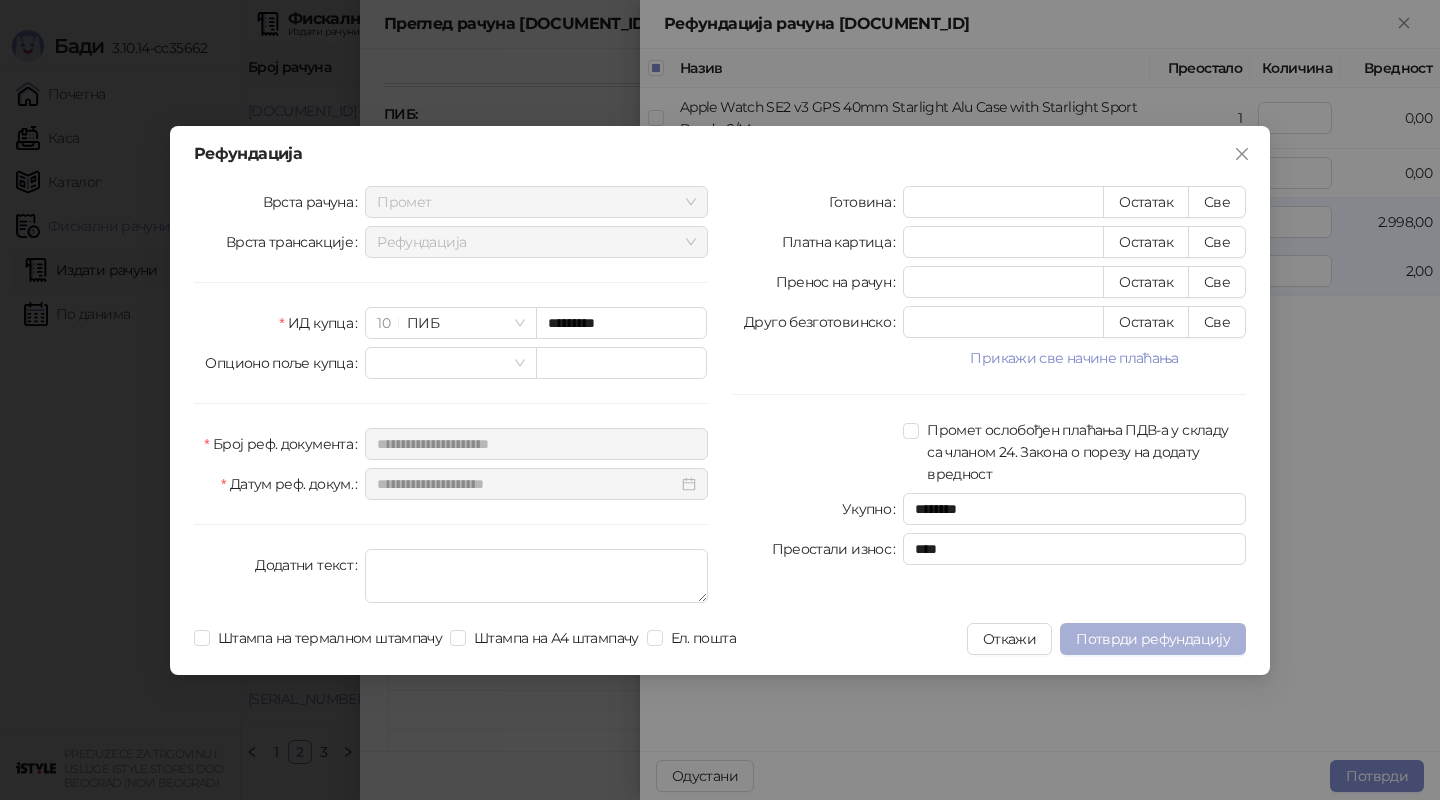 click on "Потврди рефундацију" at bounding box center [1153, 639] 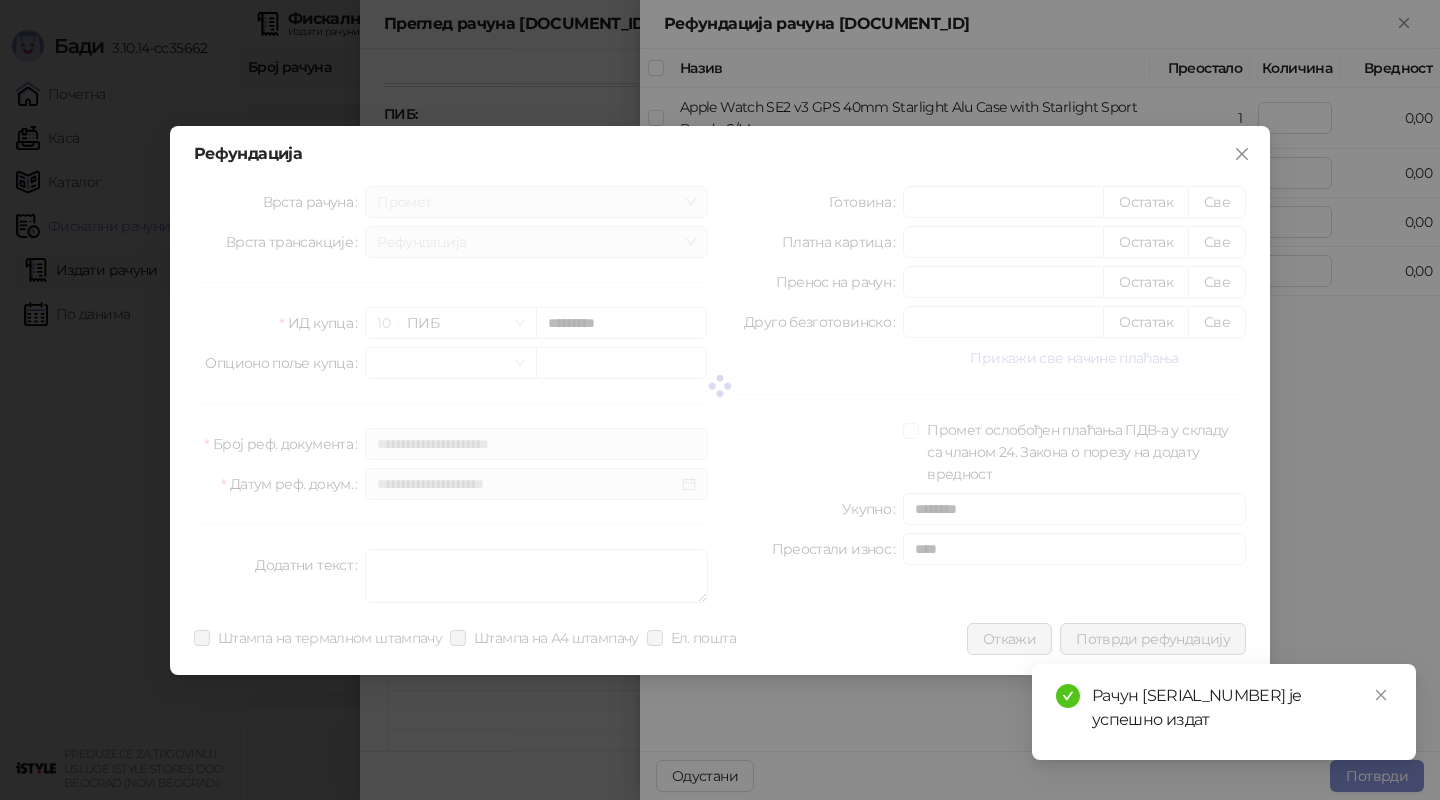 type 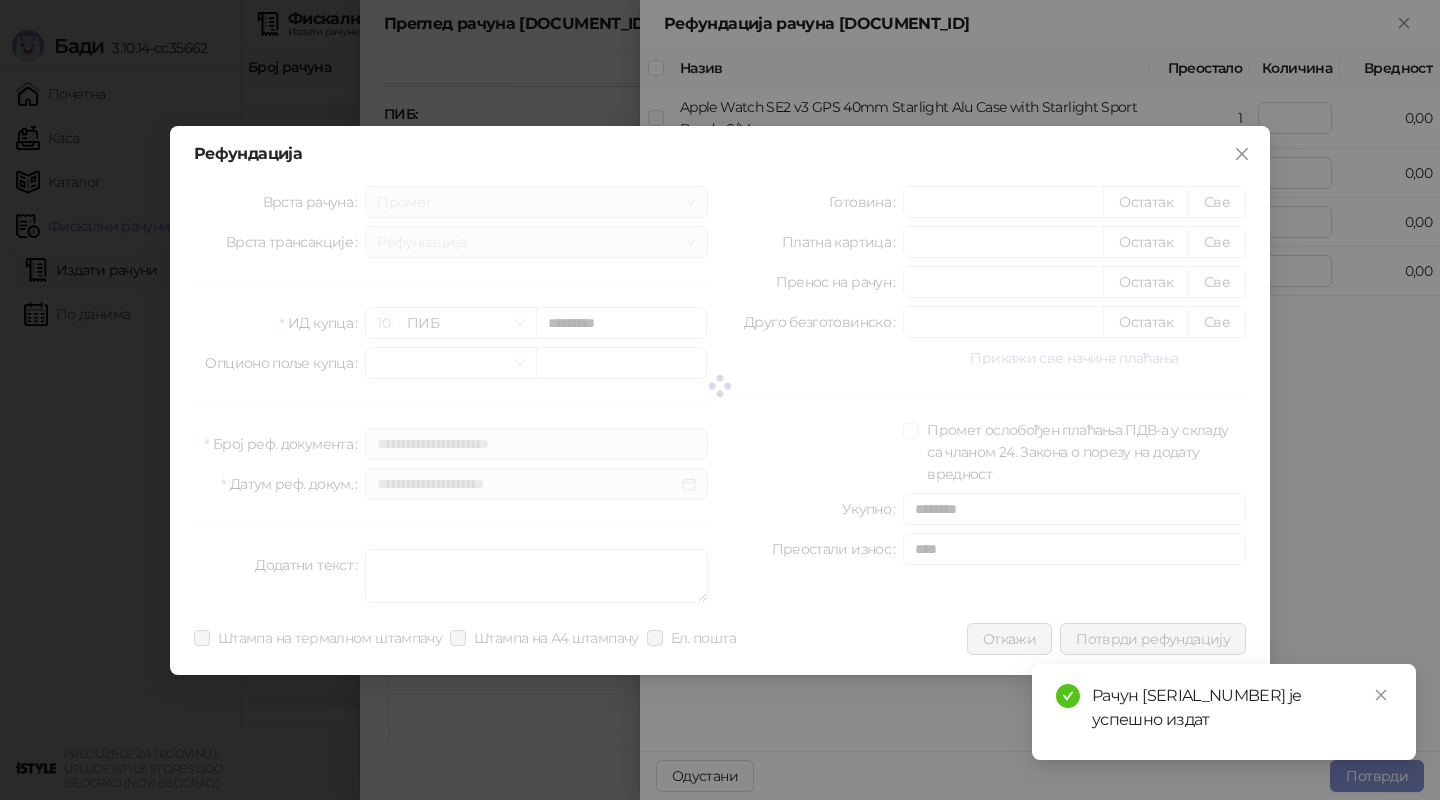 type 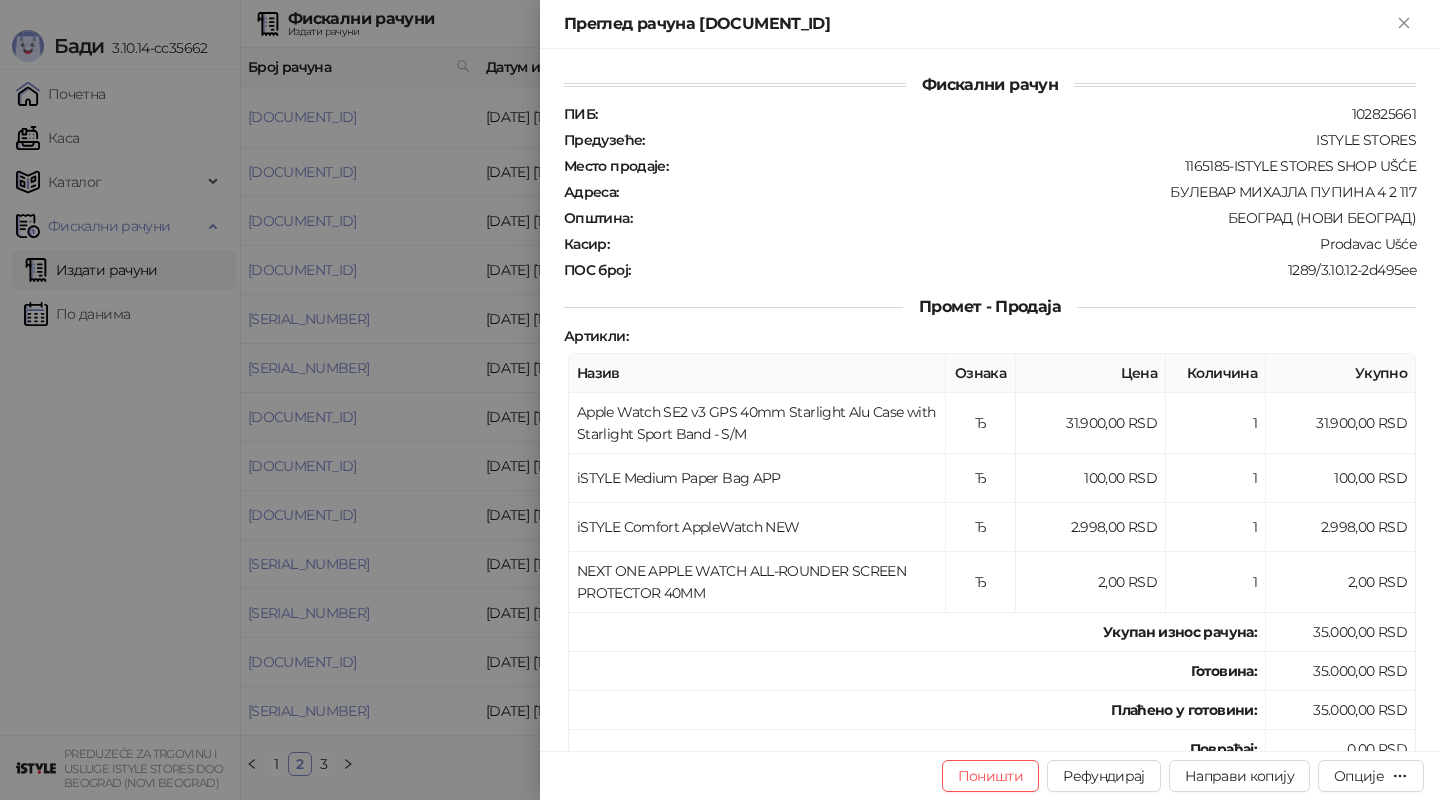 click at bounding box center [720, 400] 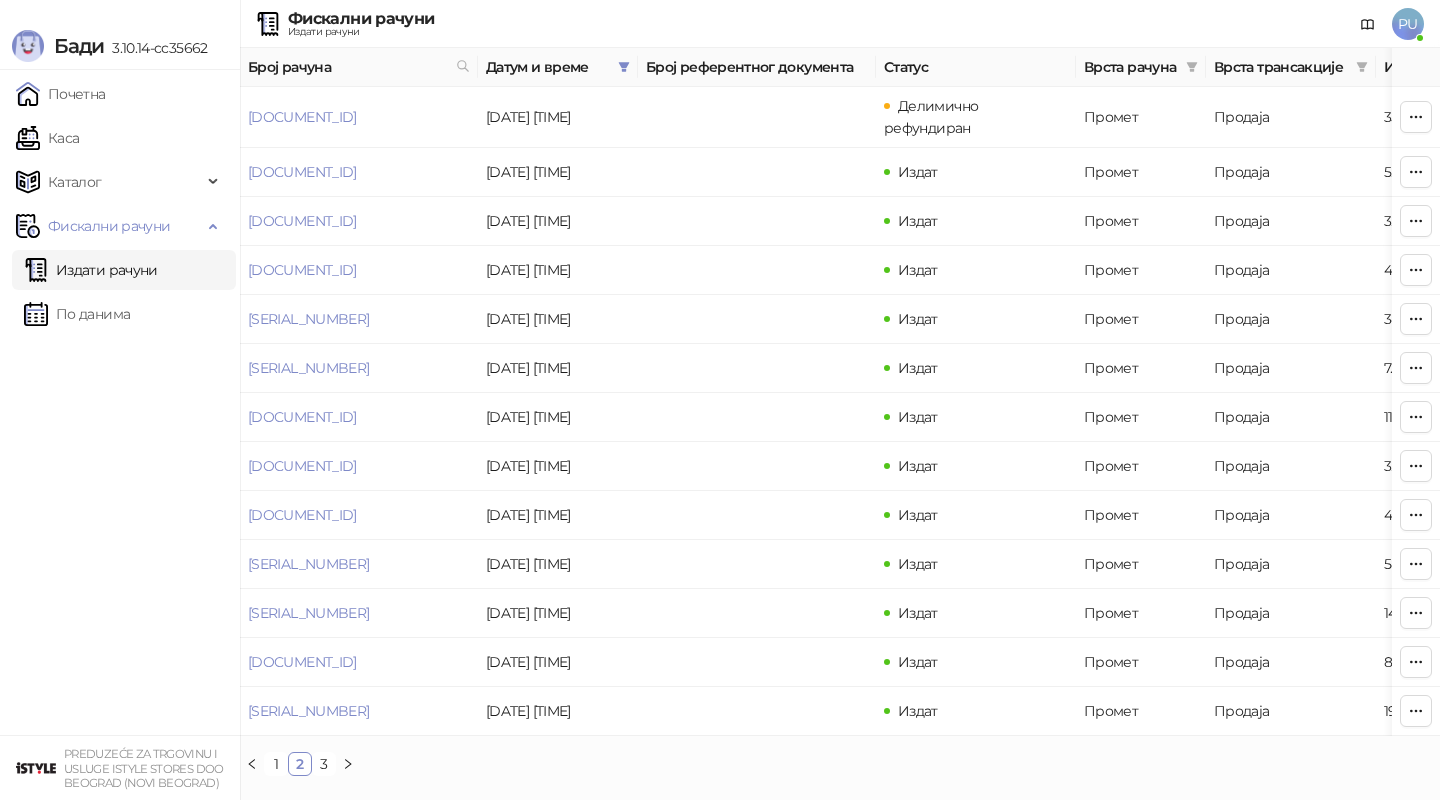 click on "Издати рачуни" at bounding box center [91, 270] 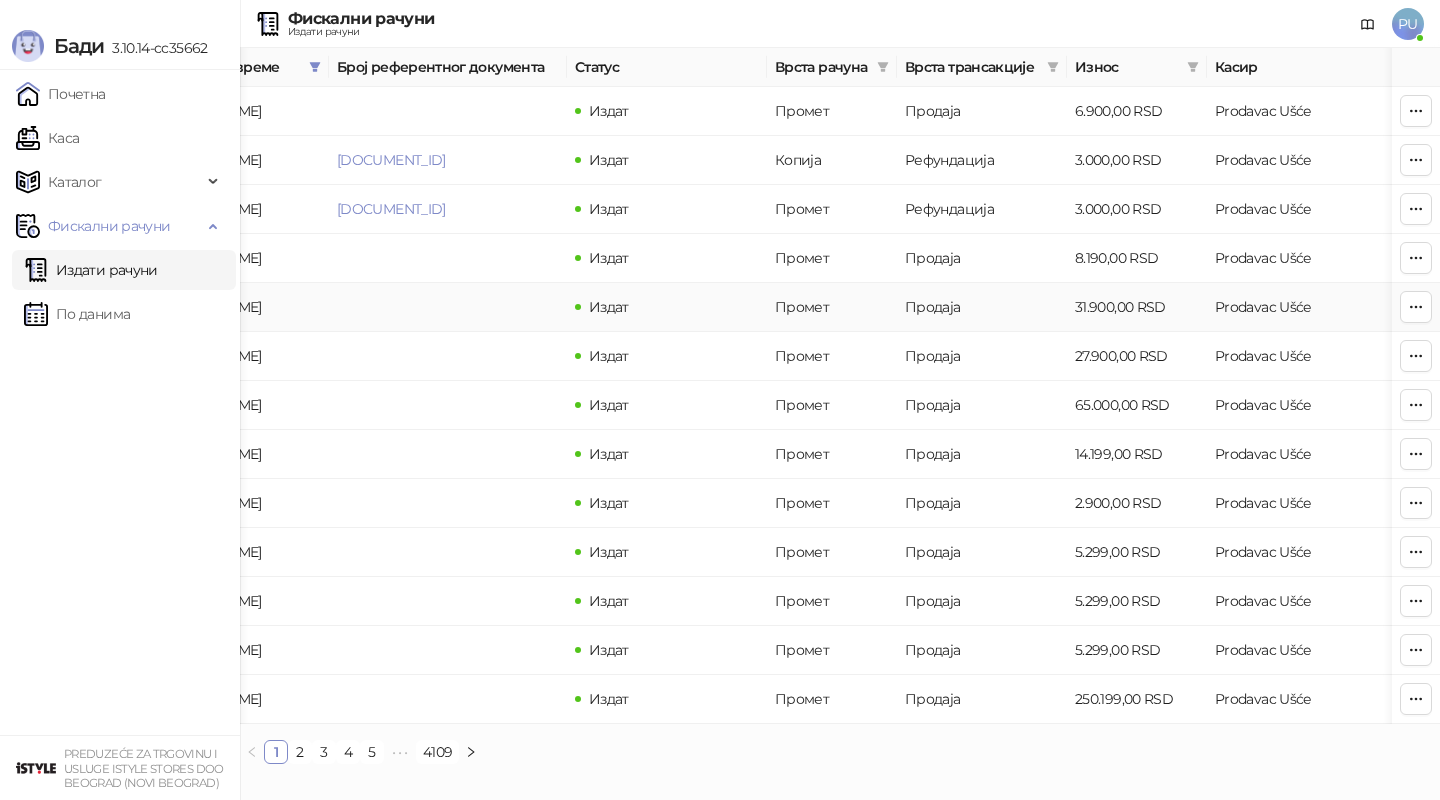 scroll, scrollTop: 0, scrollLeft: 0, axis: both 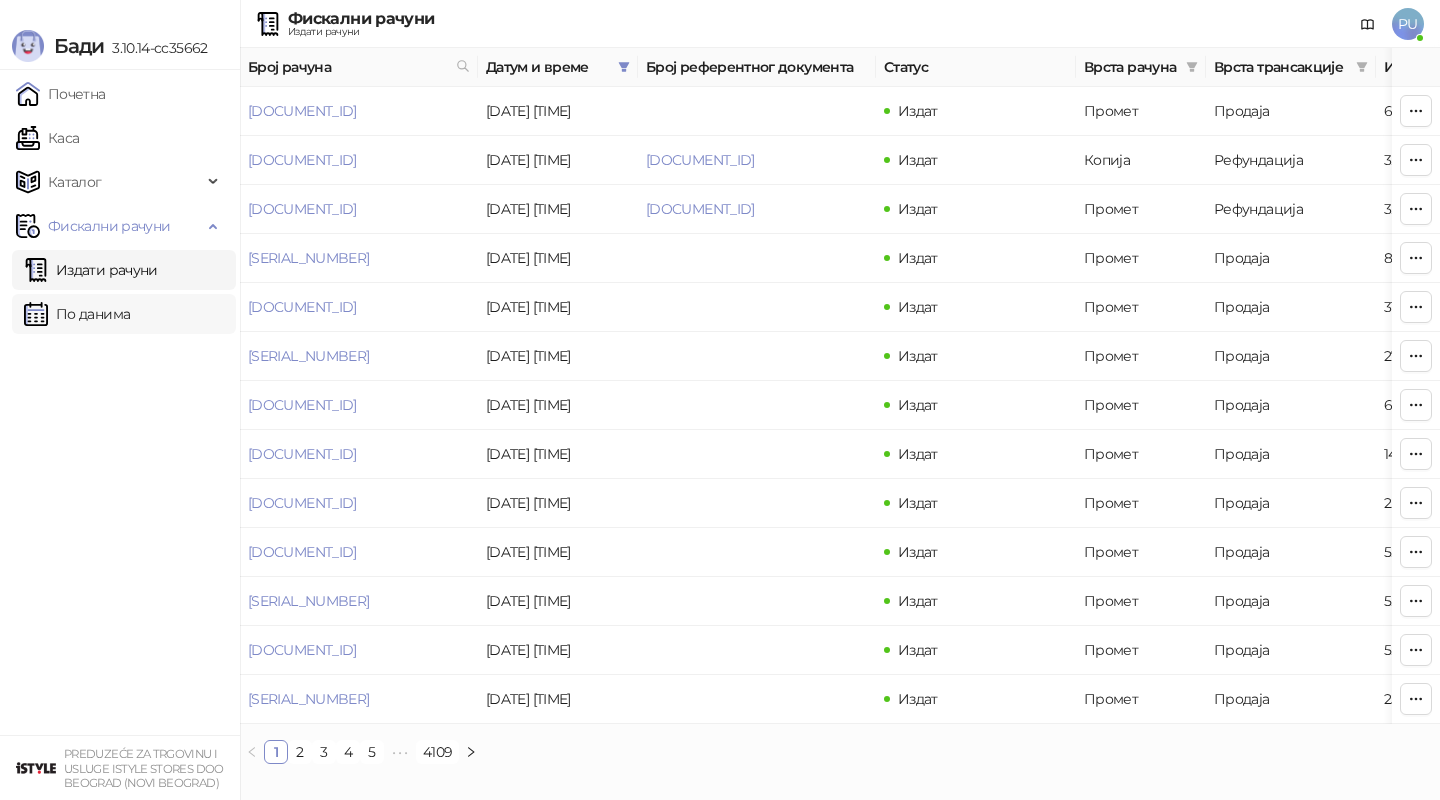 click on "По данима" at bounding box center [77, 314] 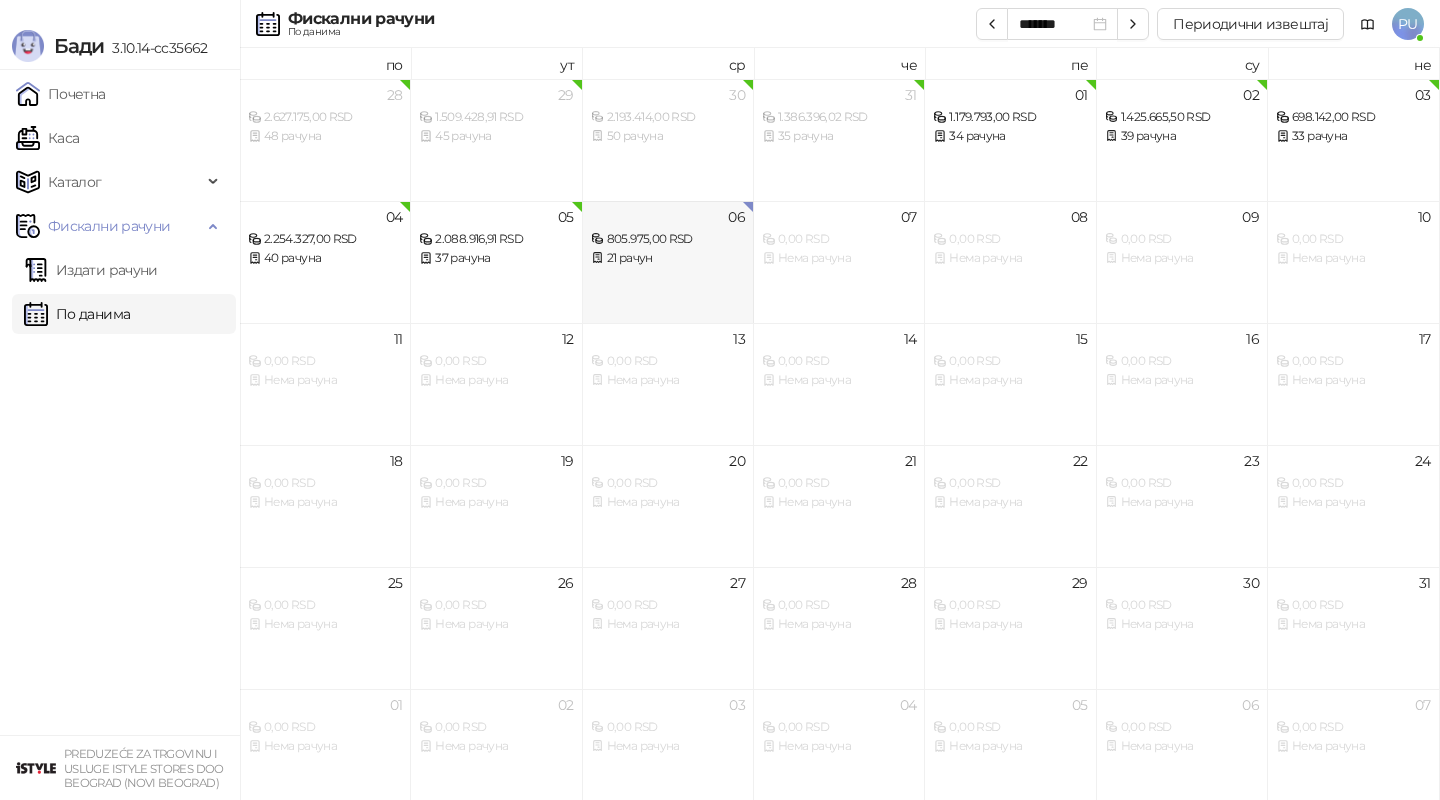 click on "06   805.975,00 RSD   21 рачун" at bounding box center [668, 262] 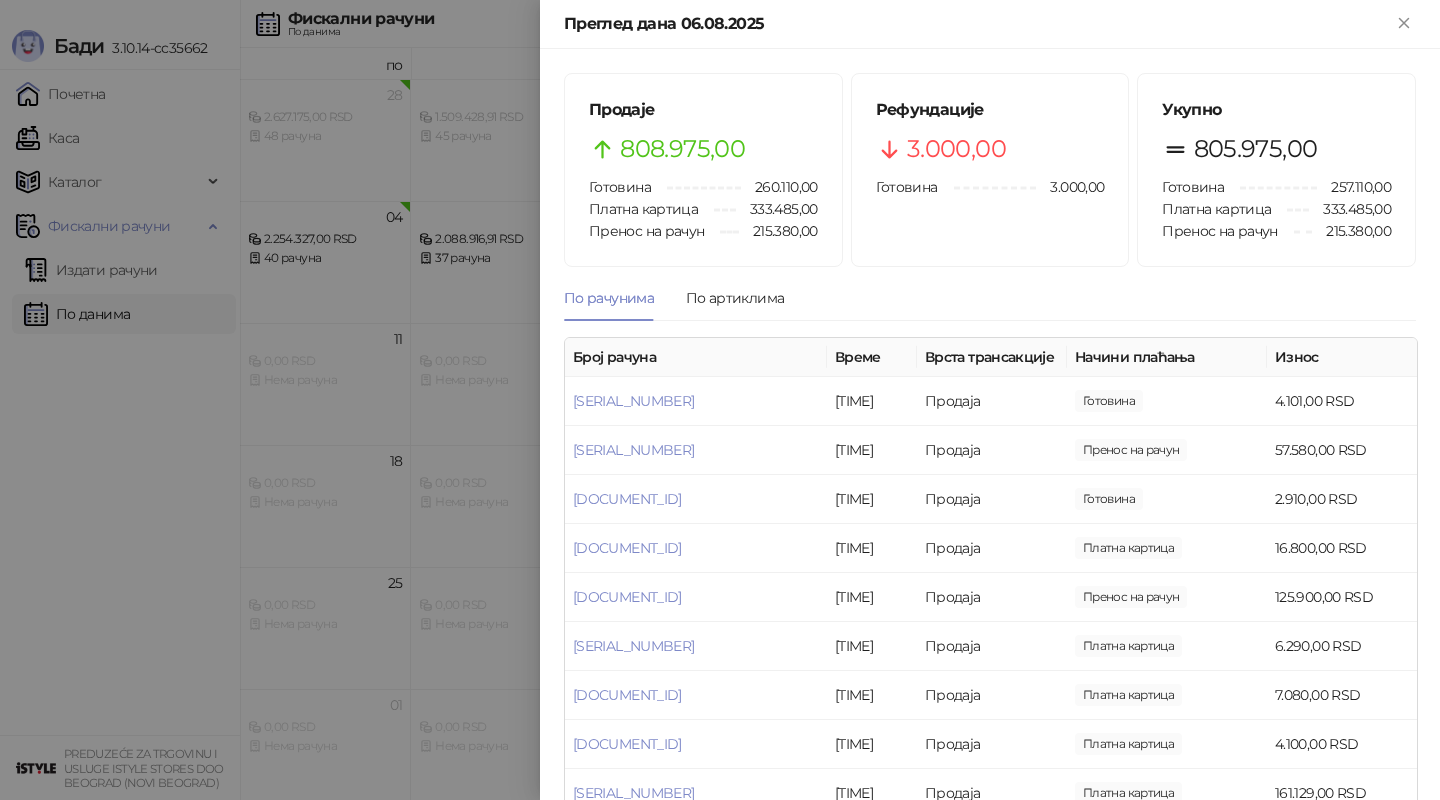 click at bounding box center [720, 400] 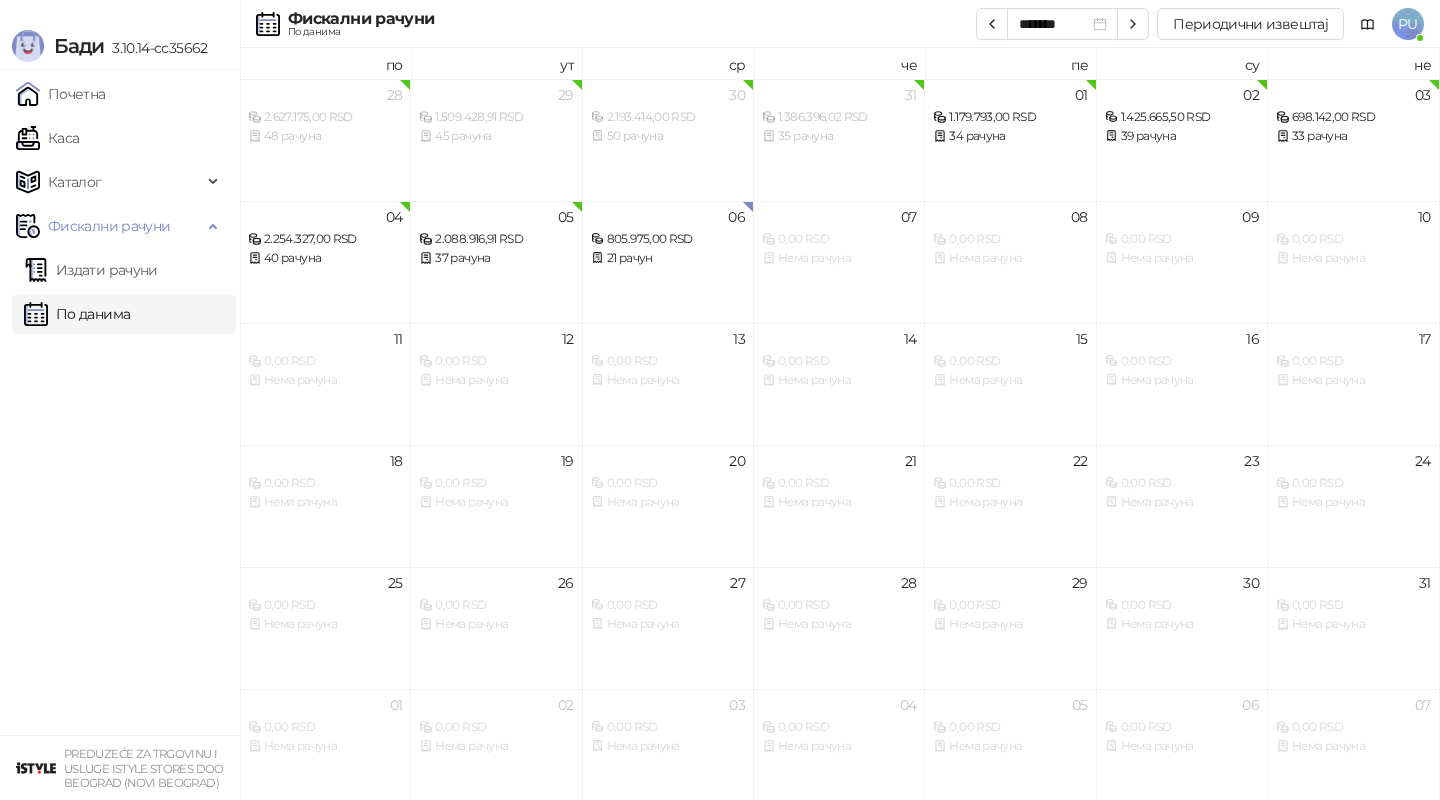 click on "По данима" at bounding box center (77, 314) 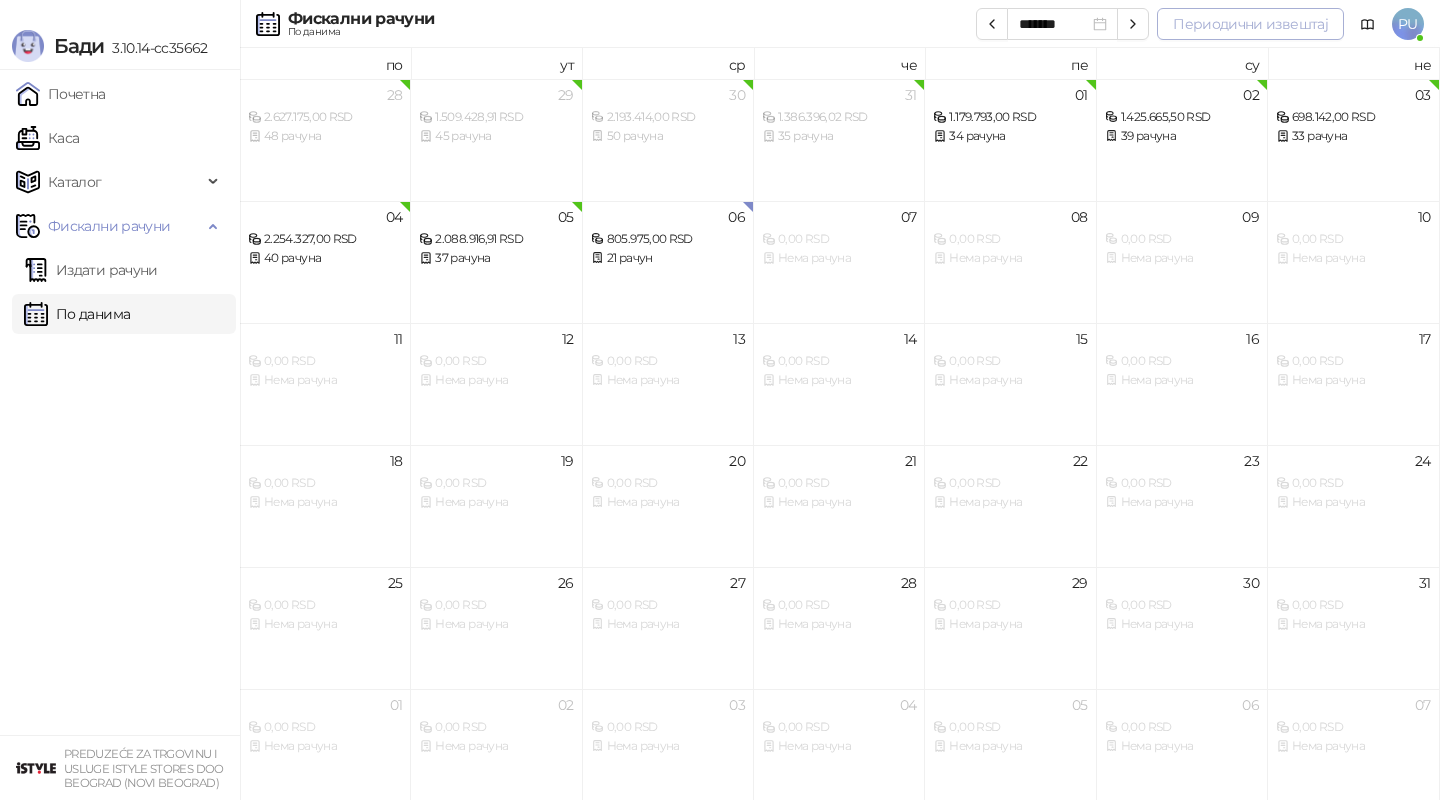 click on "Периодични извештај" at bounding box center [1250, 24] 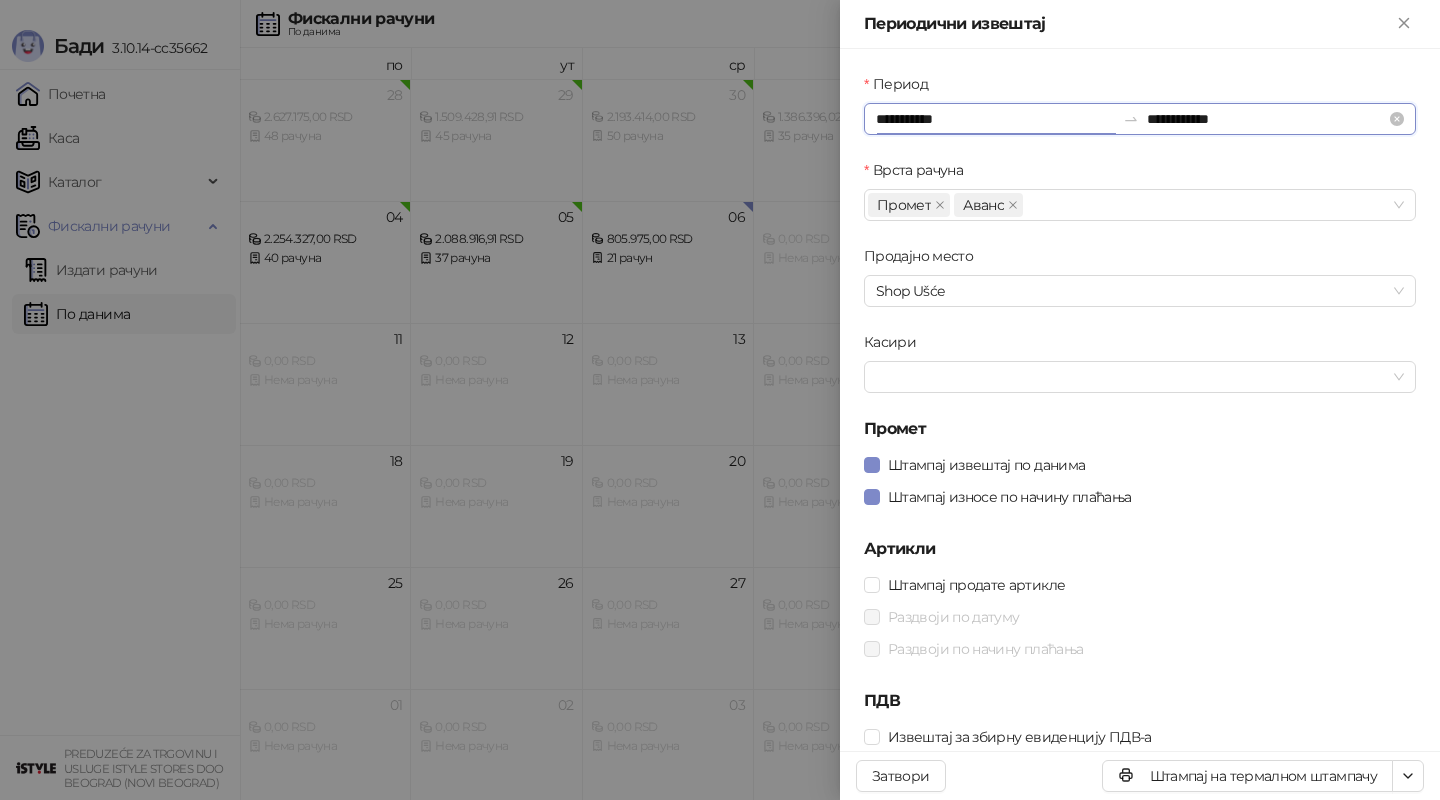 click on "**********" at bounding box center [995, 119] 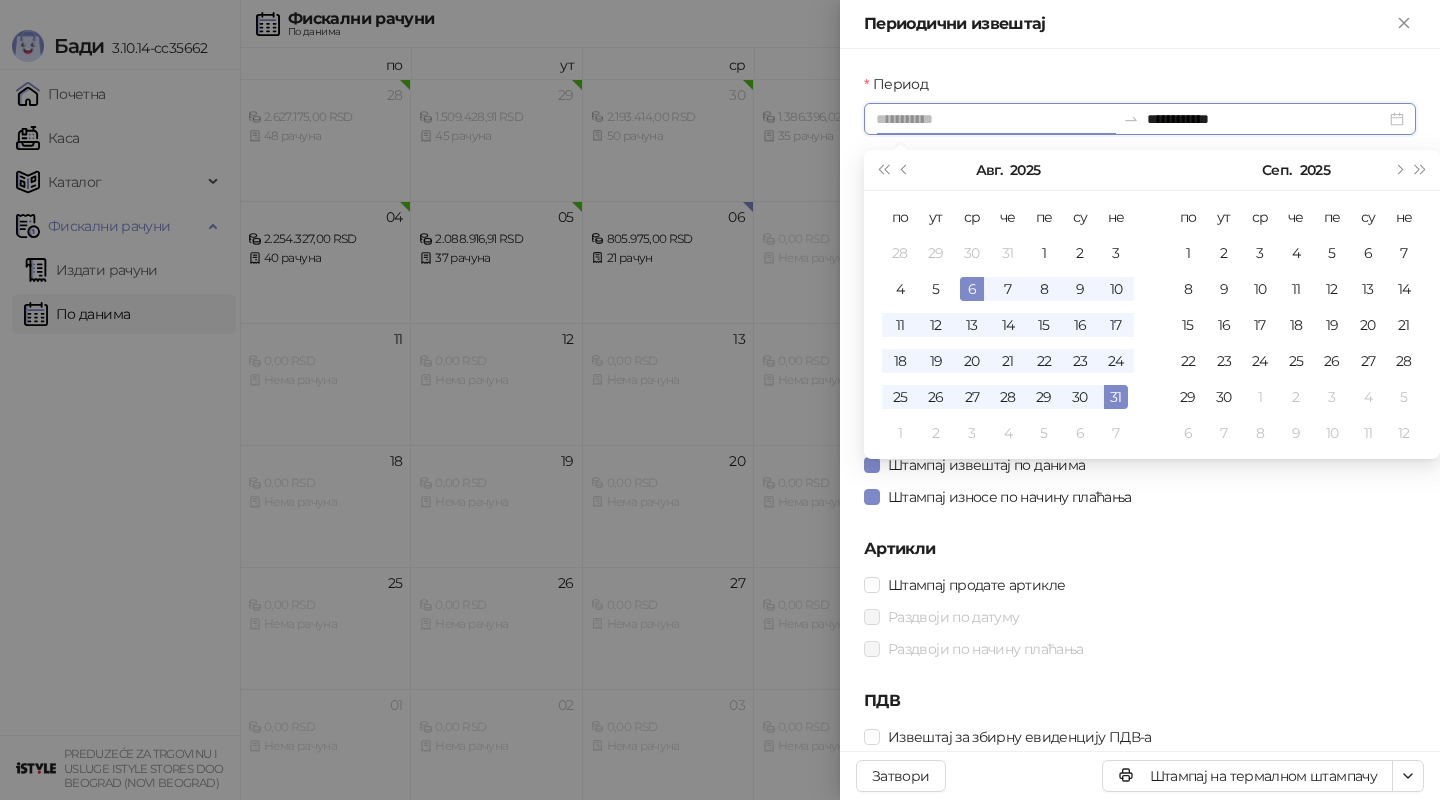 type on "**********" 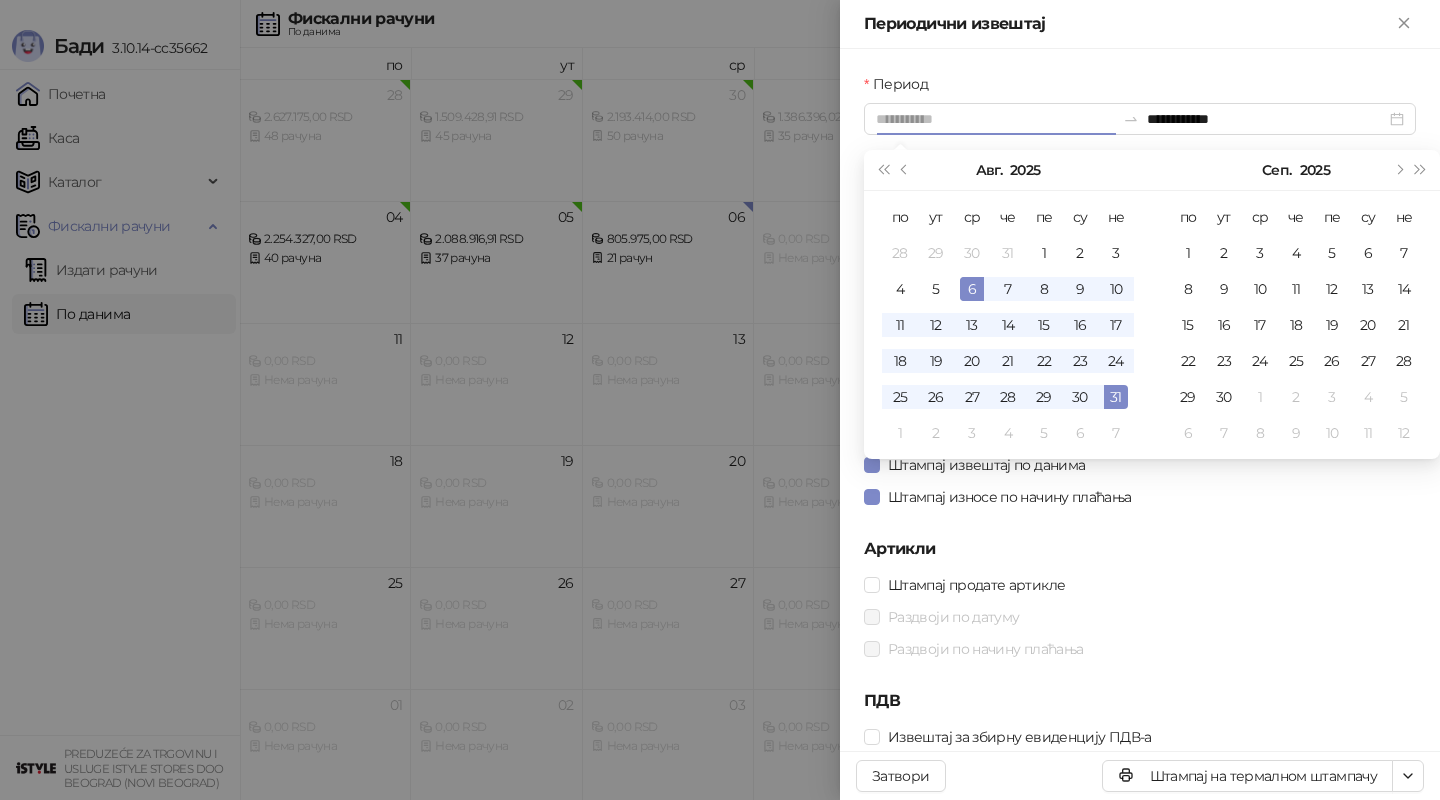 click on "6" at bounding box center (972, 289) 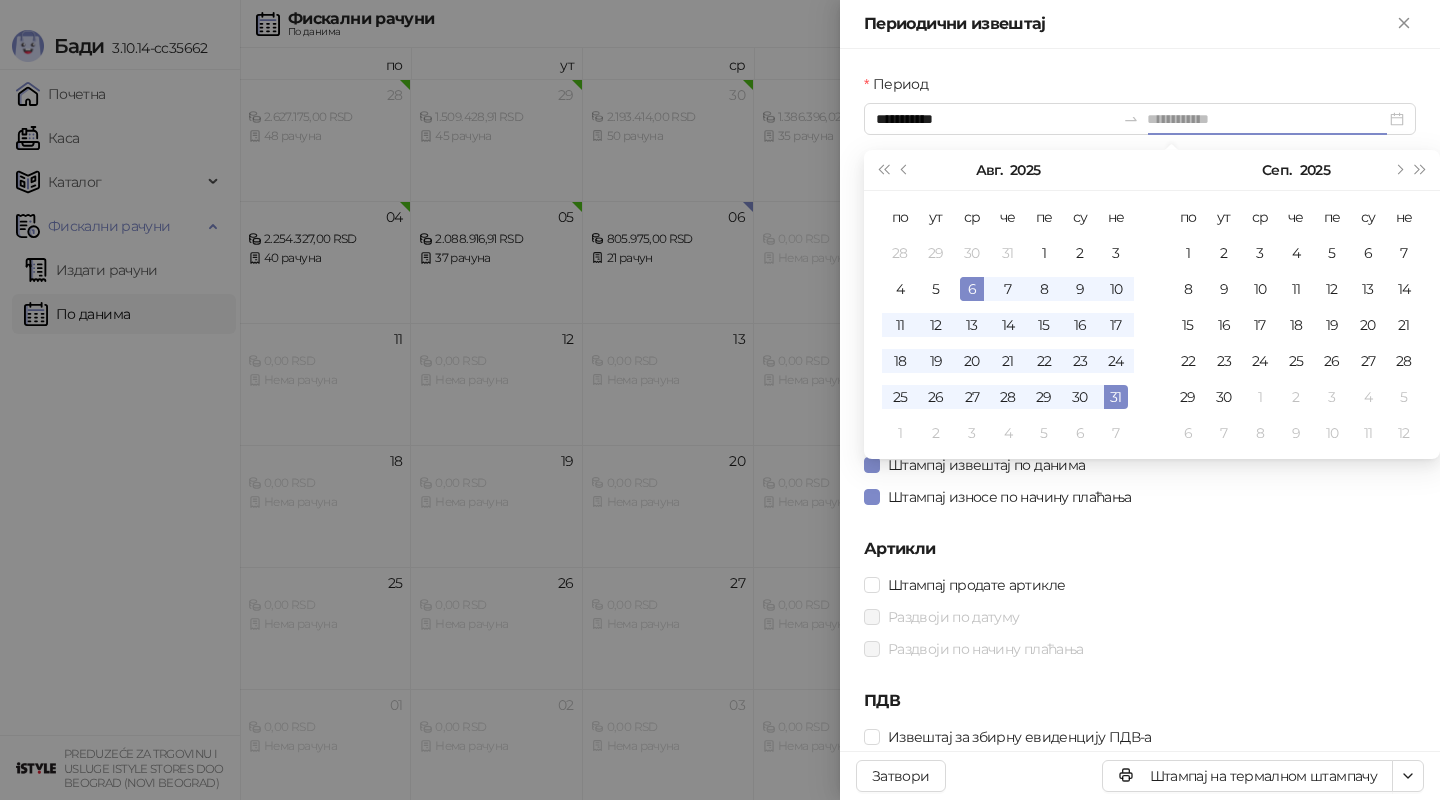 click on "6" at bounding box center (972, 289) 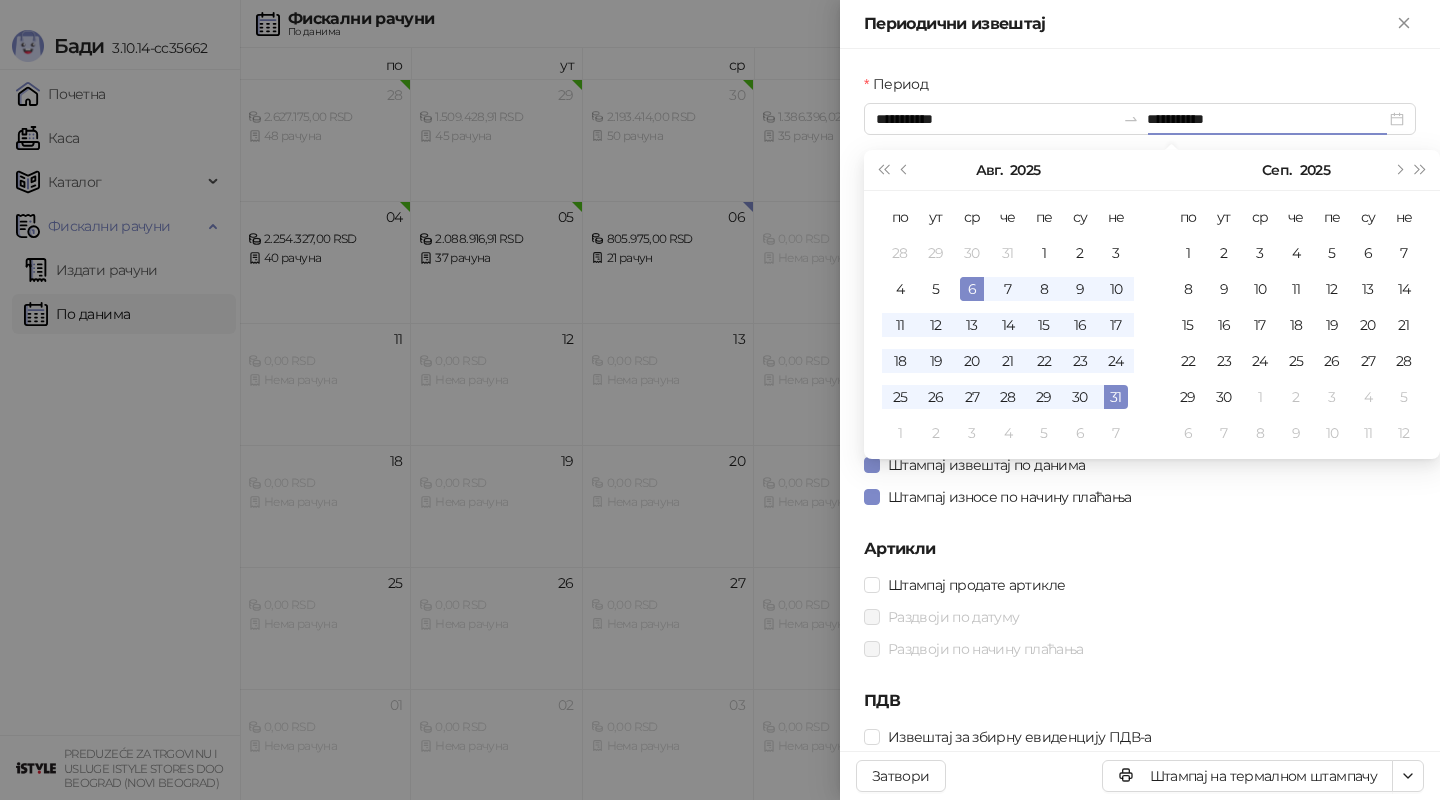 type on "**********" 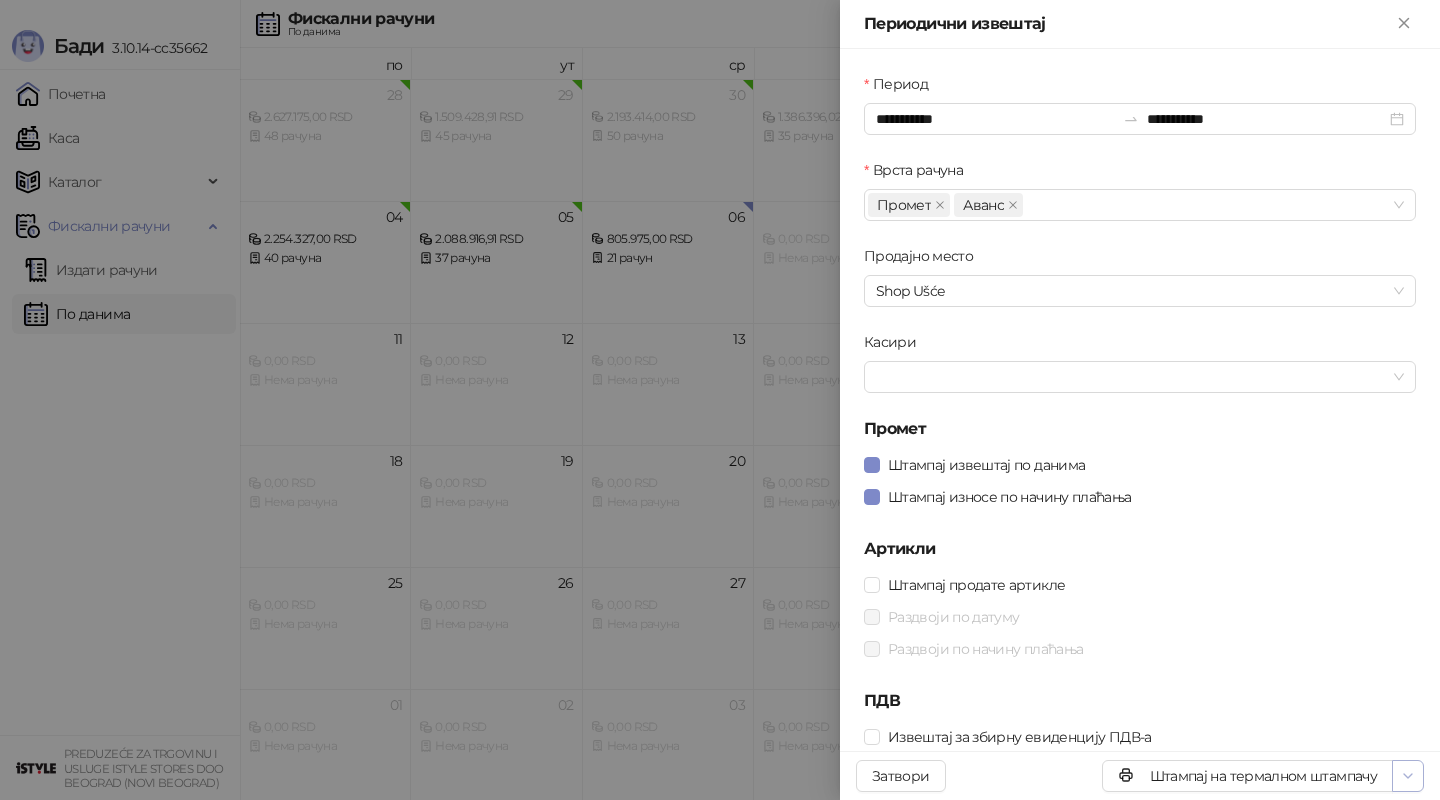 click at bounding box center (1408, 776) 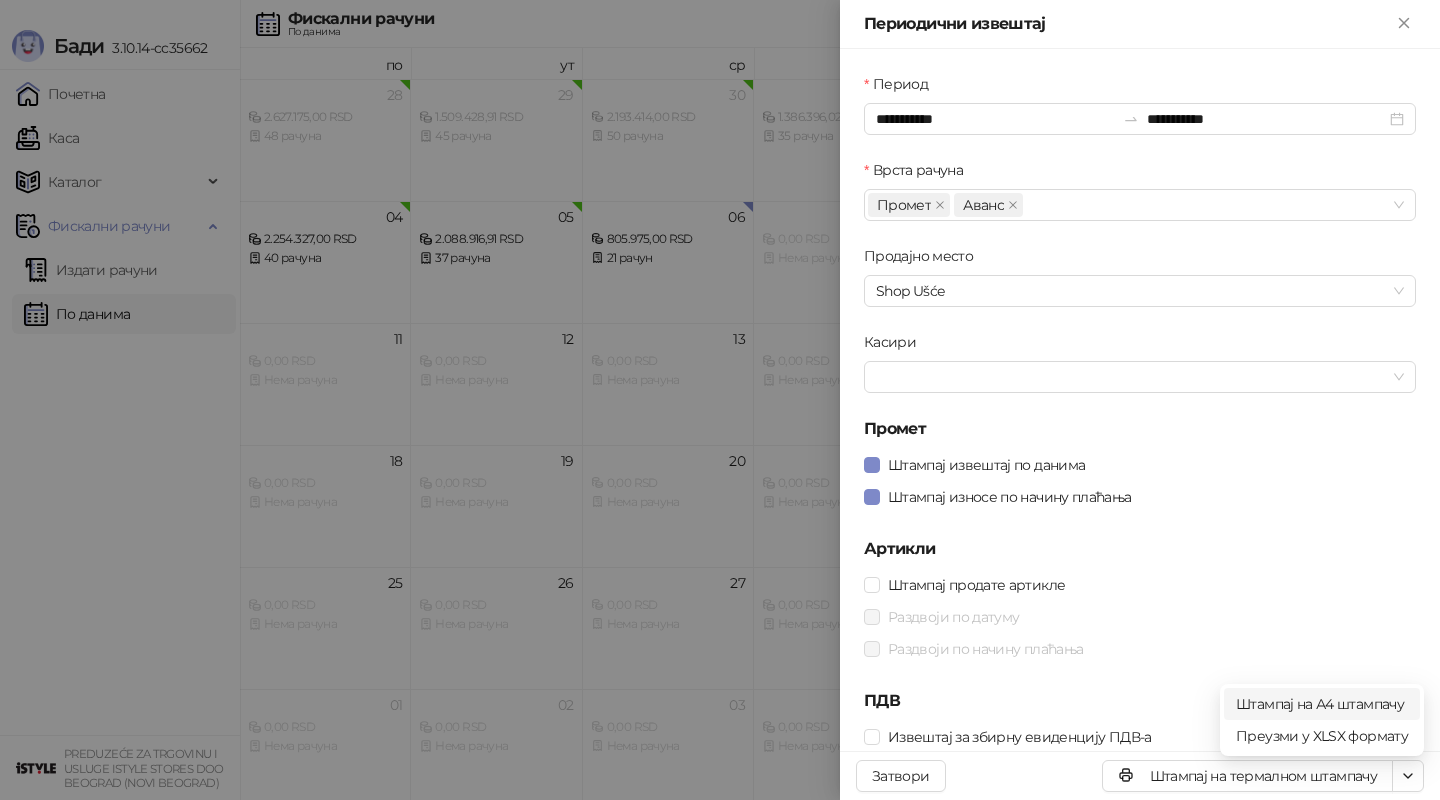 click on "Штампај на А4 штампачу" at bounding box center [1322, 704] 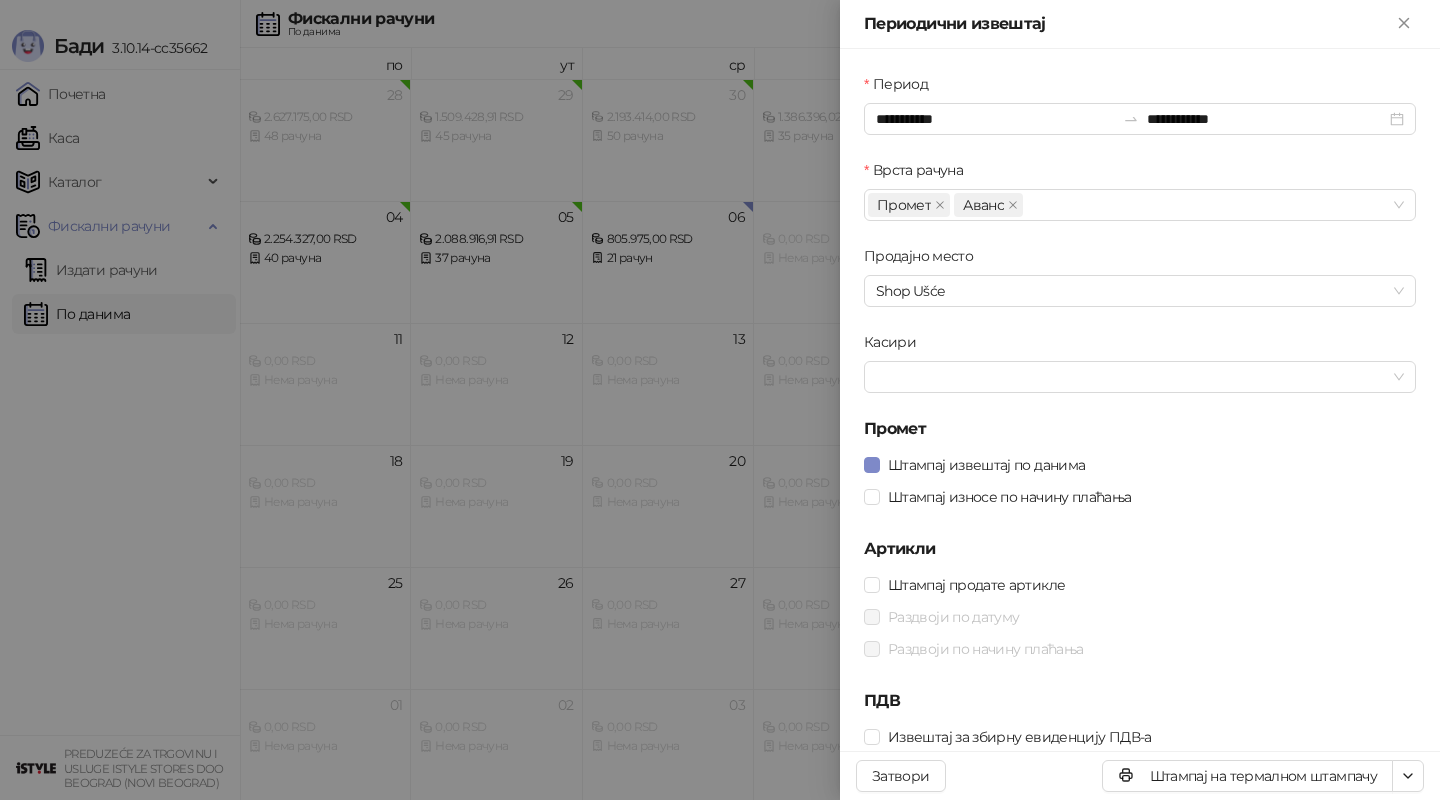 click at bounding box center [720, 400] 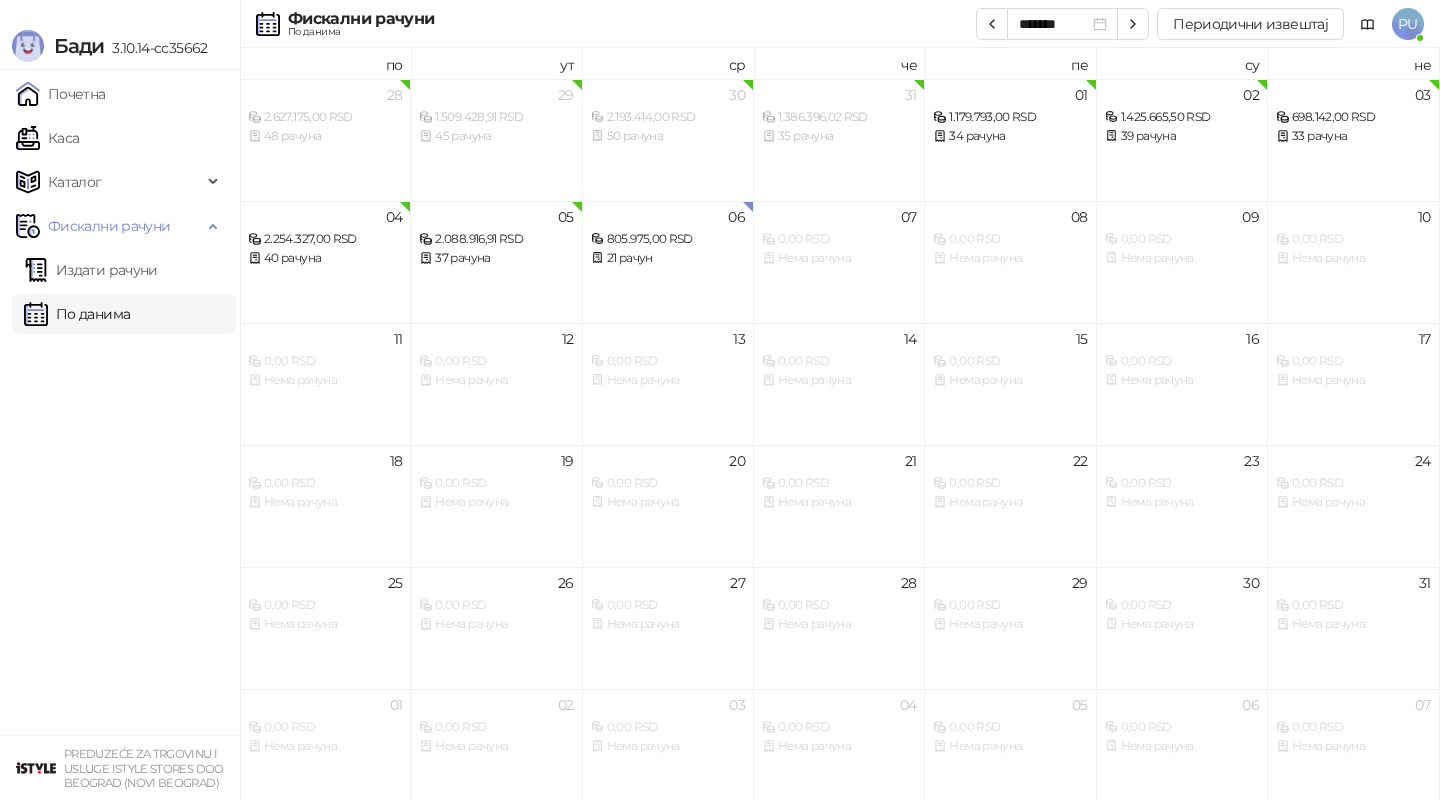 click on "По данима" at bounding box center (77, 314) 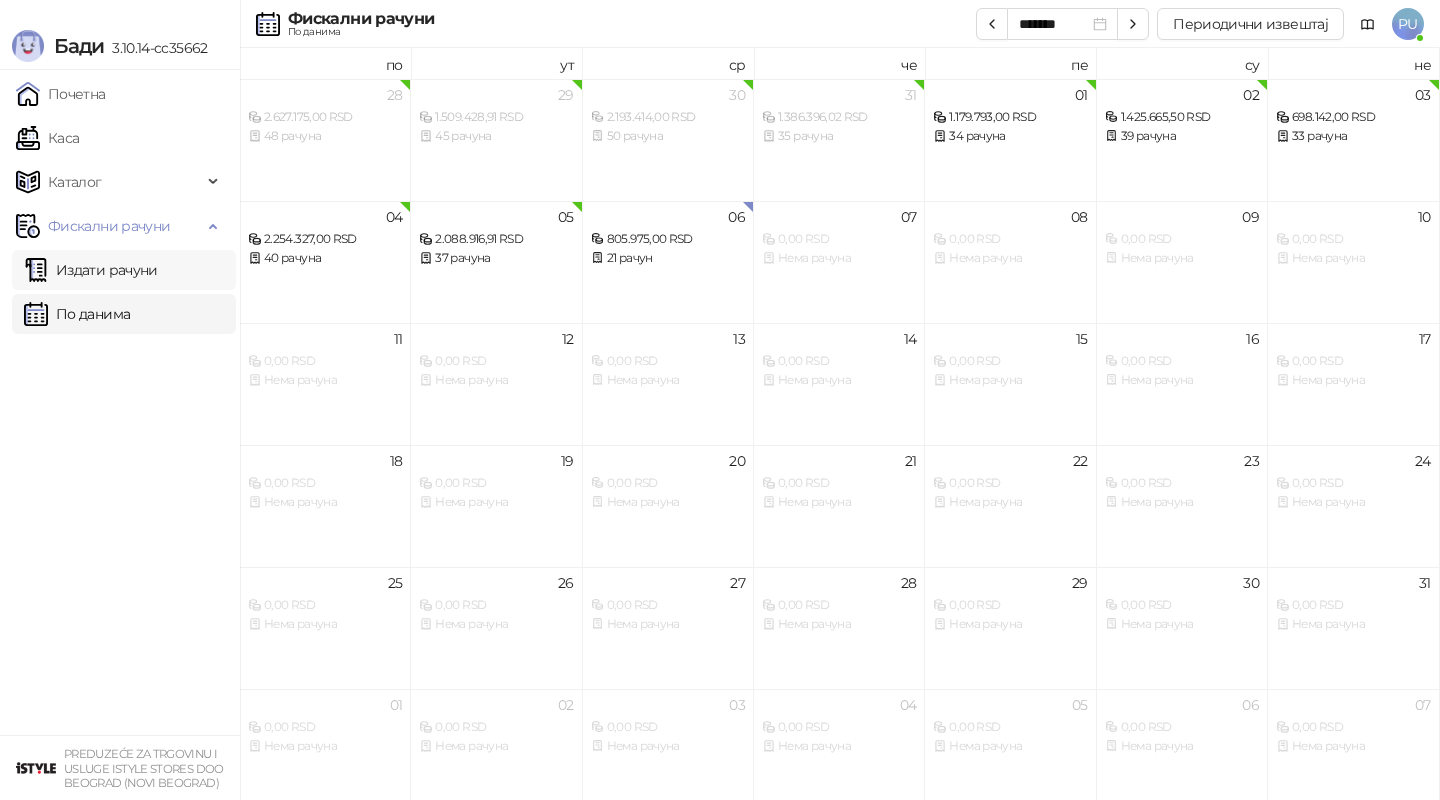 click on "Издати рачуни" at bounding box center (91, 270) 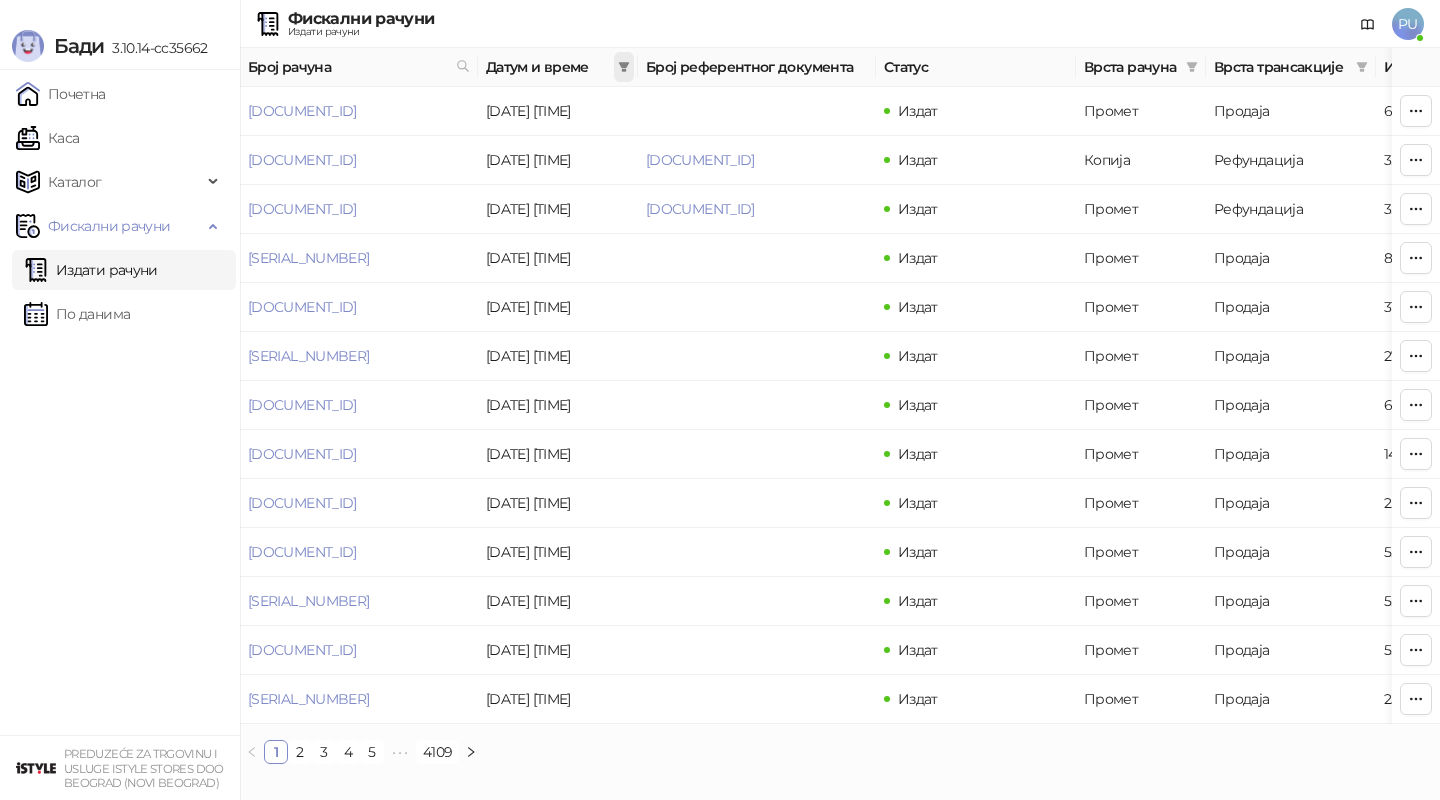 click 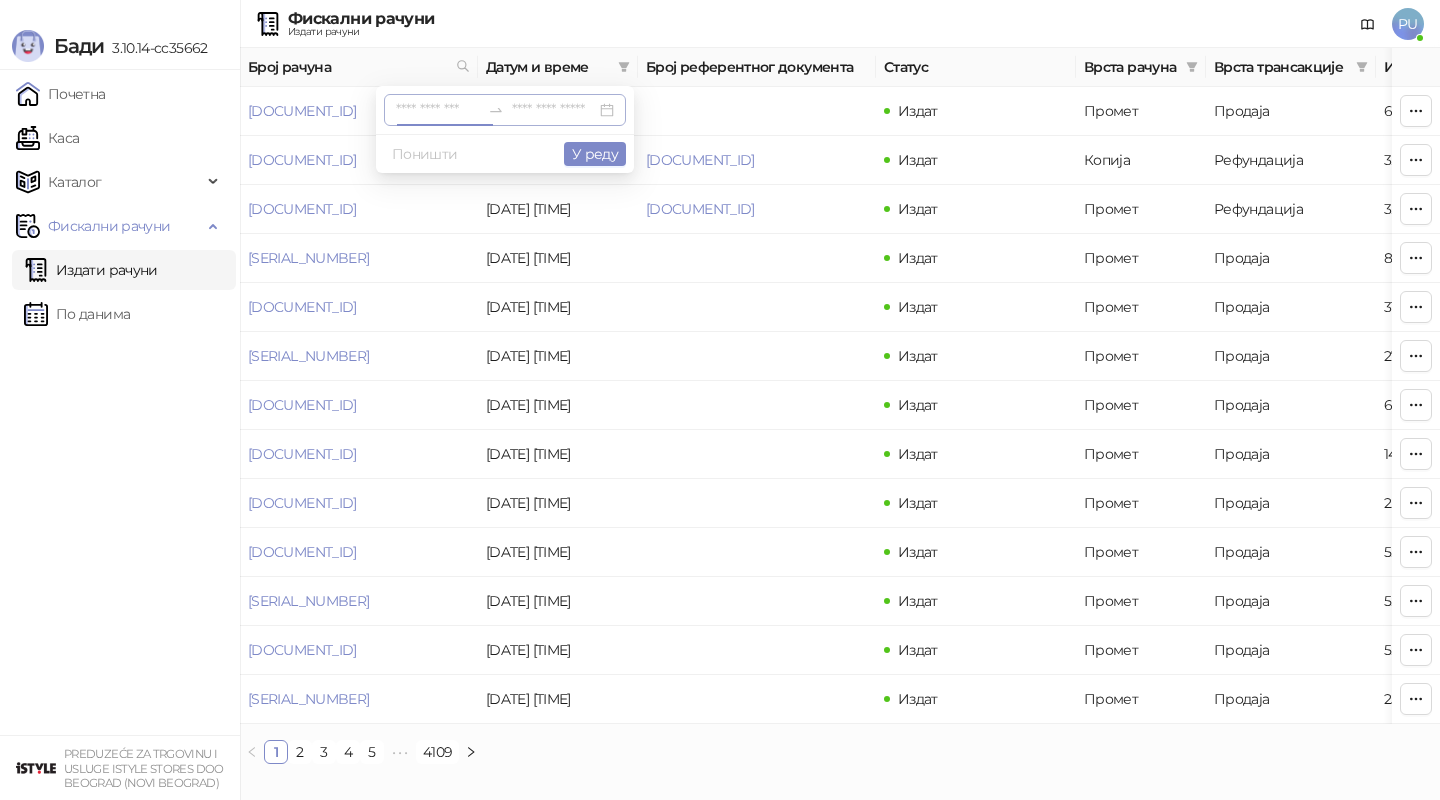 click at bounding box center (438, 110) 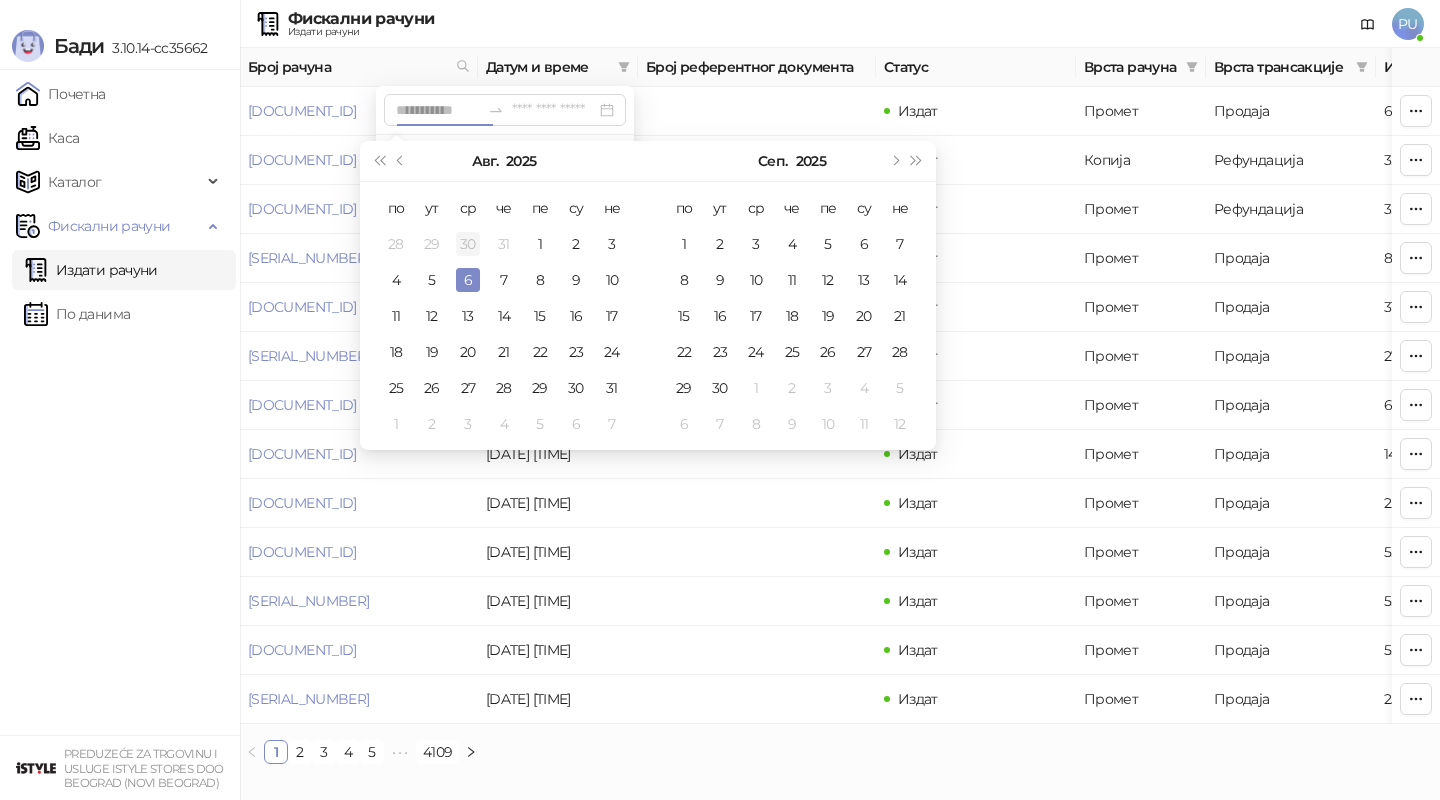 type on "**********" 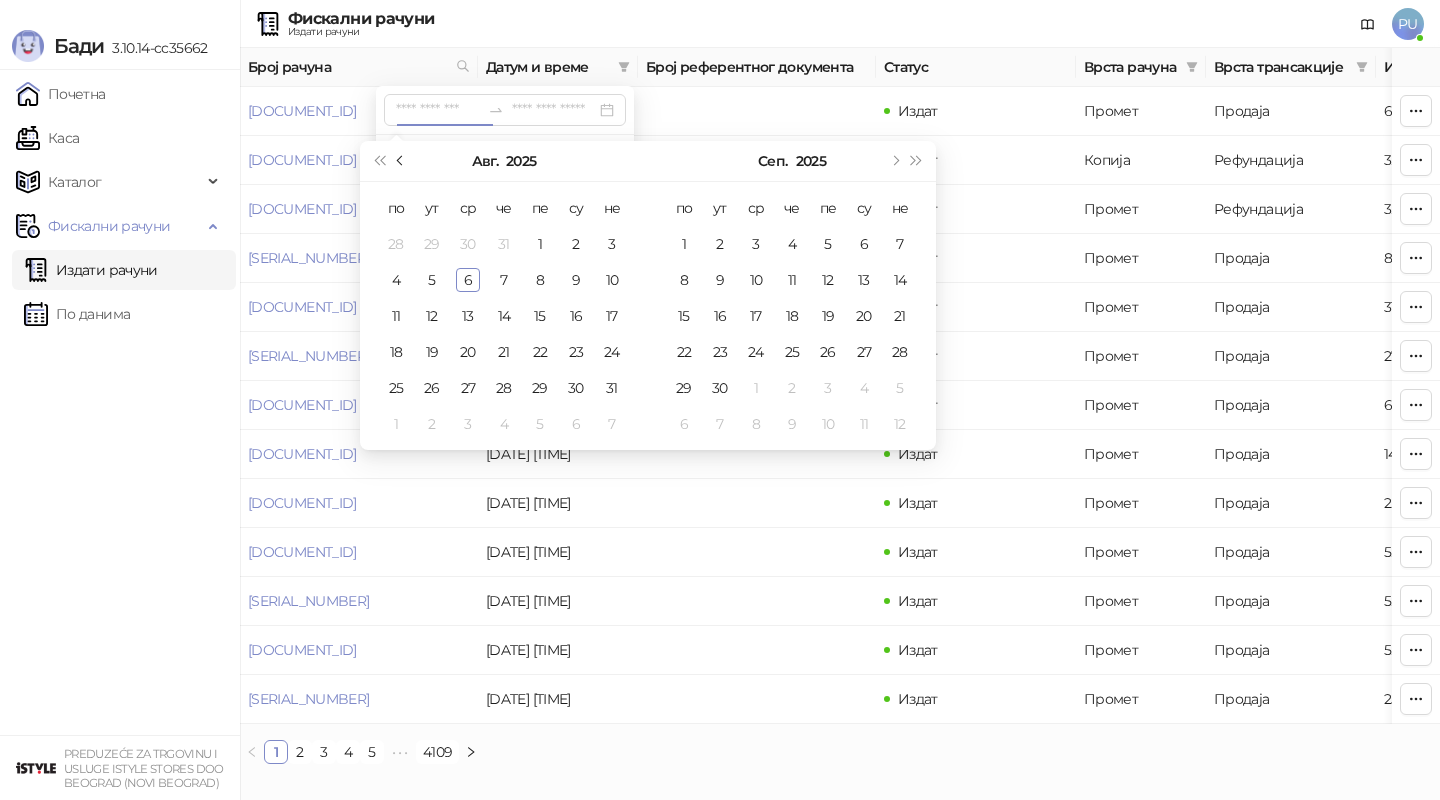 click at bounding box center [401, 161] 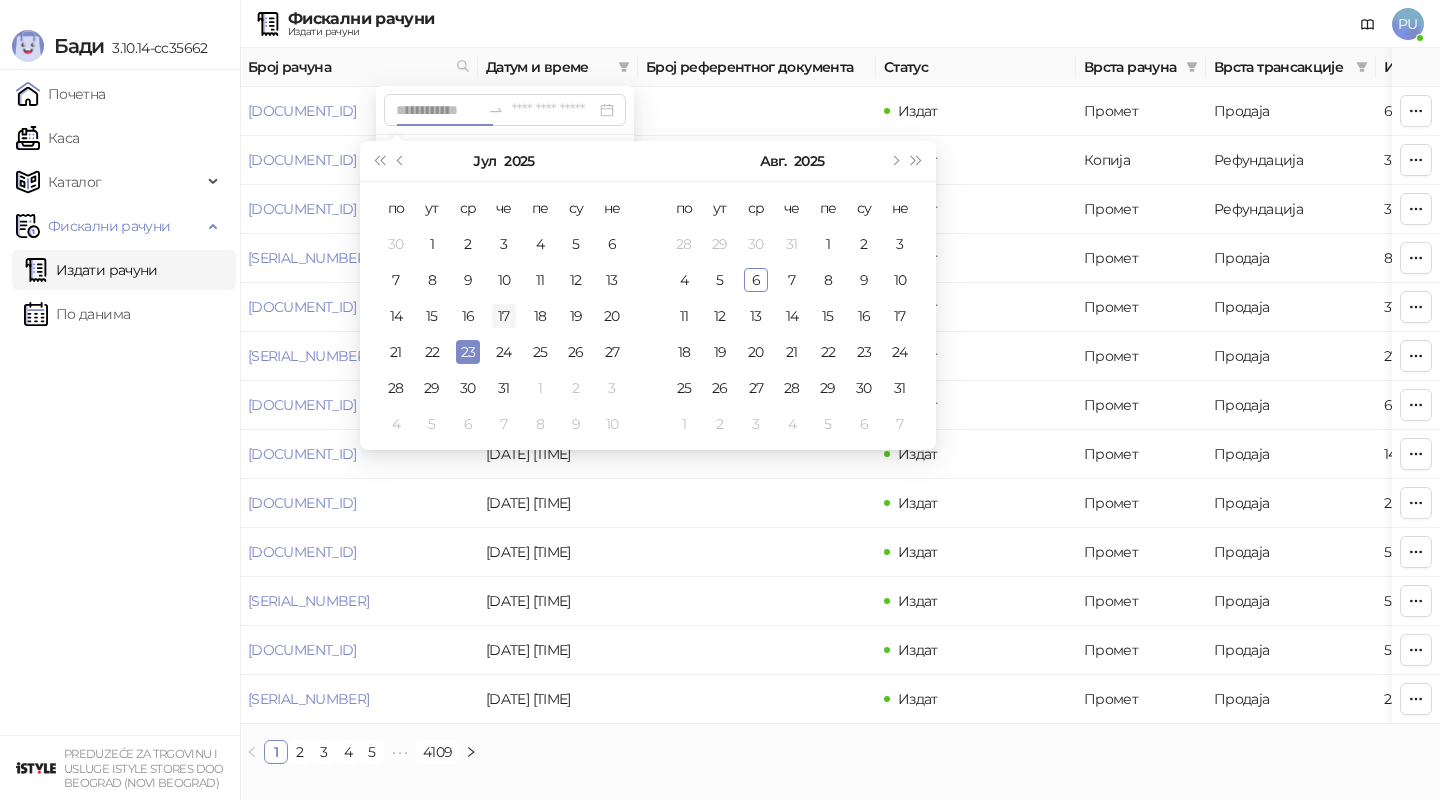 type on "**********" 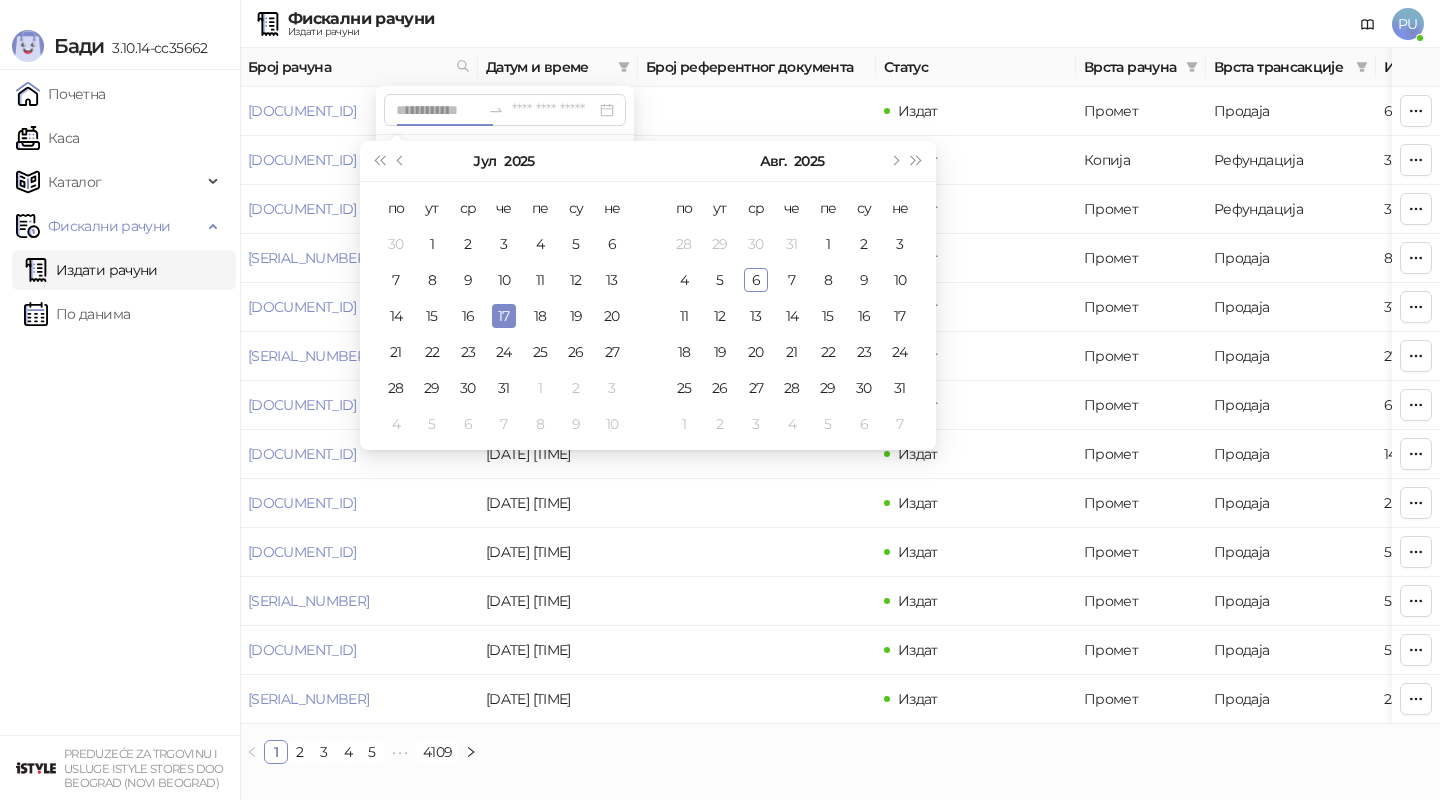 click on "17" at bounding box center [504, 316] 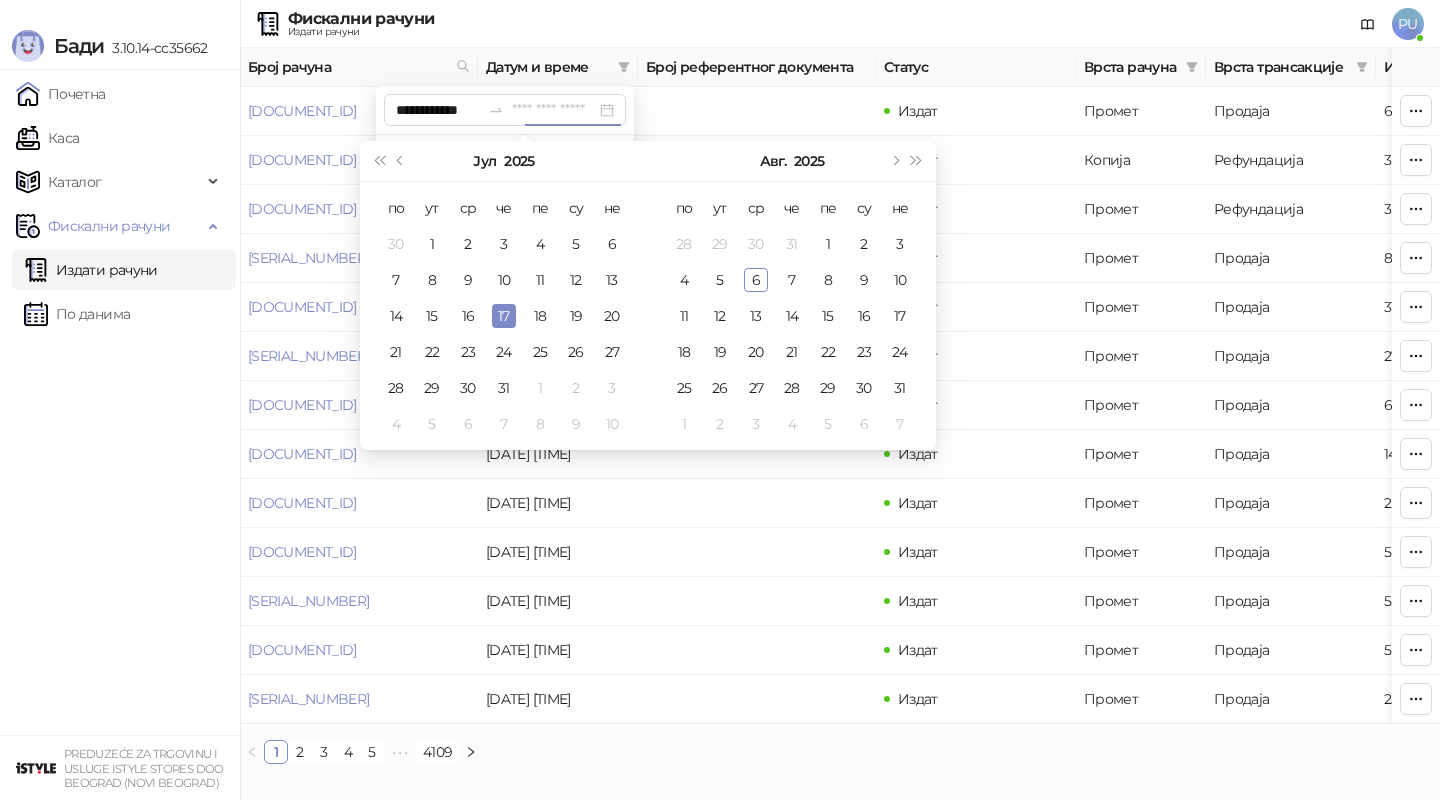 click on "17" at bounding box center (504, 316) 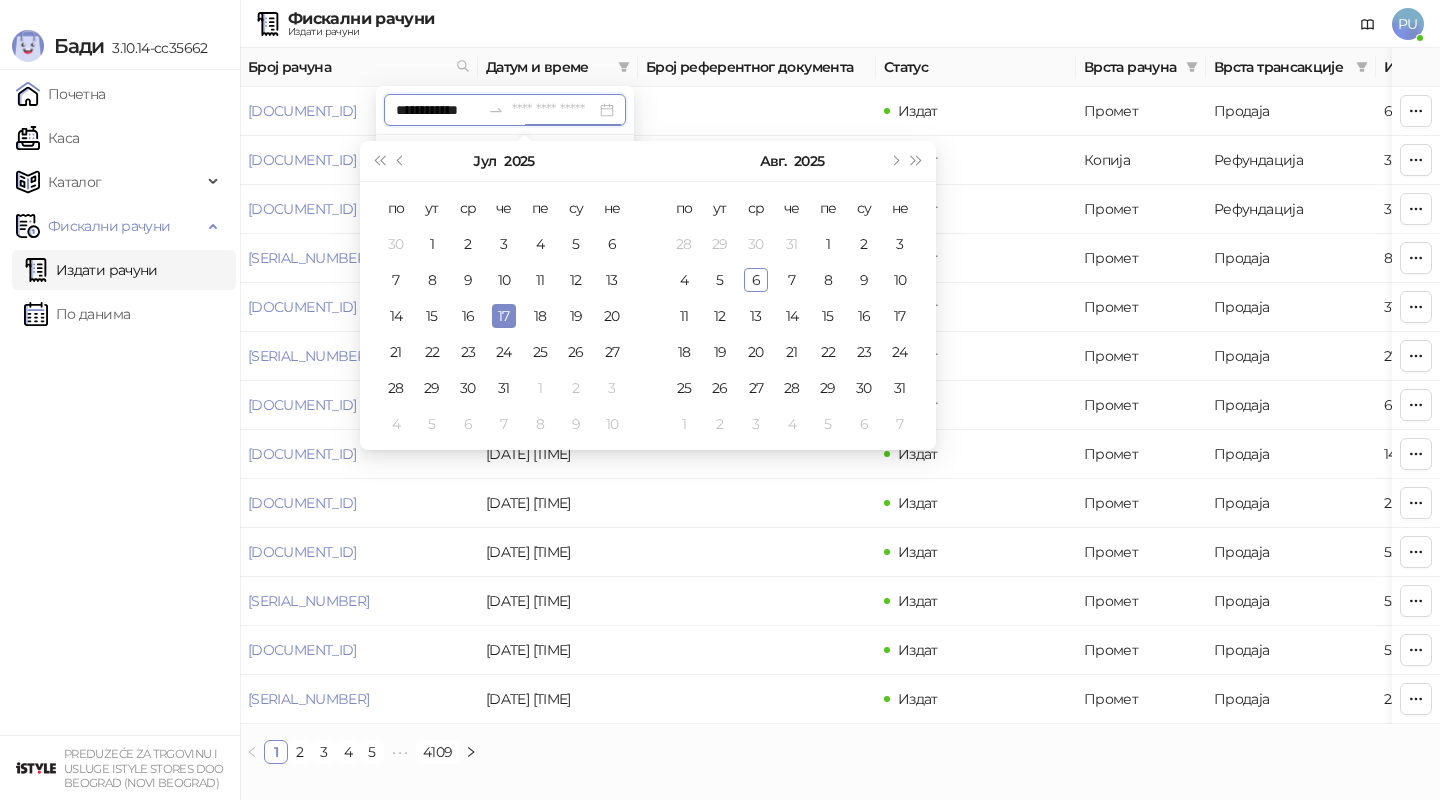 type on "**********" 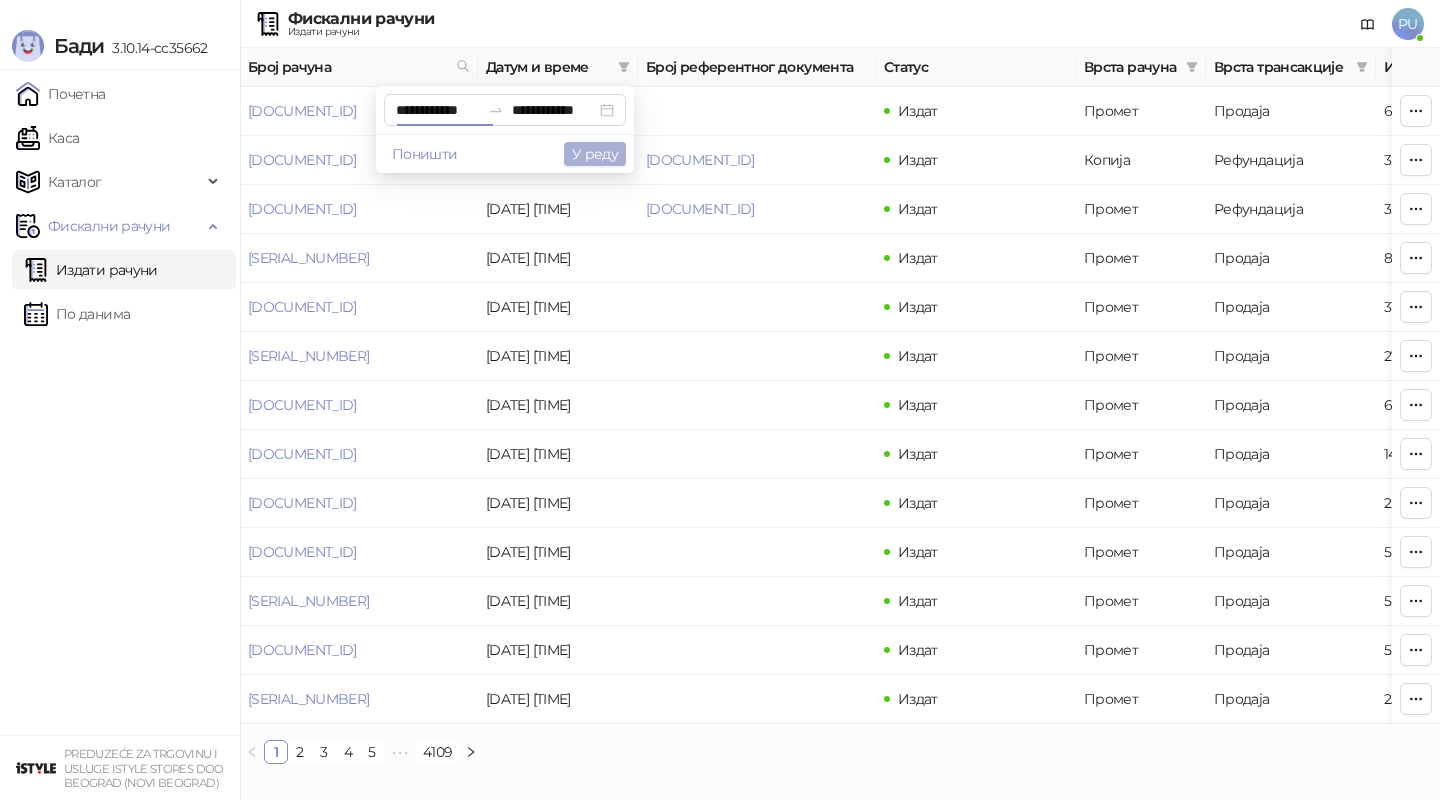 click on "У реду" at bounding box center [595, 154] 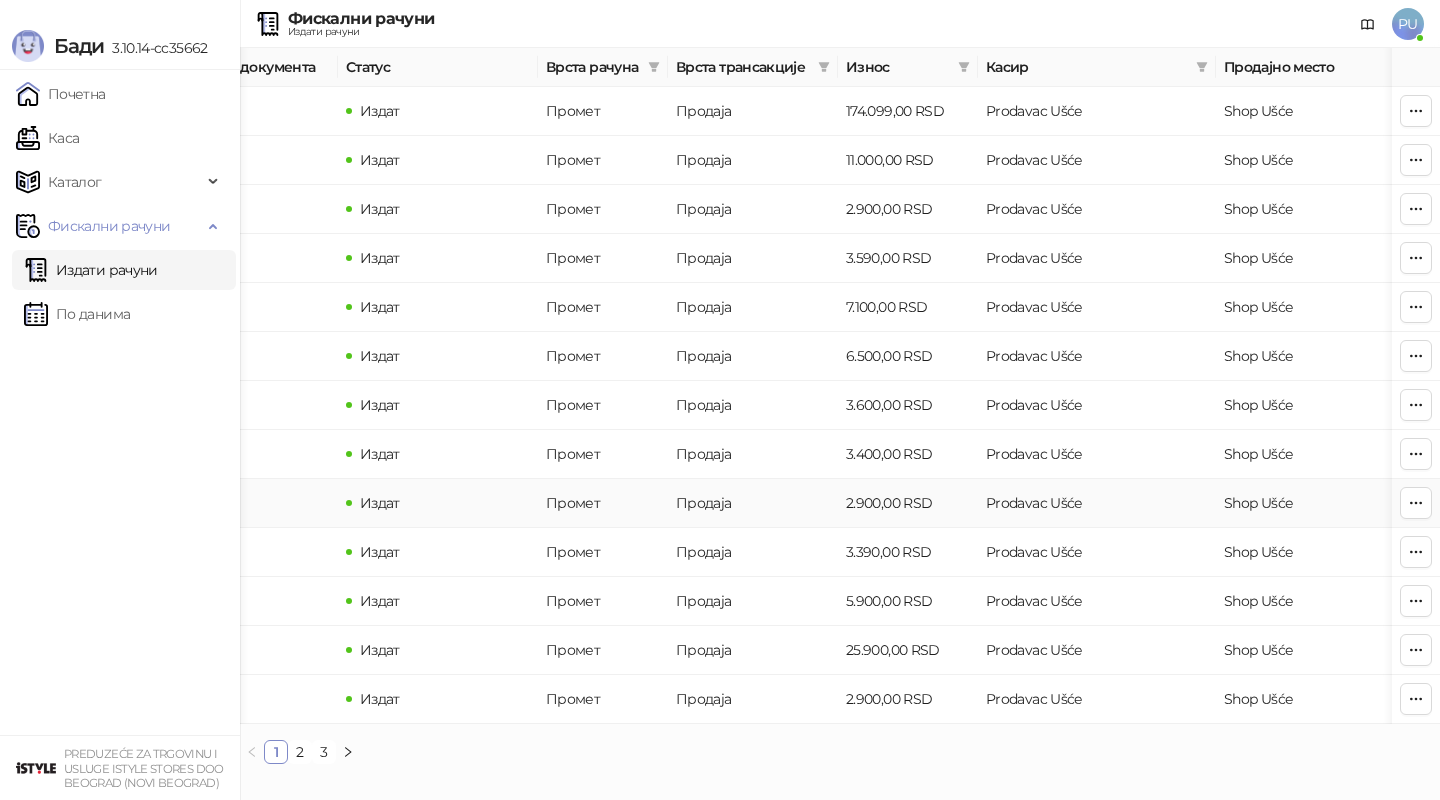 scroll, scrollTop: 0, scrollLeft: 0, axis: both 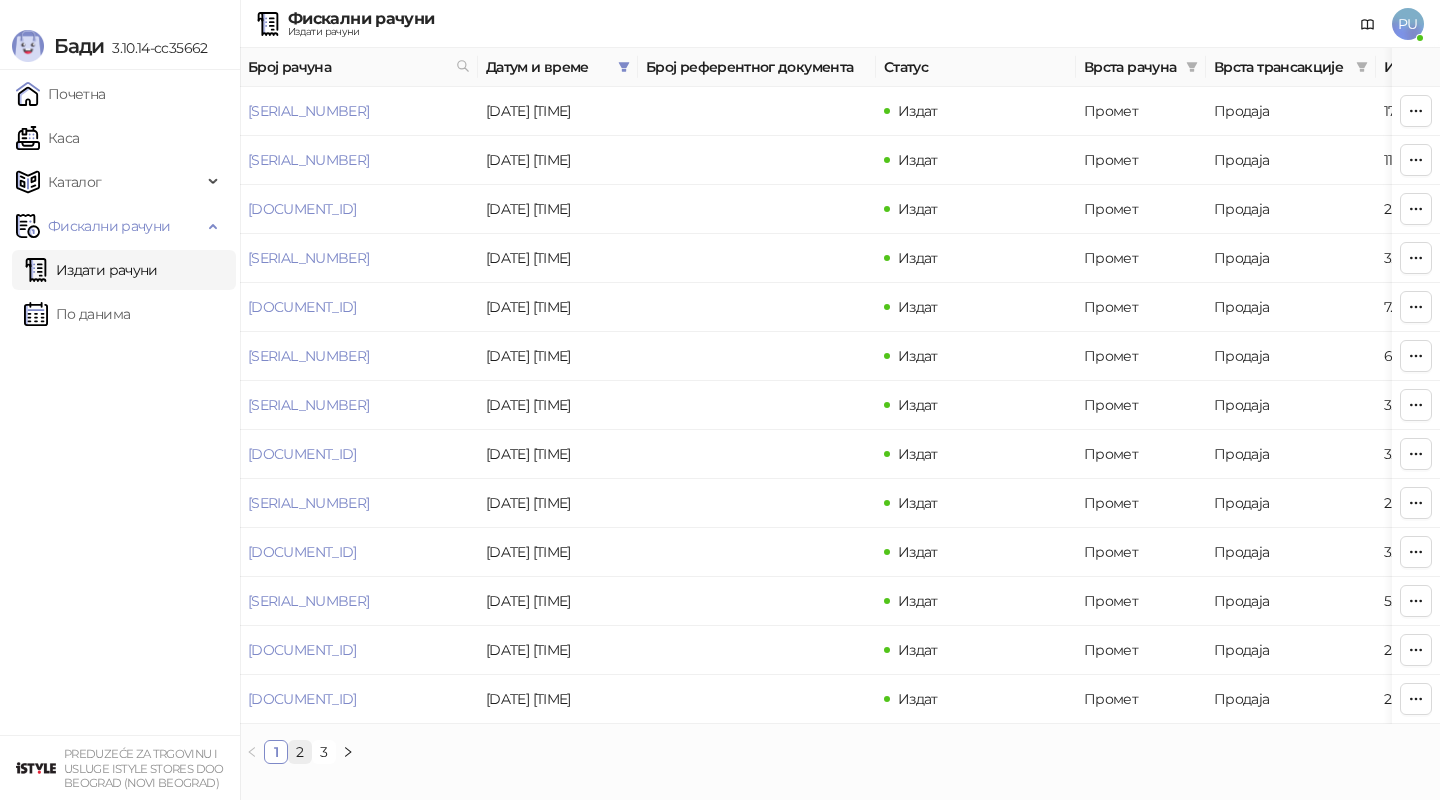 click on "2" at bounding box center (300, 752) 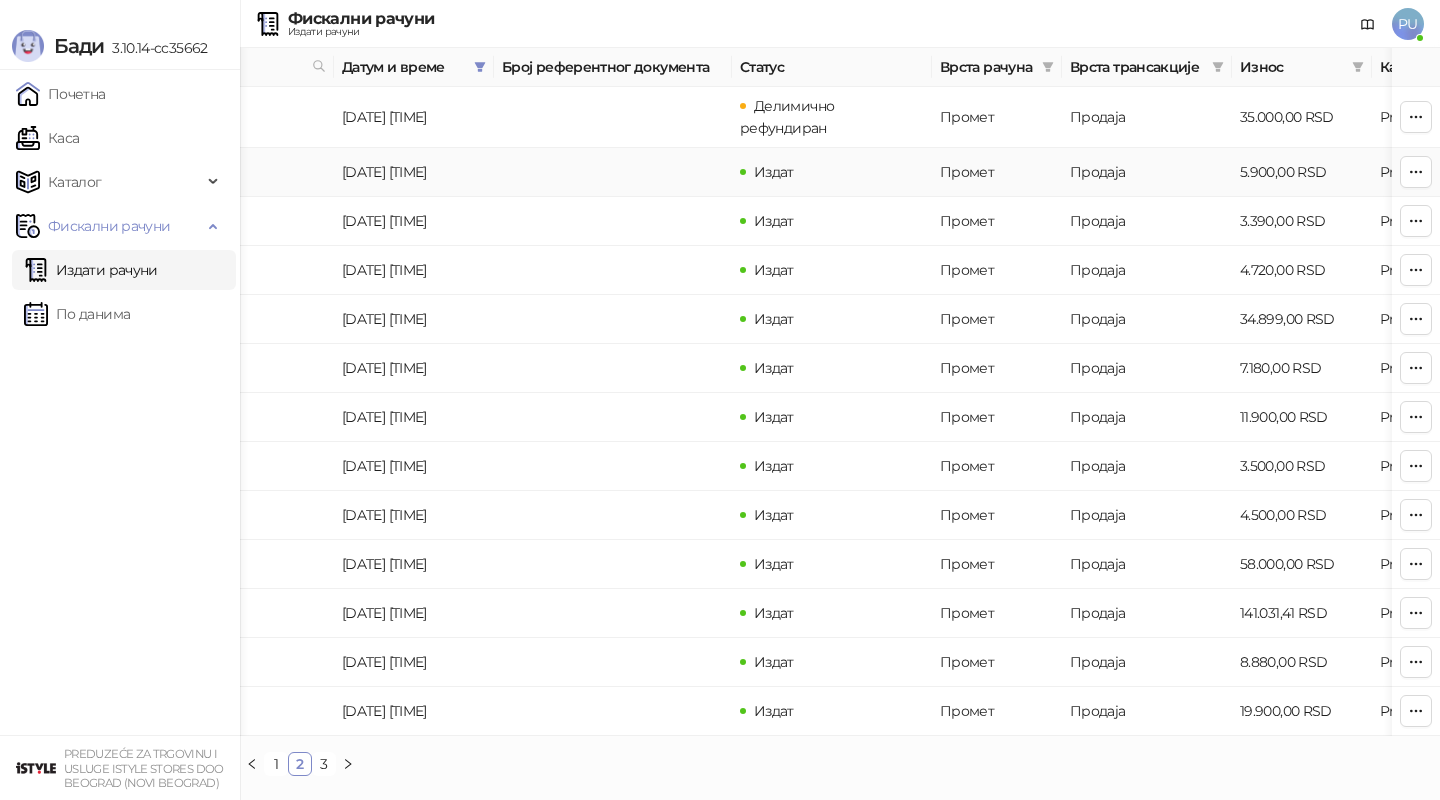 scroll, scrollTop: 0, scrollLeft: 0, axis: both 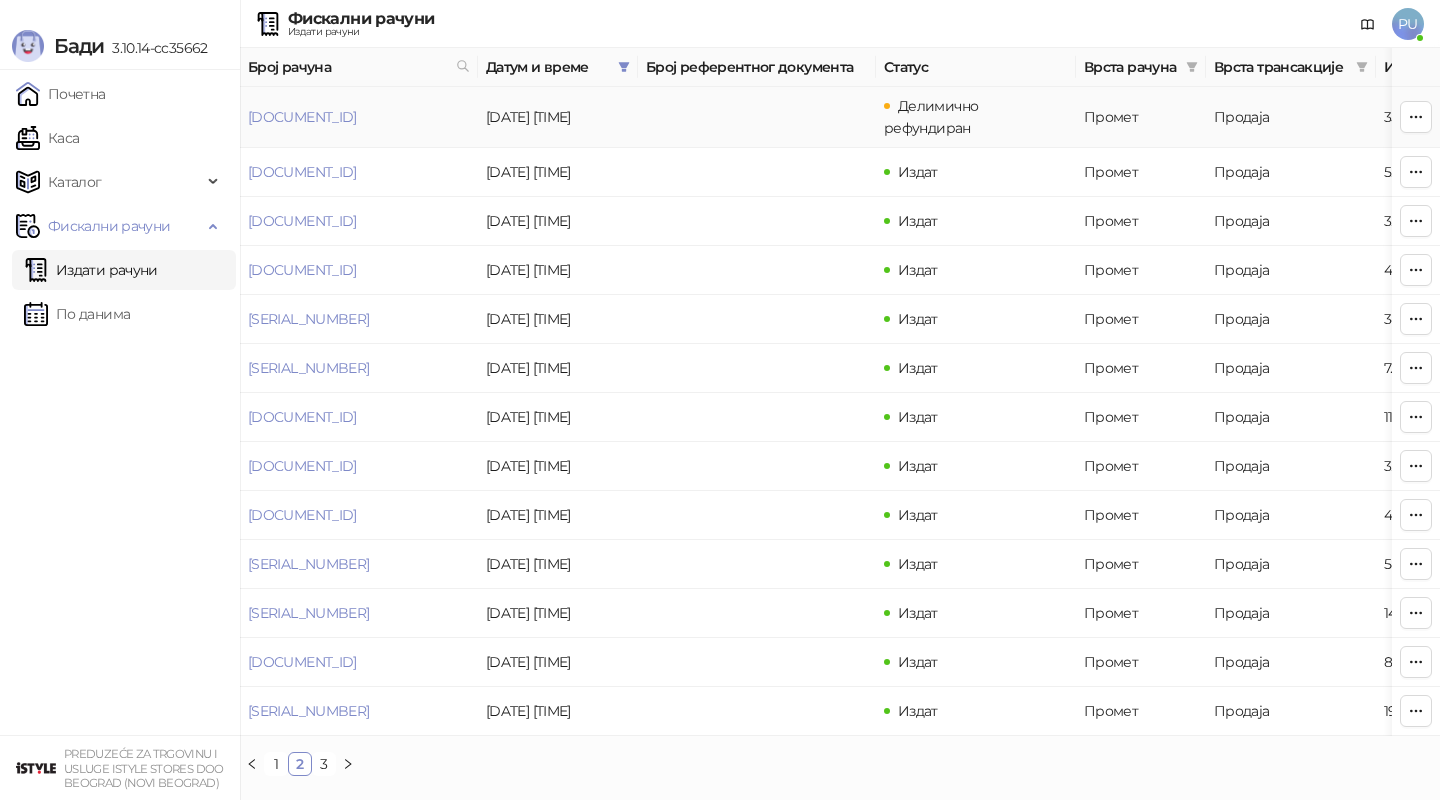 drag, startPoint x: 446, startPoint y: 111, endPoint x: 241, endPoint y: 104, distance: 205.11948 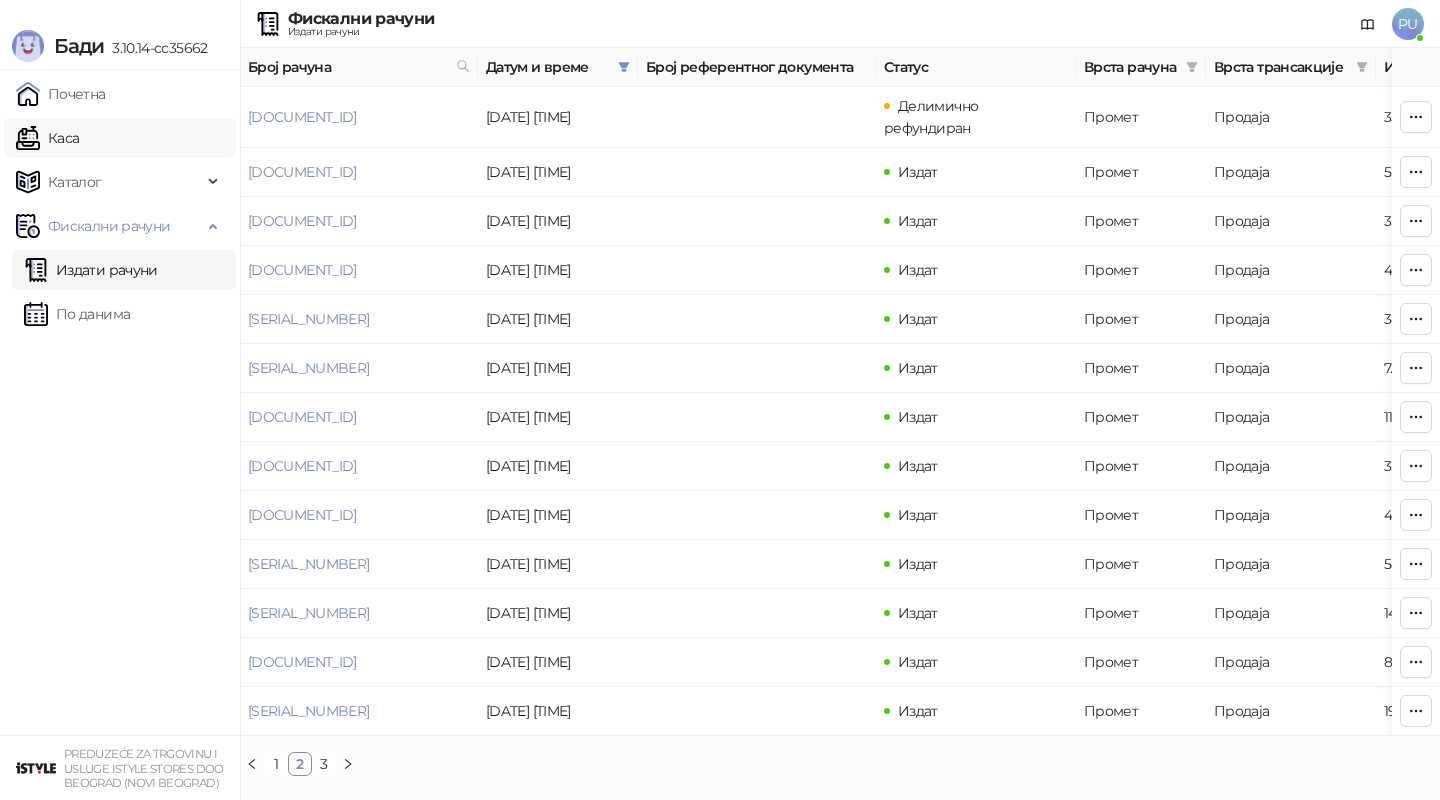click on "Каса" at bounding box center (47, 138) 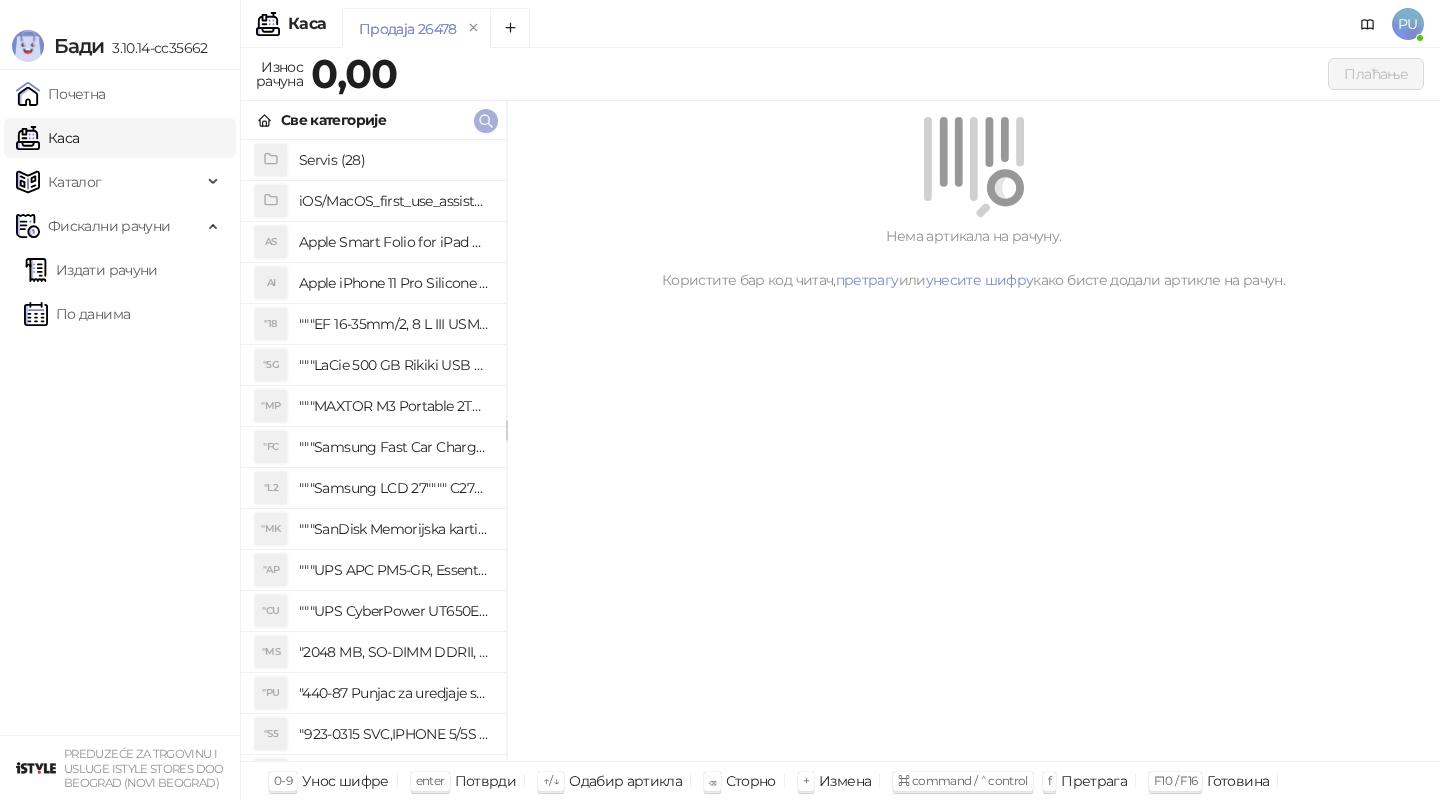 click at bounding box center [486, 120] 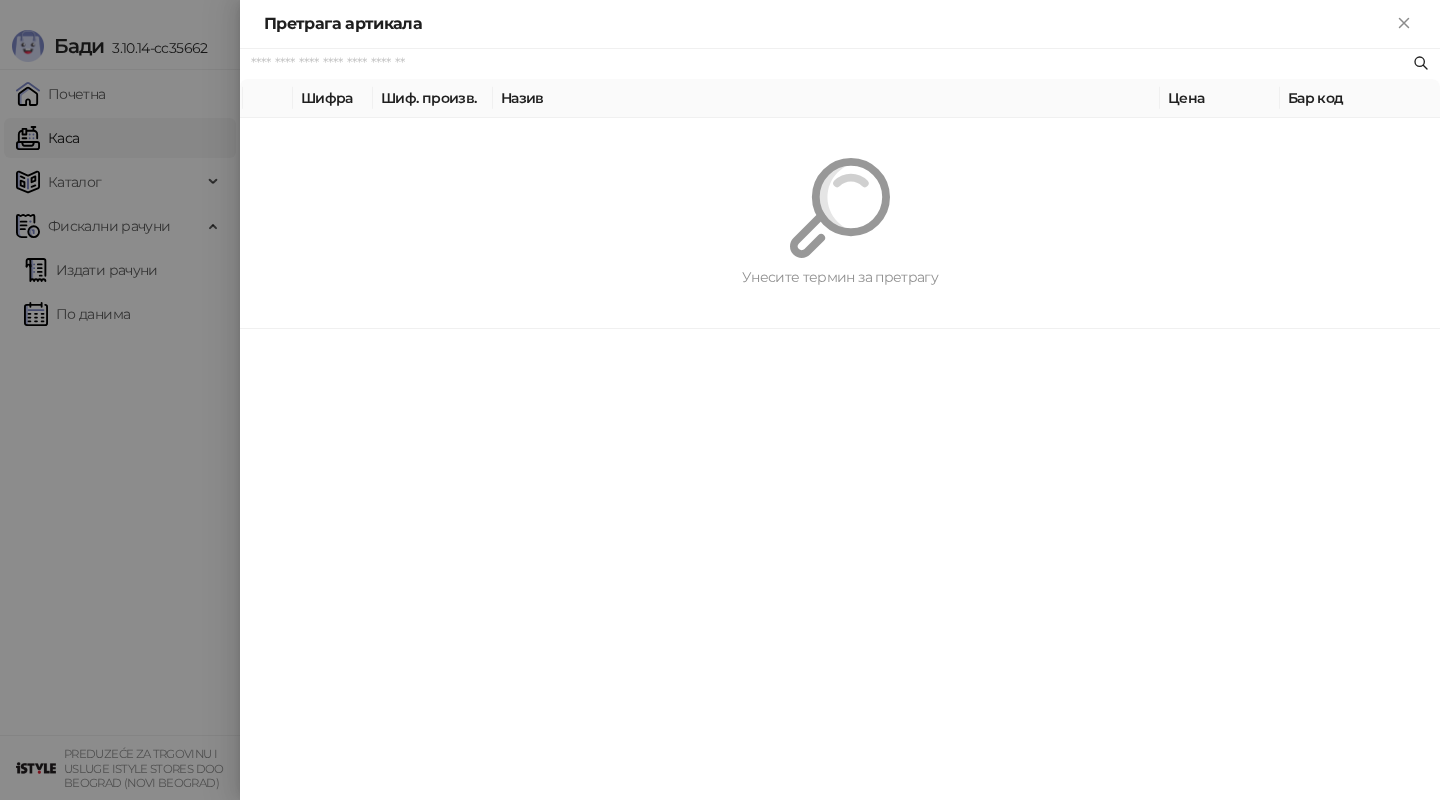 paste on "*********" 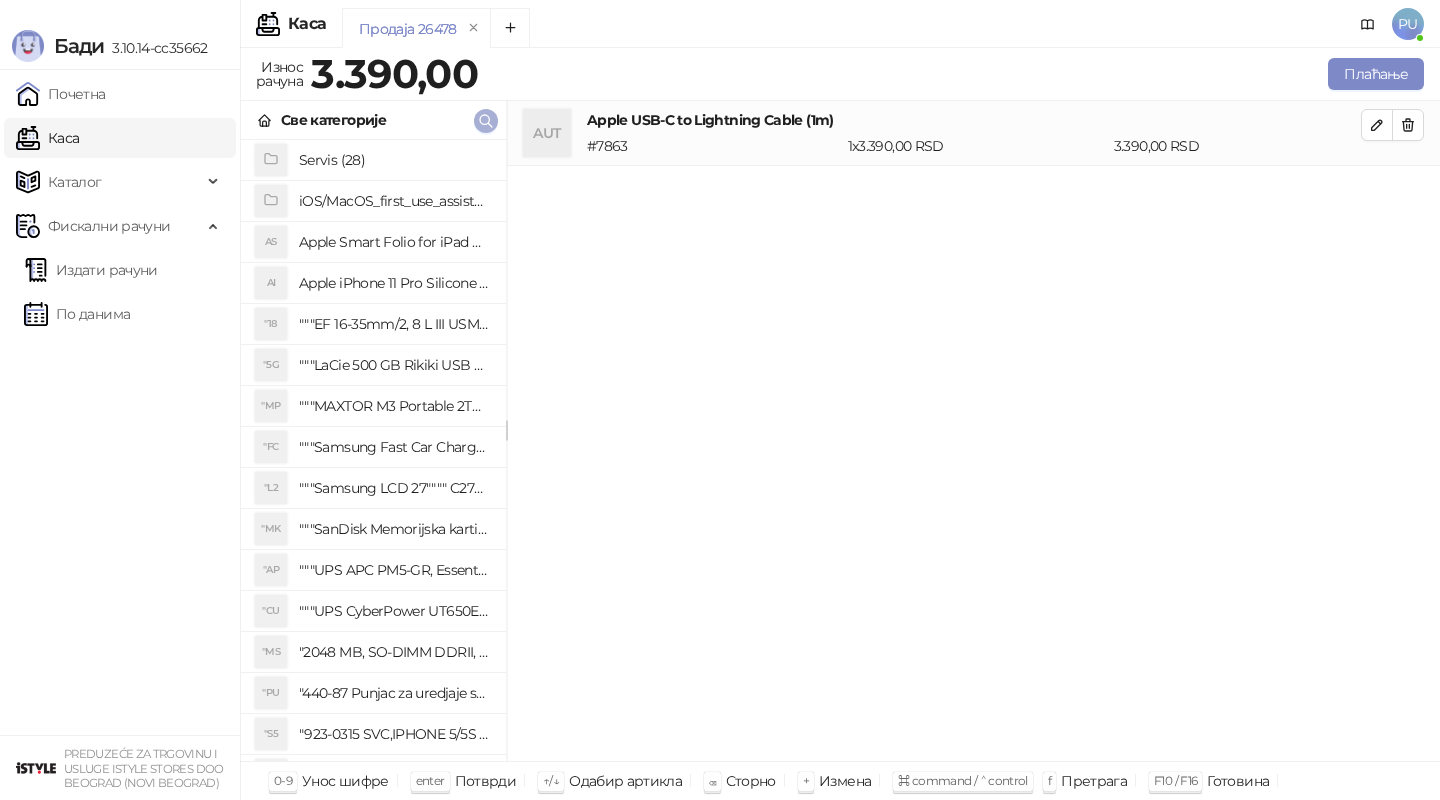 click 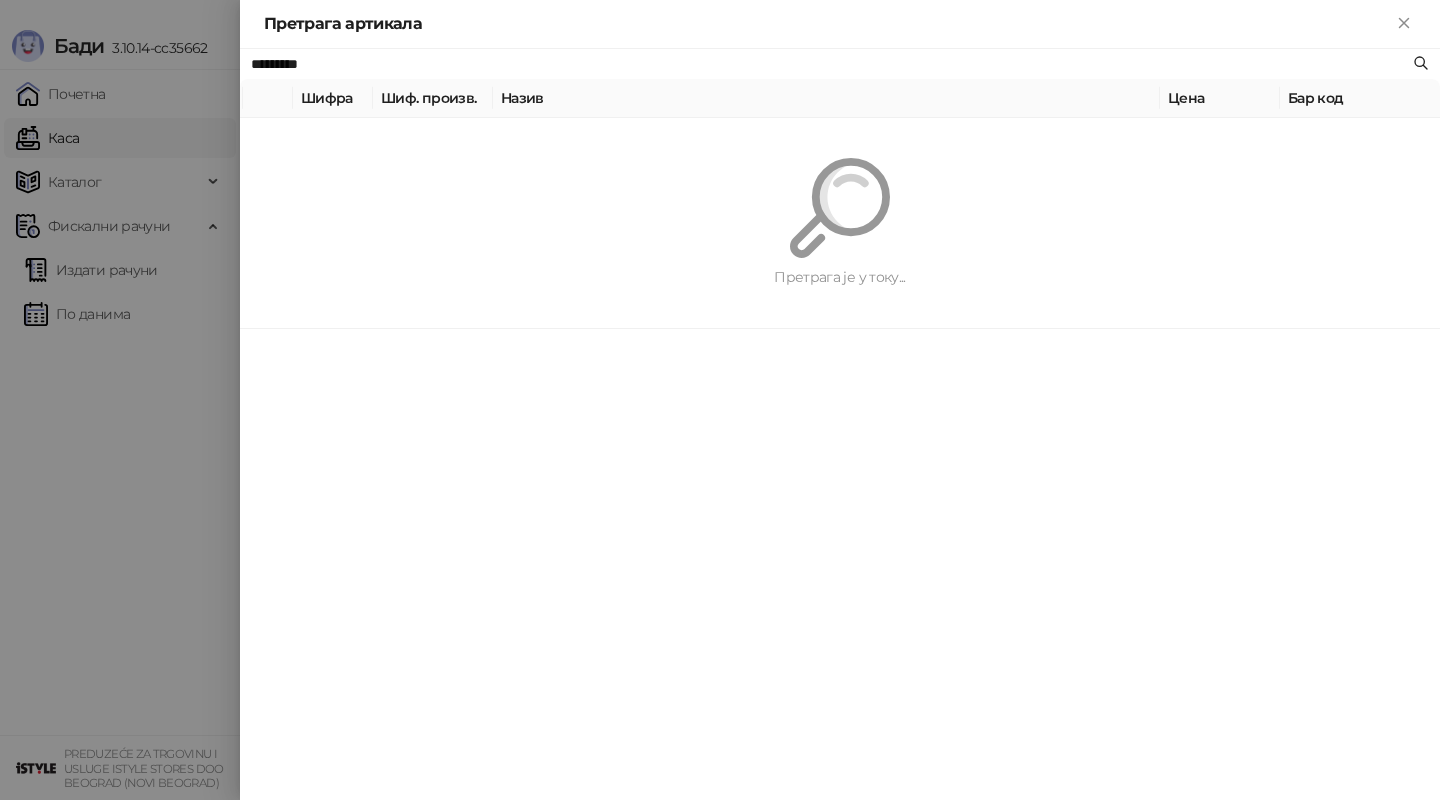 paste on "**********" 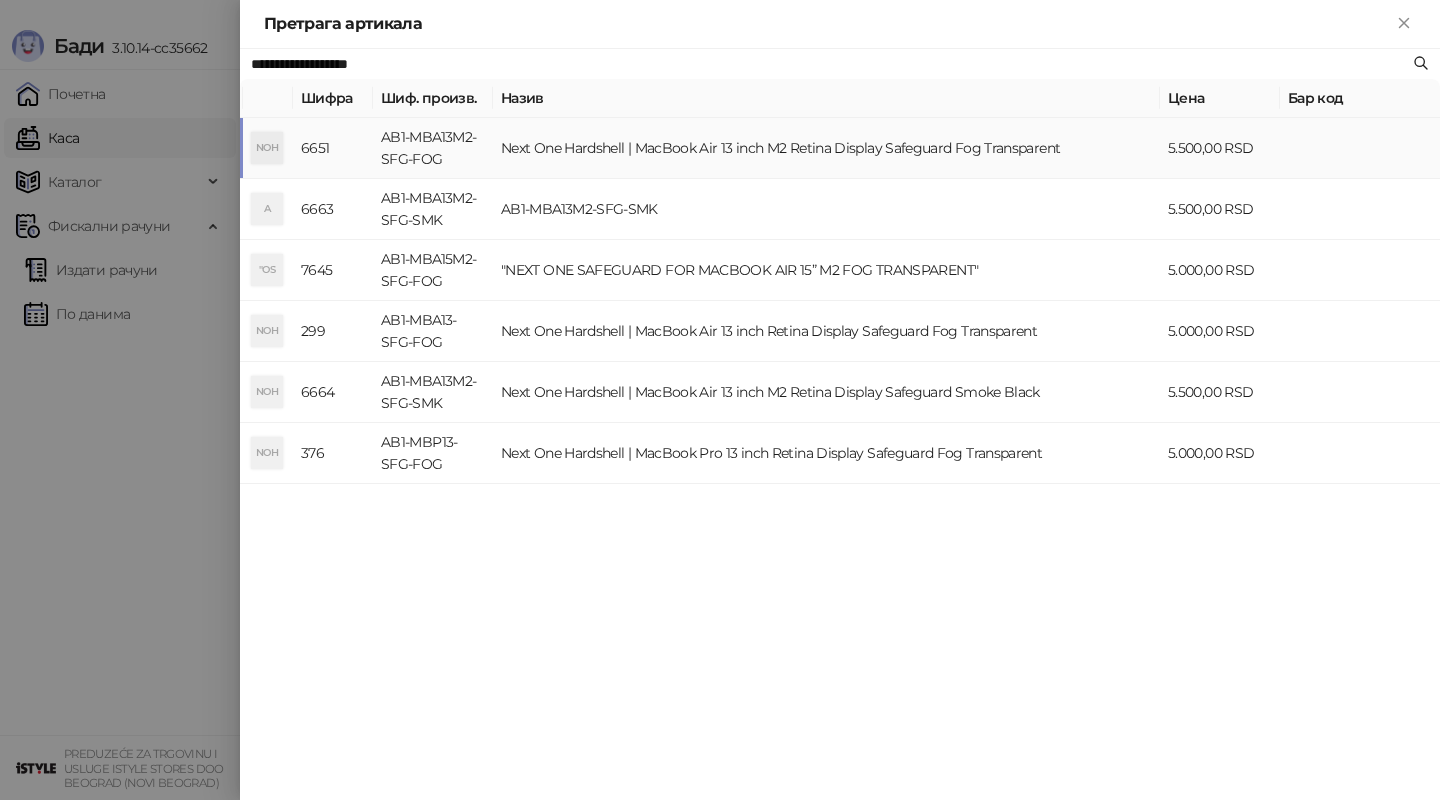type on "**********" 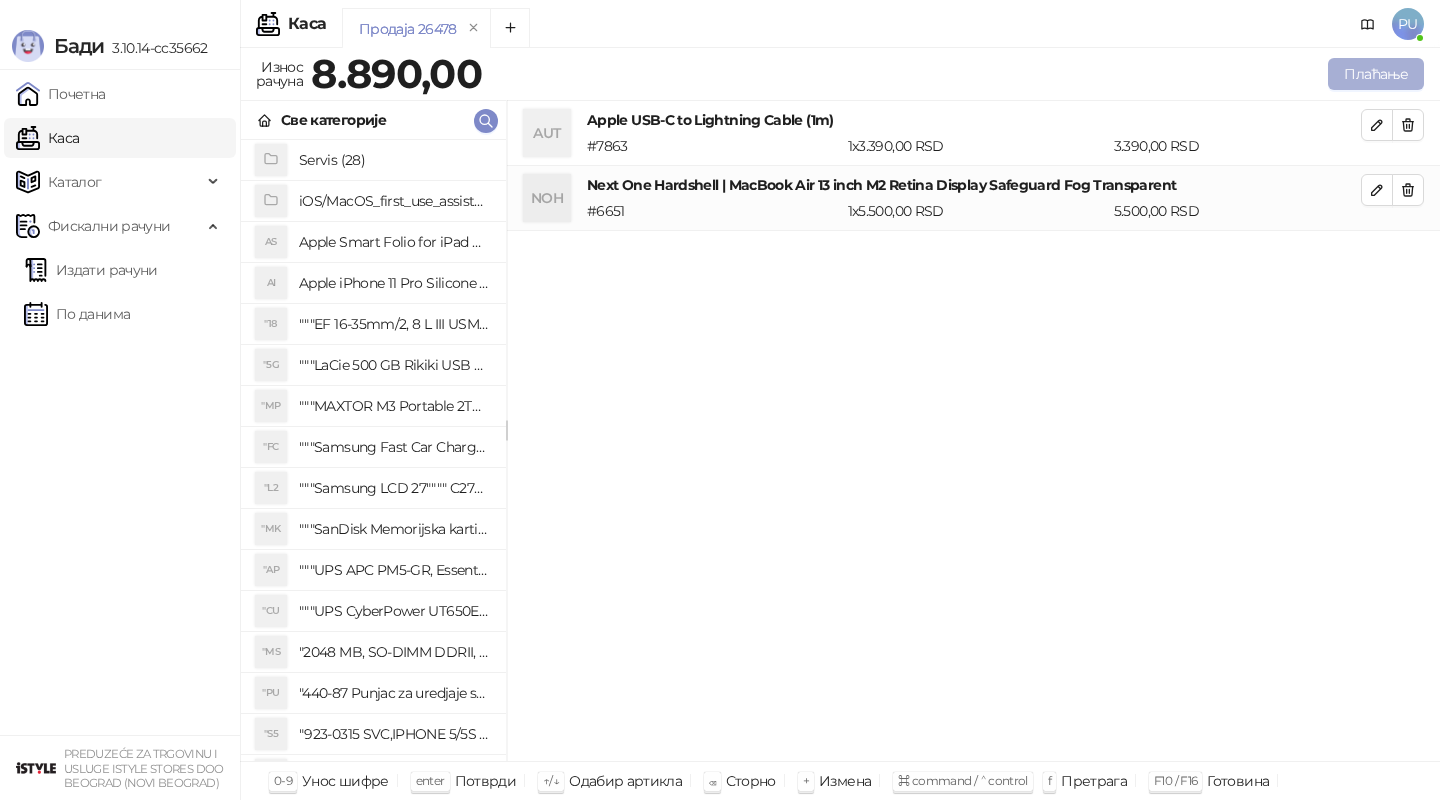 click on "Плаћање" at bounding box center [1376, 74] 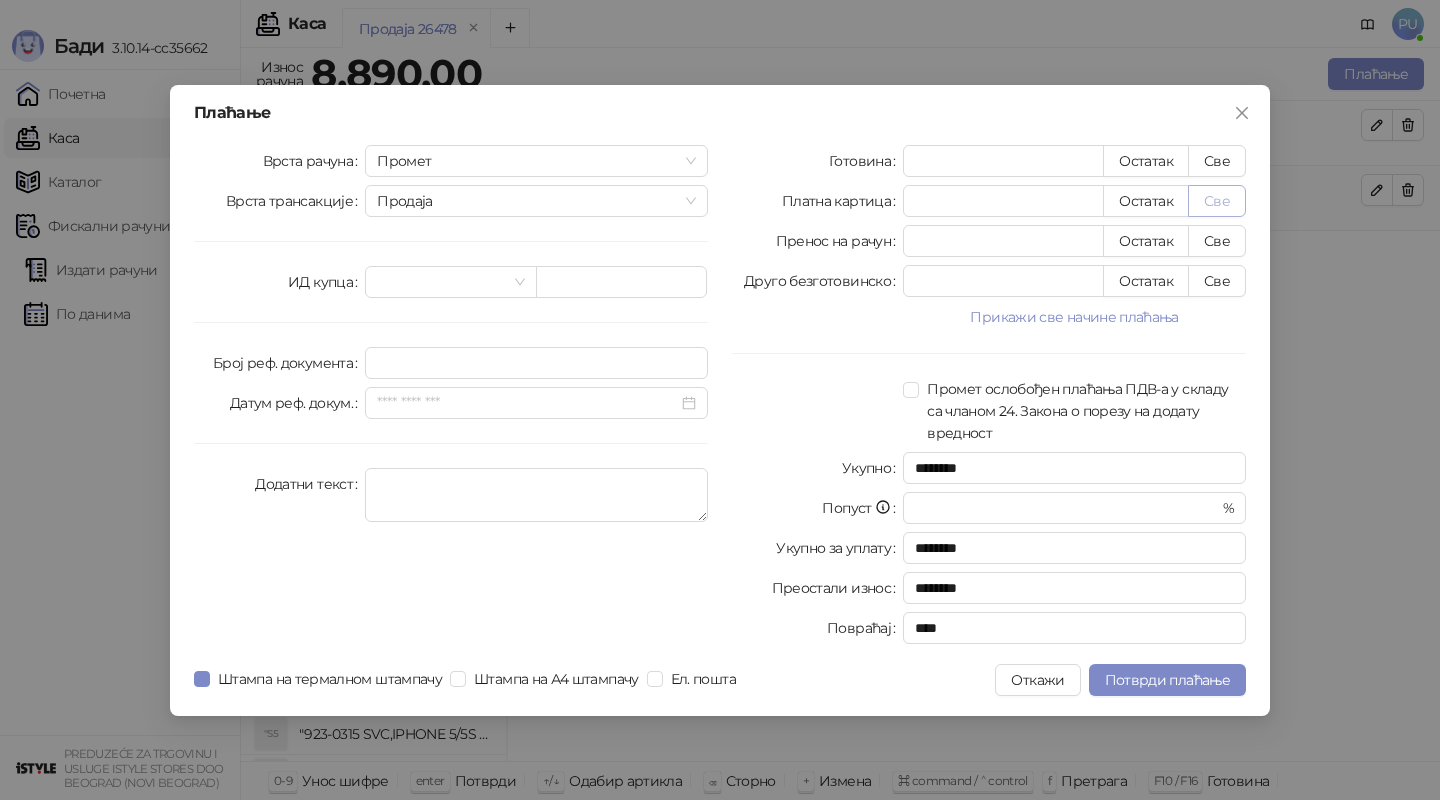 click on "Све" at bounding box center [1217, 201] 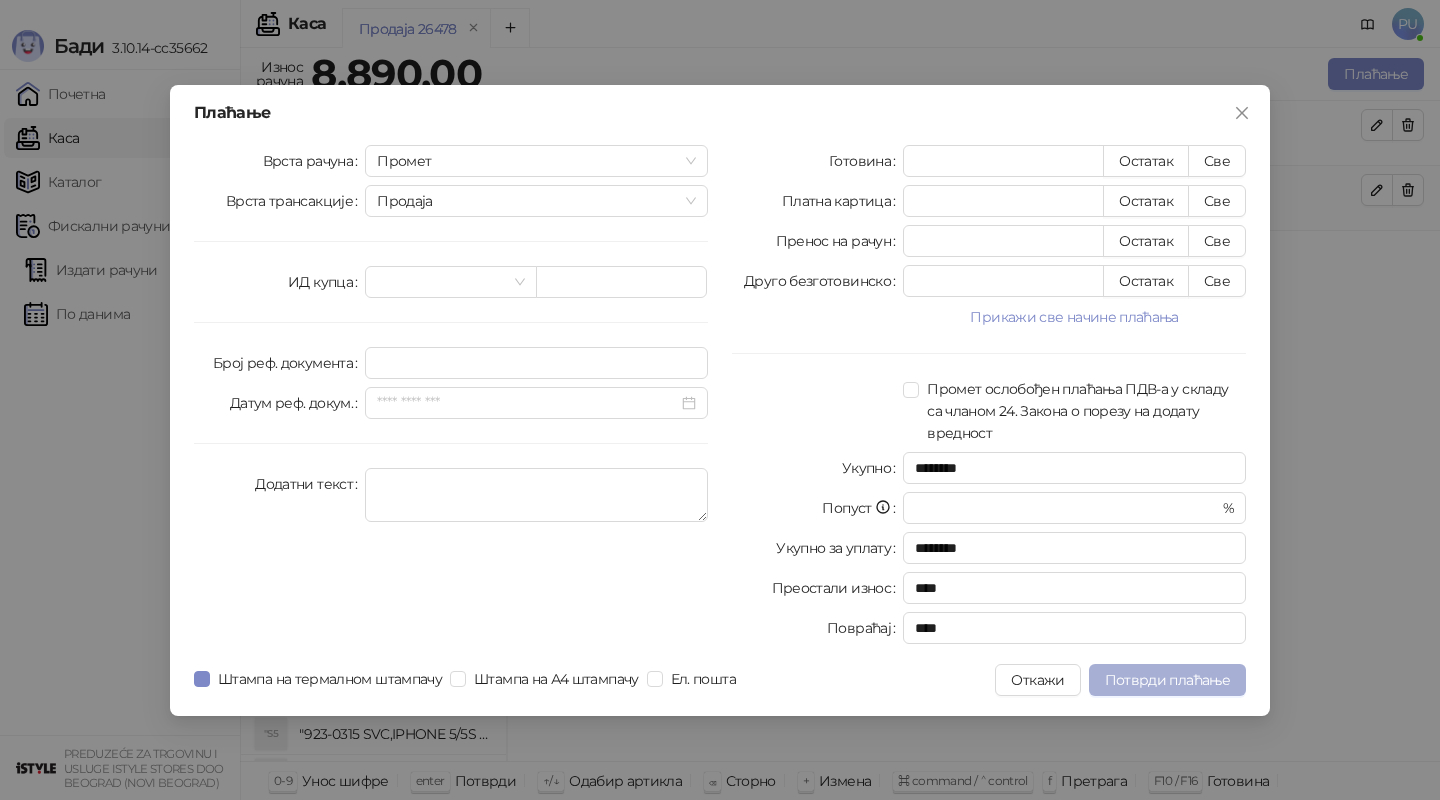 click on "Потврди плаћање" at bounding box center [1167, 680] 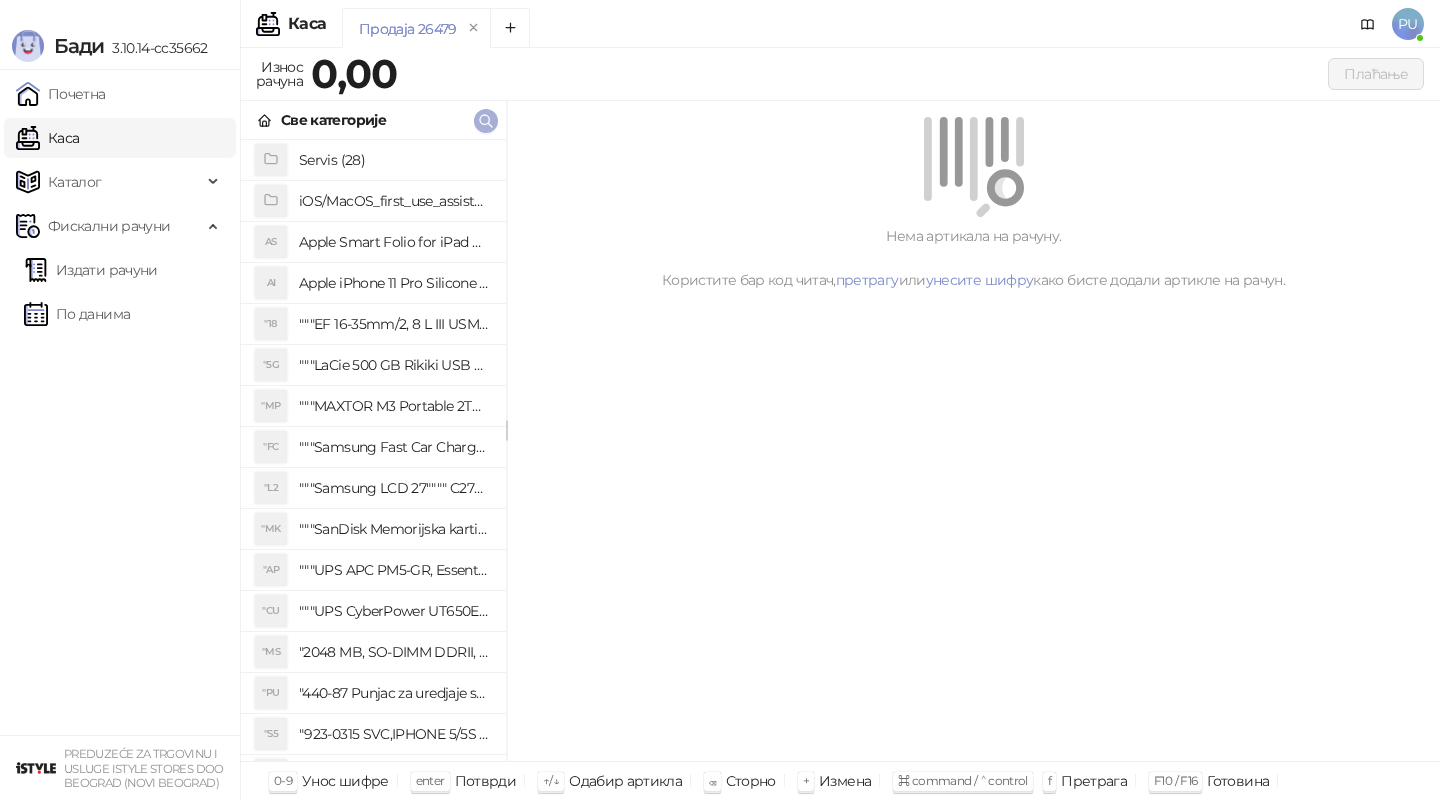 click 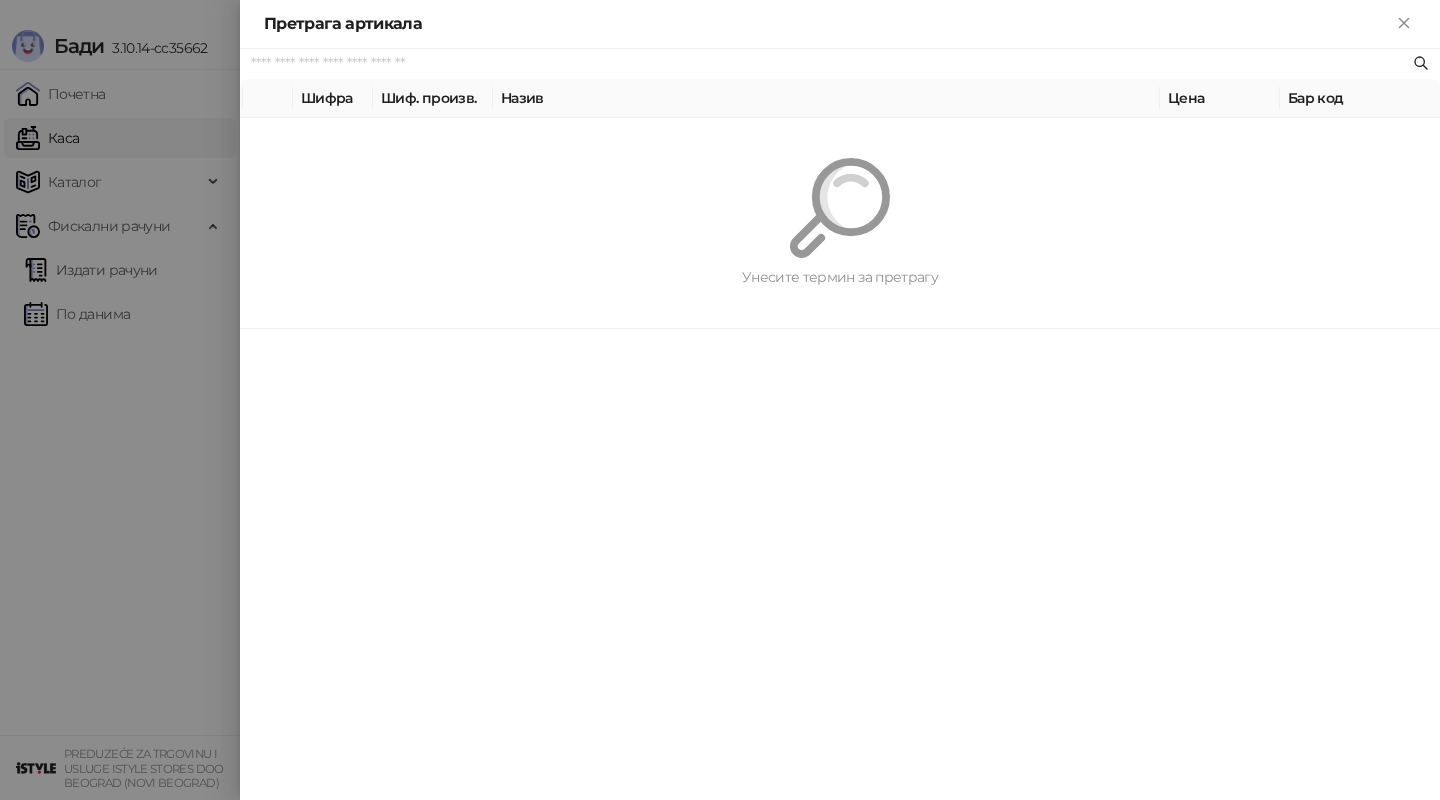paste on "*********" 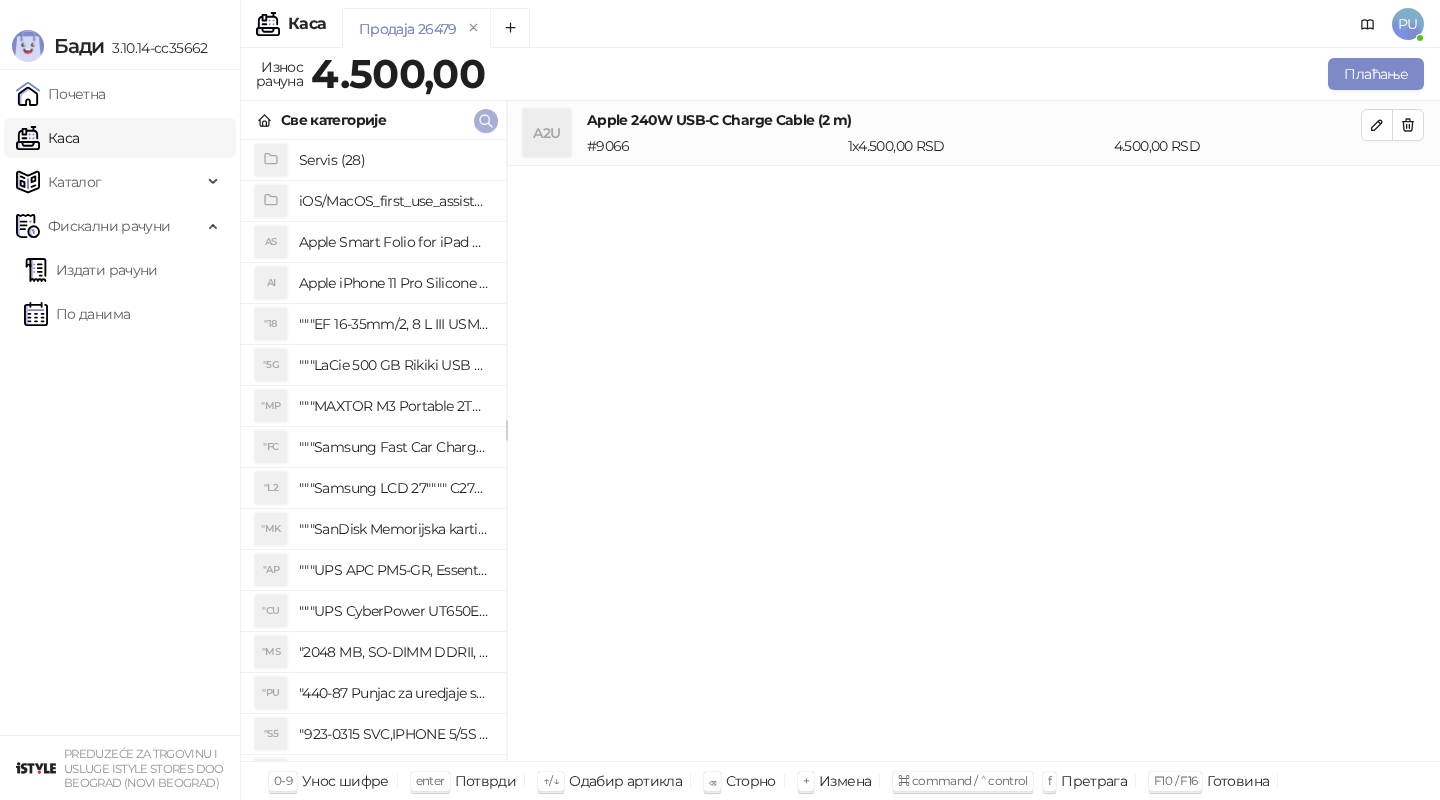 click 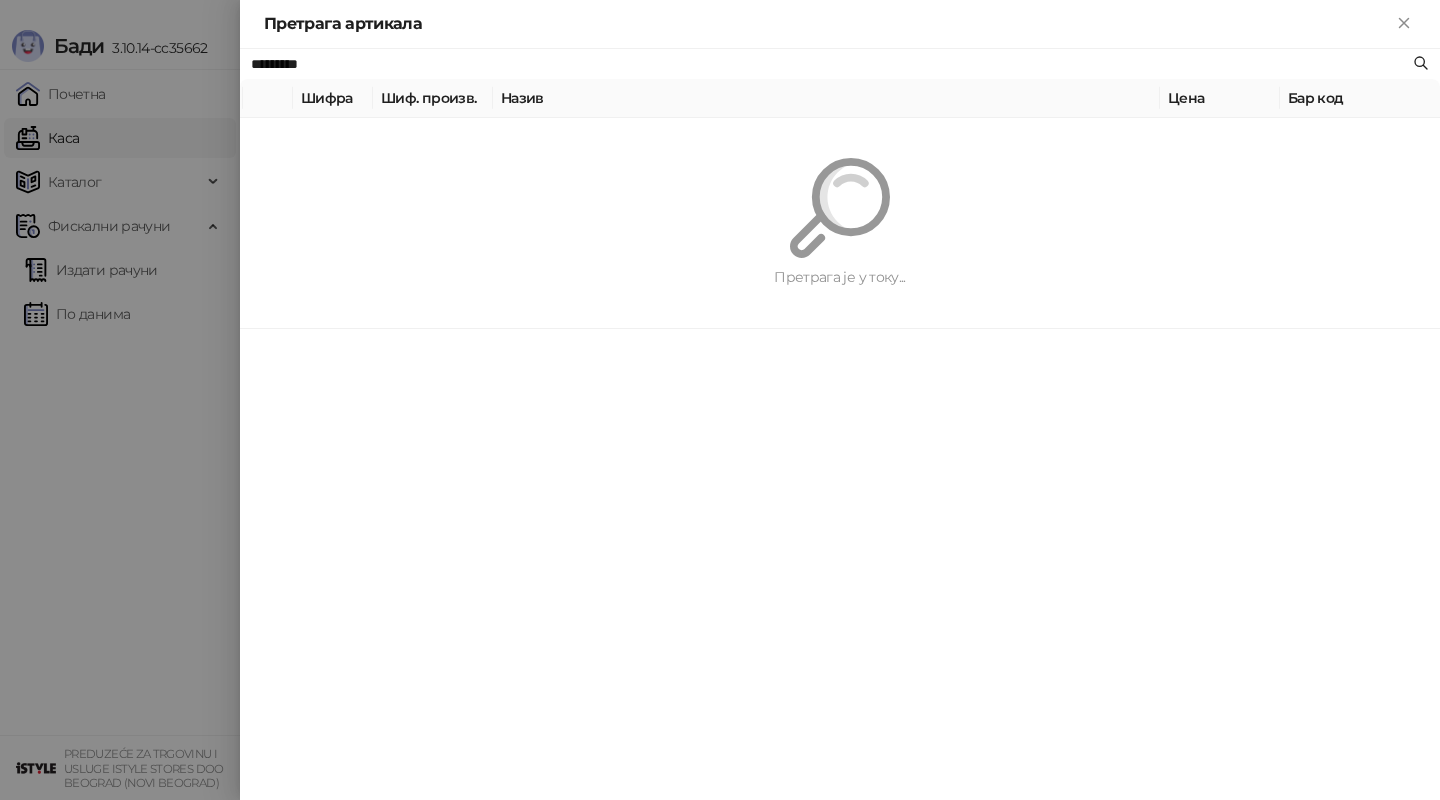 paste 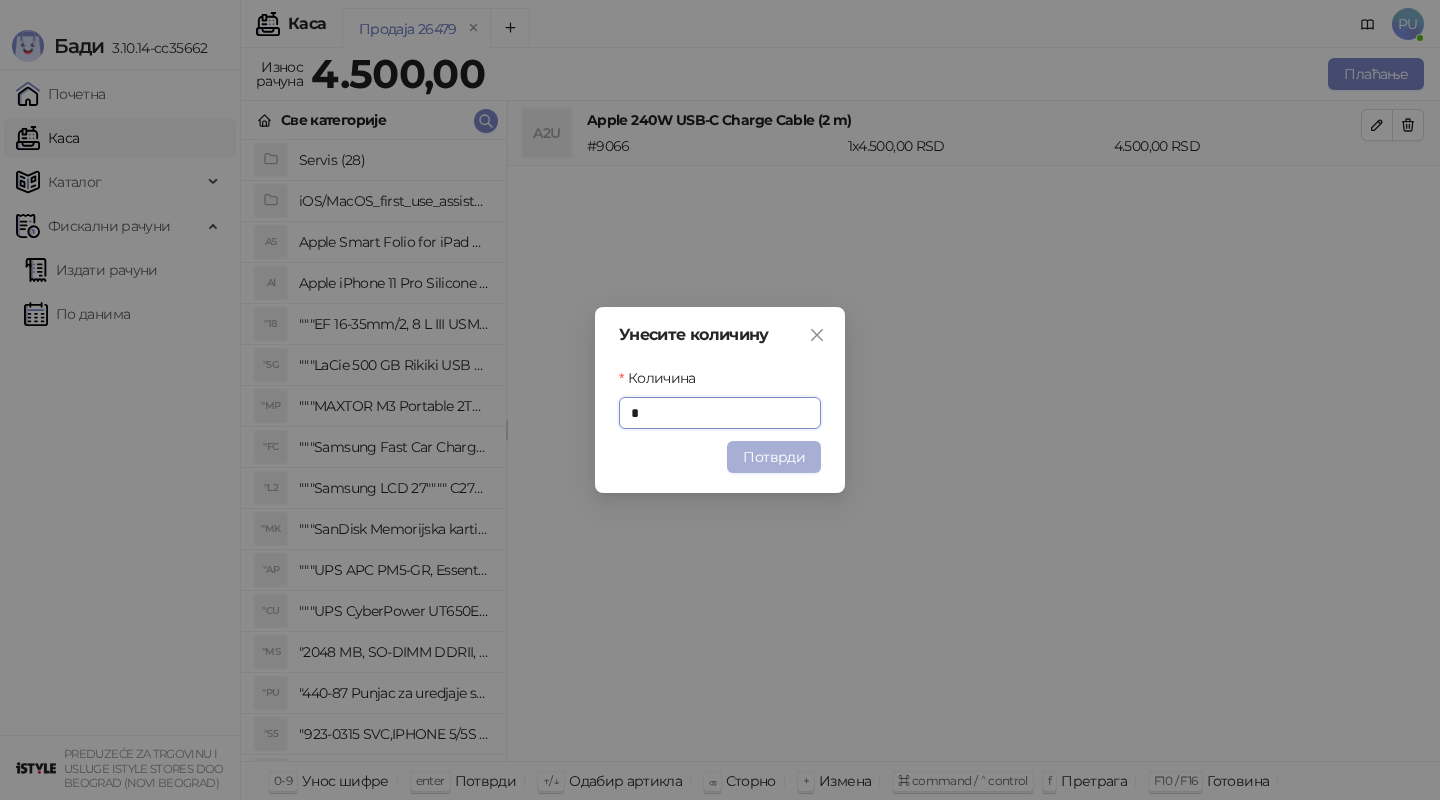 click on "Потврди" at bounding box center [774, 457] 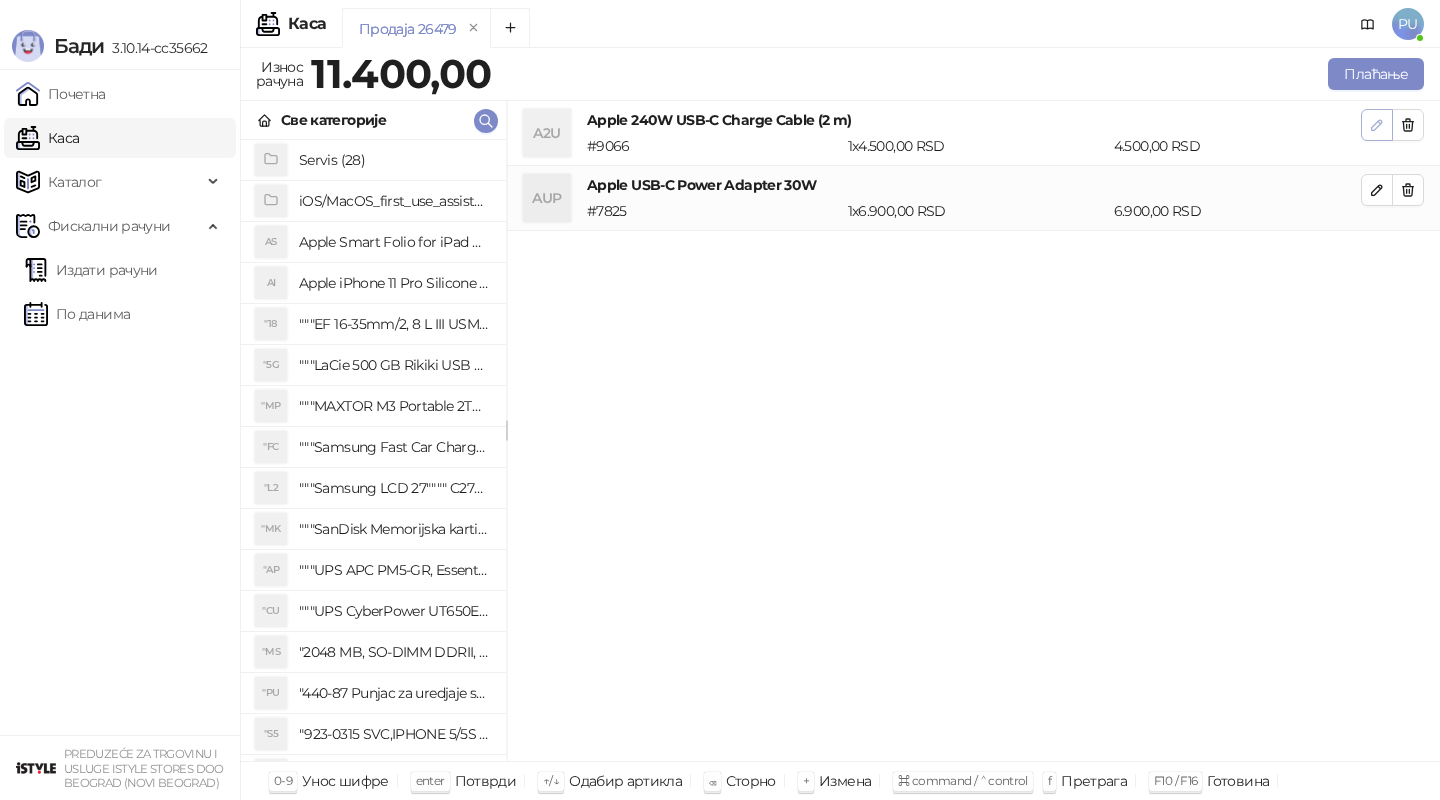 click 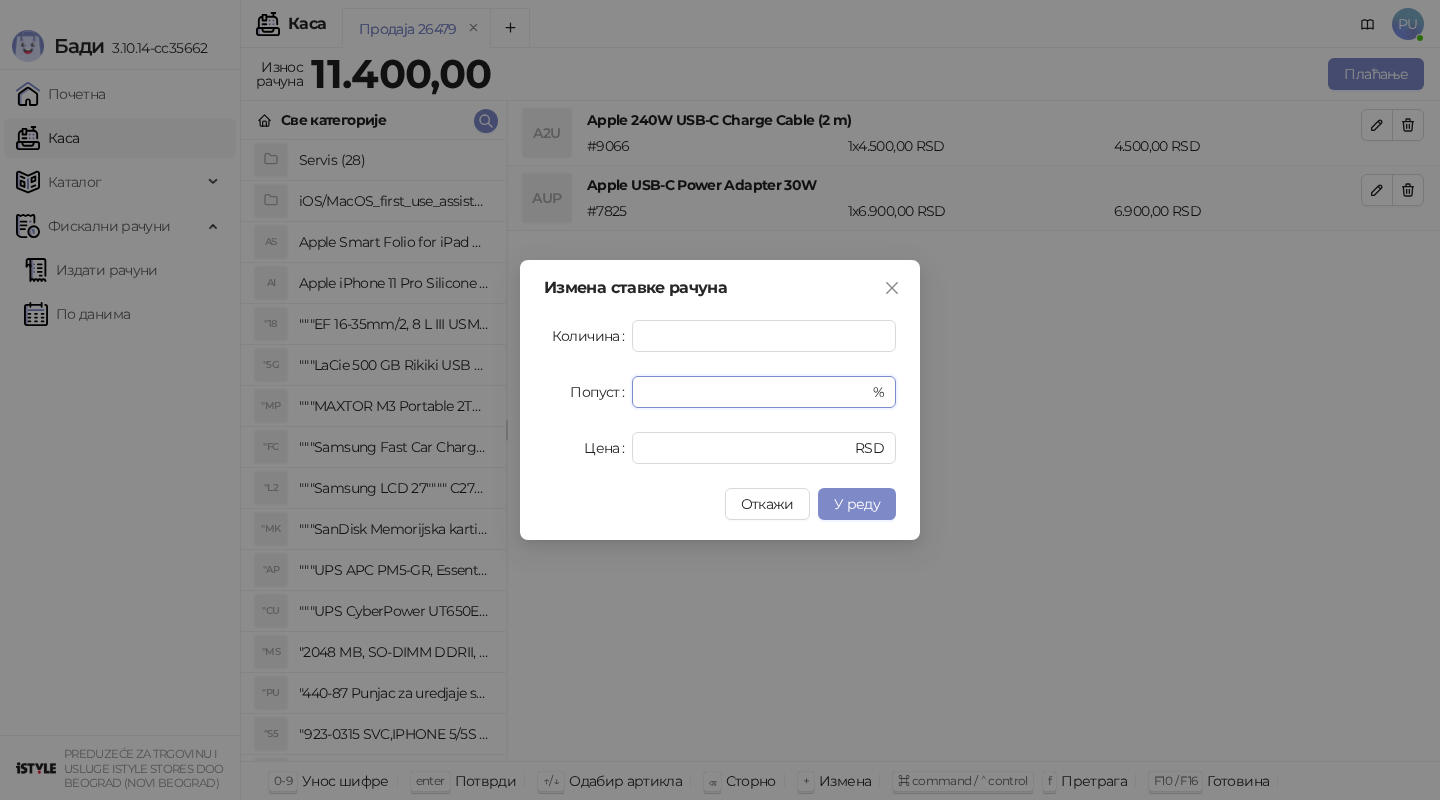 drag, startPoint x: 677, startPoint y: 389, endPoint x: 539, endPoint y: 389, distance: 138 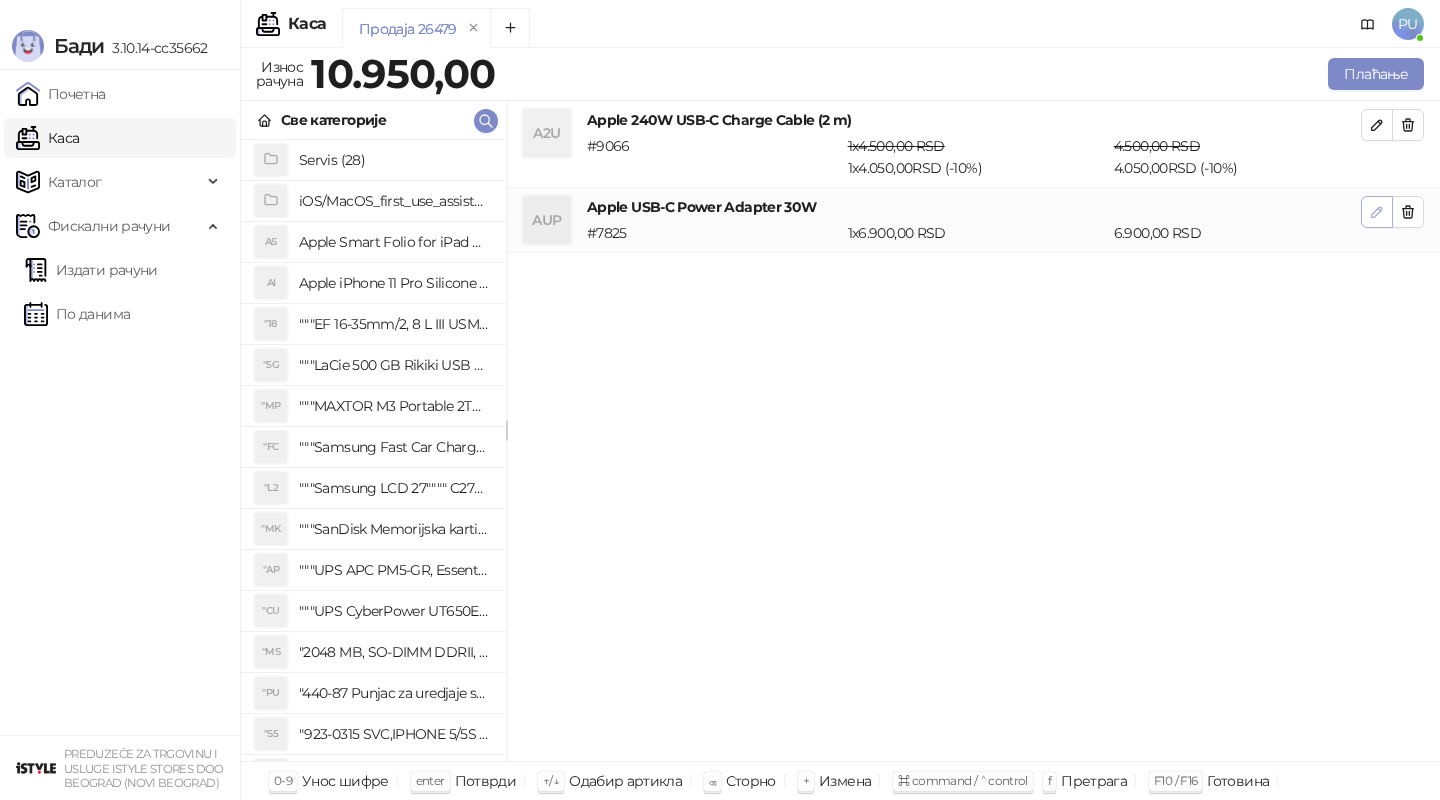 click at bounding box center [1377, 212] 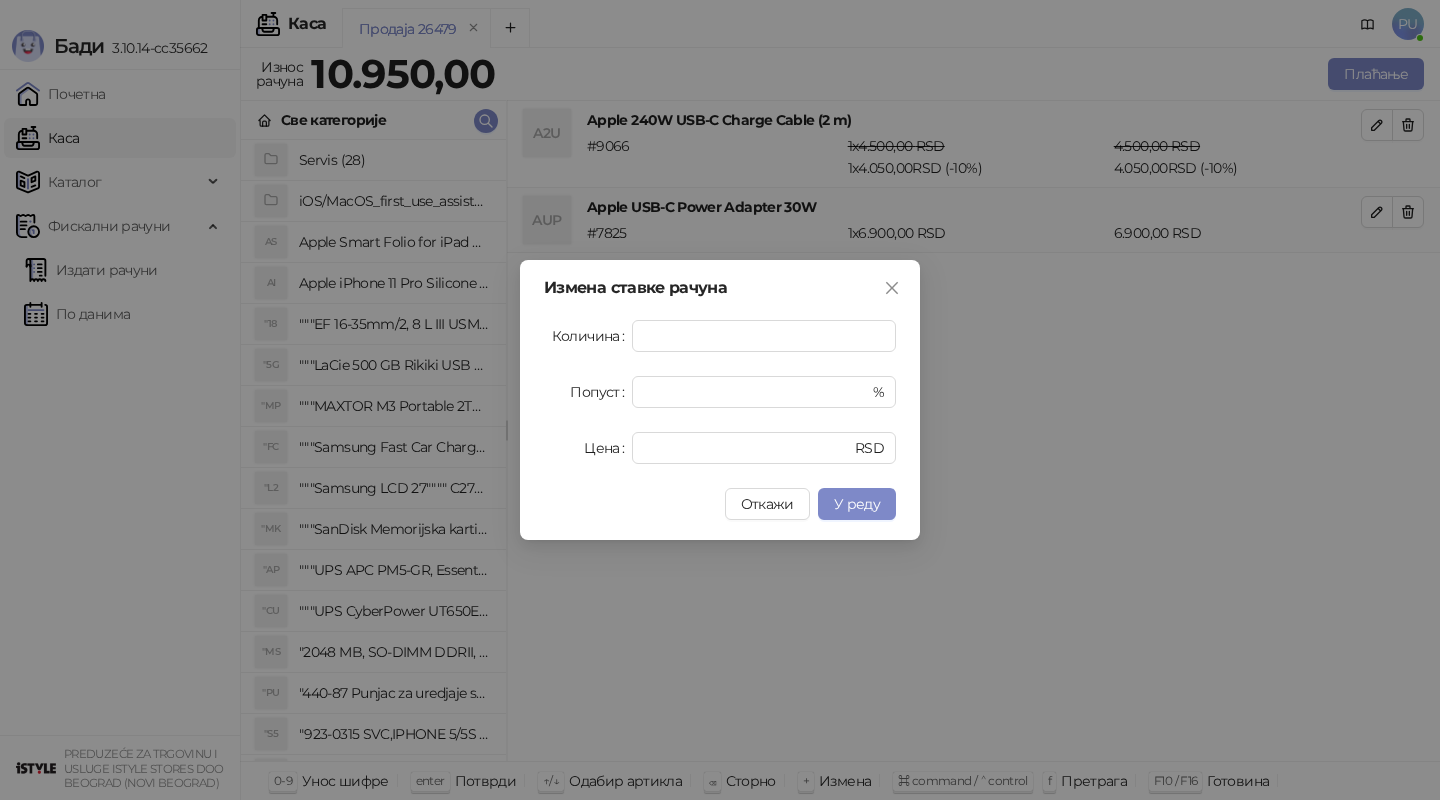 click on "Количина * Попуст * % Цена **** RSD" at bounding box center [720, 392] 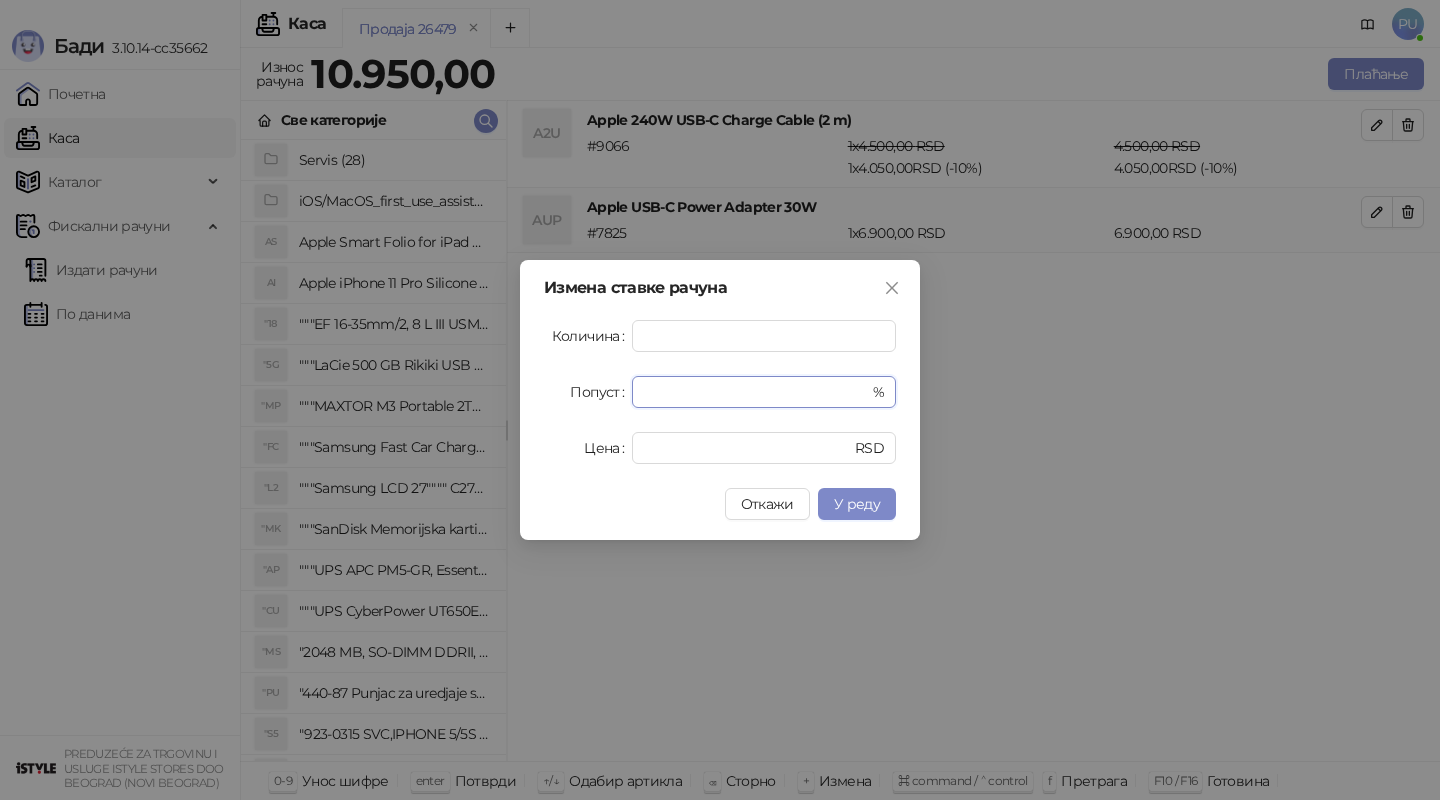 drag, startPoint x: 668, startPoint y: 399, endPoint x: 590, endPoint y: 375, distance: 81.608826 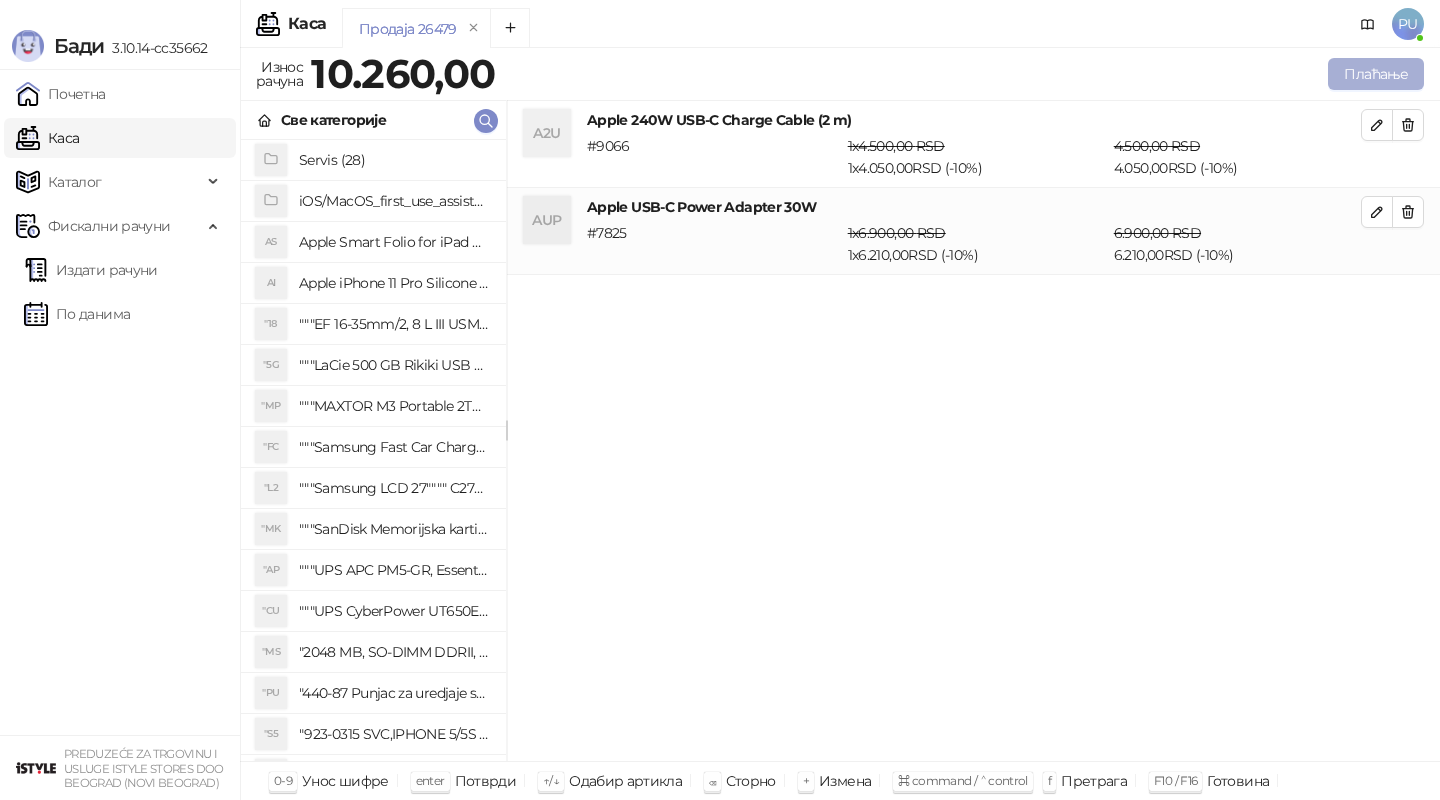 click on "Плаћање" at bounding box center (1376, 74) 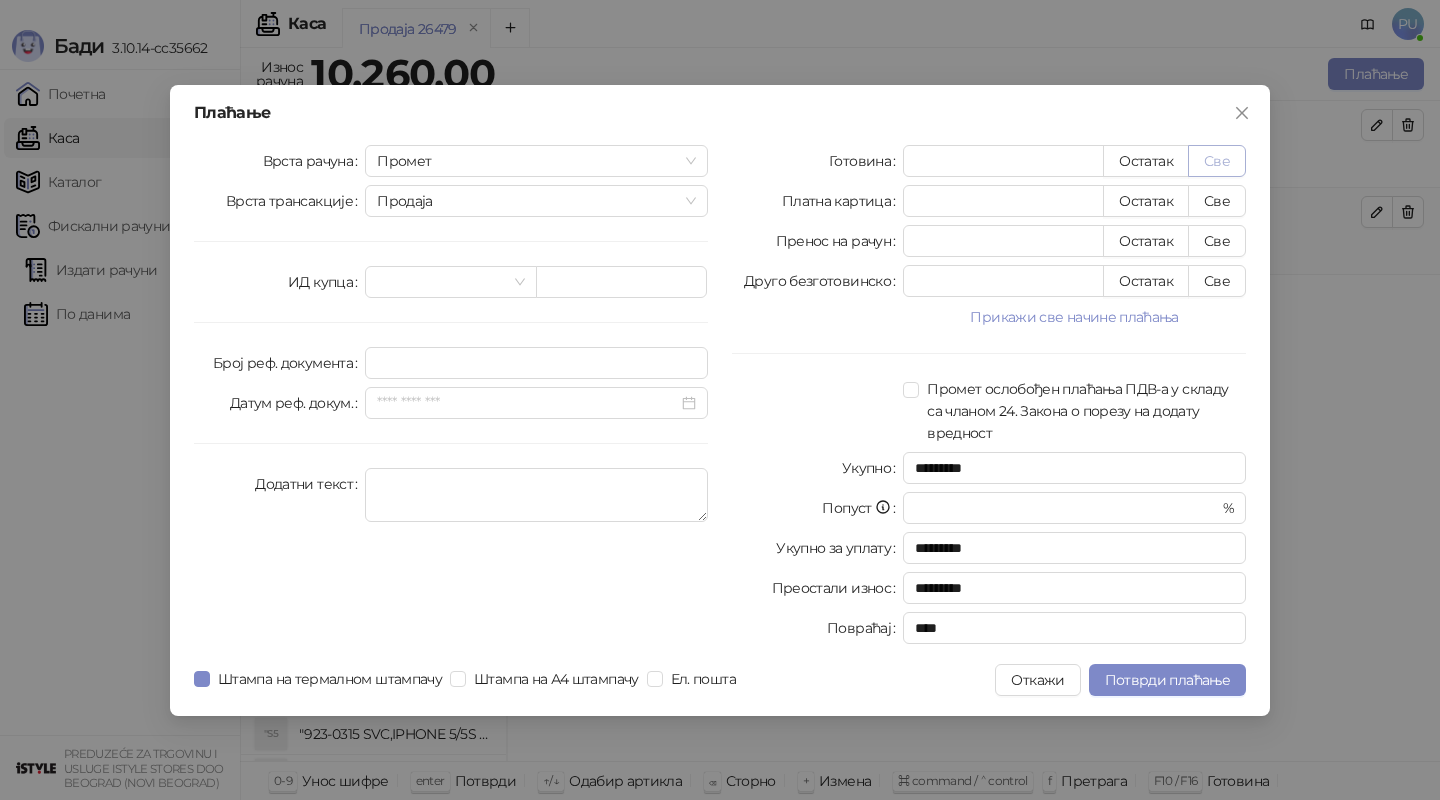 click on "Све" at bounding box center [1217, 161] 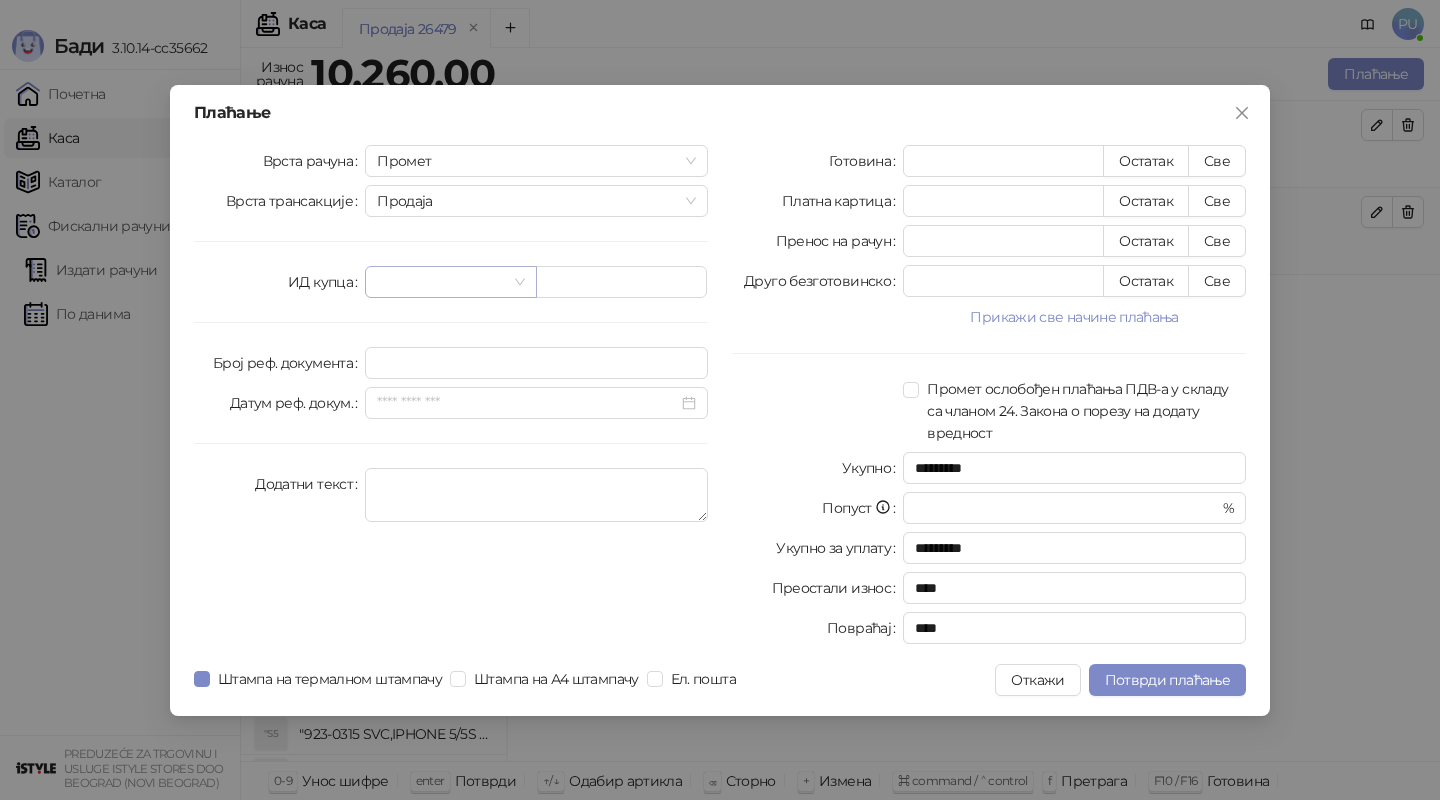 click at bounding box center (450, 282) 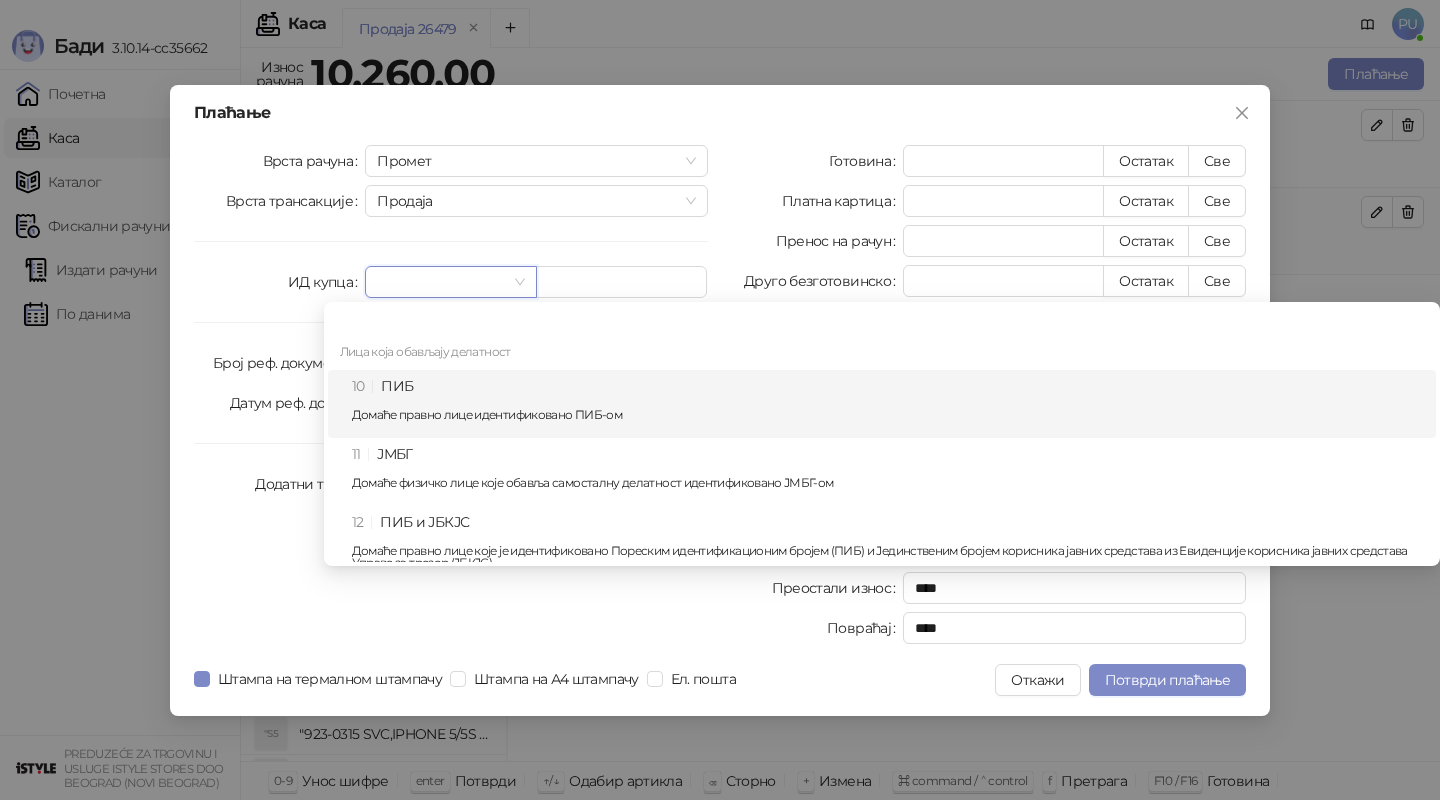 click on "10 ПИБ Домаће правно лице идентификовано ПИБ-ом" at bounding box center (888, 404) 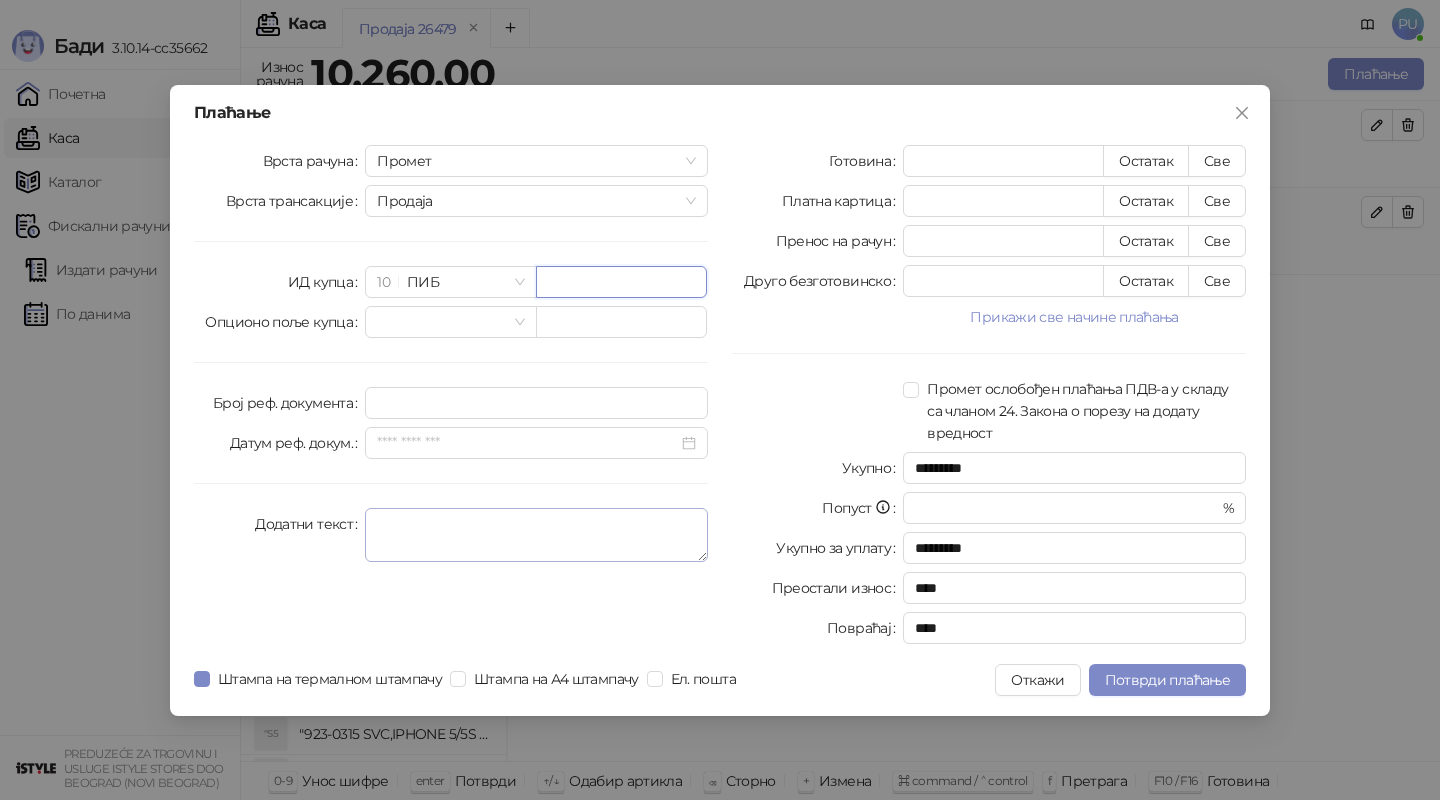 paste on "*********" 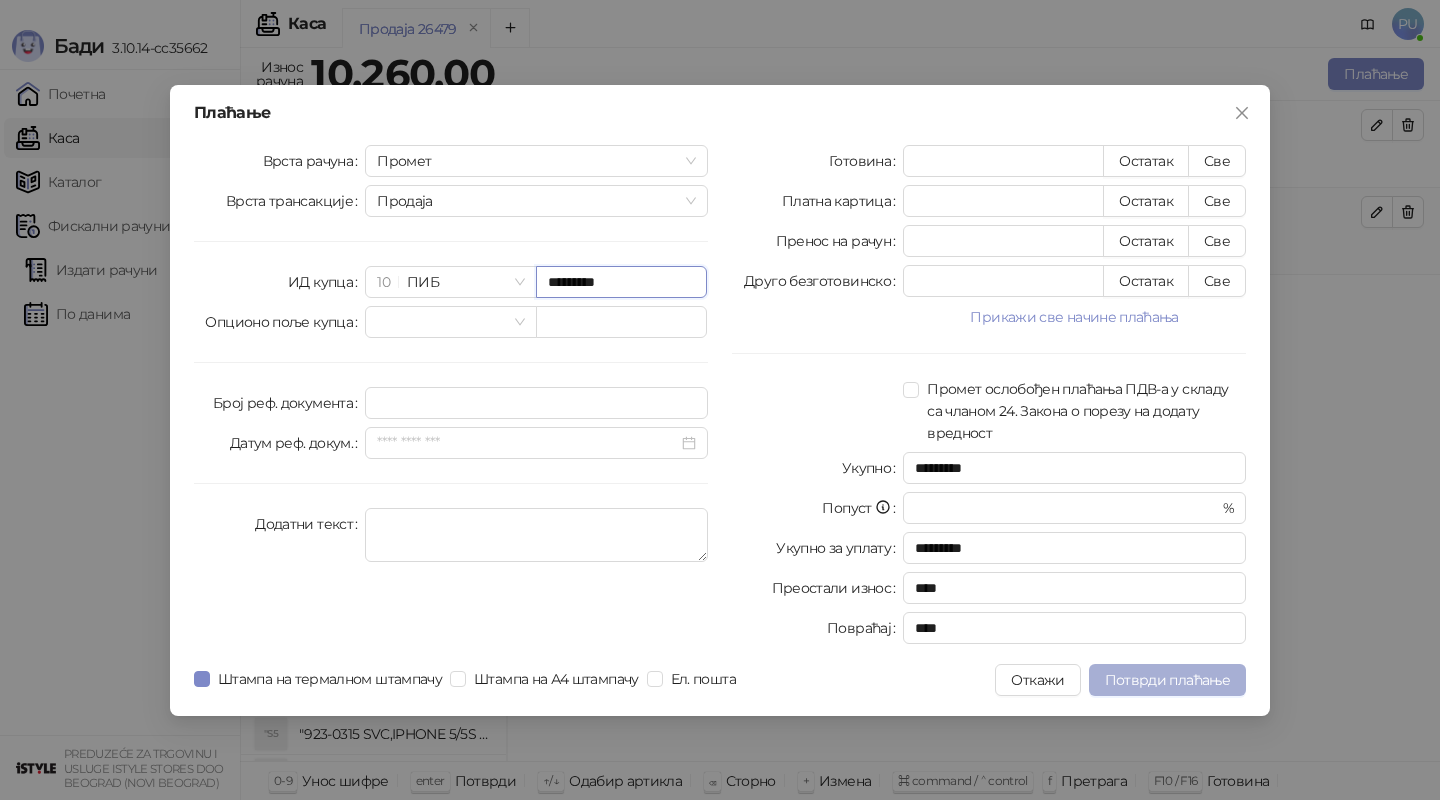 type on "*********" 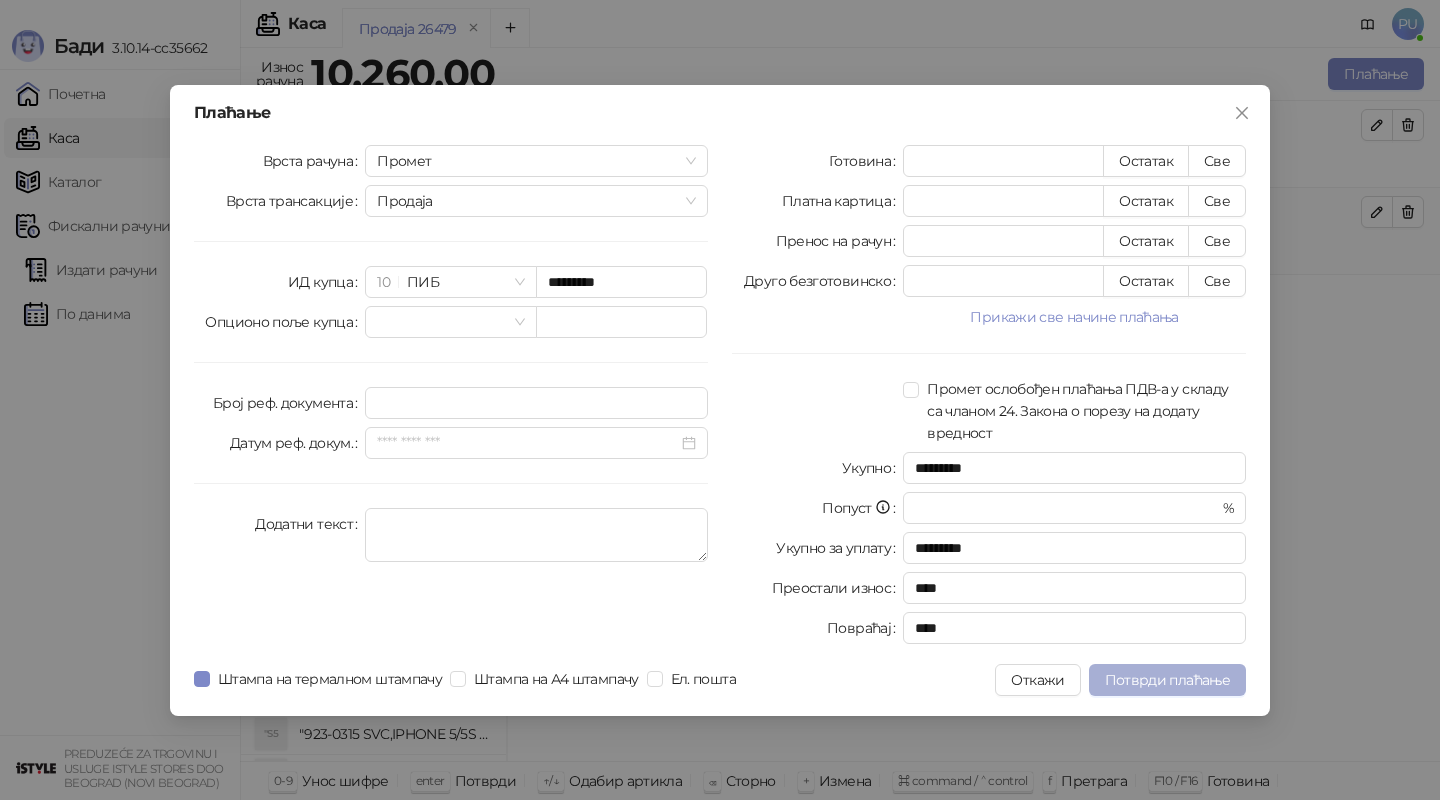 click on "Потврди плаћање" at bounding box center [1167, 680] 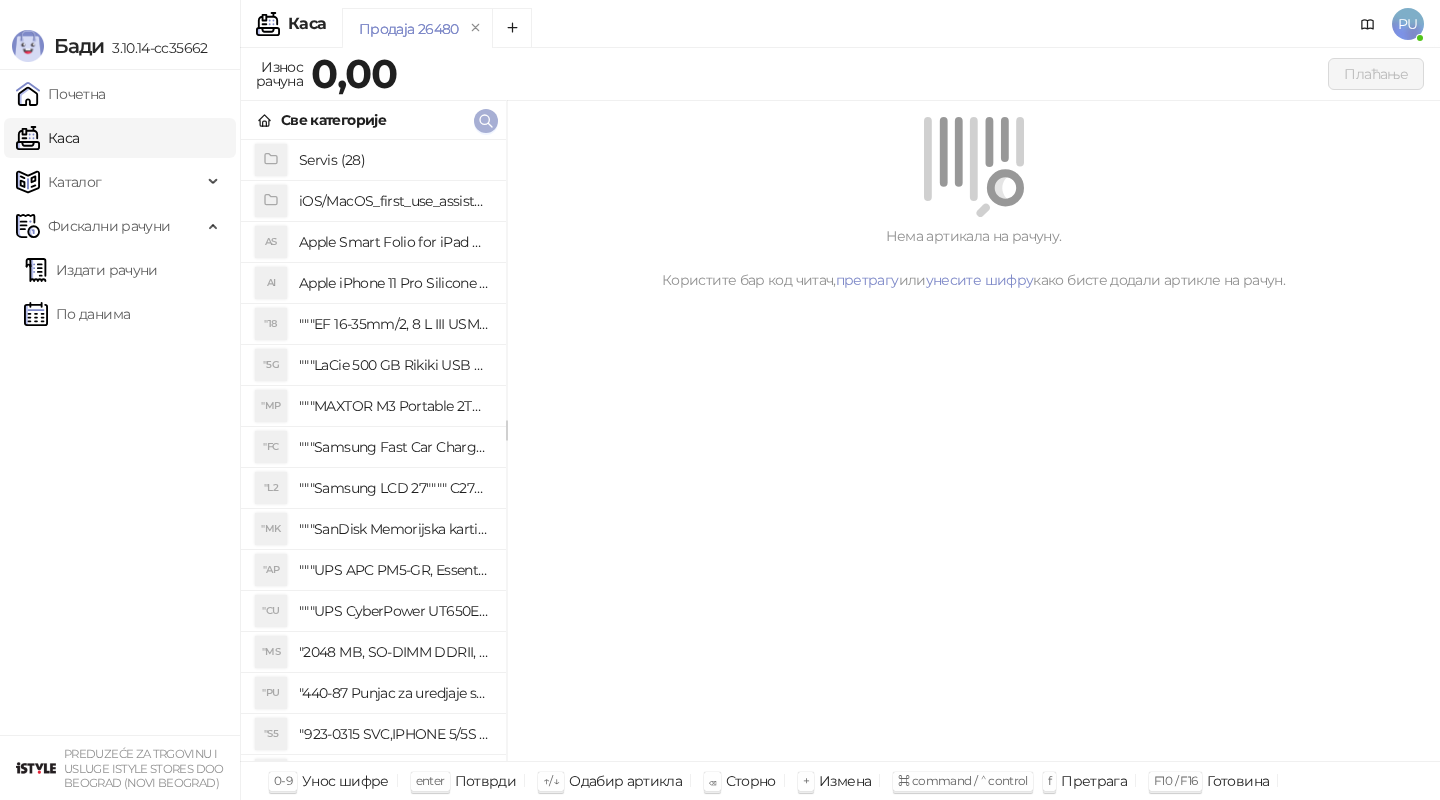 click 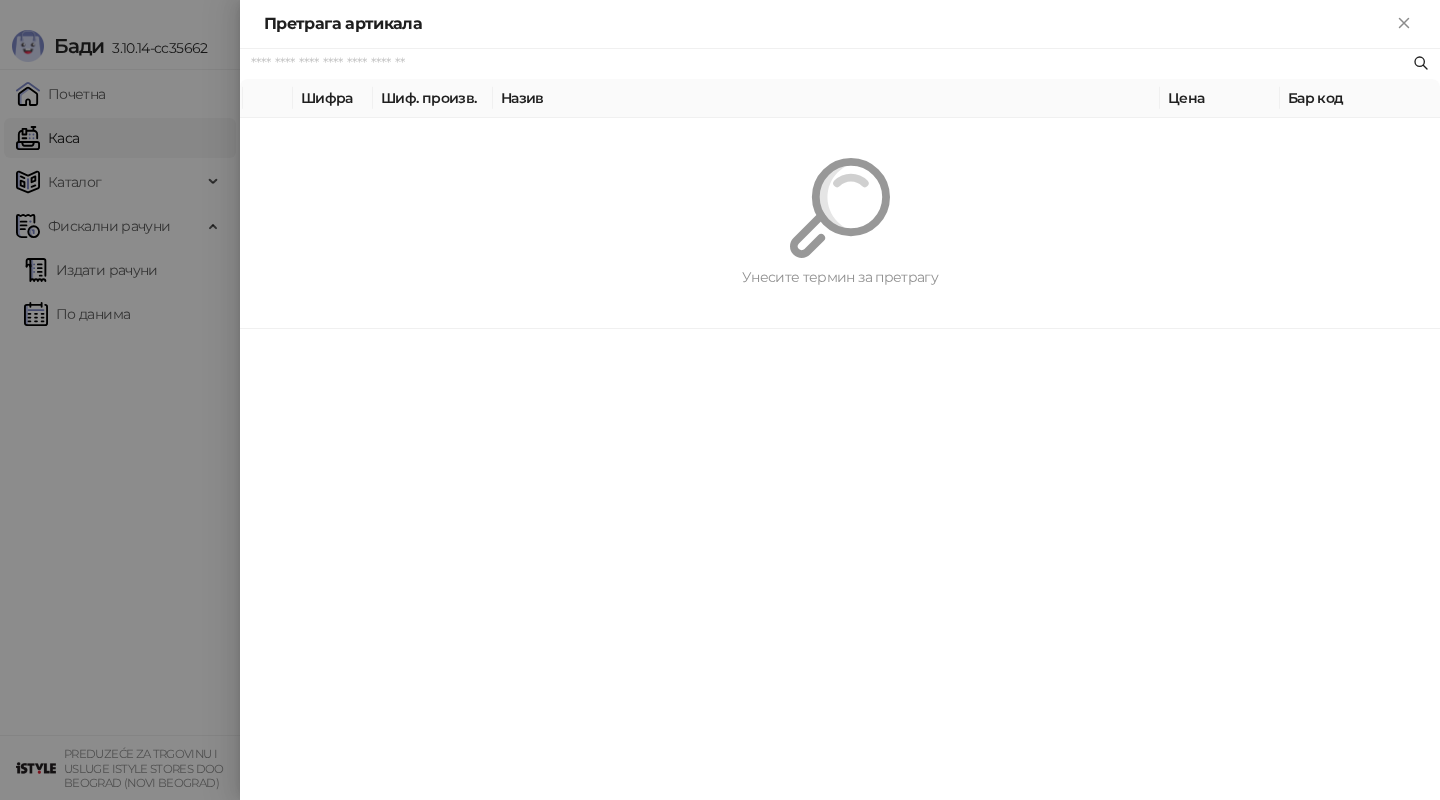 paste on "*********" 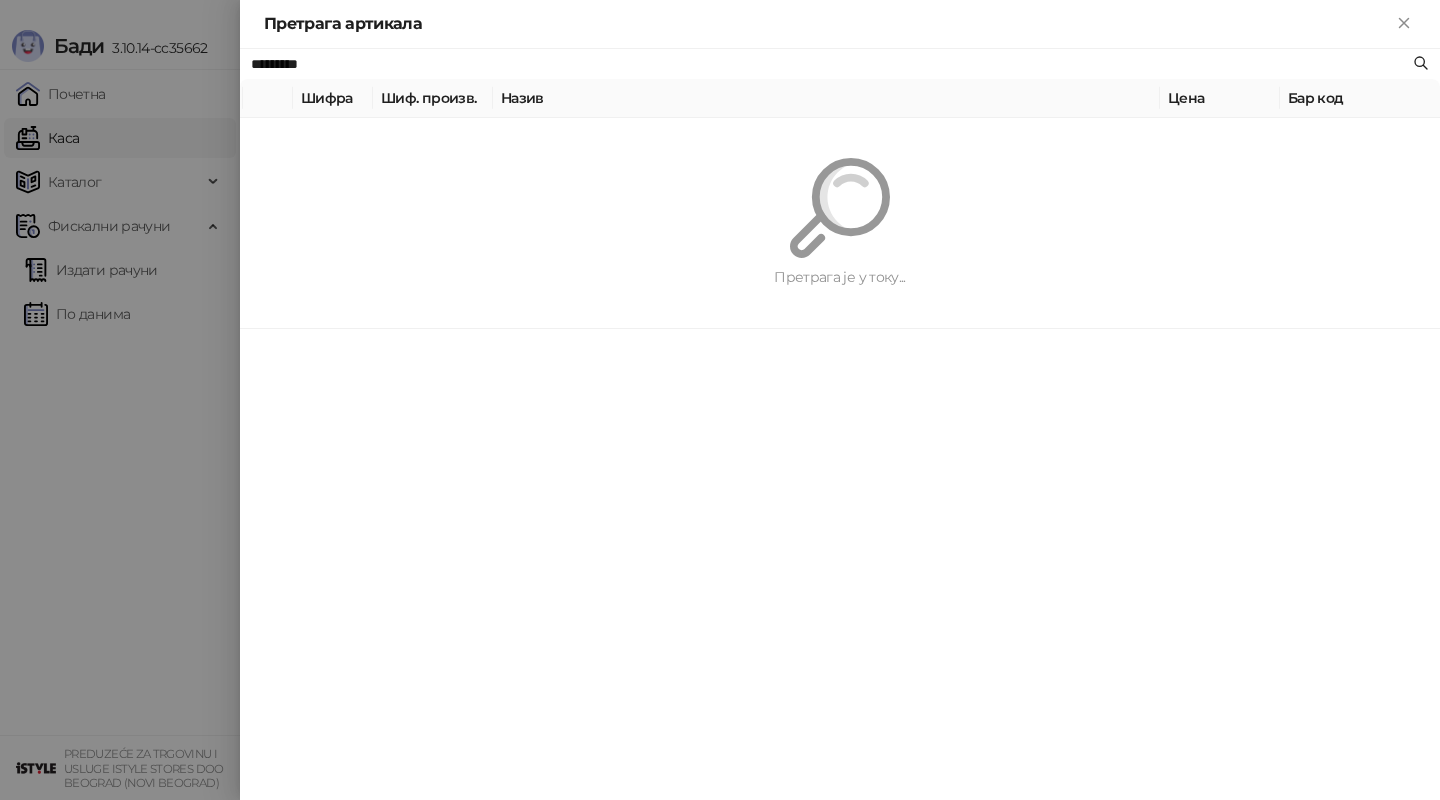 type on "*********" 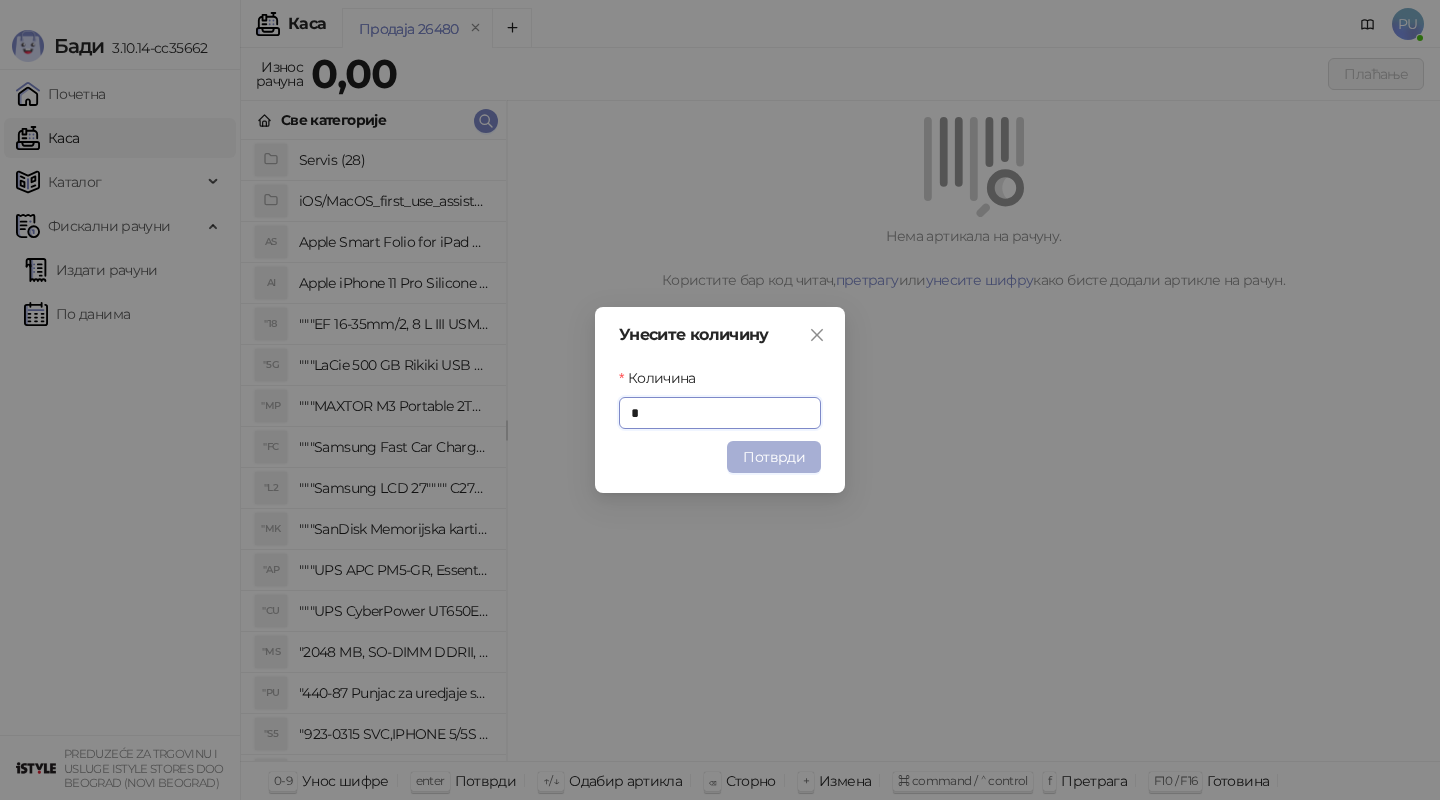 click on "Потврди" at bounding box center (774, 457) 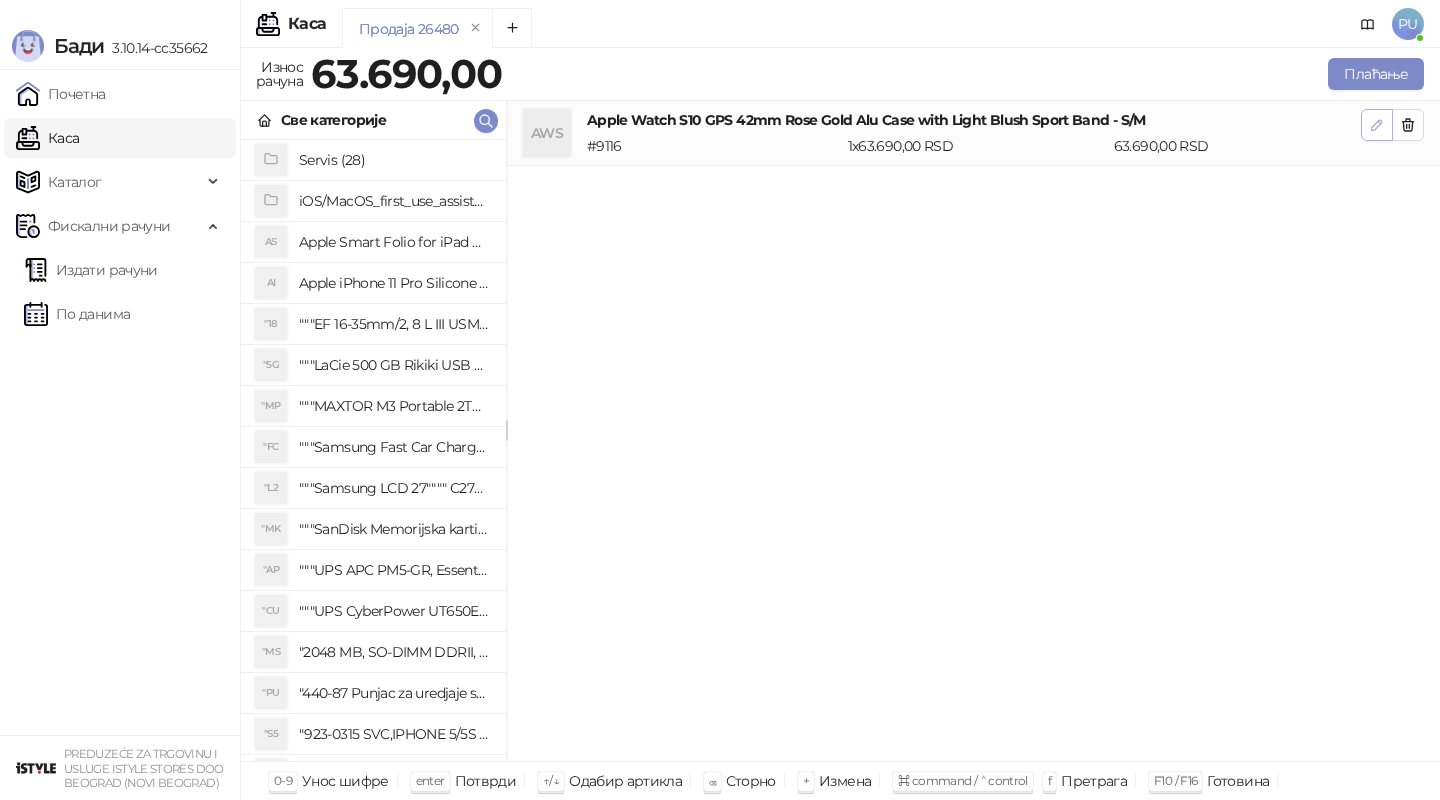 click 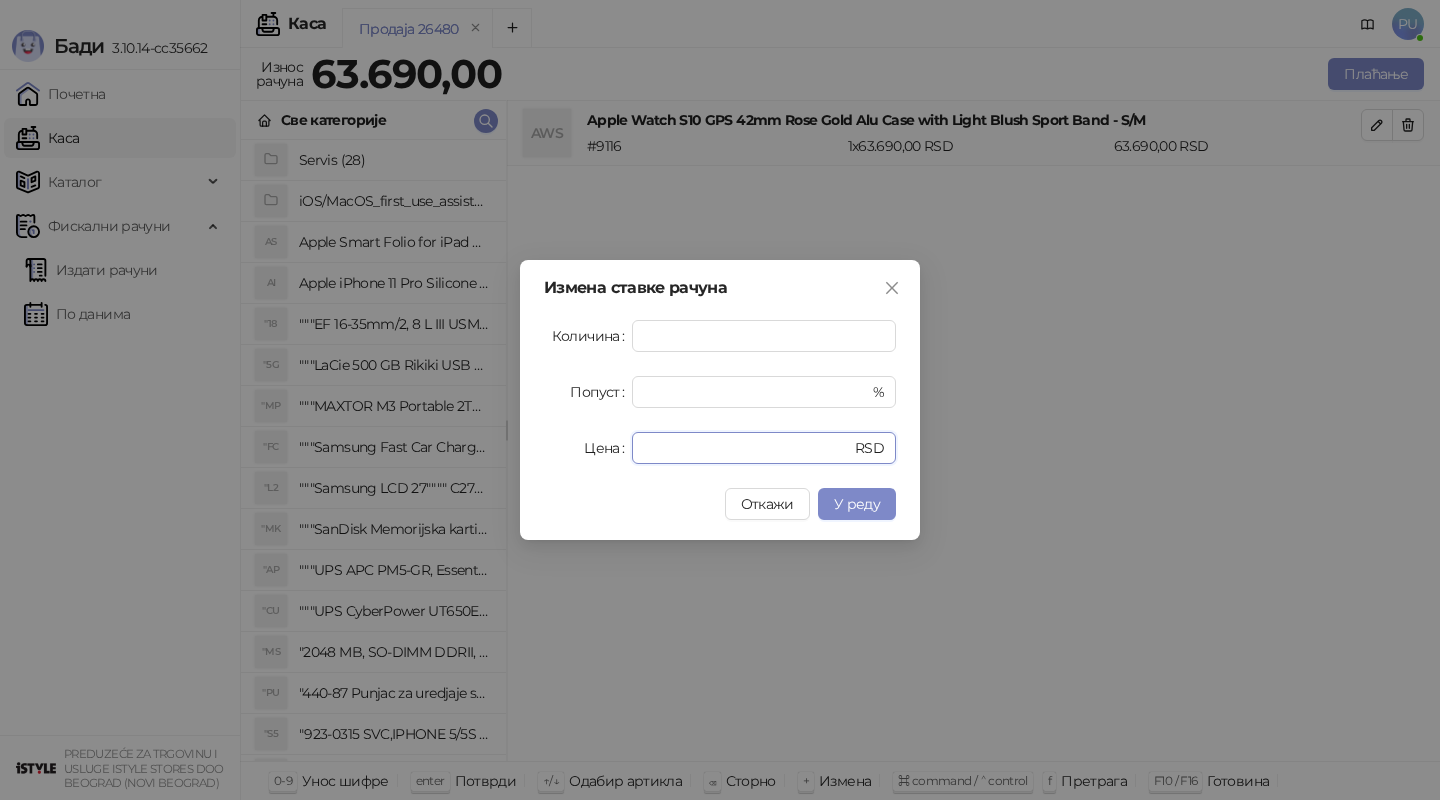 drag, startPoint x: 687, startPoint y: 447, endPoint x: 366, endPoint y: 374, distance: 329.19598 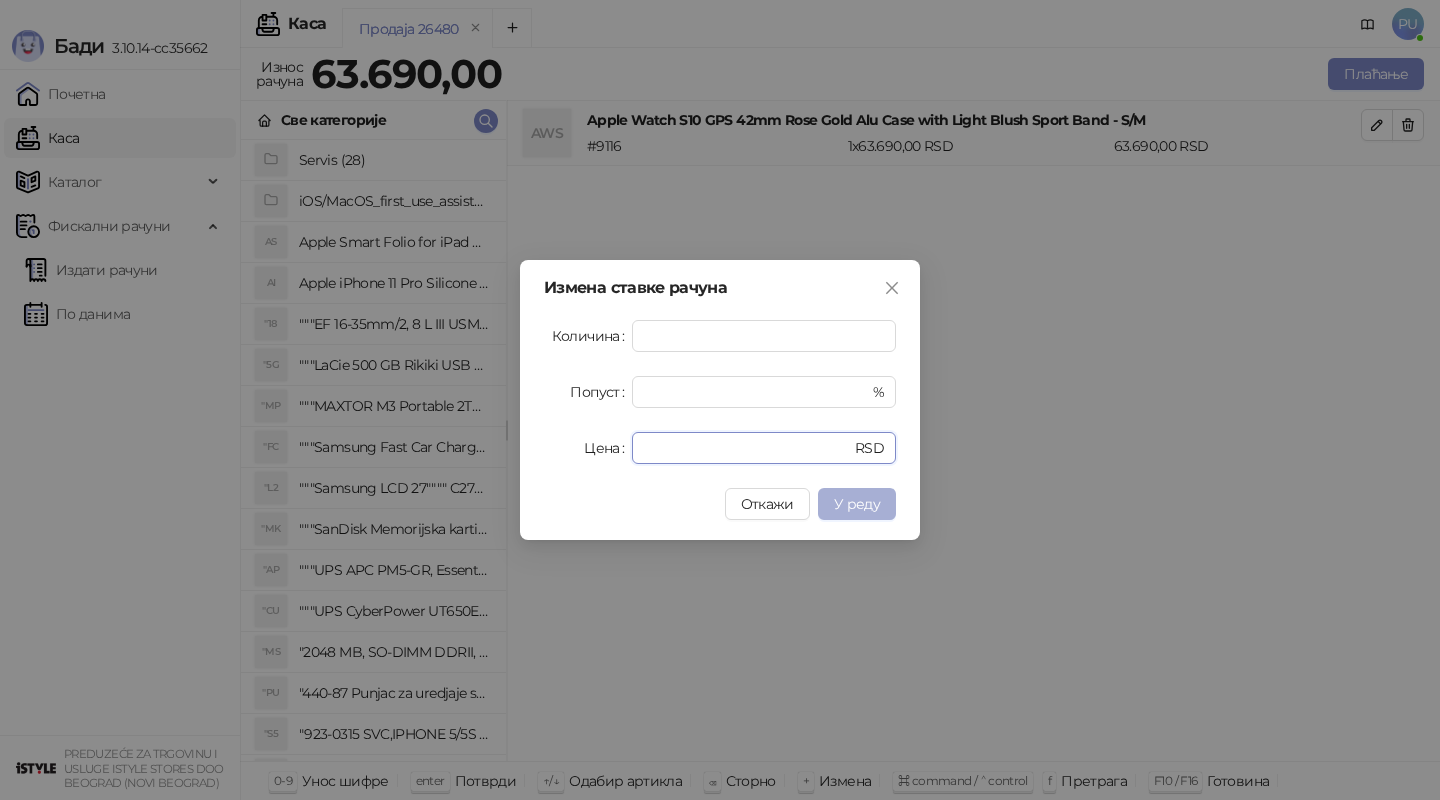 type on "*****" 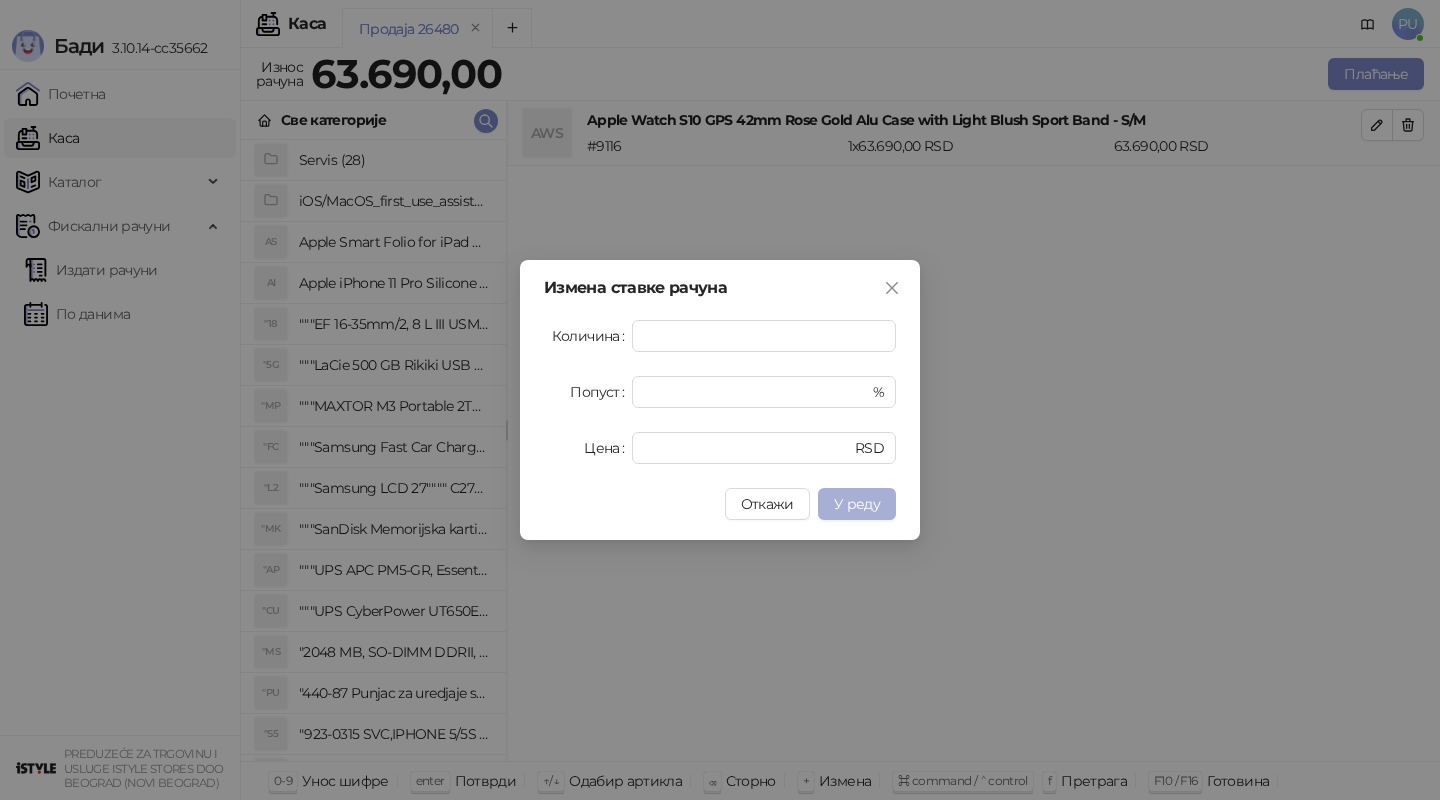 click on "У реду" at bounding box center [857, 504] 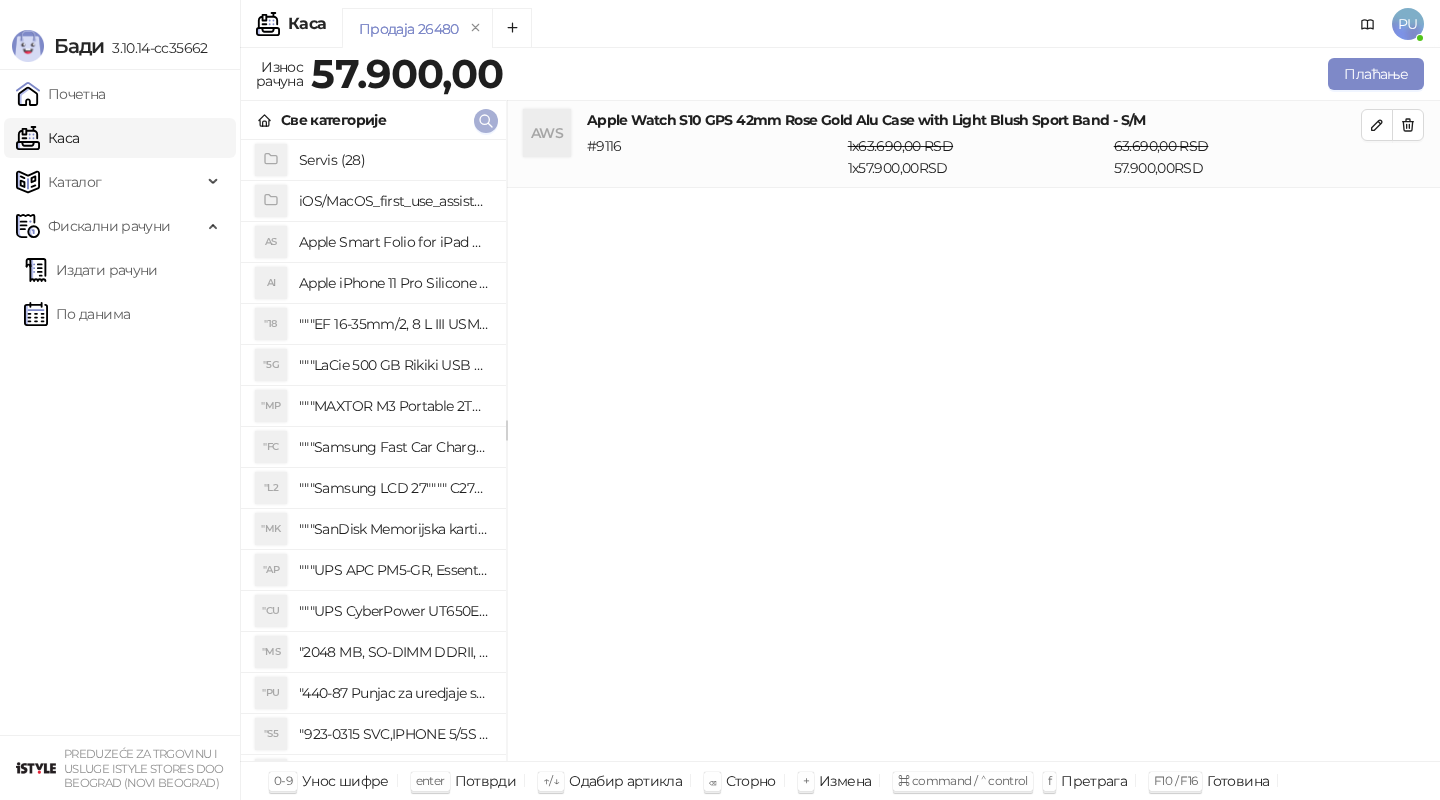 click 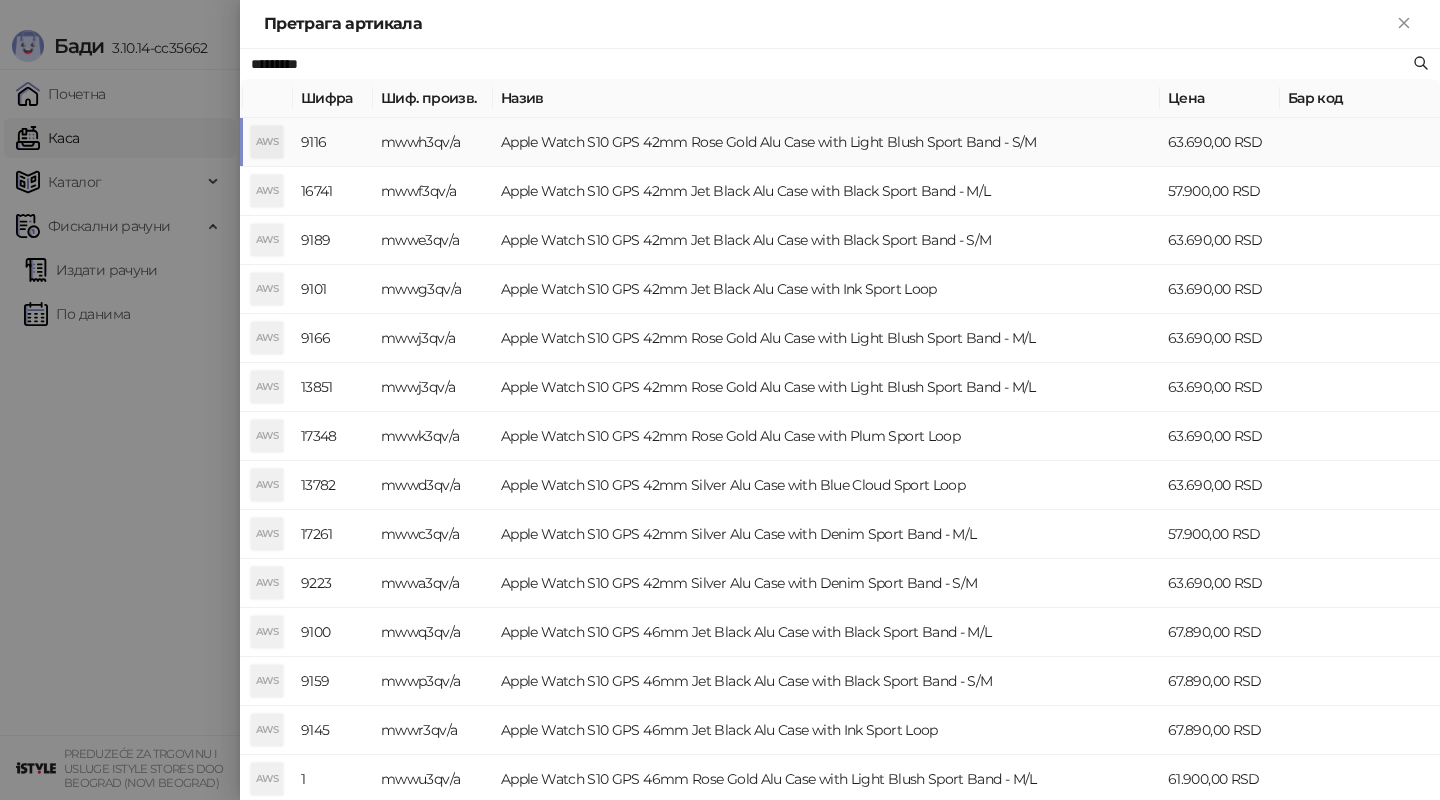 paste on "**********" 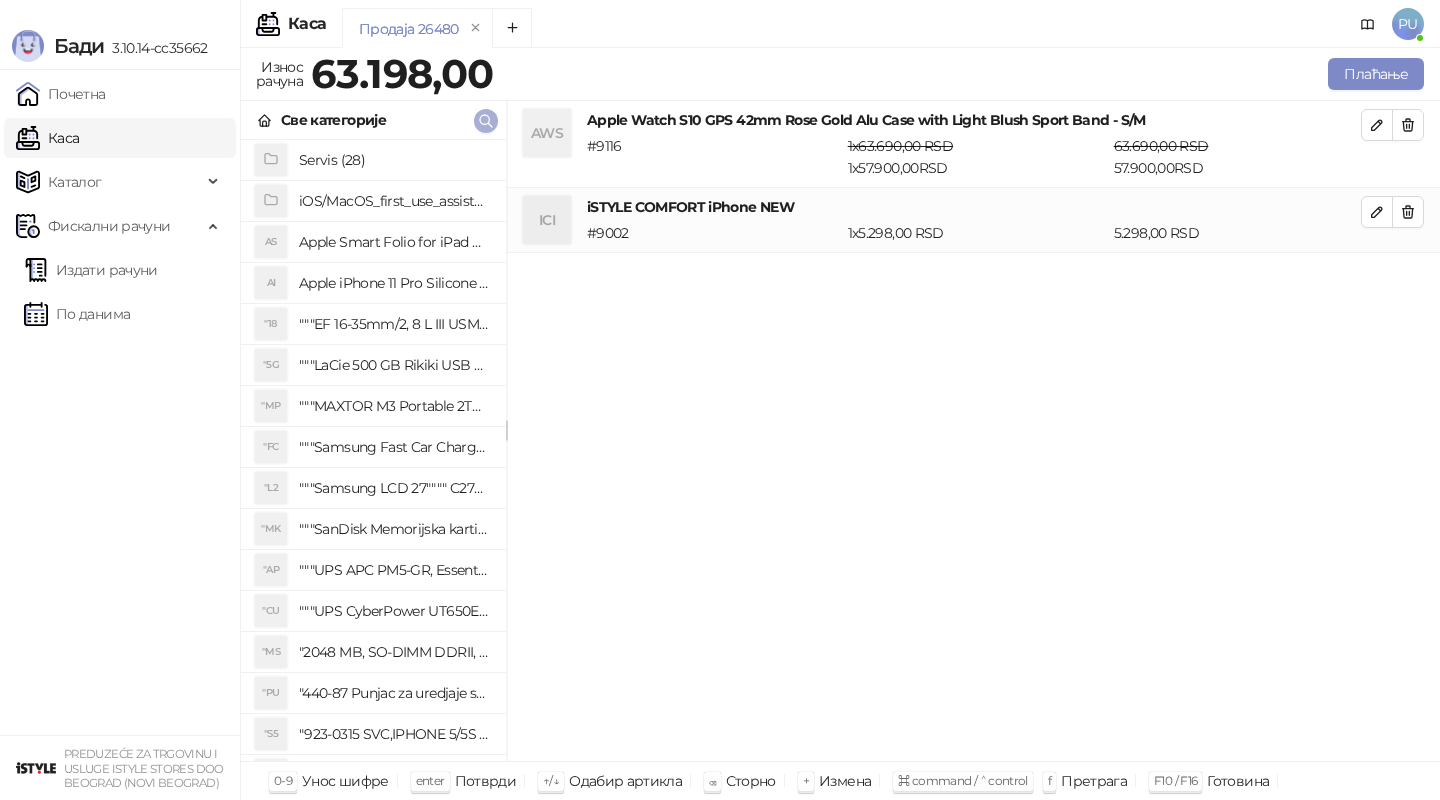 click 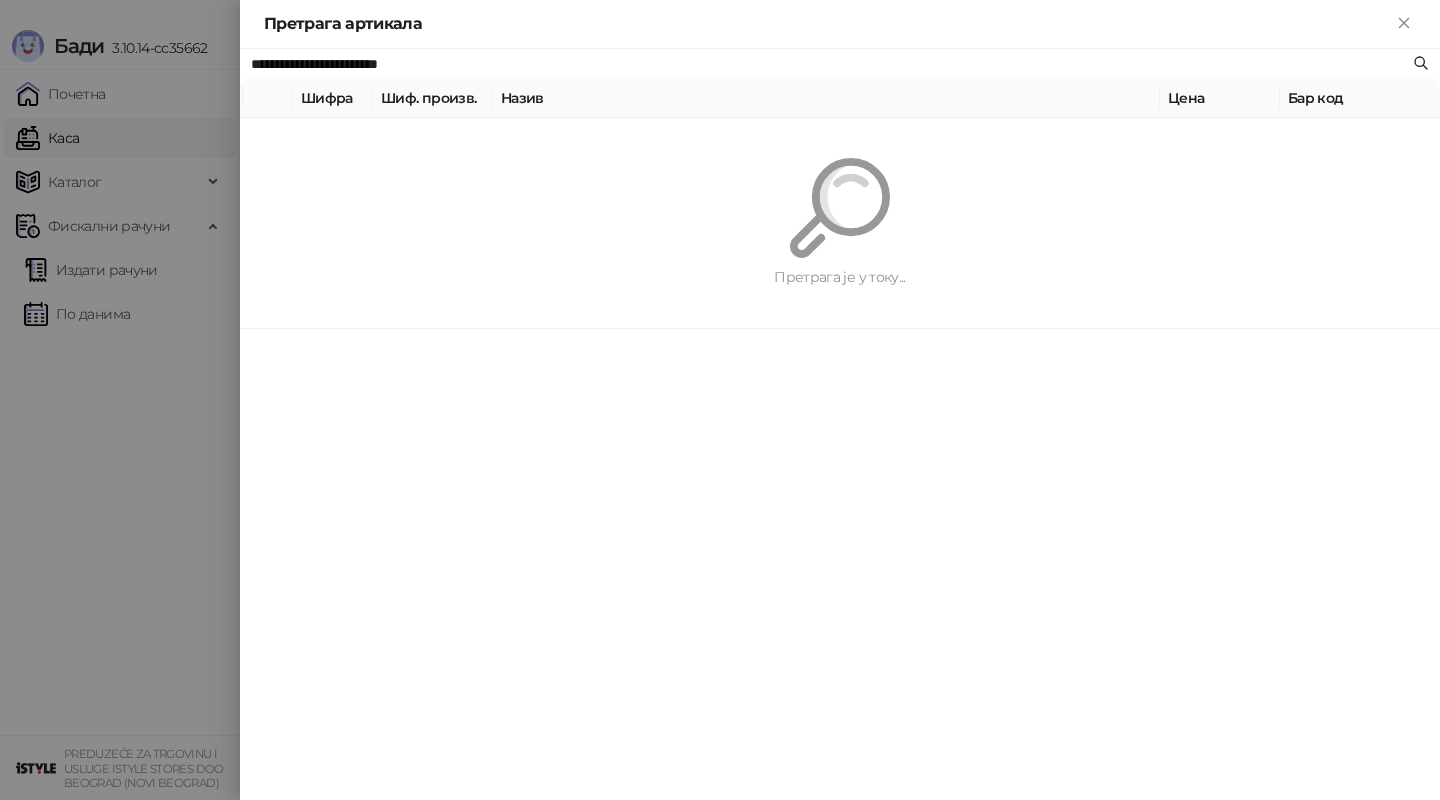 paste 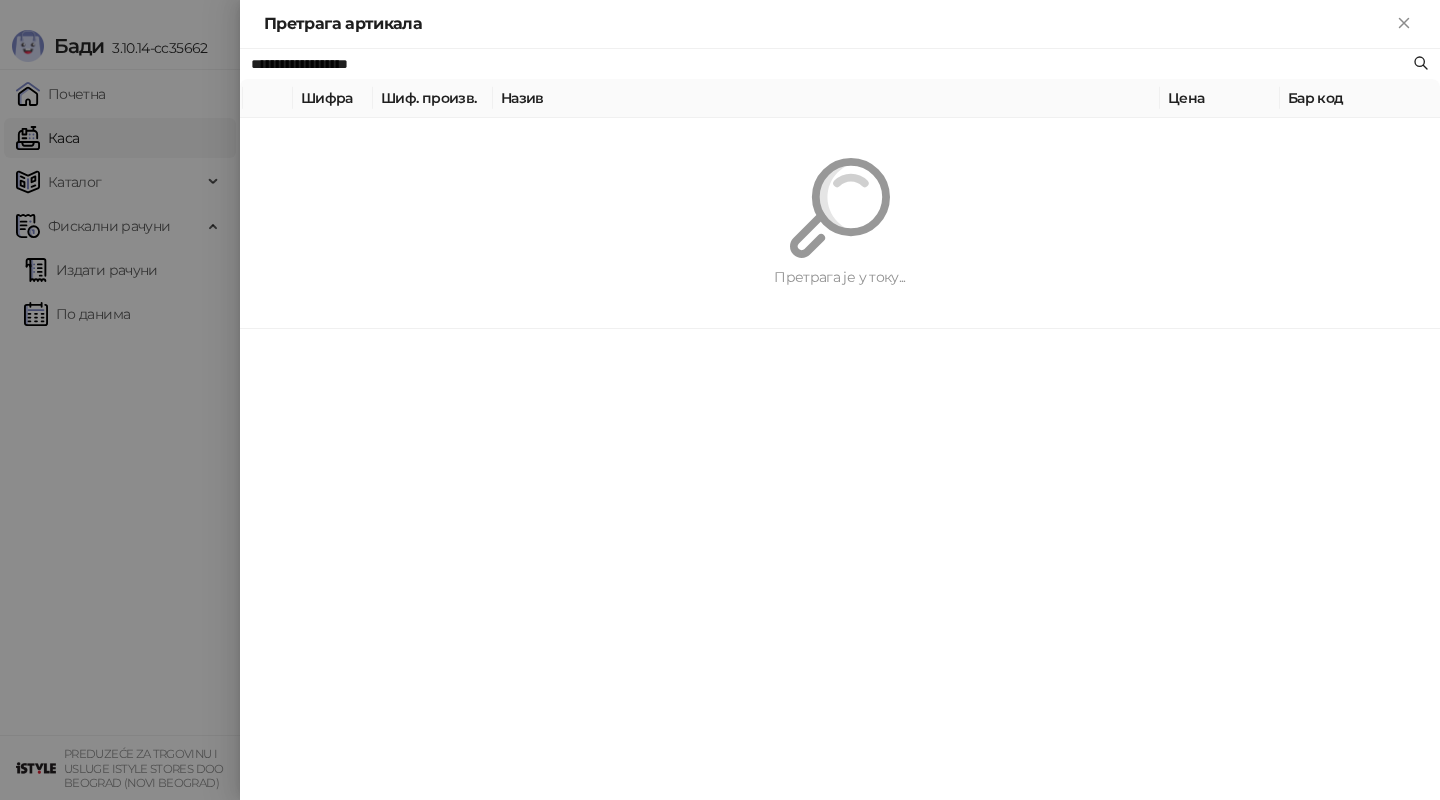 type on "**********" 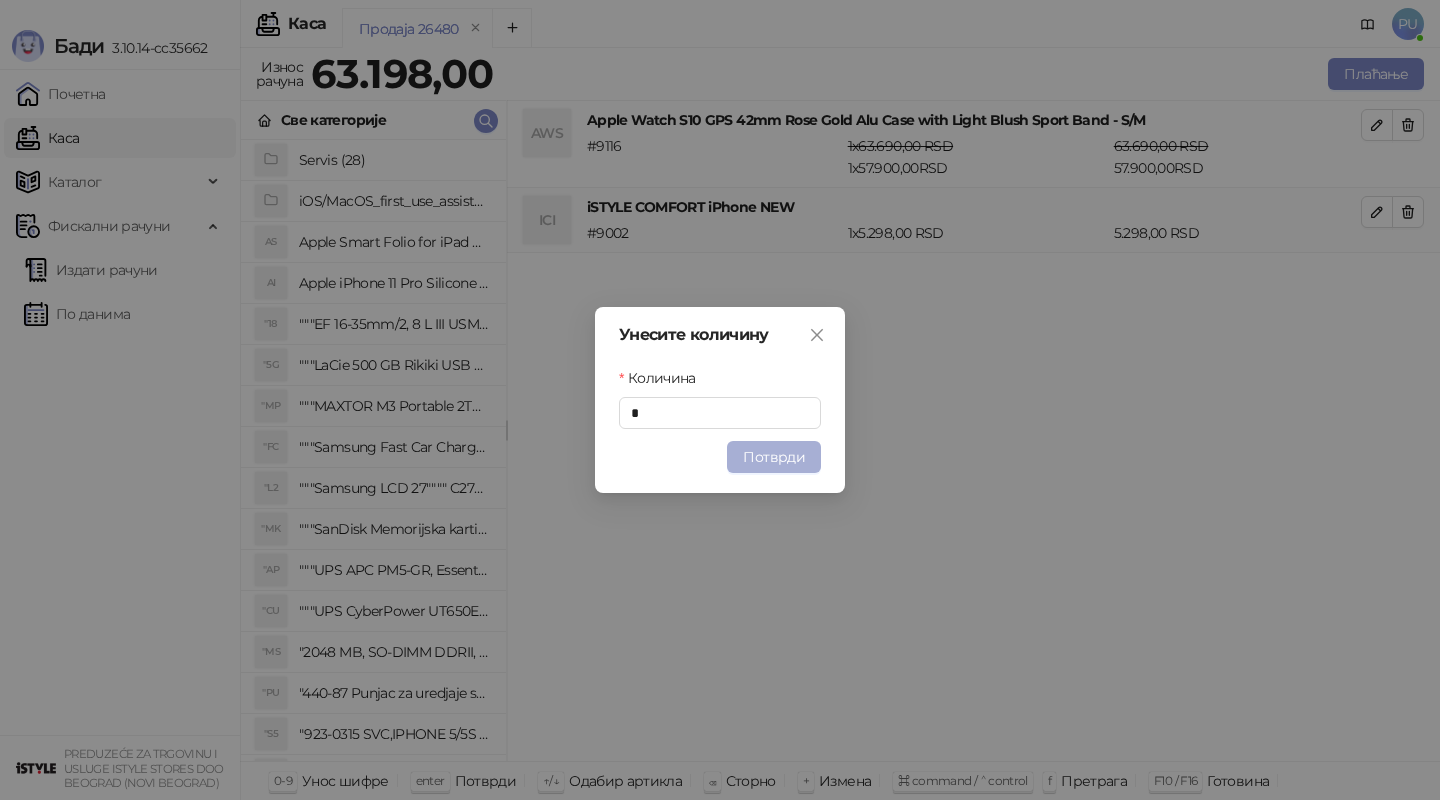 click on "Потврди" at bounding box center (774, 457) 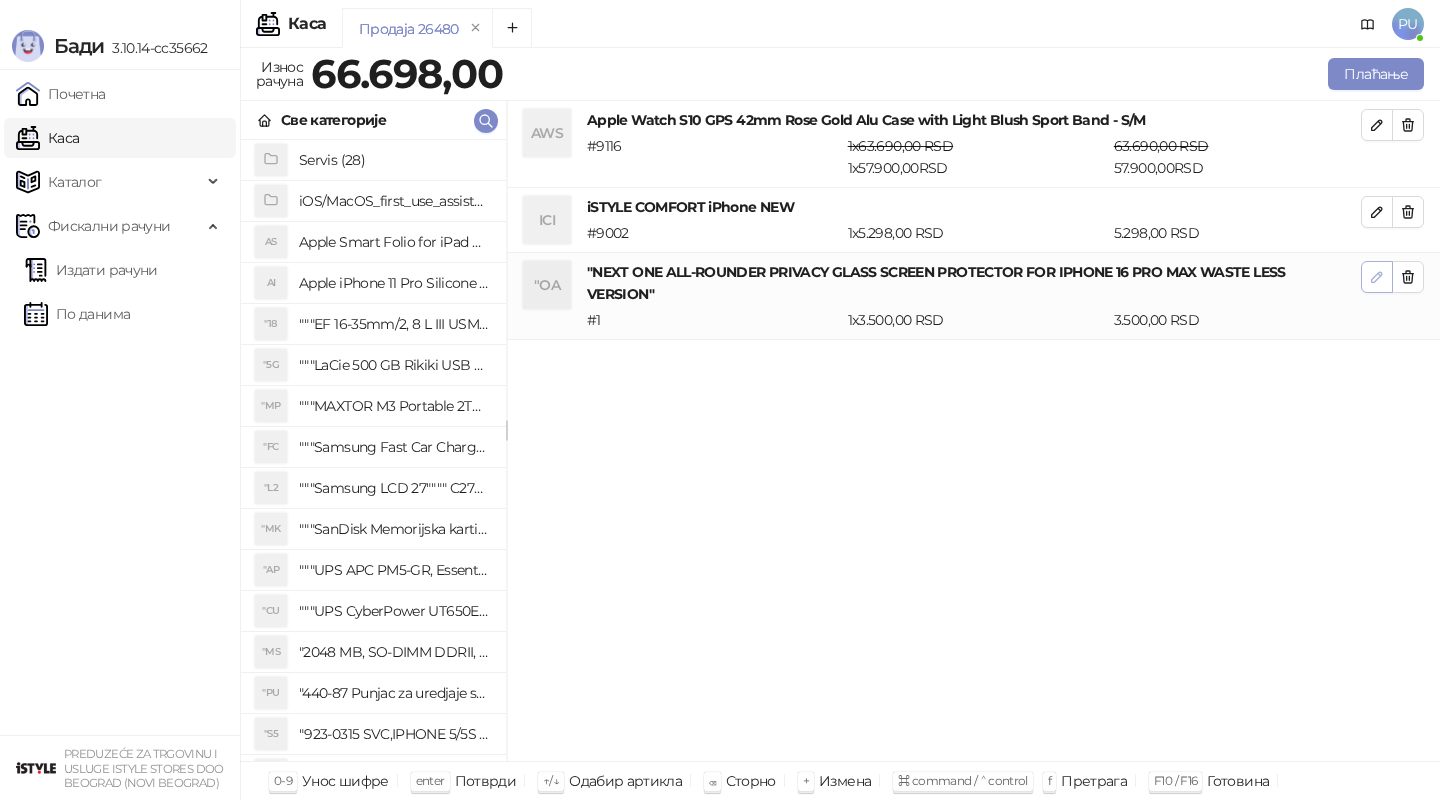 click 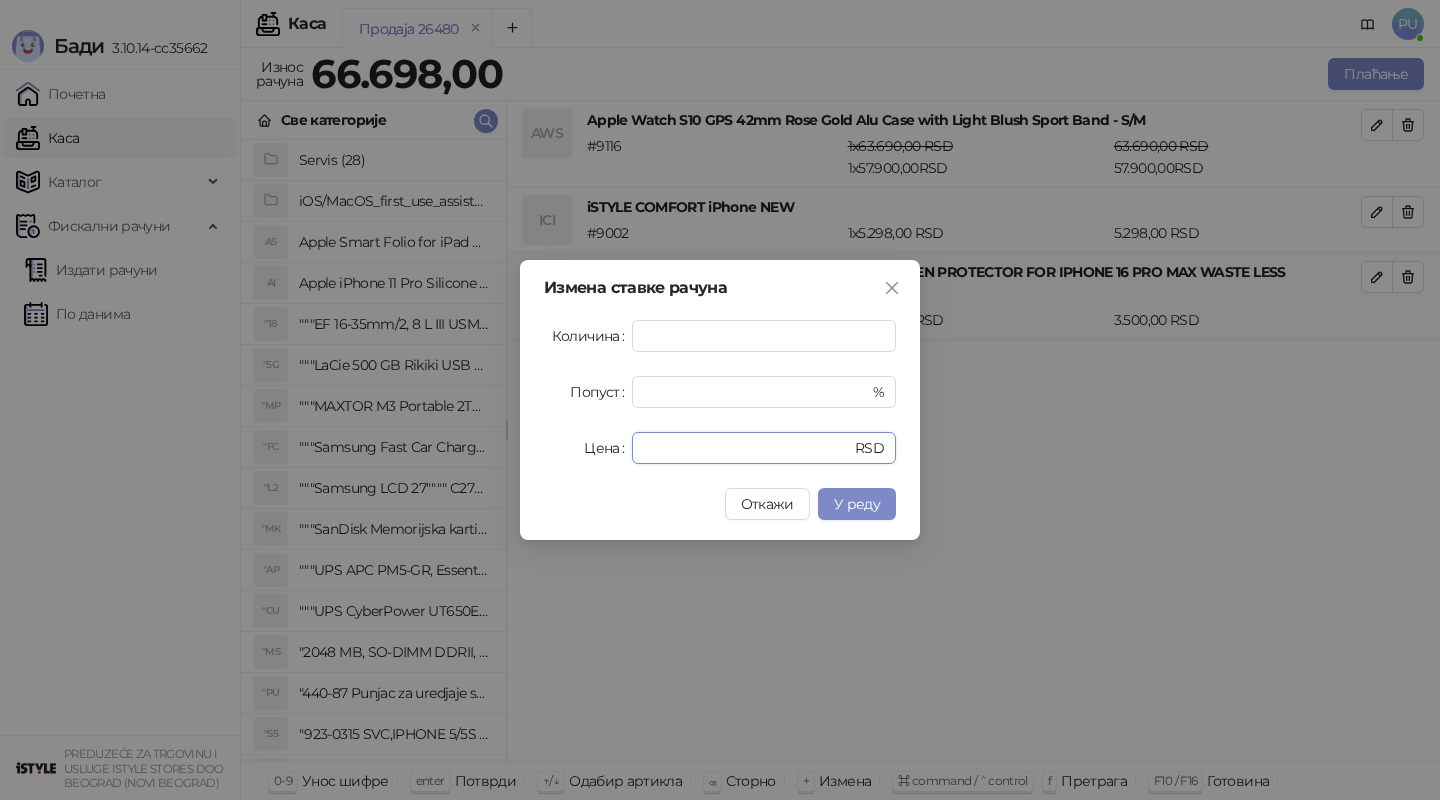 drag, startPoint x: 745, startPoint y: 456, endPoint x: 489, endPoint y: 399, distance: 262.26895 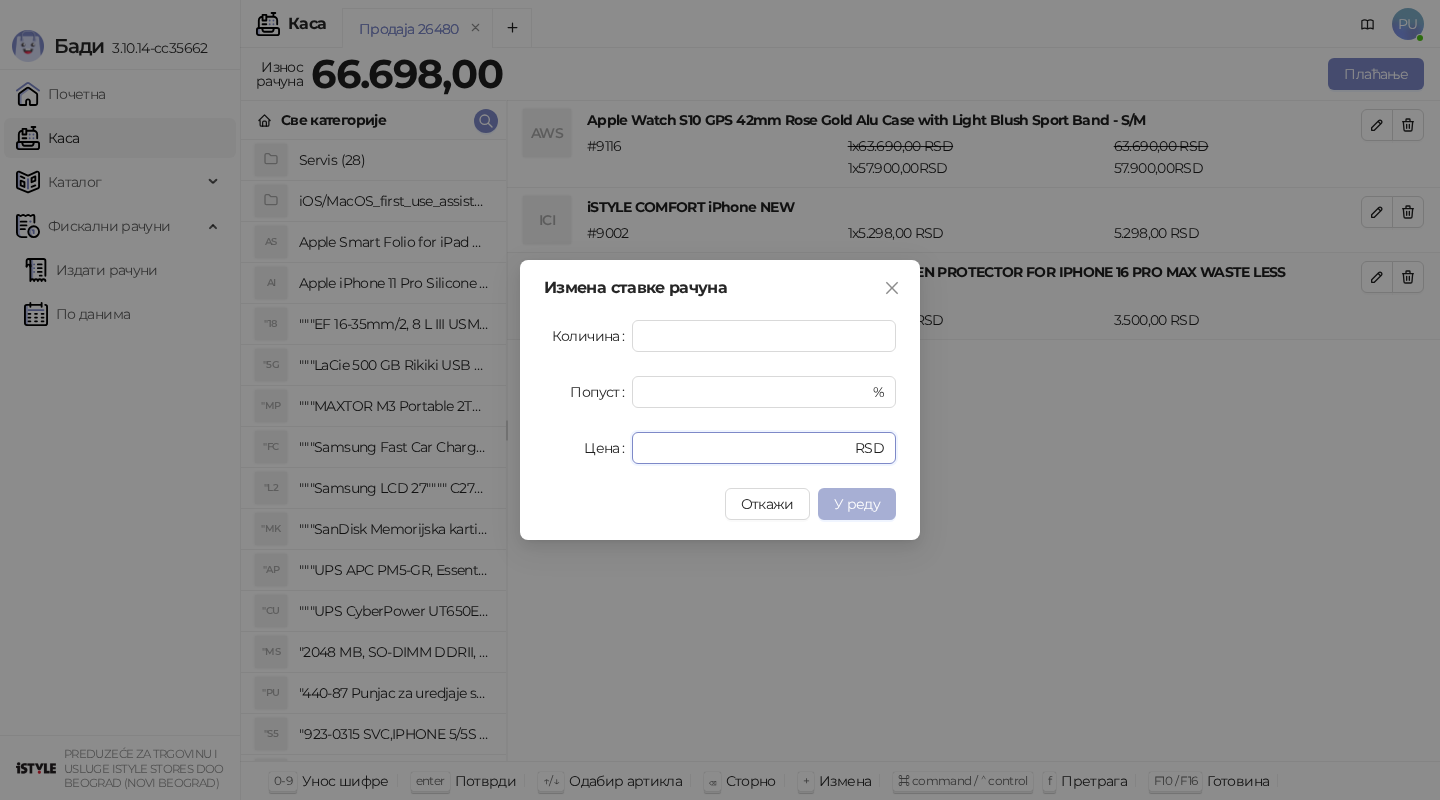 type on "*" 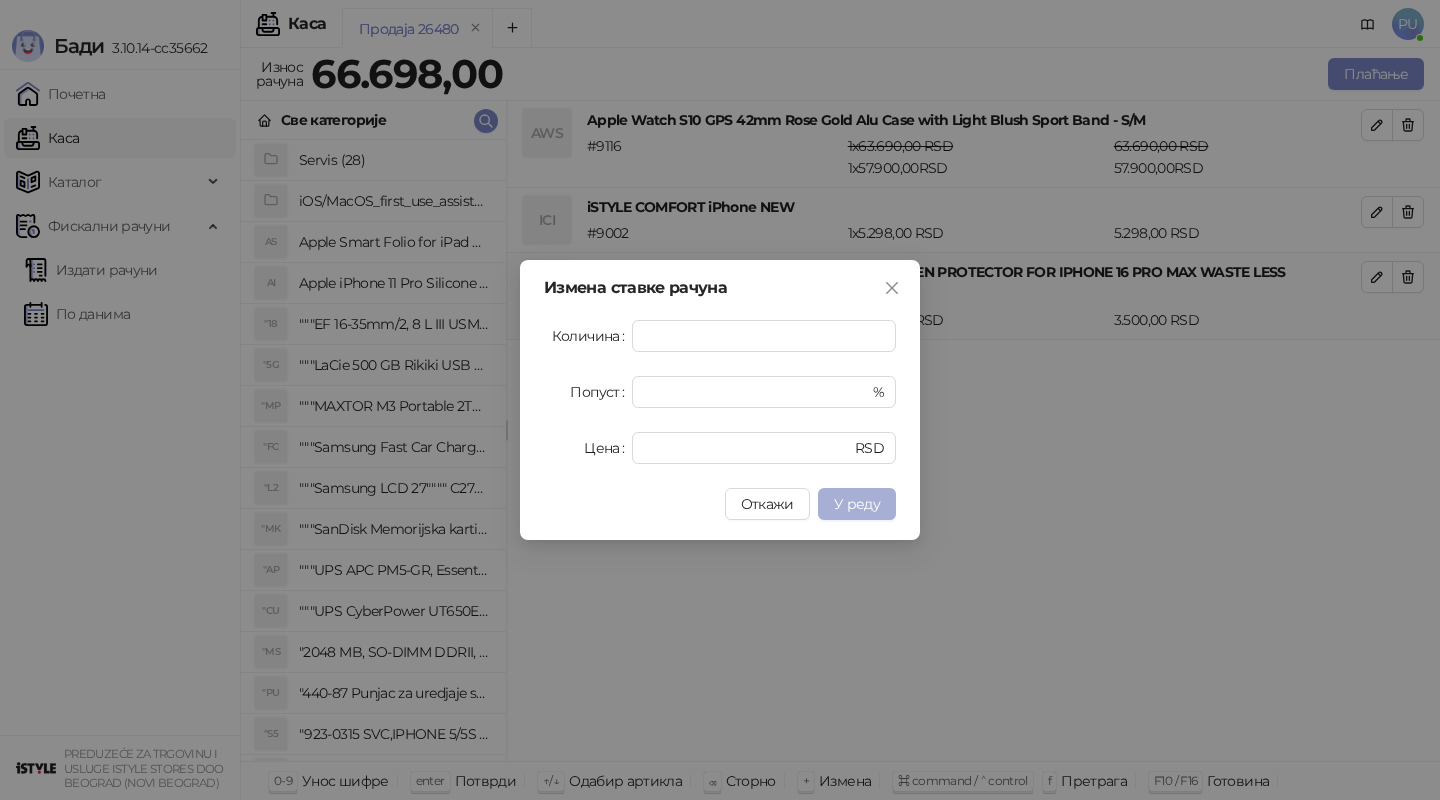 click on "У реду" at bounding box center (857, 504) 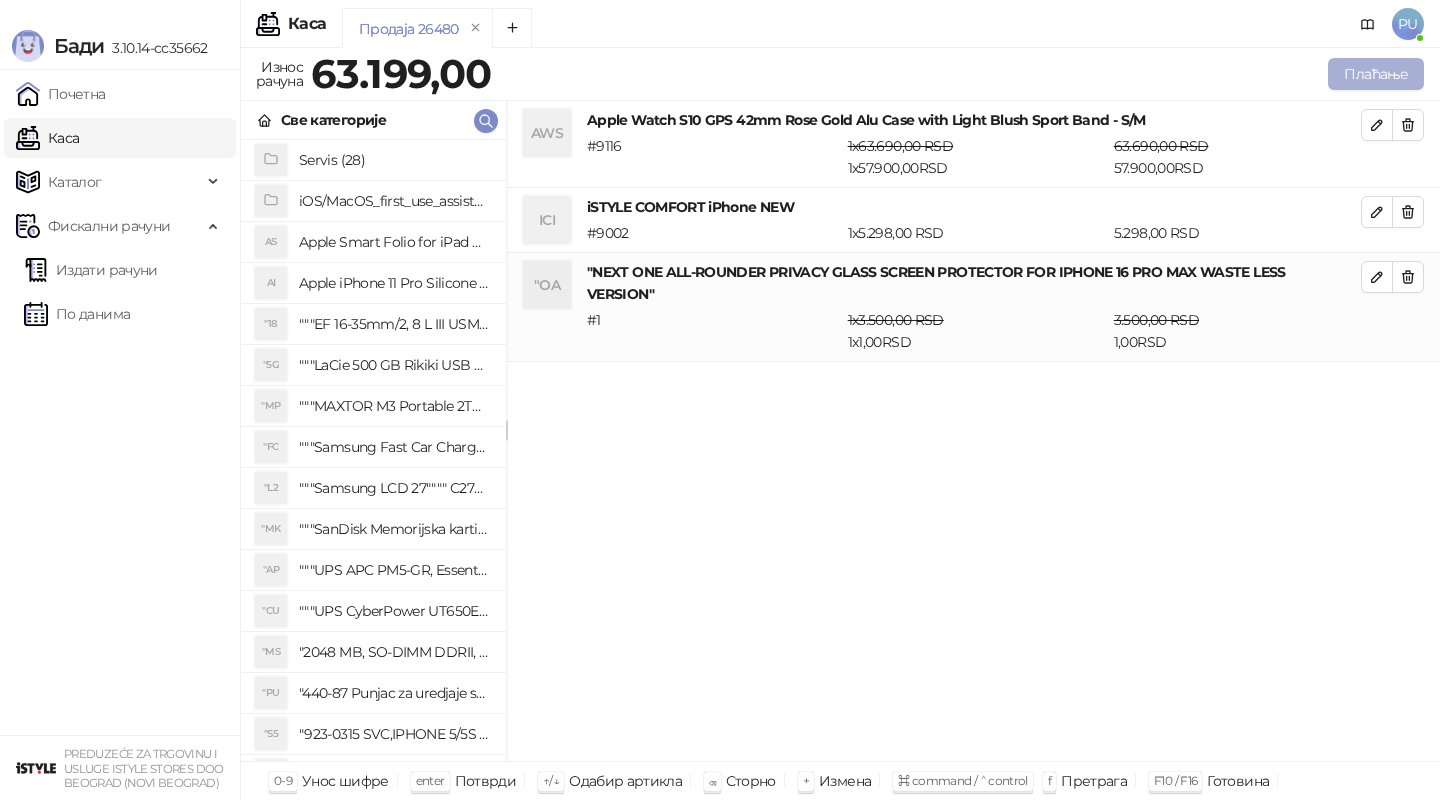 click on "Плаћање" at bounding box center (1376, 74) 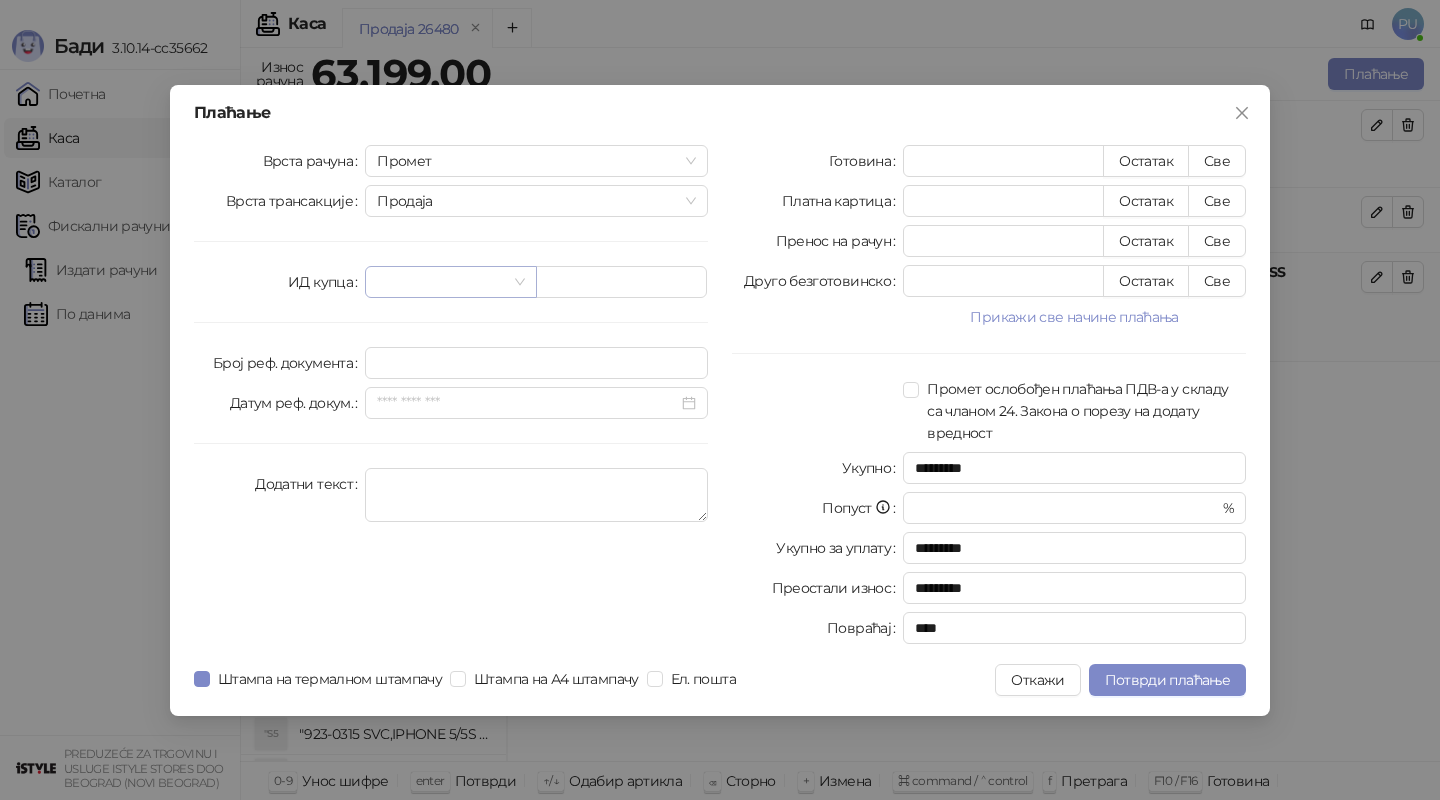 click at bounding box center [450, 282] 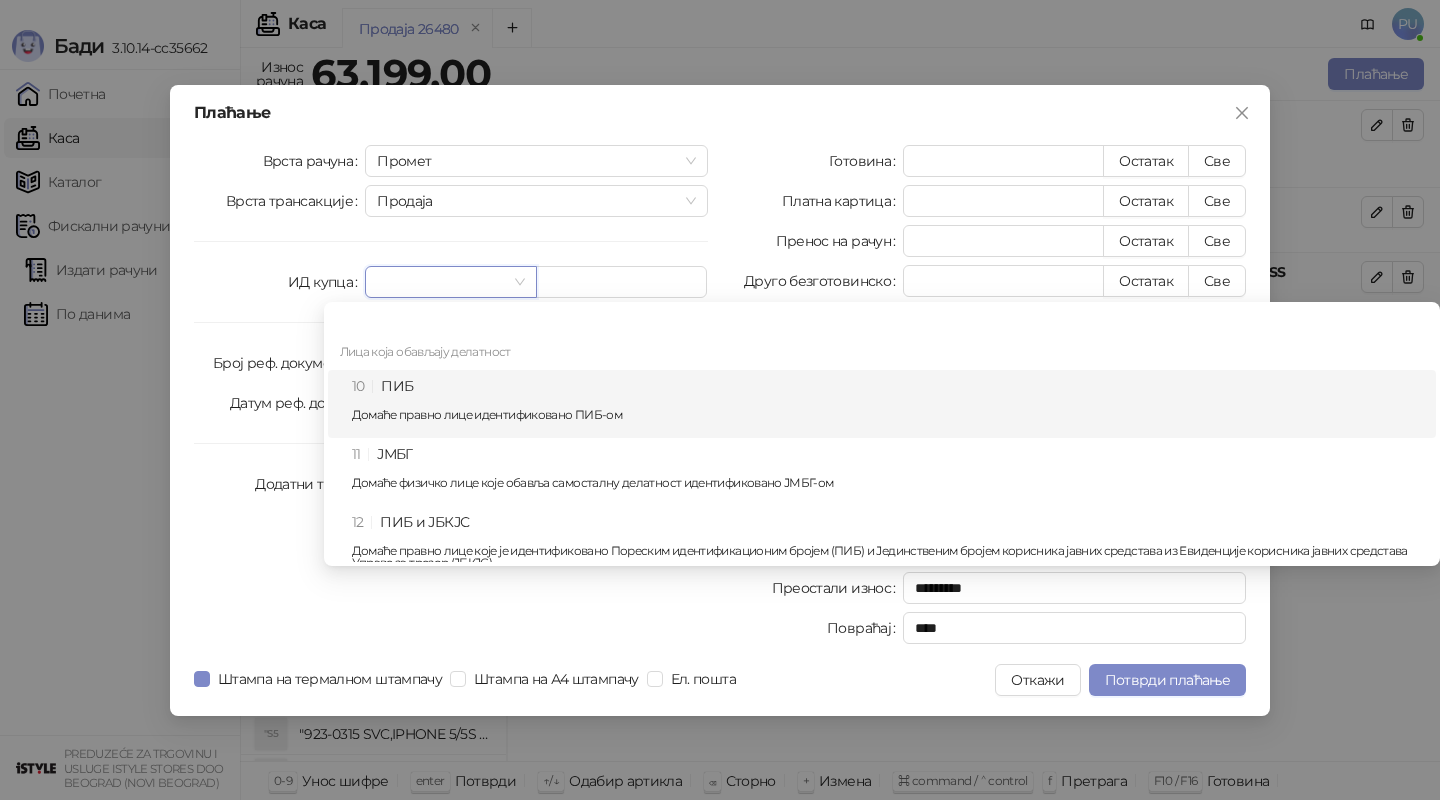 click on "10 ПИБ Домаће правно лице идентификовано ПИБ-ом" at bounding box center (888, 404) 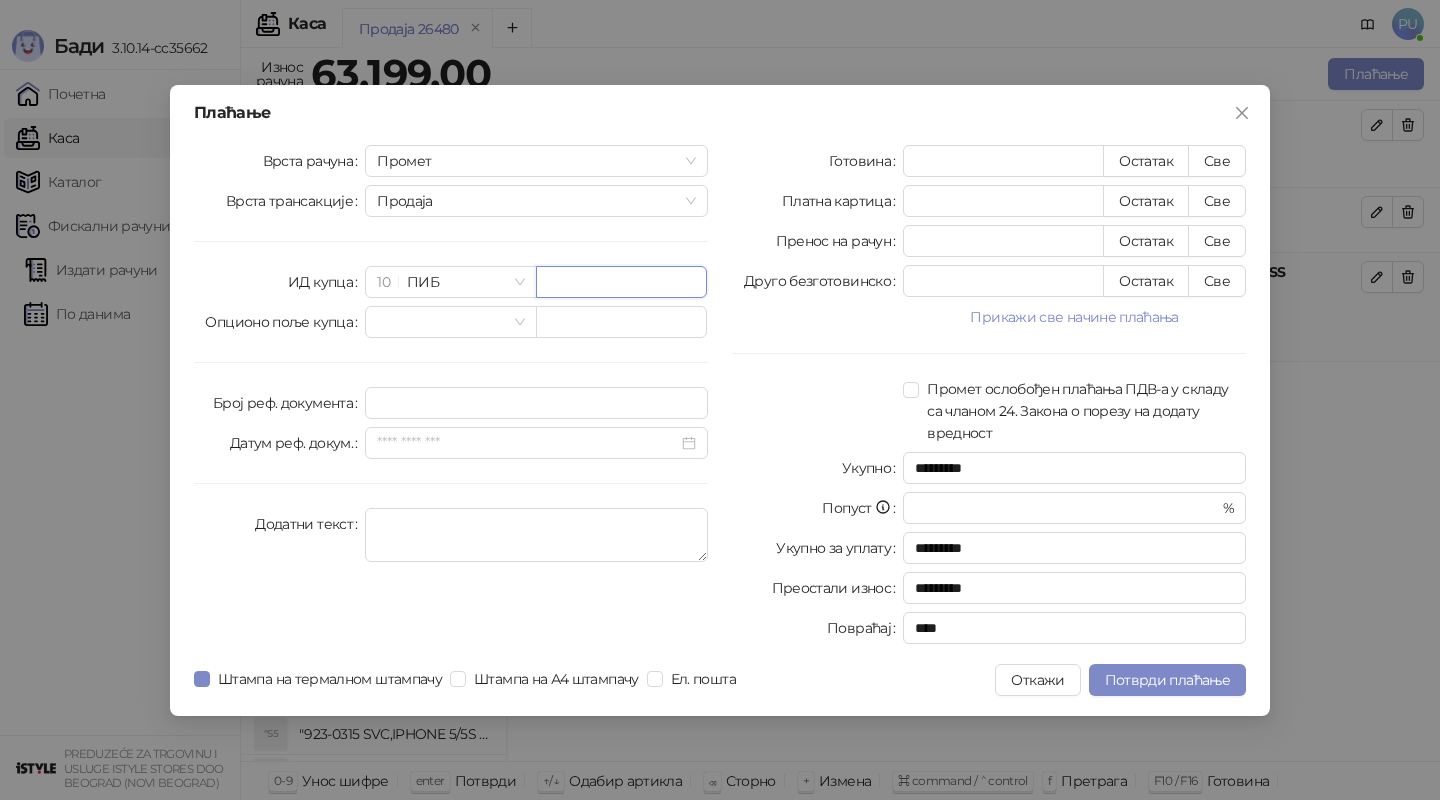 paste on "**********" 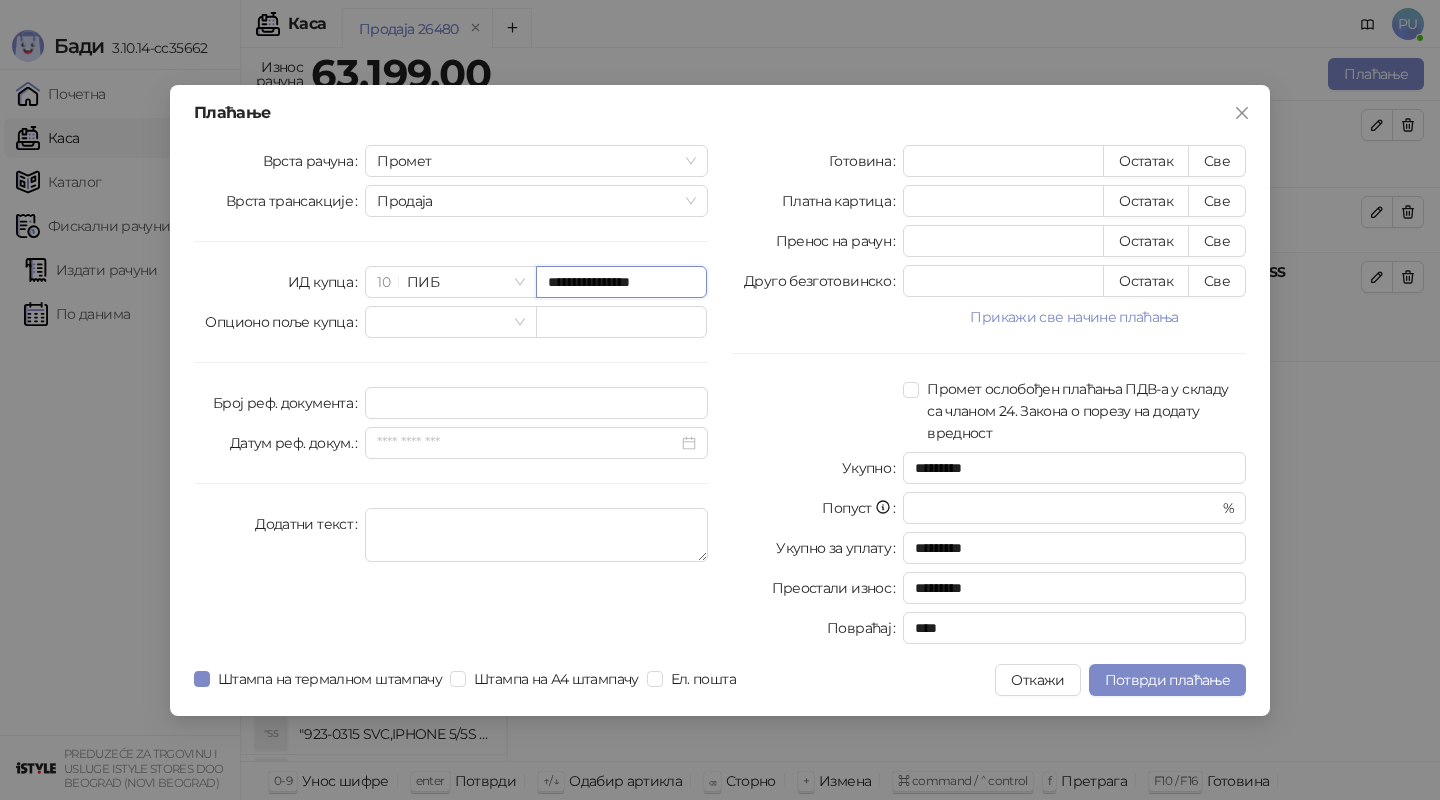 scroll, scrollTop: 0, scrollLeft: 0, axis: both 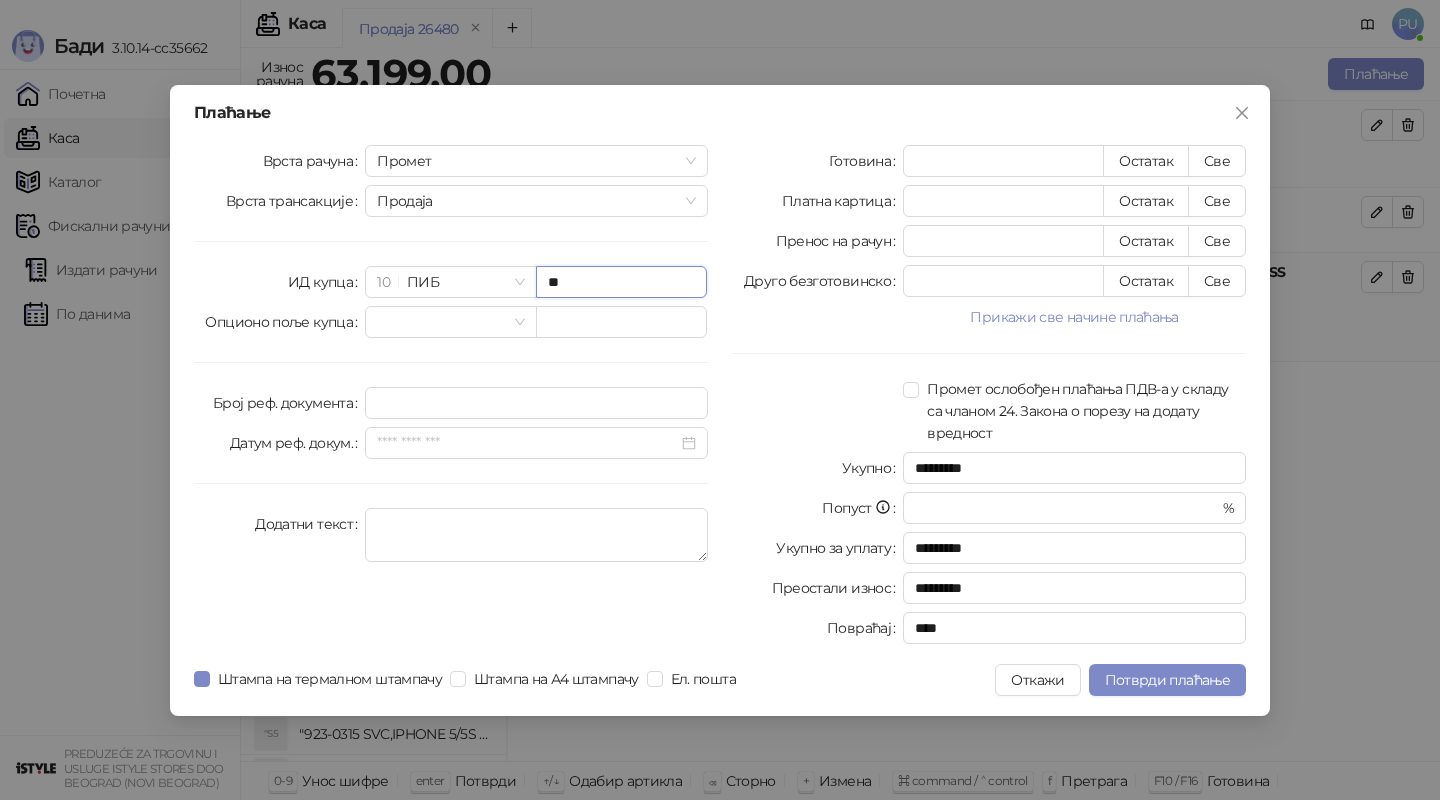 type on "*" 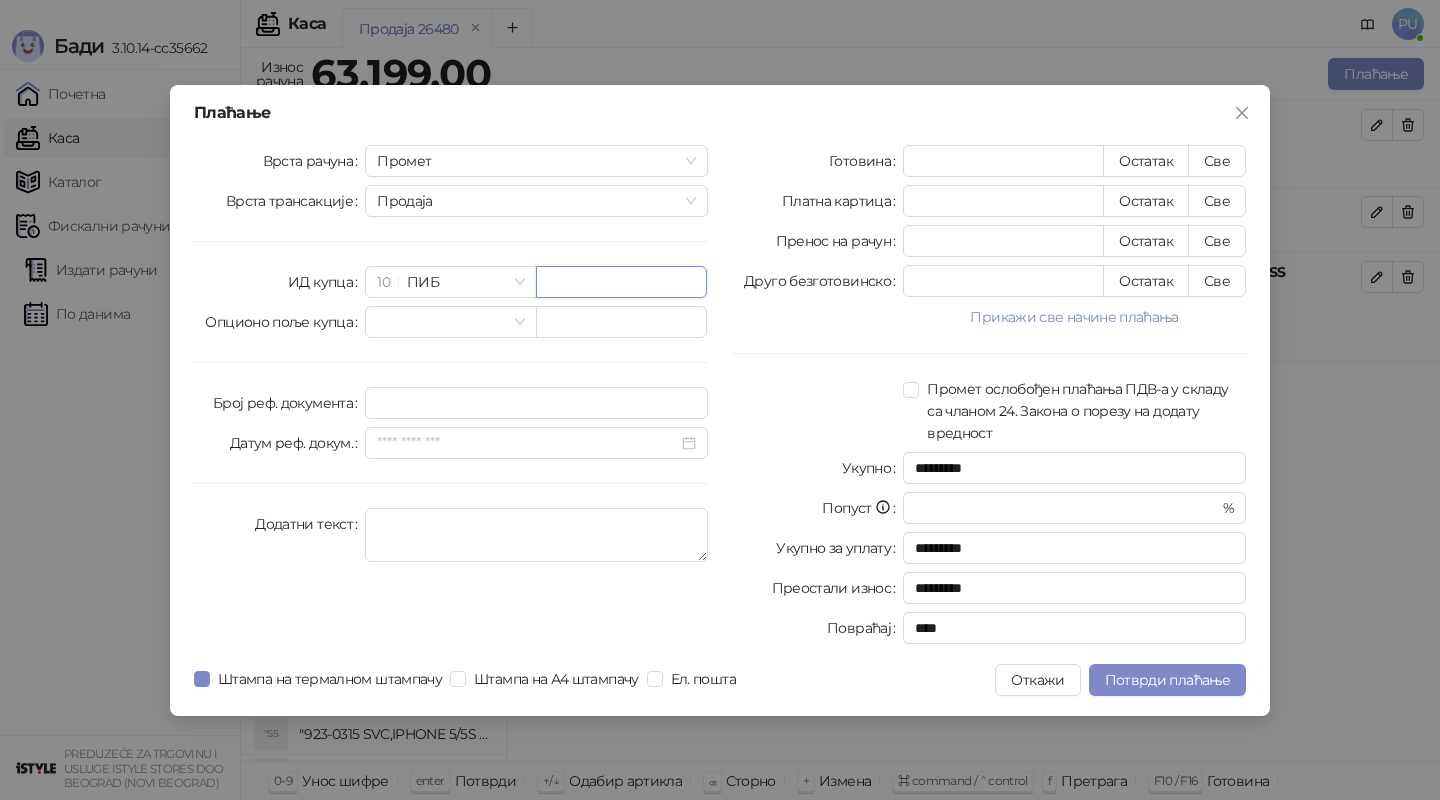 paste on "*********" 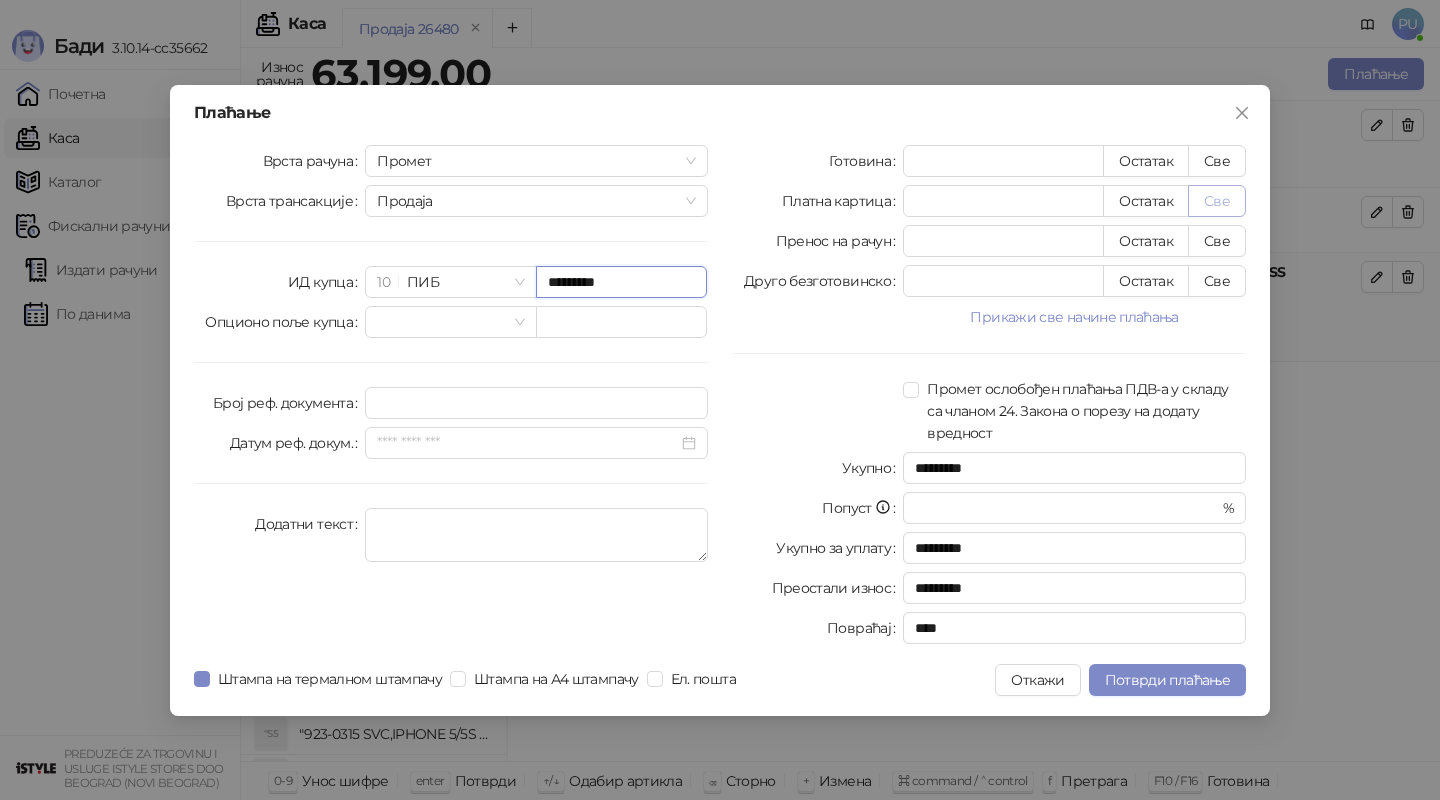 type on "*********" 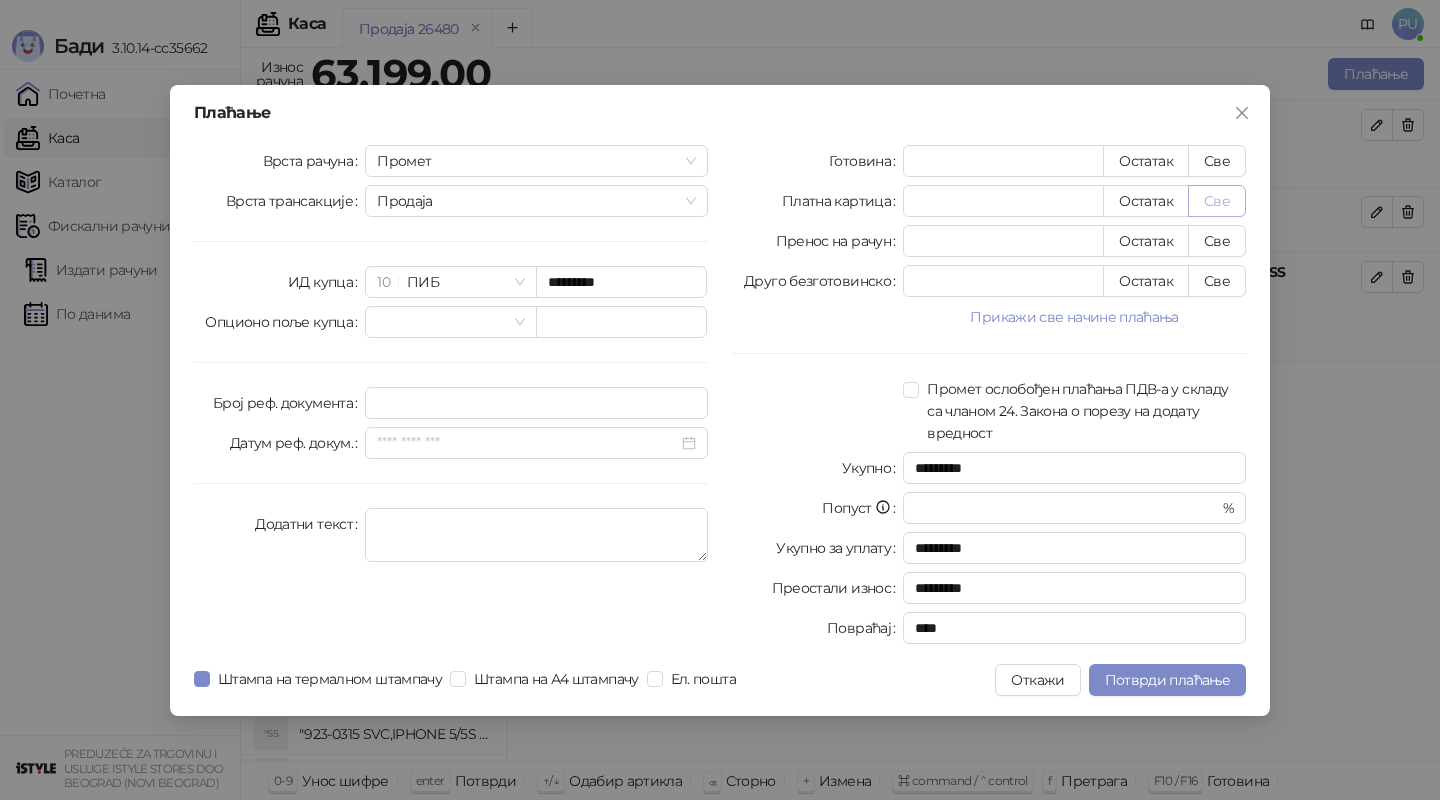 click on "Све" at bounding box center (1217, 201) 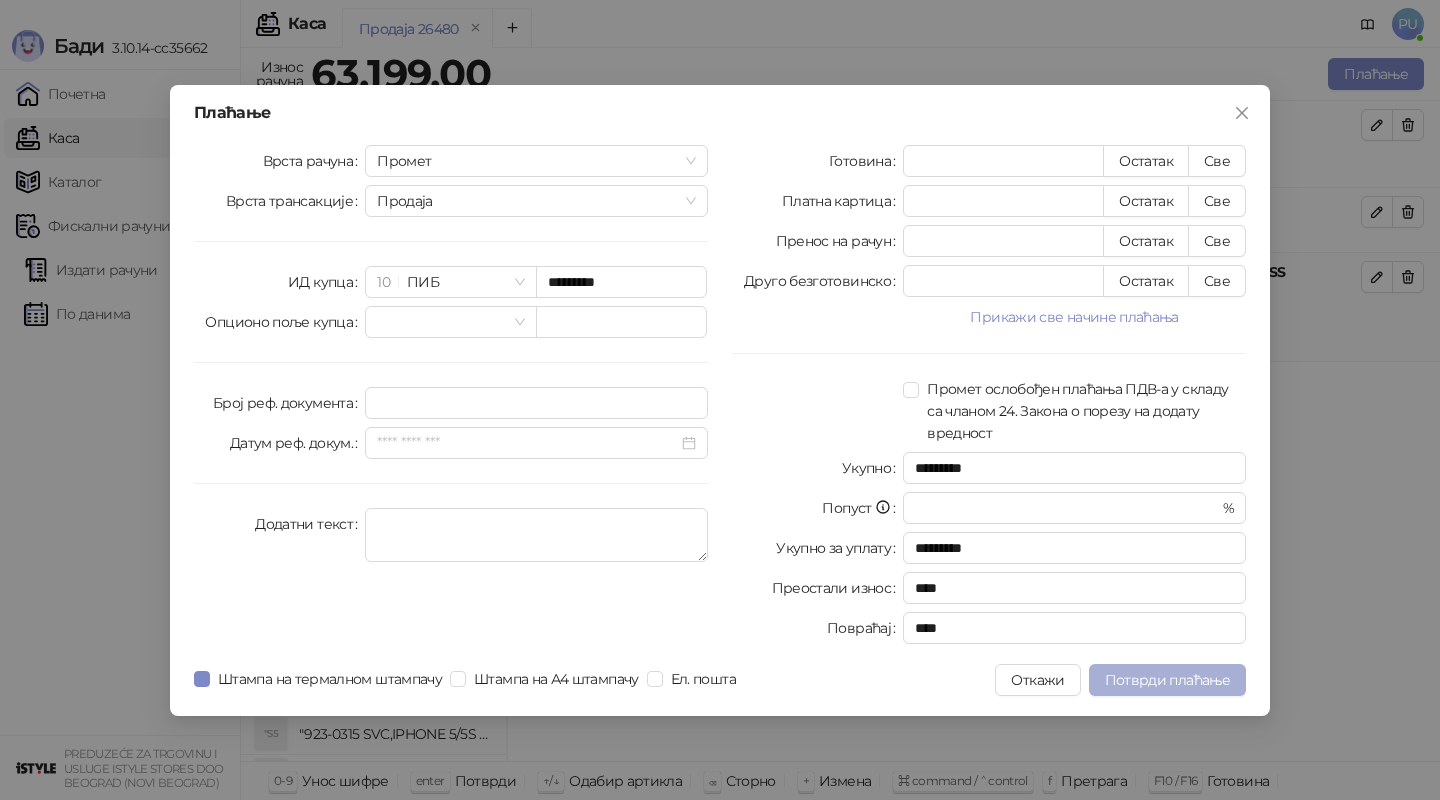 click on "Потврди плаћање" at bounding box center [1167, 680] 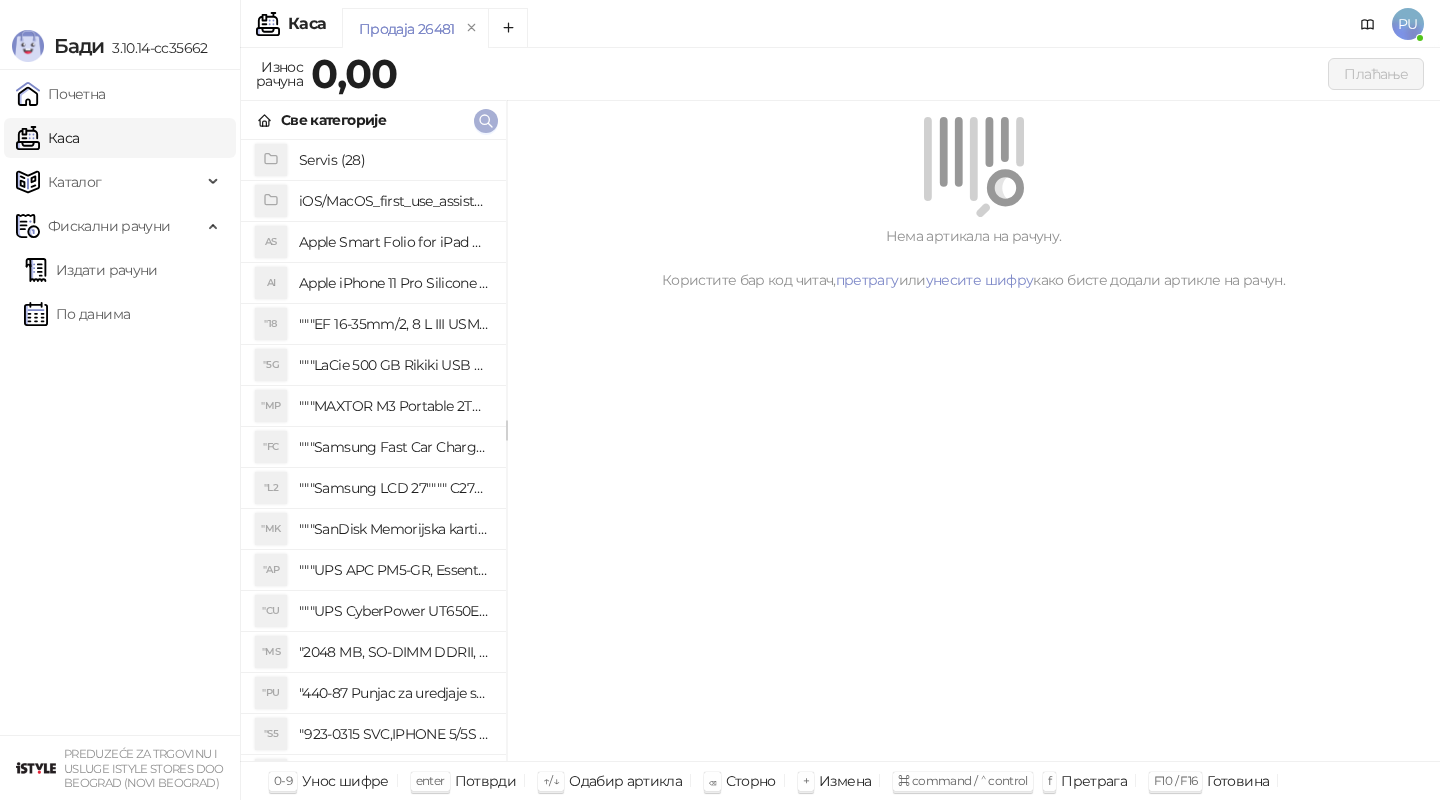 click 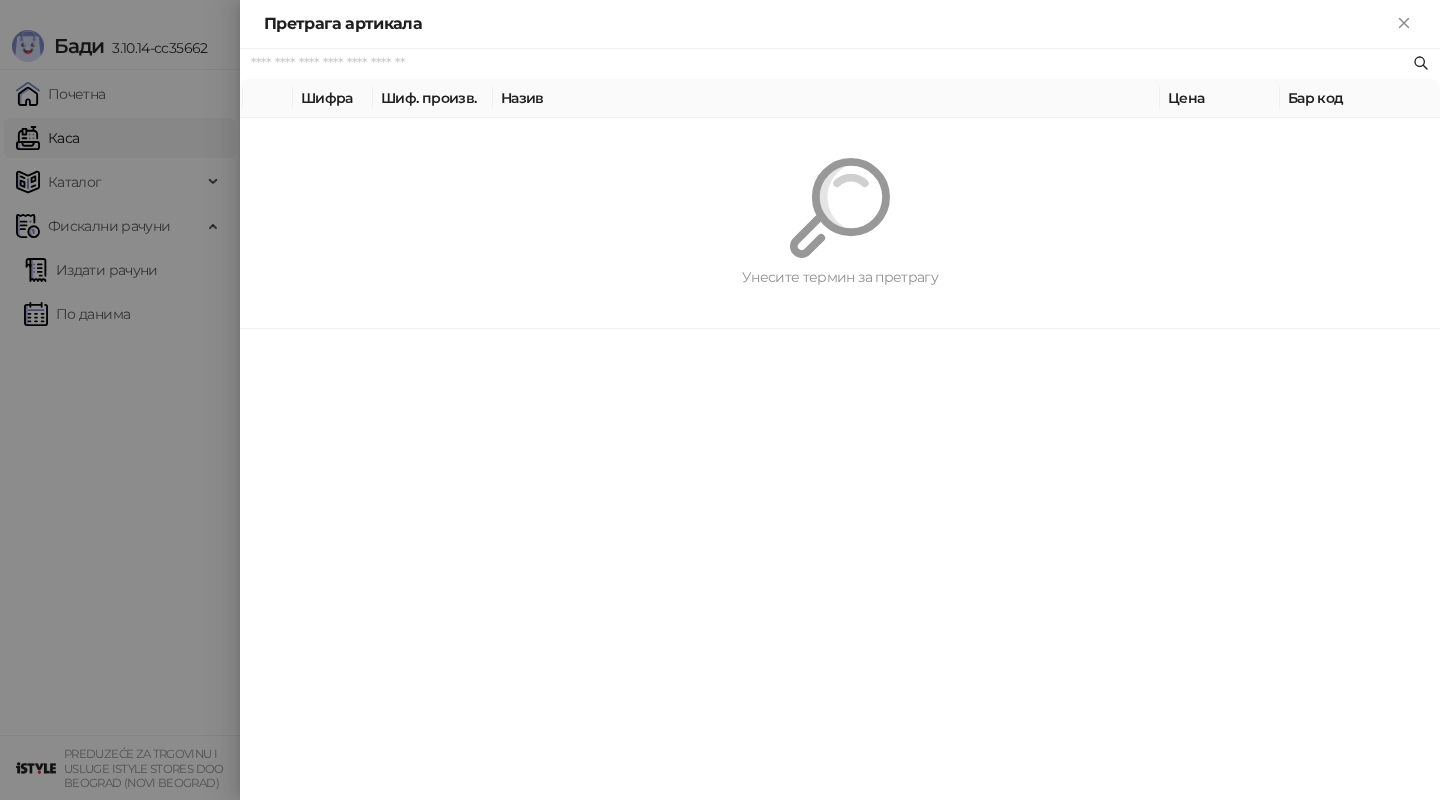 paste on "********" 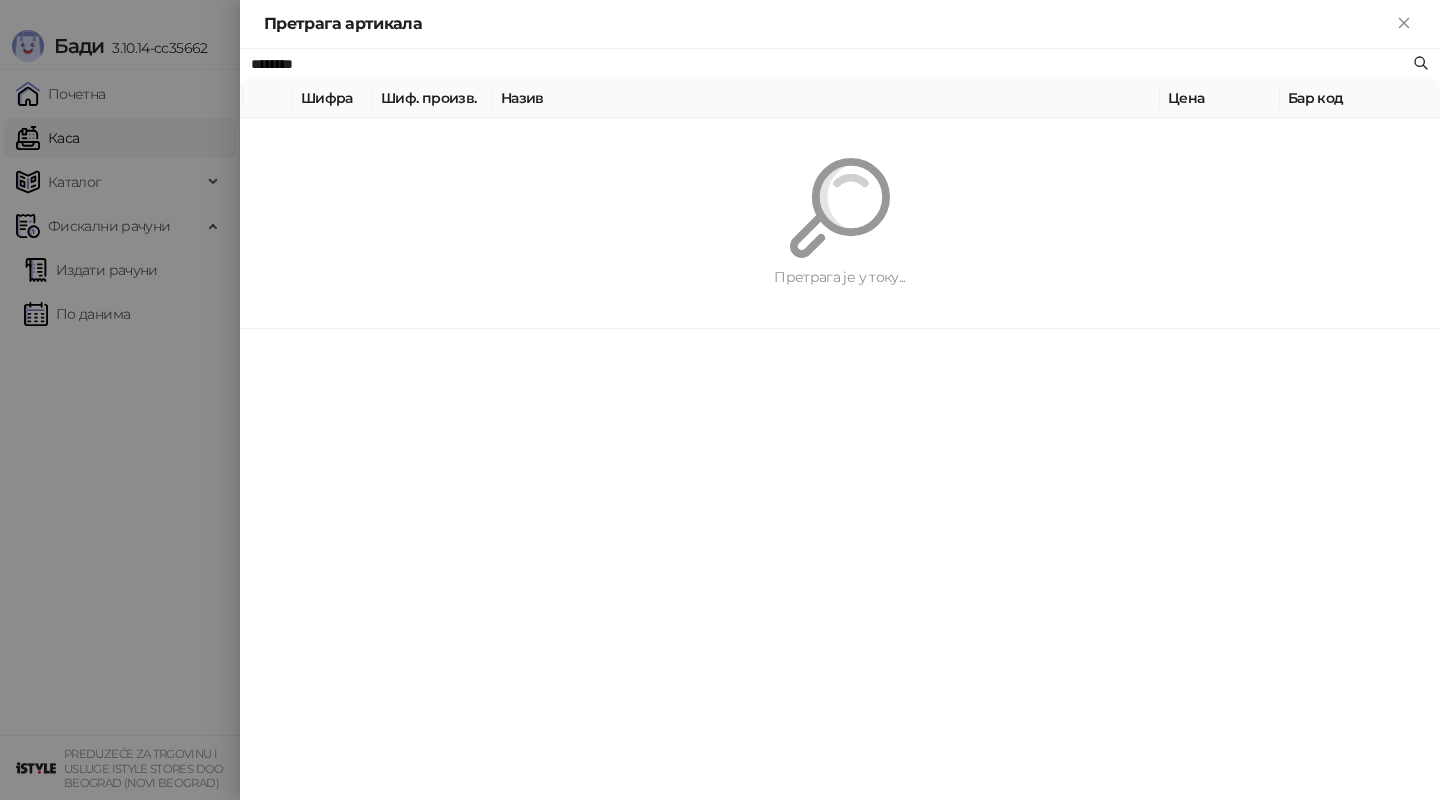 type on "********" 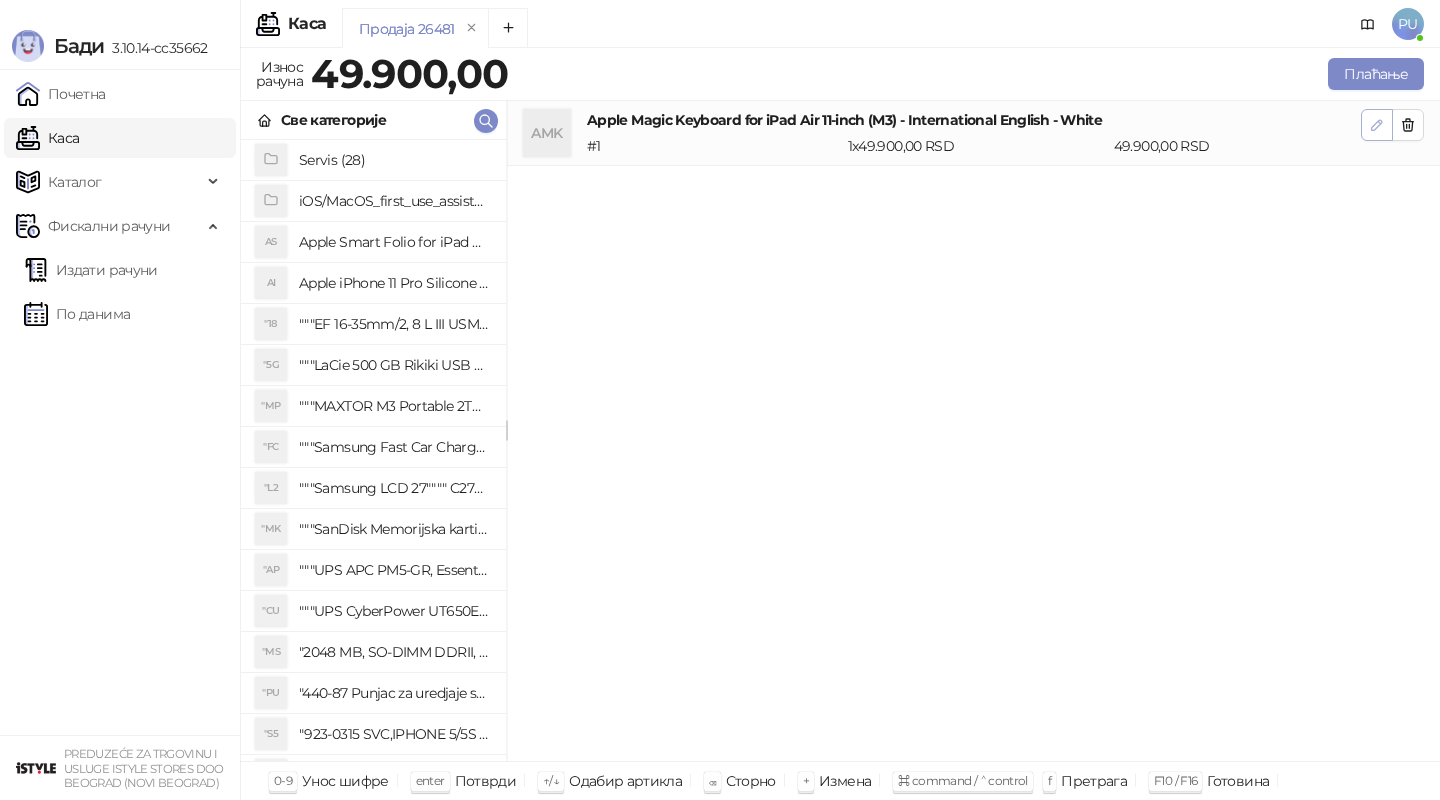 click 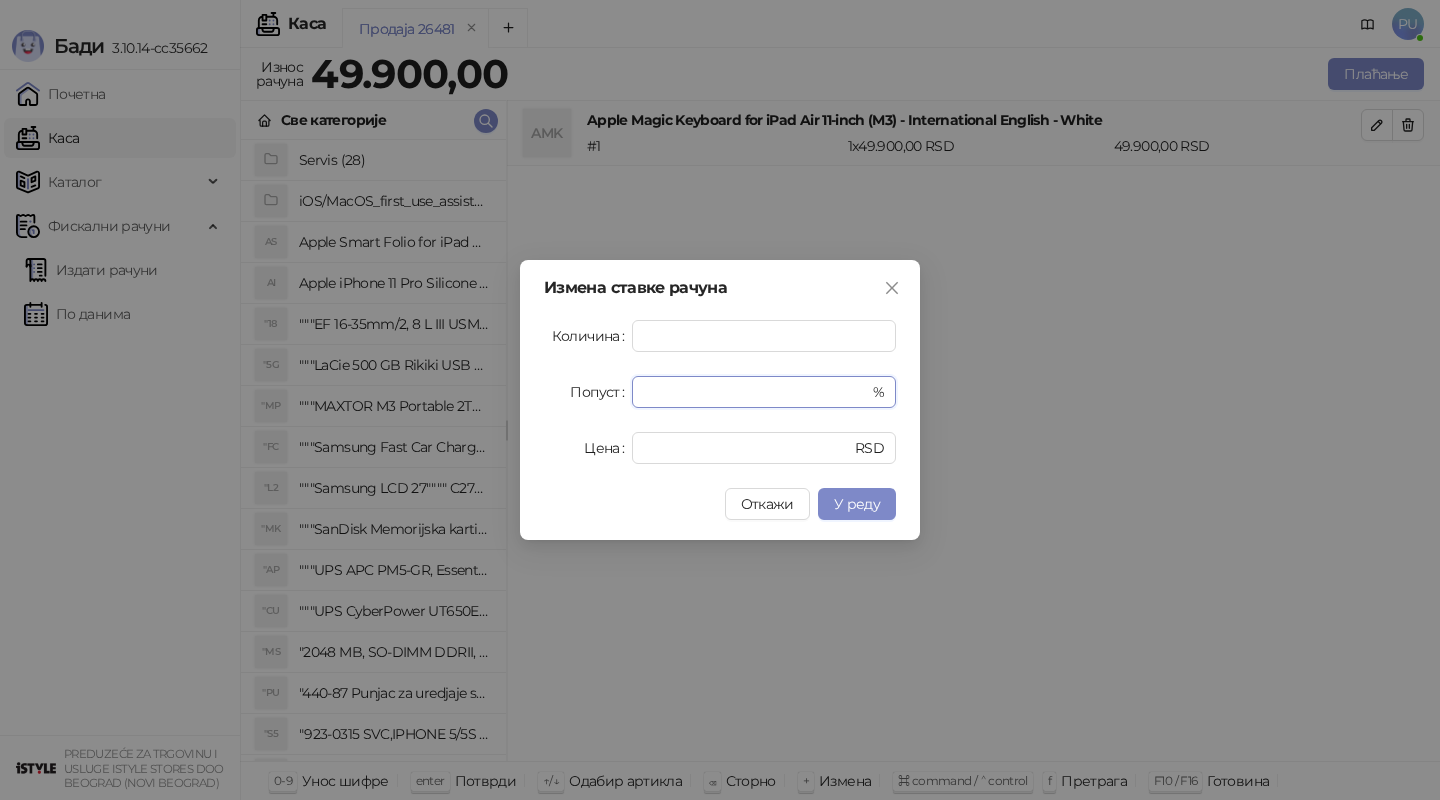 drag, startPoint x: 663, startPoint y: 397, endPoint x: 409, endPoint y: 365, distance: 256.0078 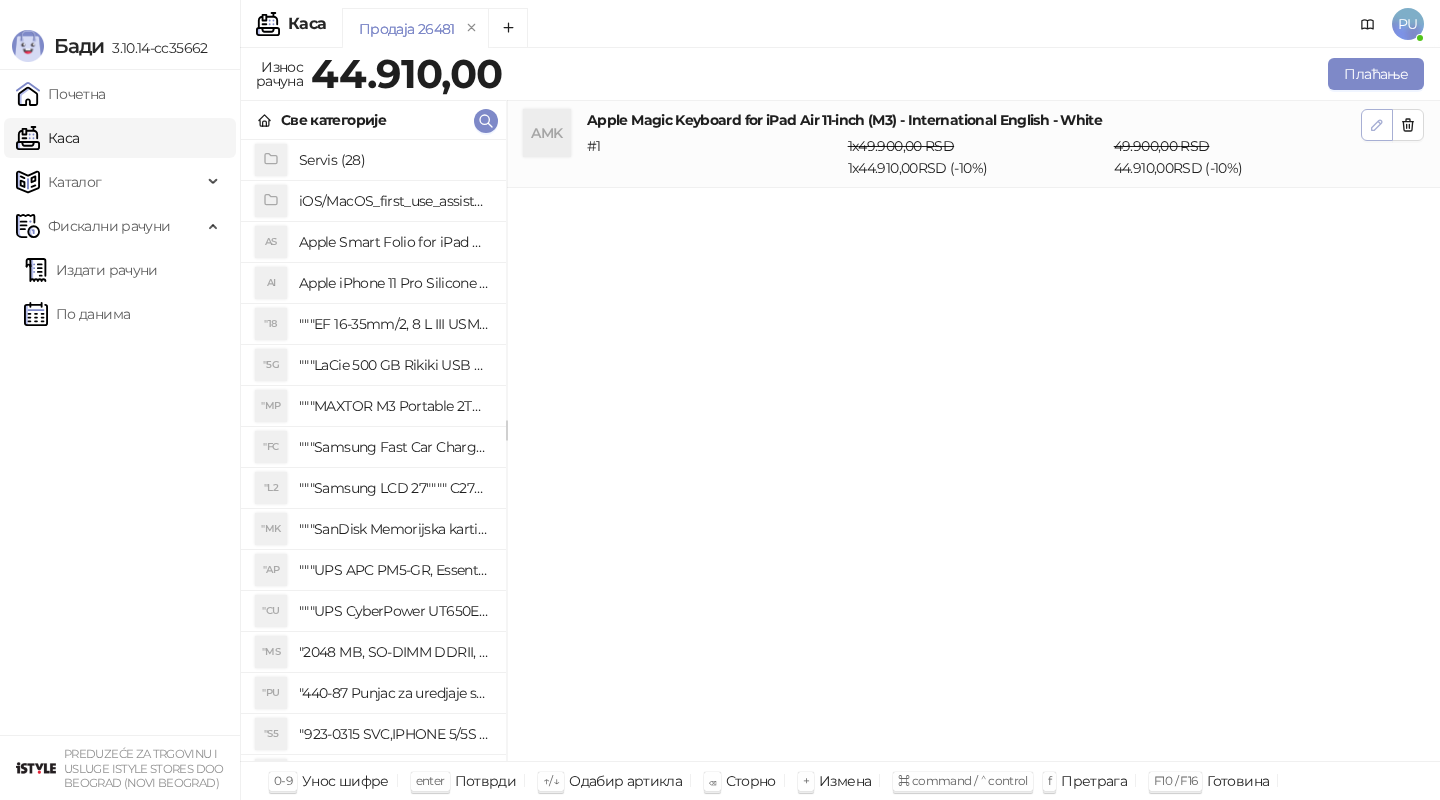 click 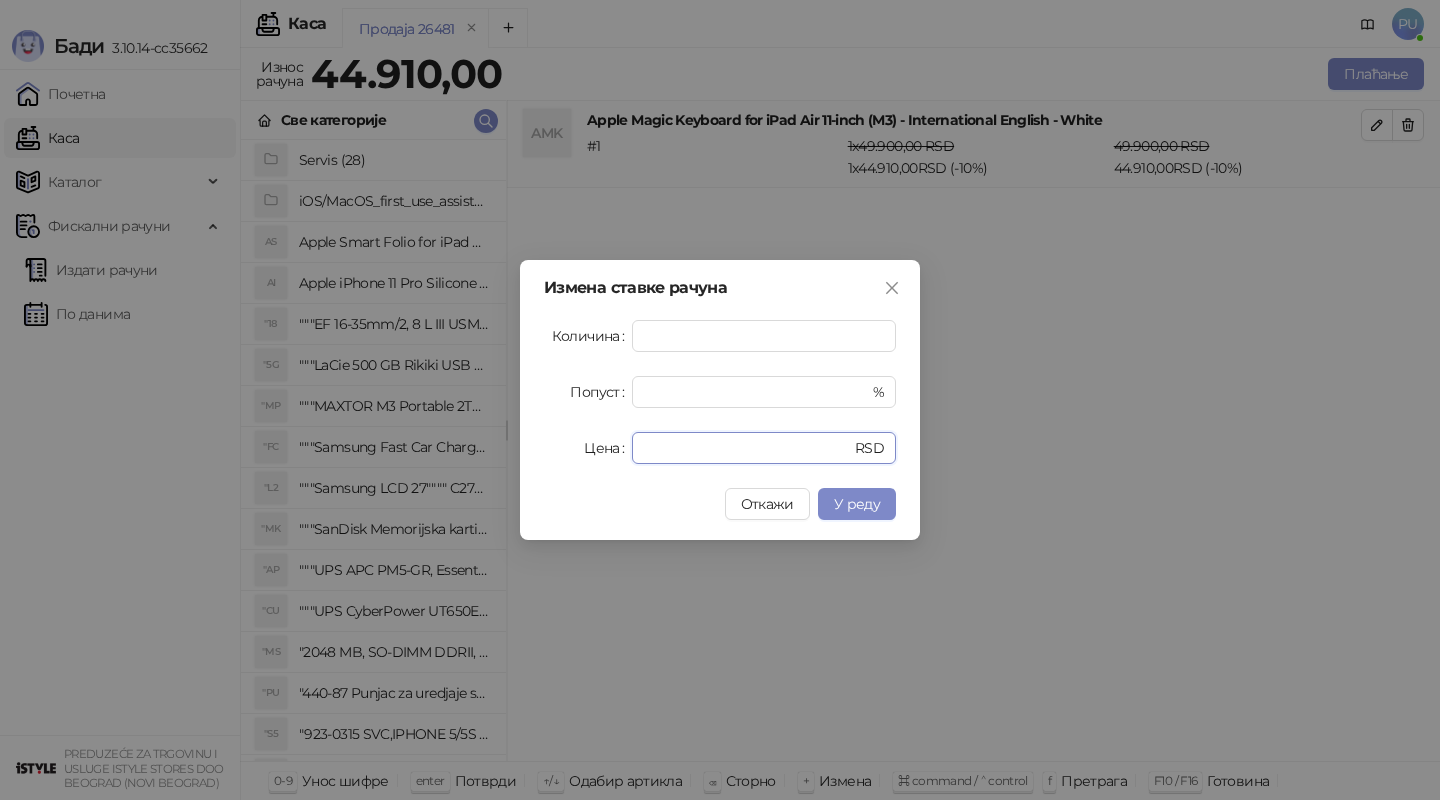 drag, startPoint x: 706, startPoint y: 446, endPoint x: 443, endPoint y: 427, distance: 263.68542 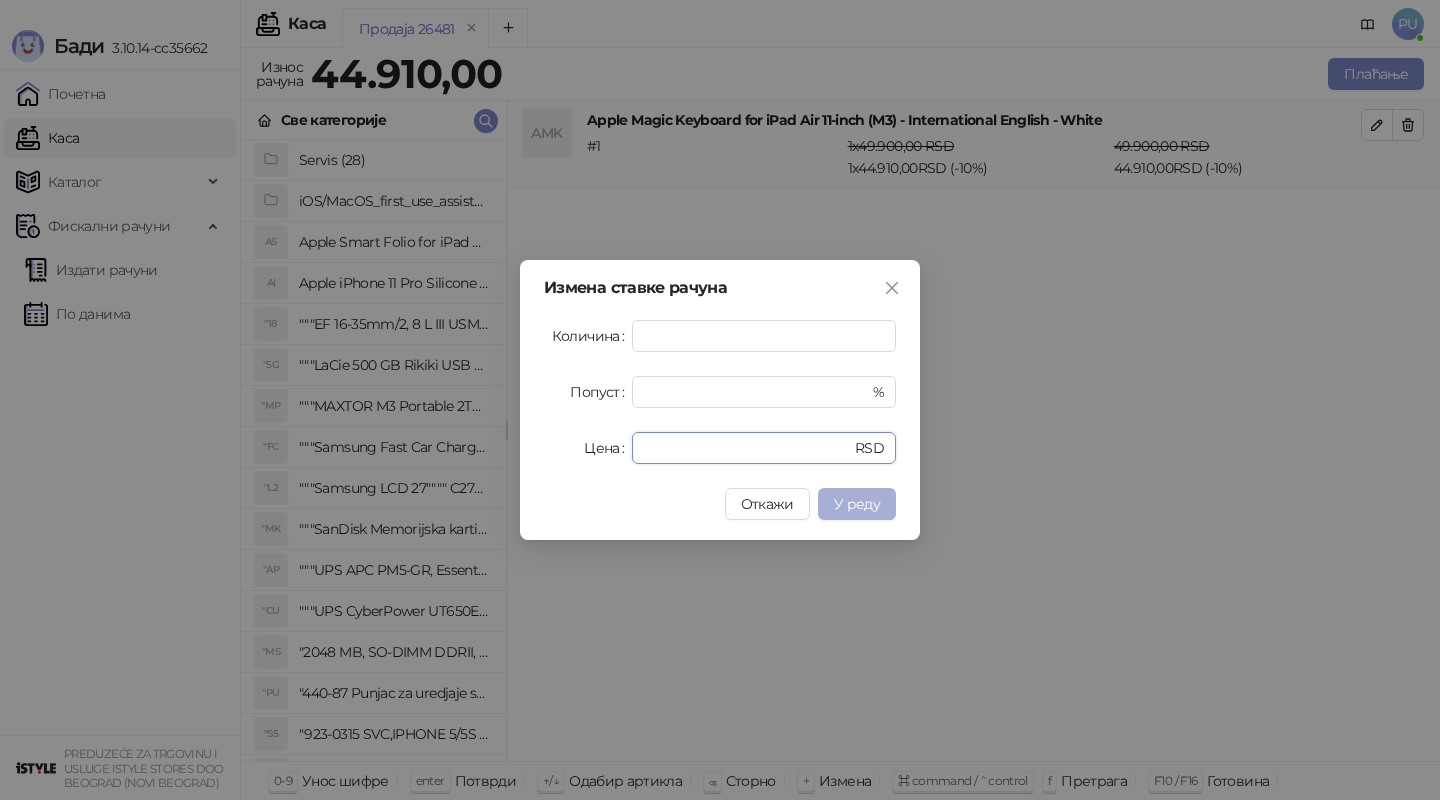 type on "*****" 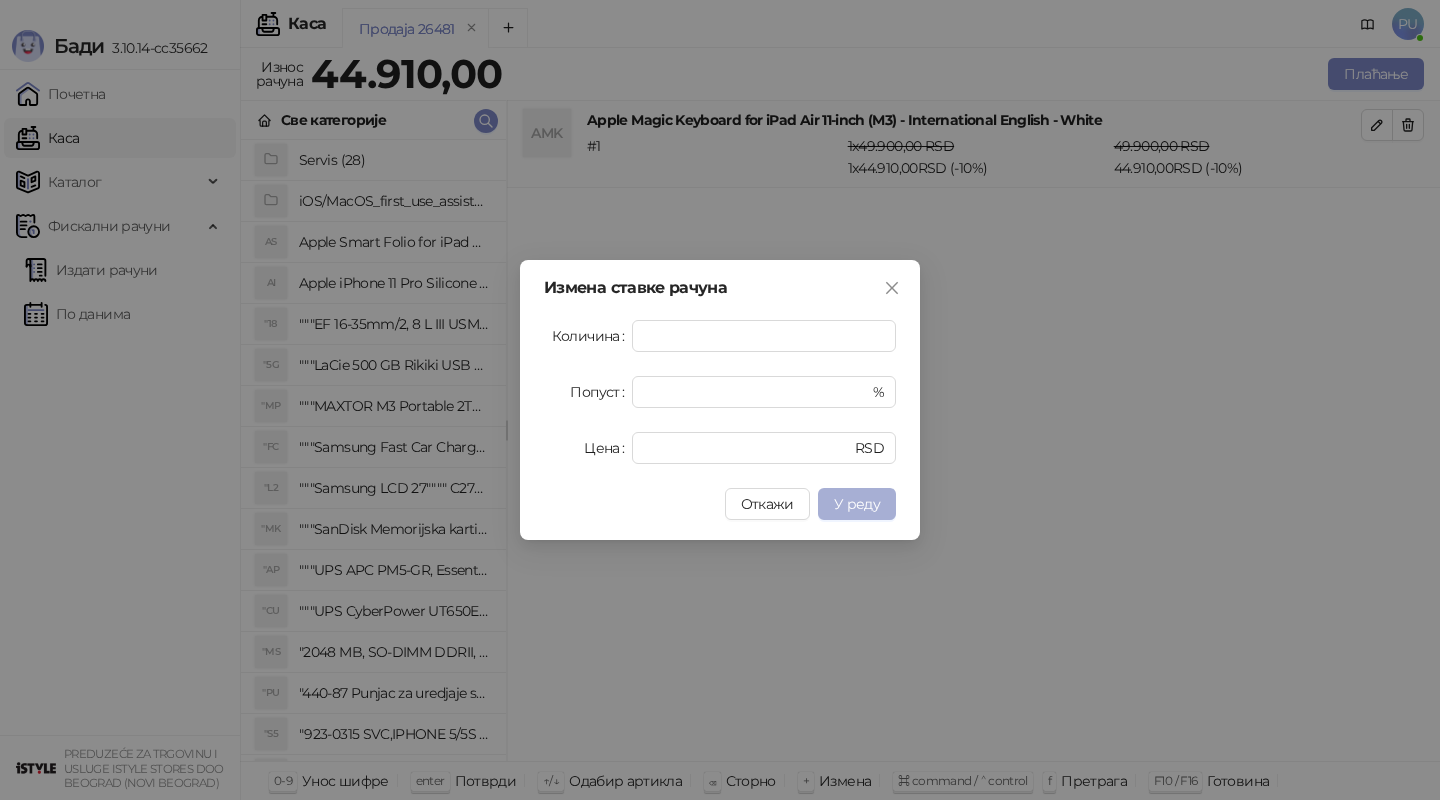 click on "У реду" at bounding box center (857, 504) 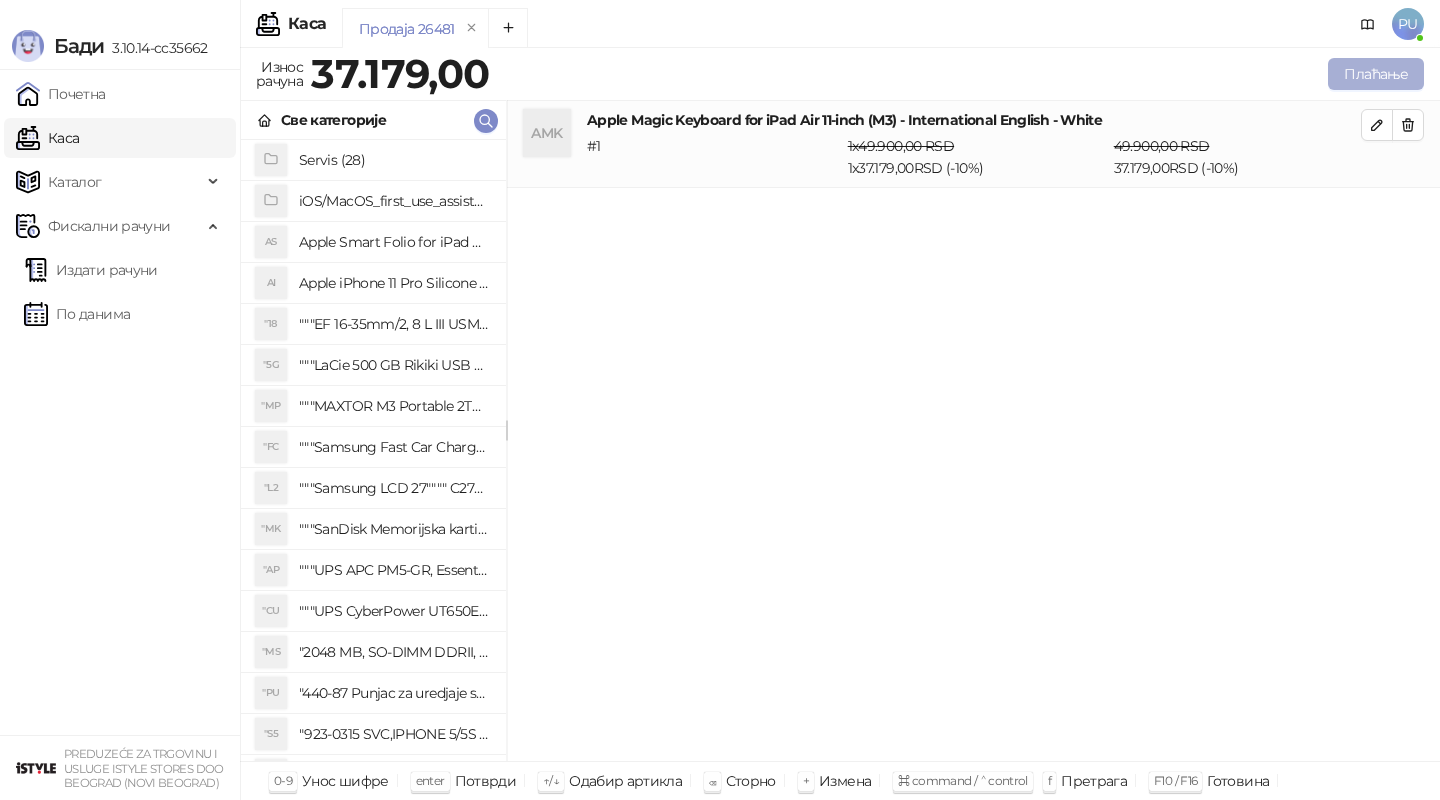 click on "Плаћање" at bounding box center [1376, 74] 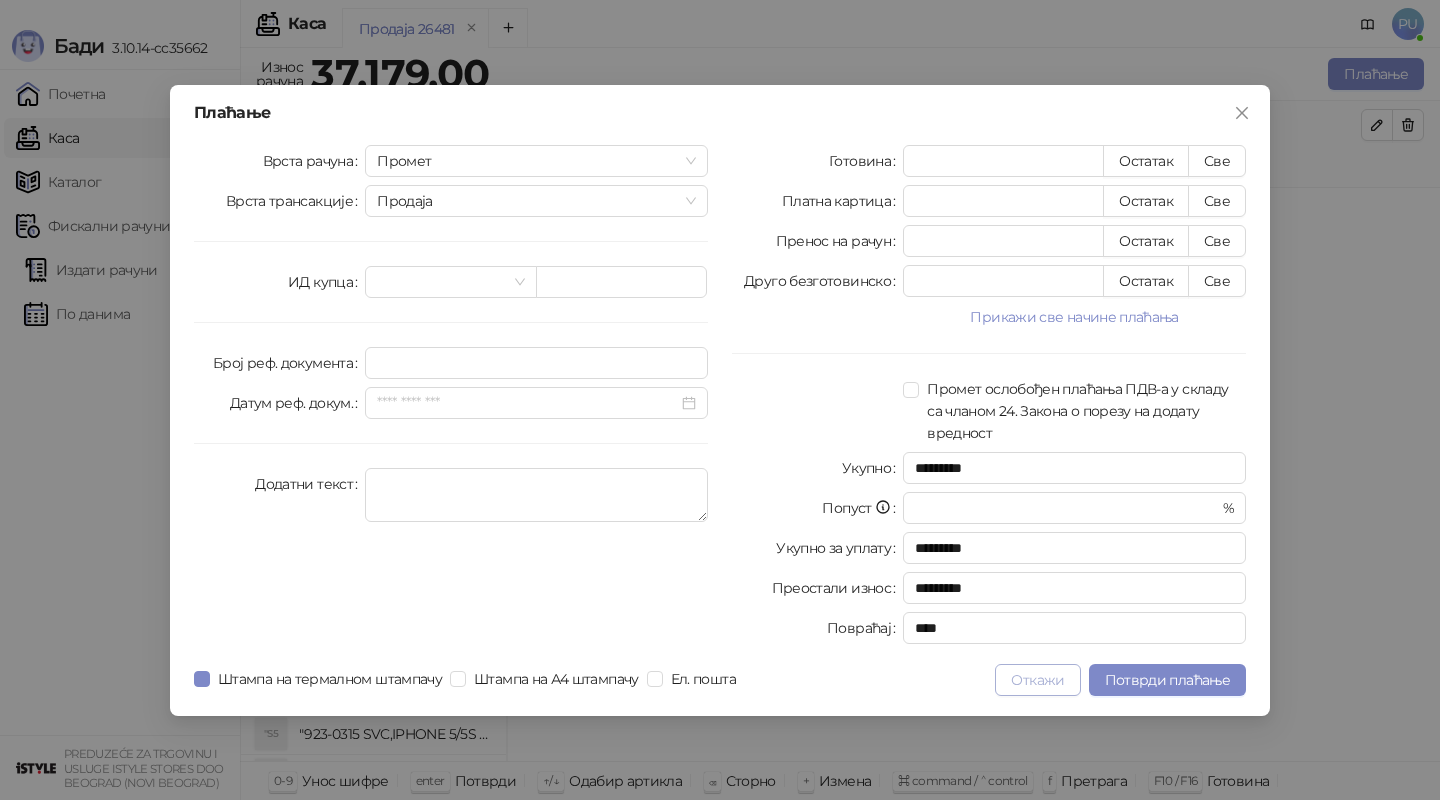 click on "Откажи" at bounding box center (1037, 680) 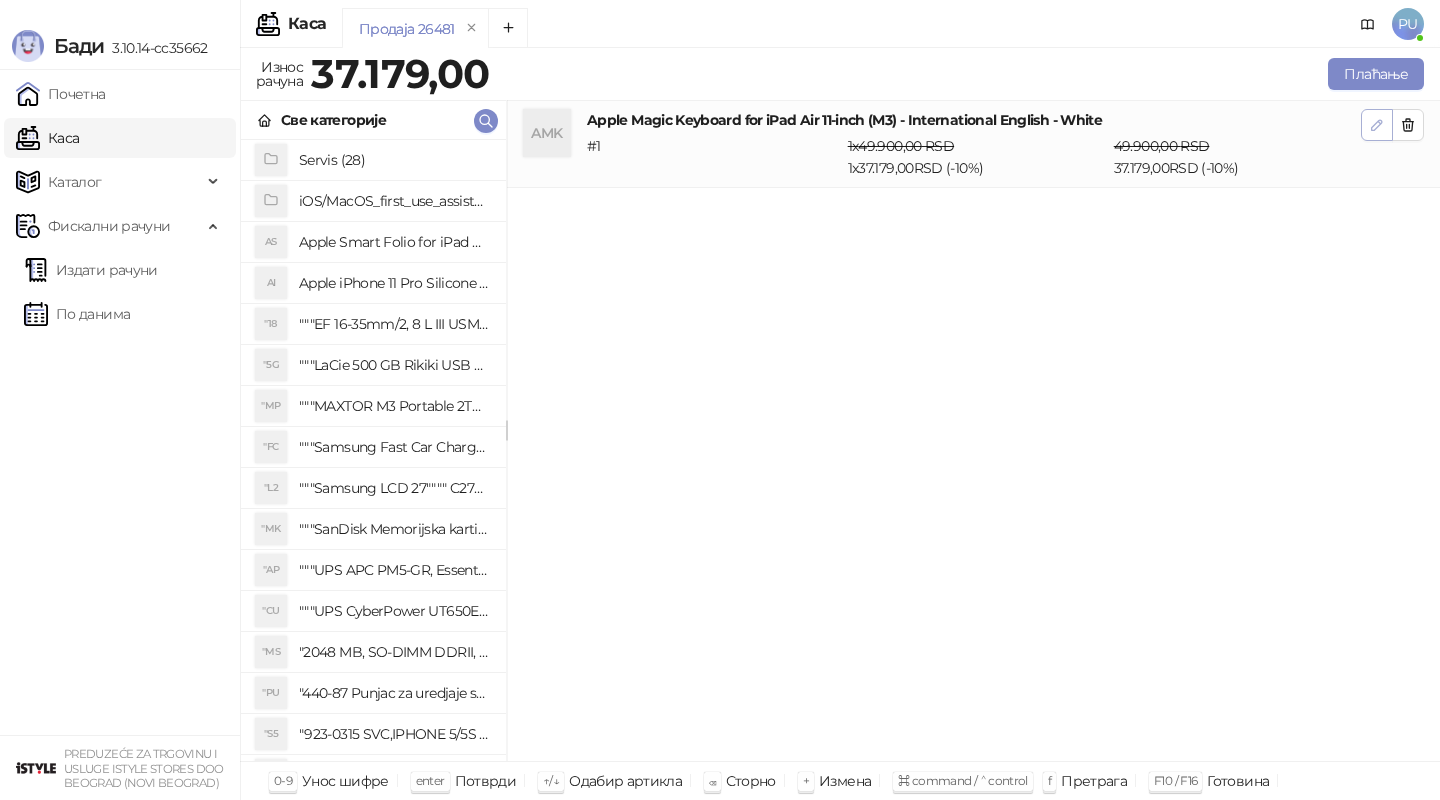 click 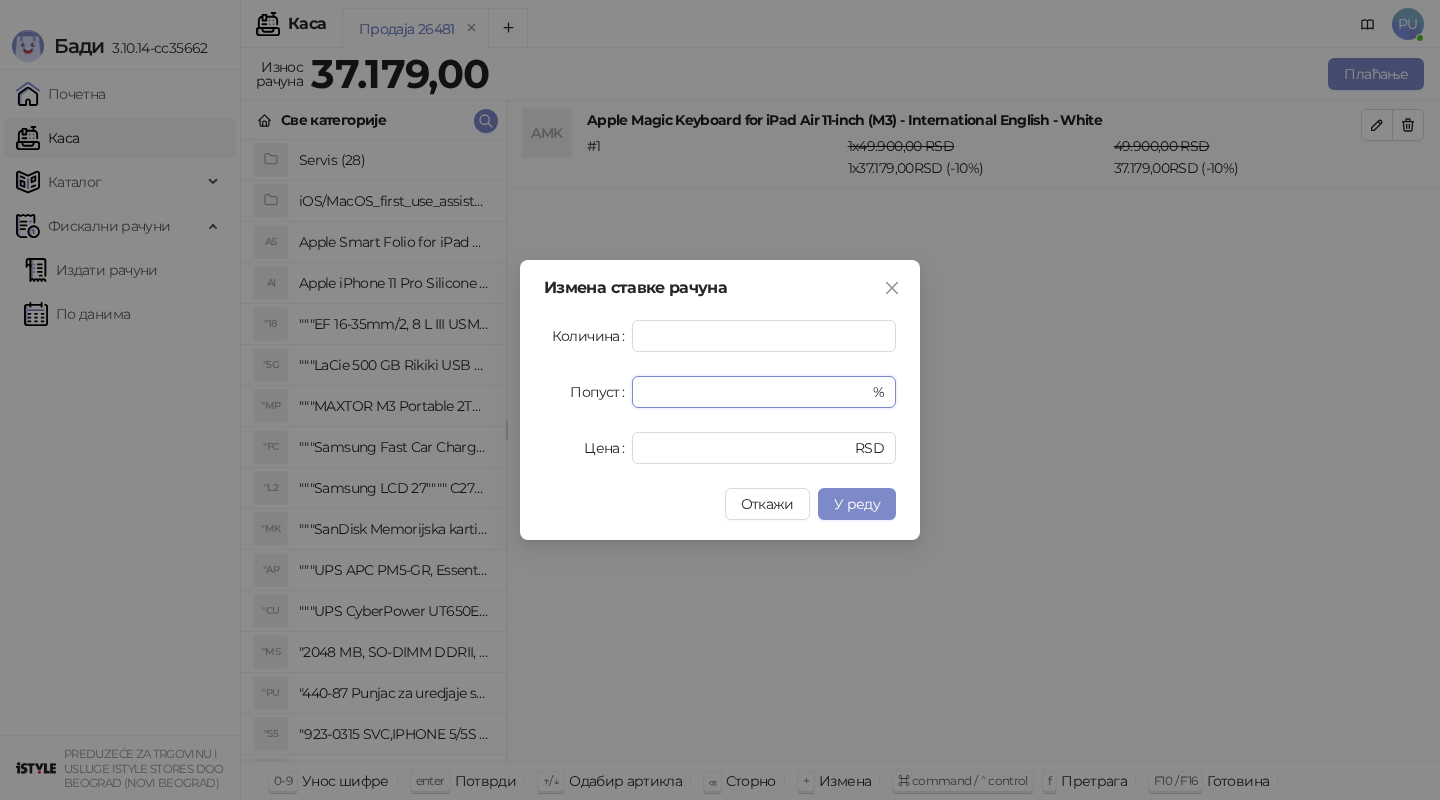 drag, startPoint x: 687, startPoint y: 391, endPoint x: 460, endPoint y: 391, distance: 227 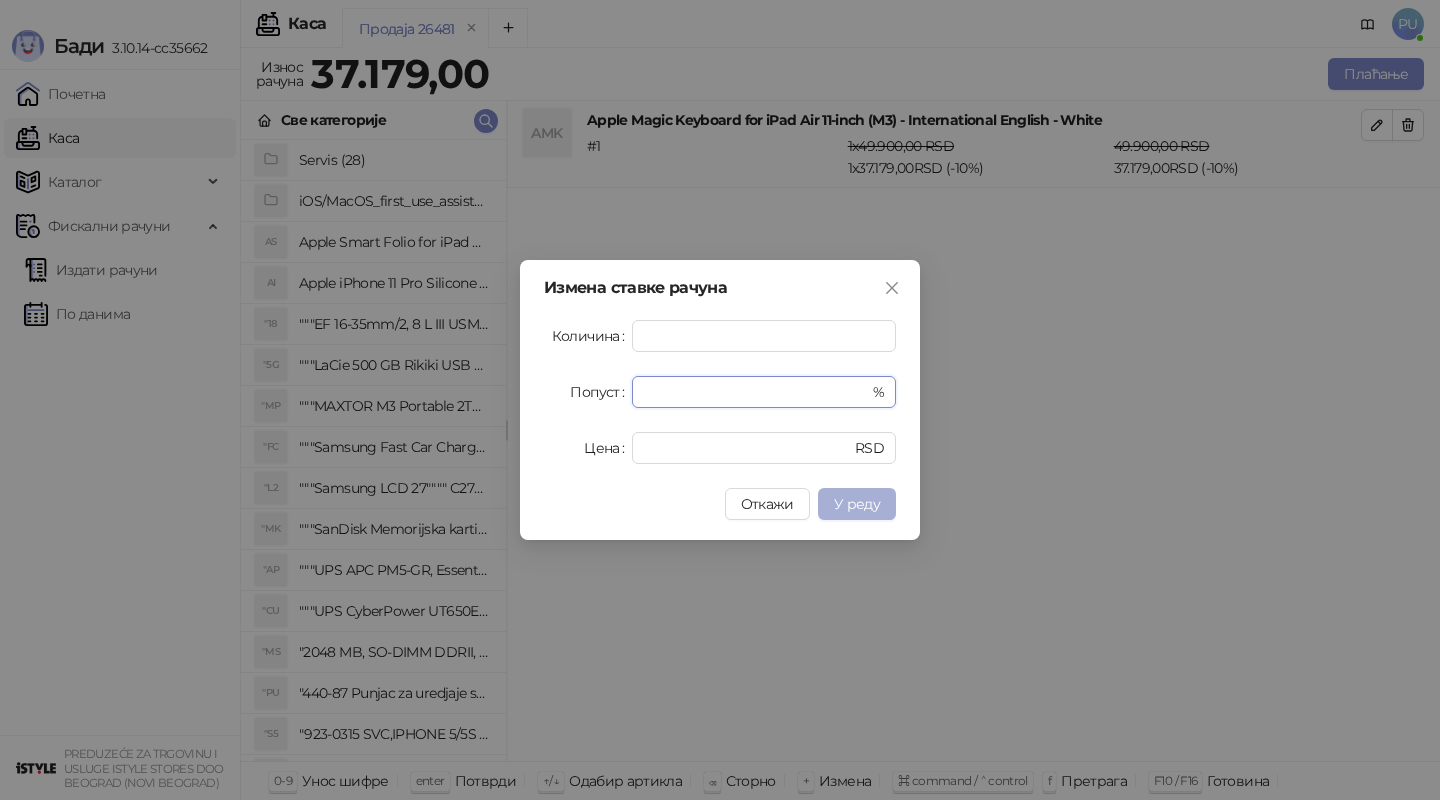 type 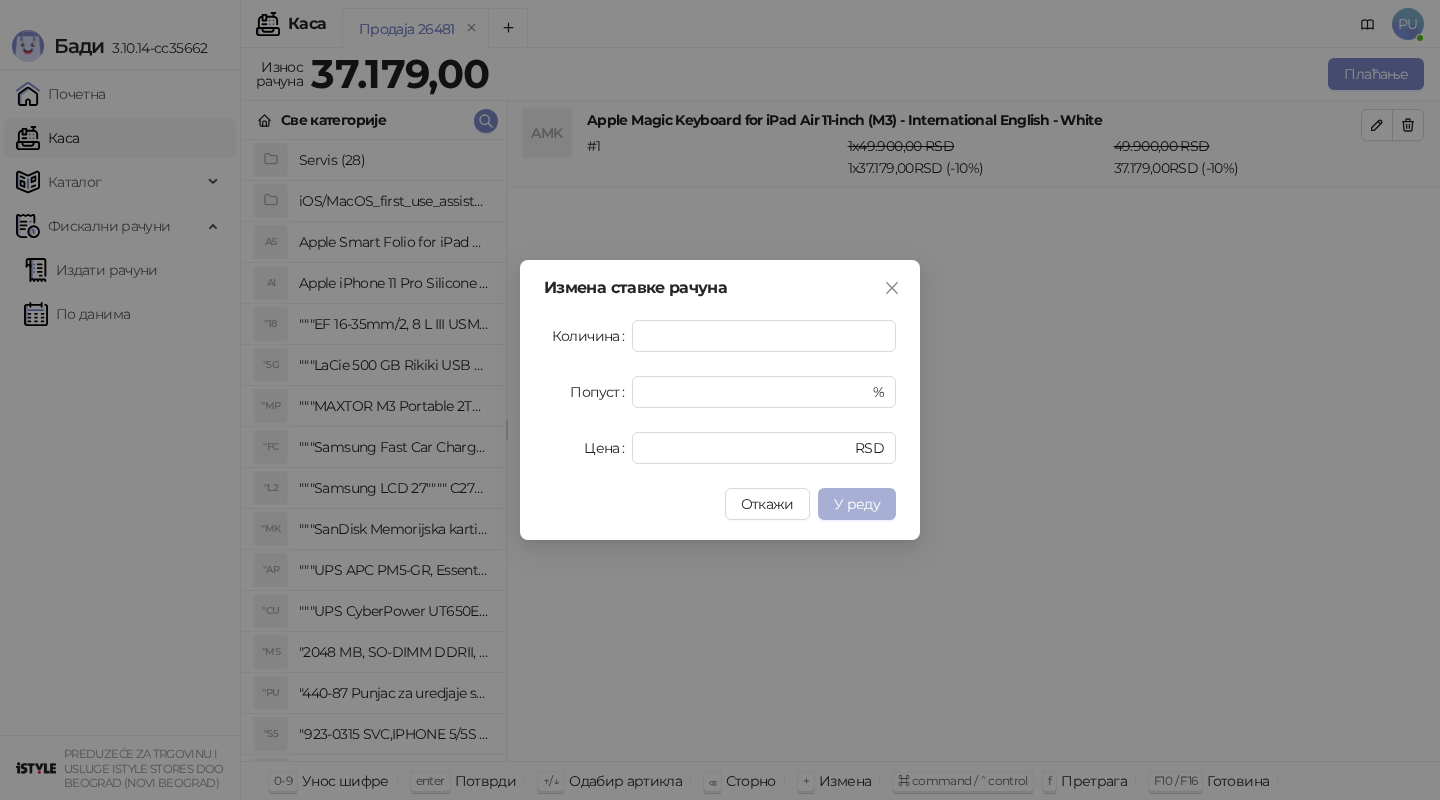 click on "У реду" at bounding box center (857, 504) 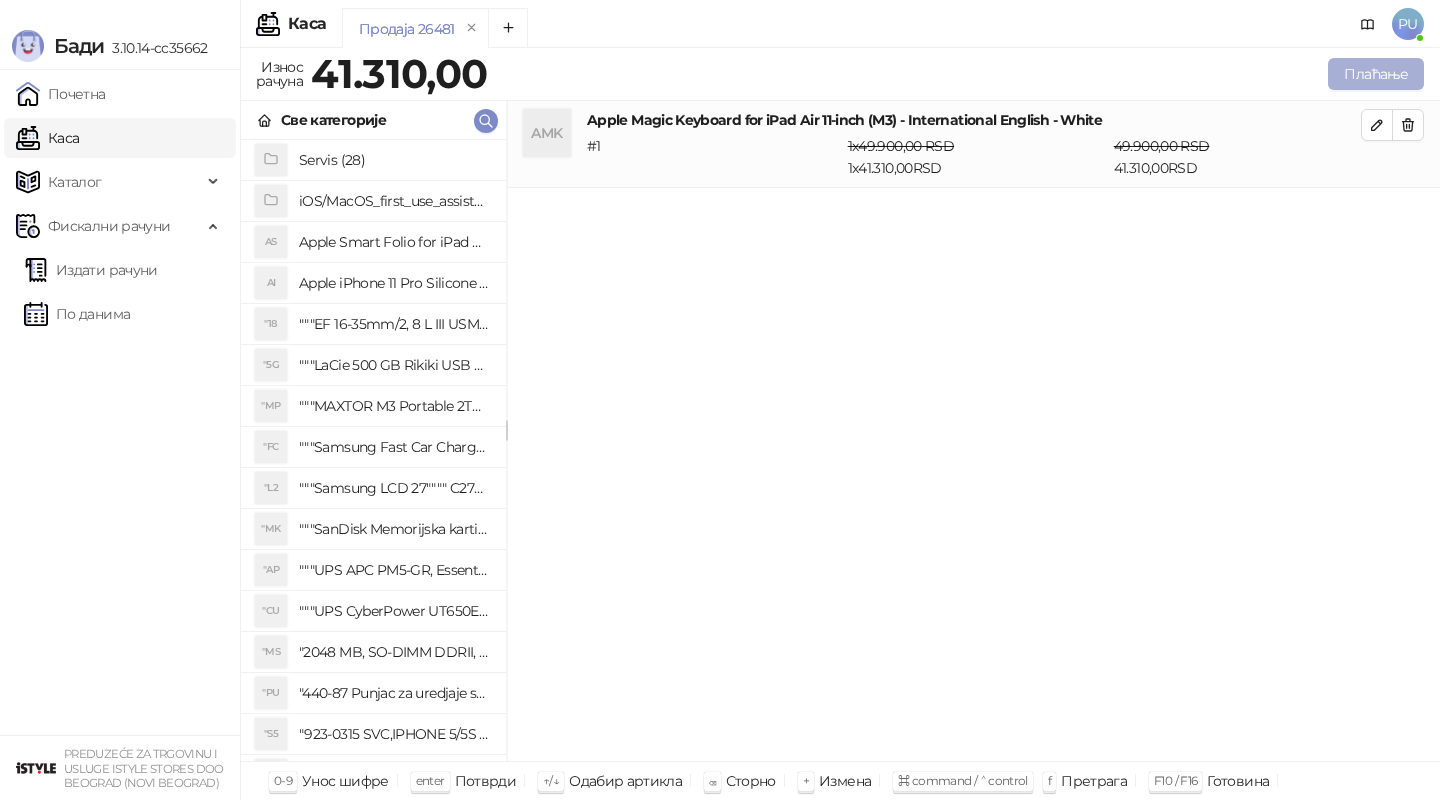 click on "Плаћање" at bounding box center (1376, 74) 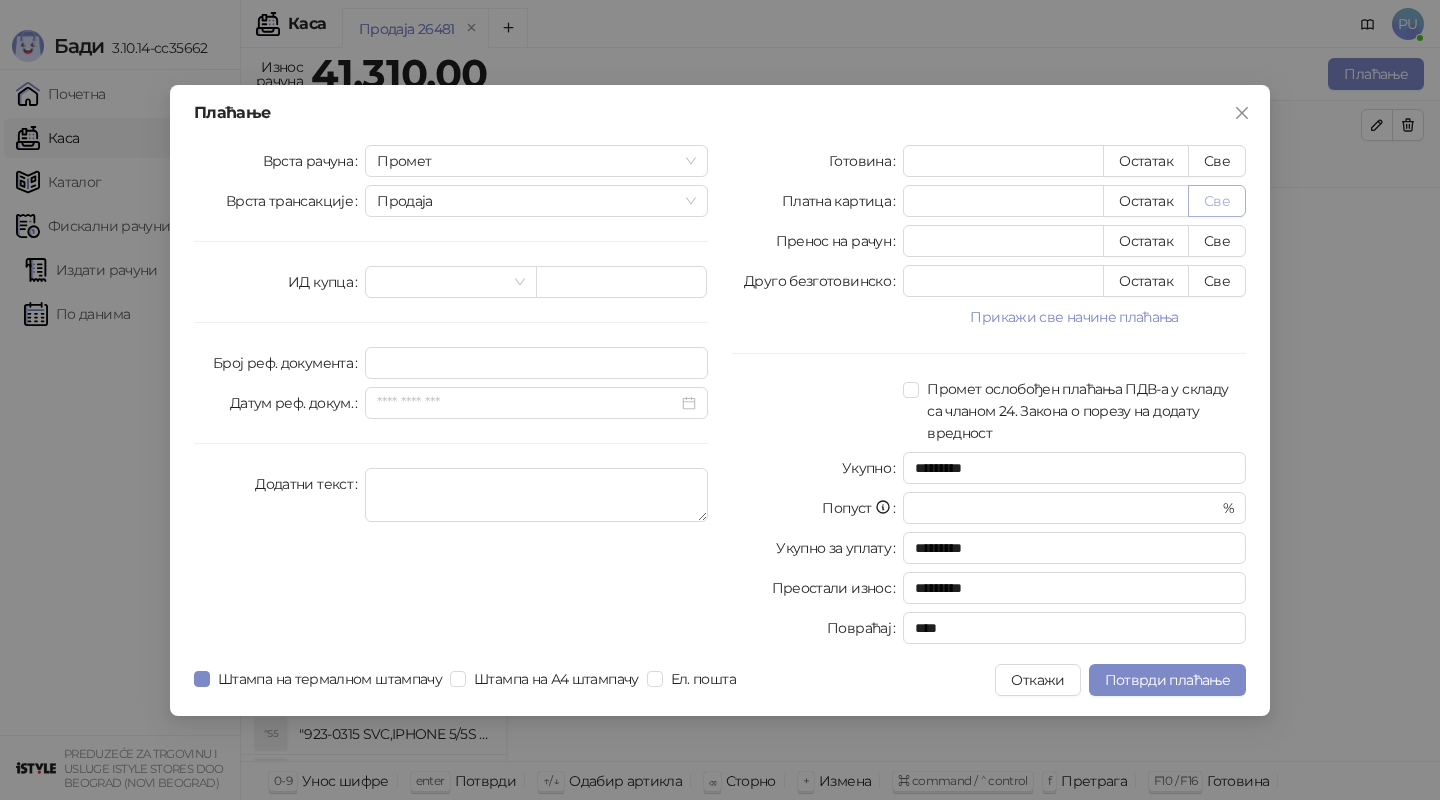 click on "Све" at bounding box center (1217, 201) 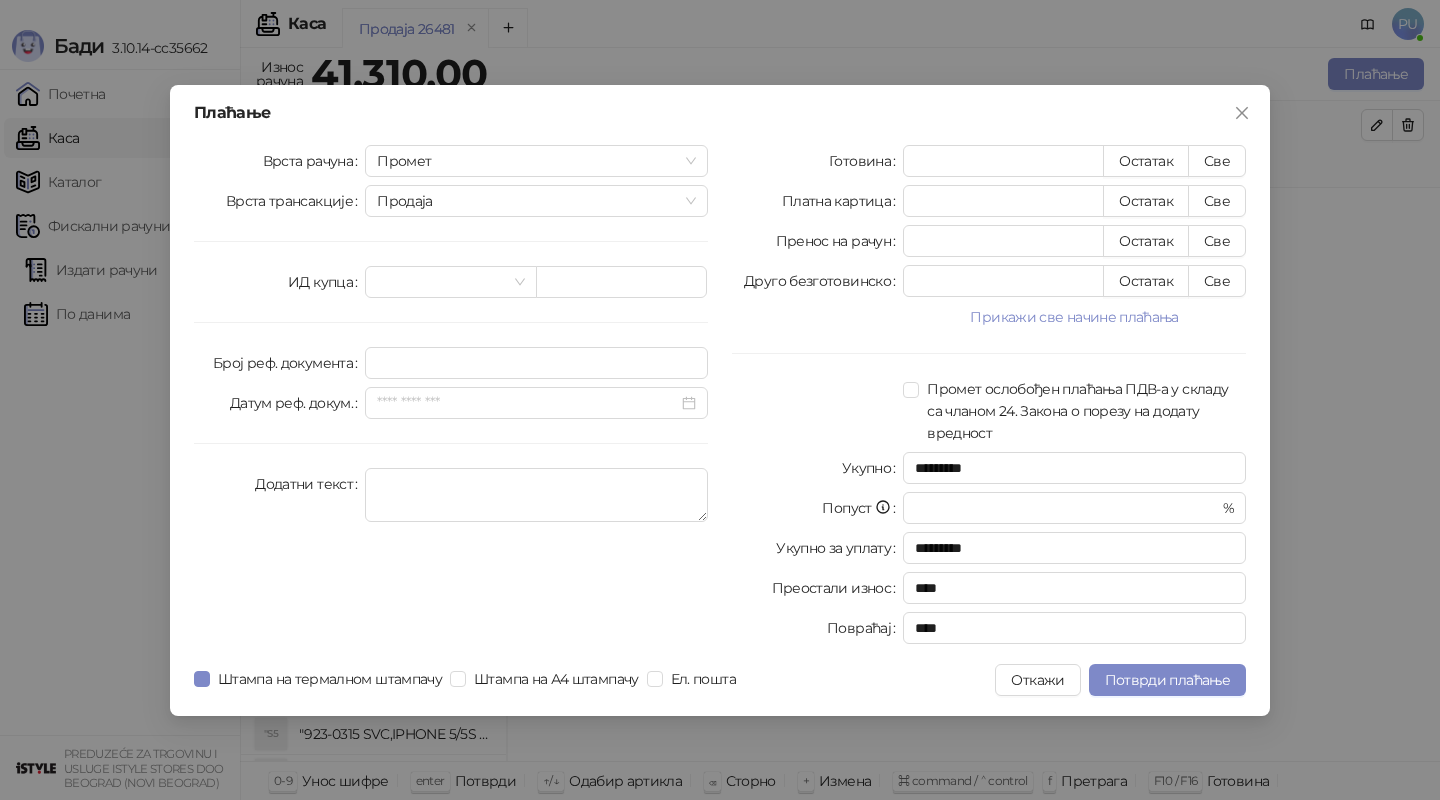 drag, startPoint x: 1219, startPoint y: 201, endPoint x: 1151, endPoint y: 778, distance: 580.9931 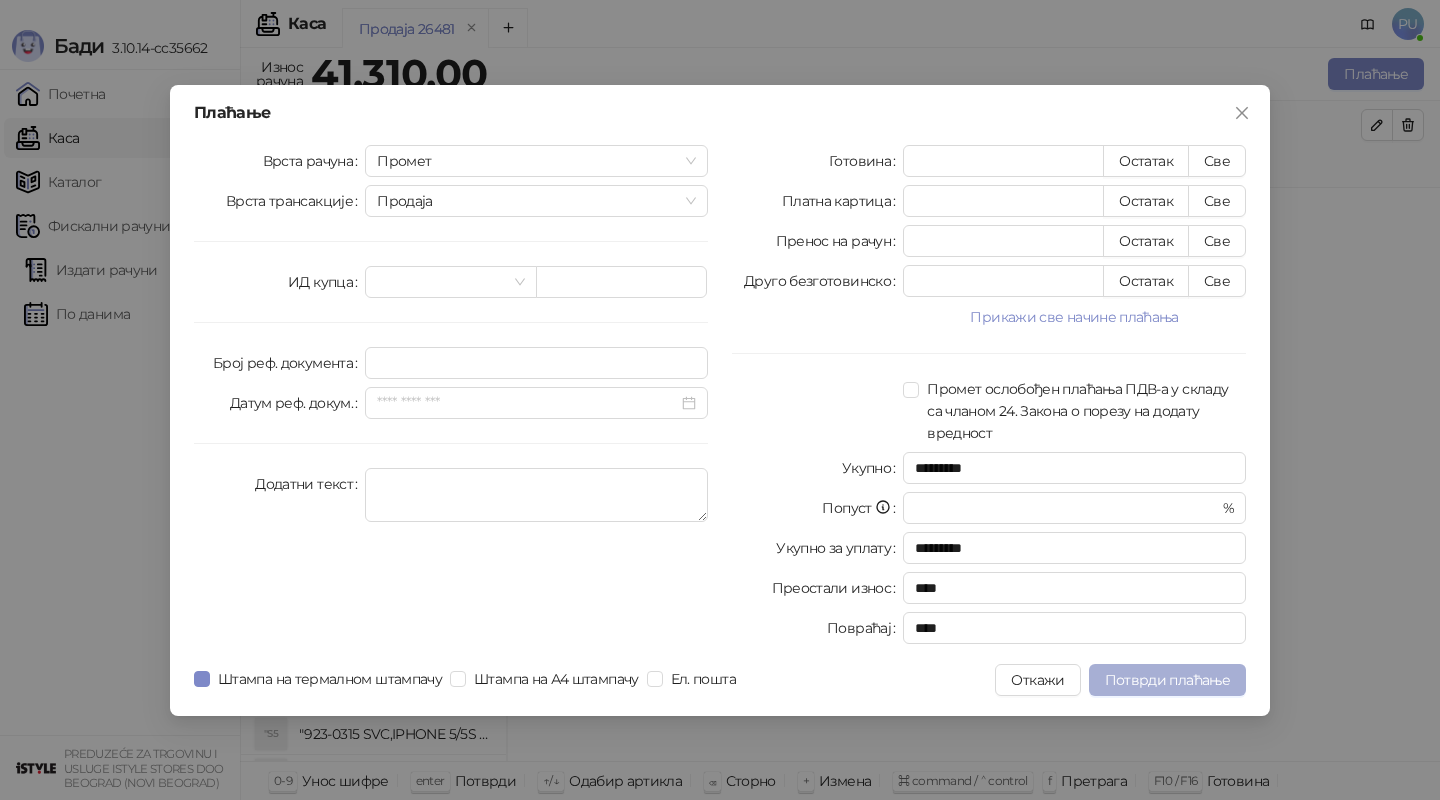click on "Потврди плаћање" at bounding box center [1167, 680] 